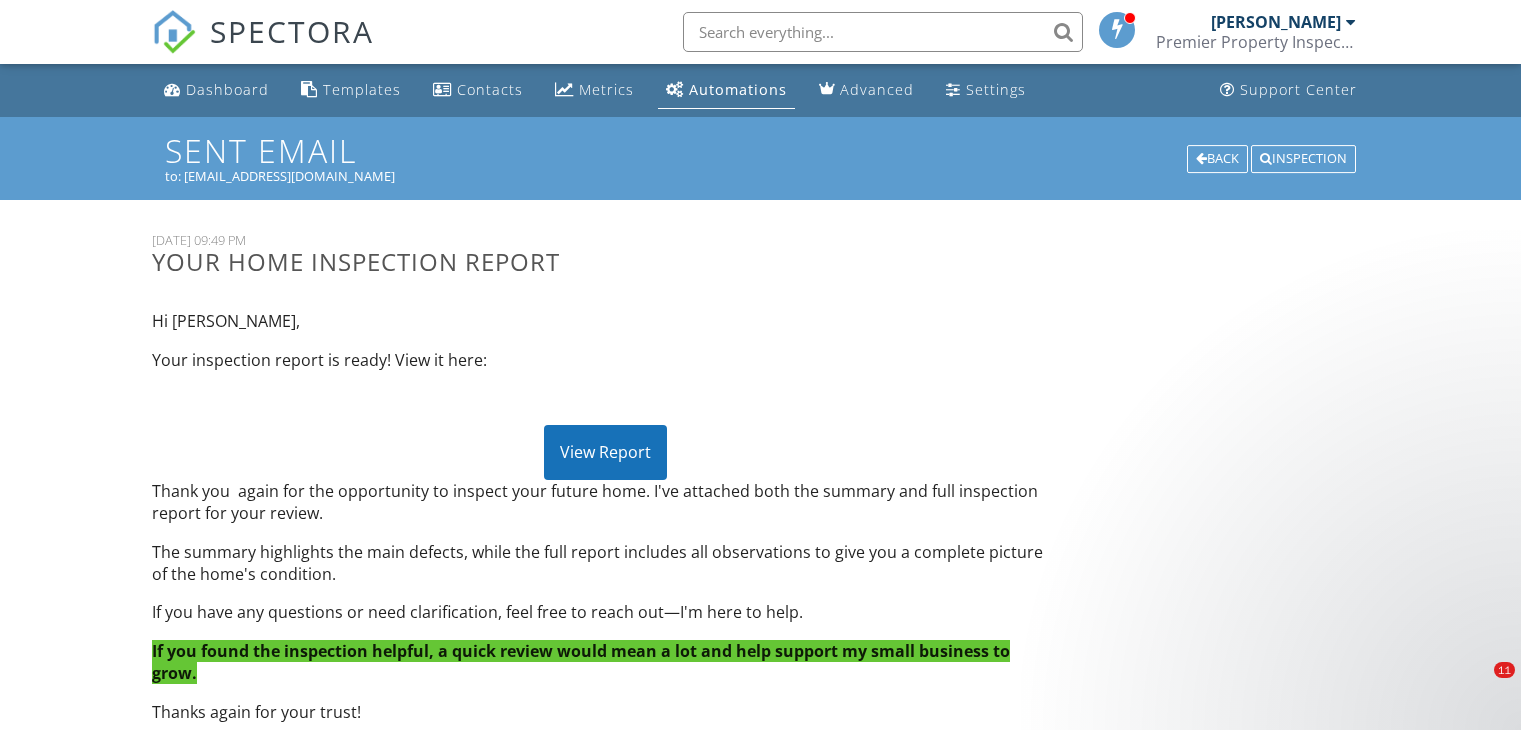 scroll, scrollTop: 172, scrollLeft: 0, axis: vertical 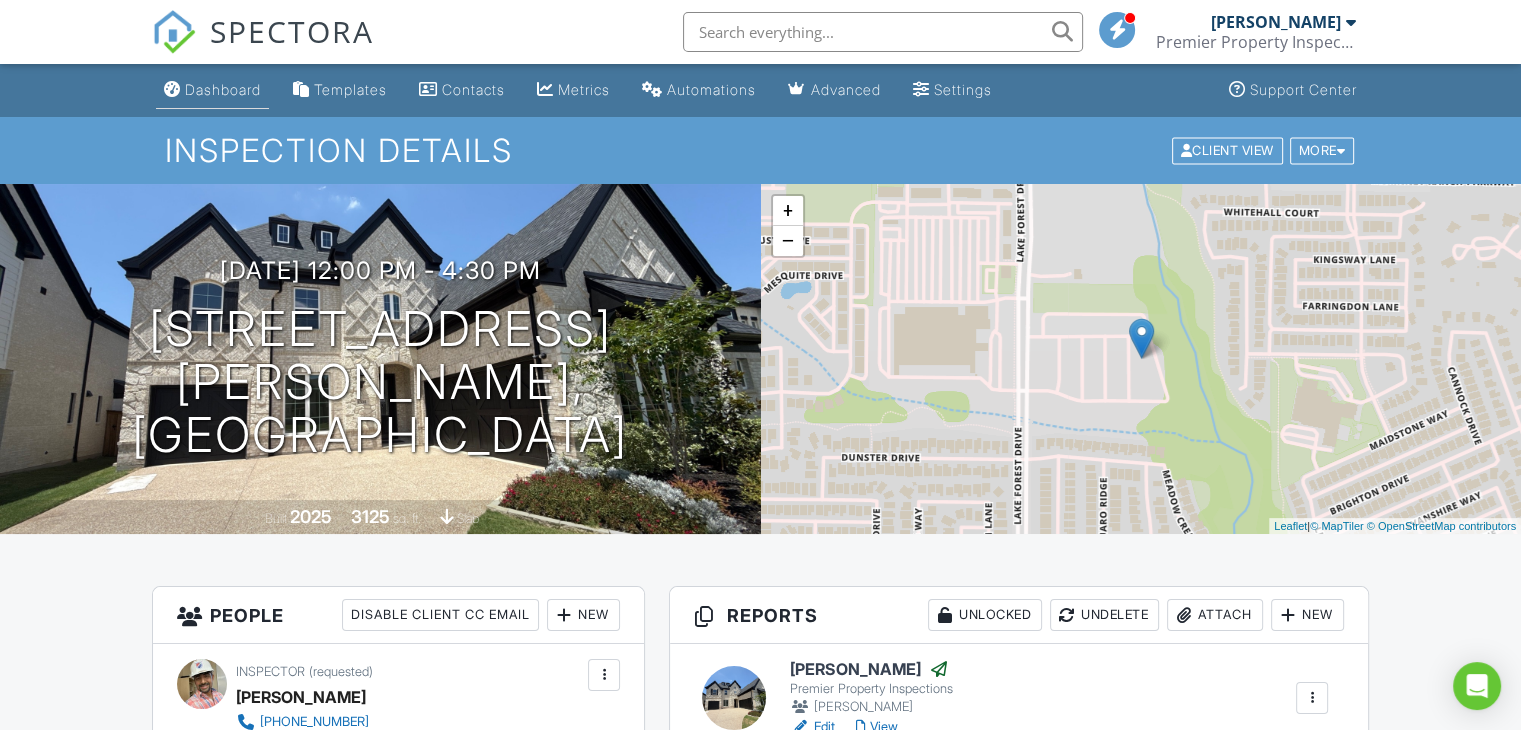 click on "Dashboard" at bounding box center (212, 90) 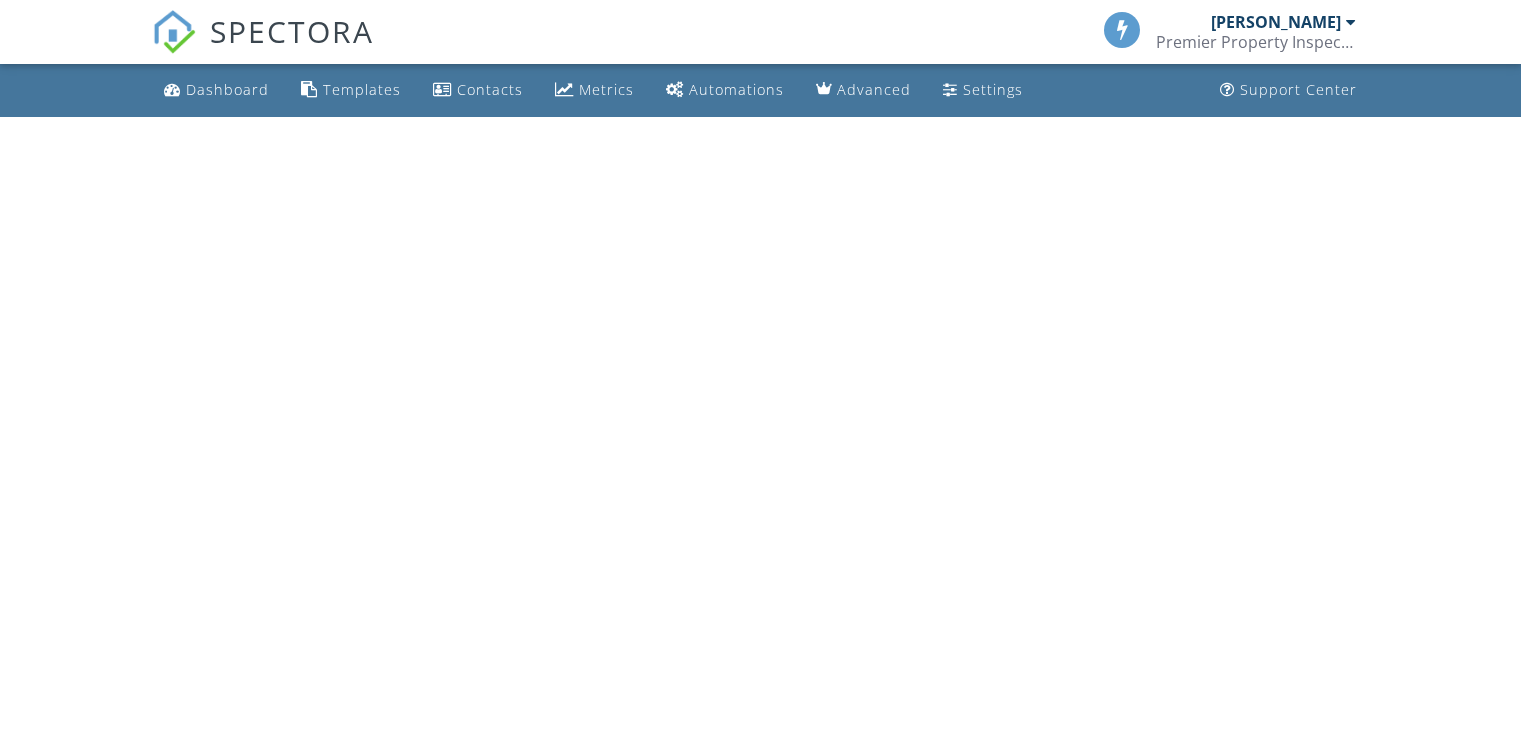 scroll, scrollTop: 0, scrollLeft: 0, axis: both 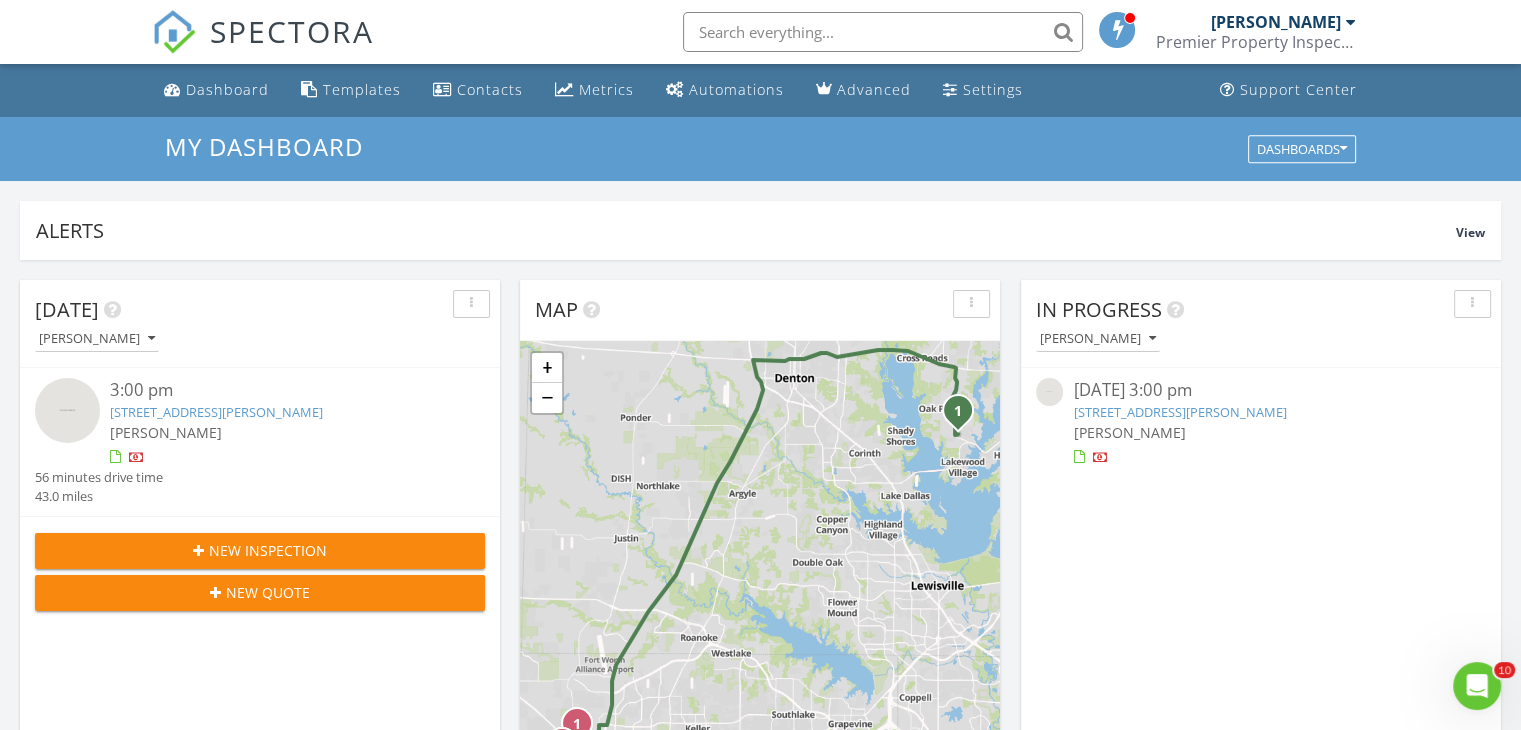 click on "2244 Covey Ct, Little Elm, TX 75068" at bounding box center (216, 412) 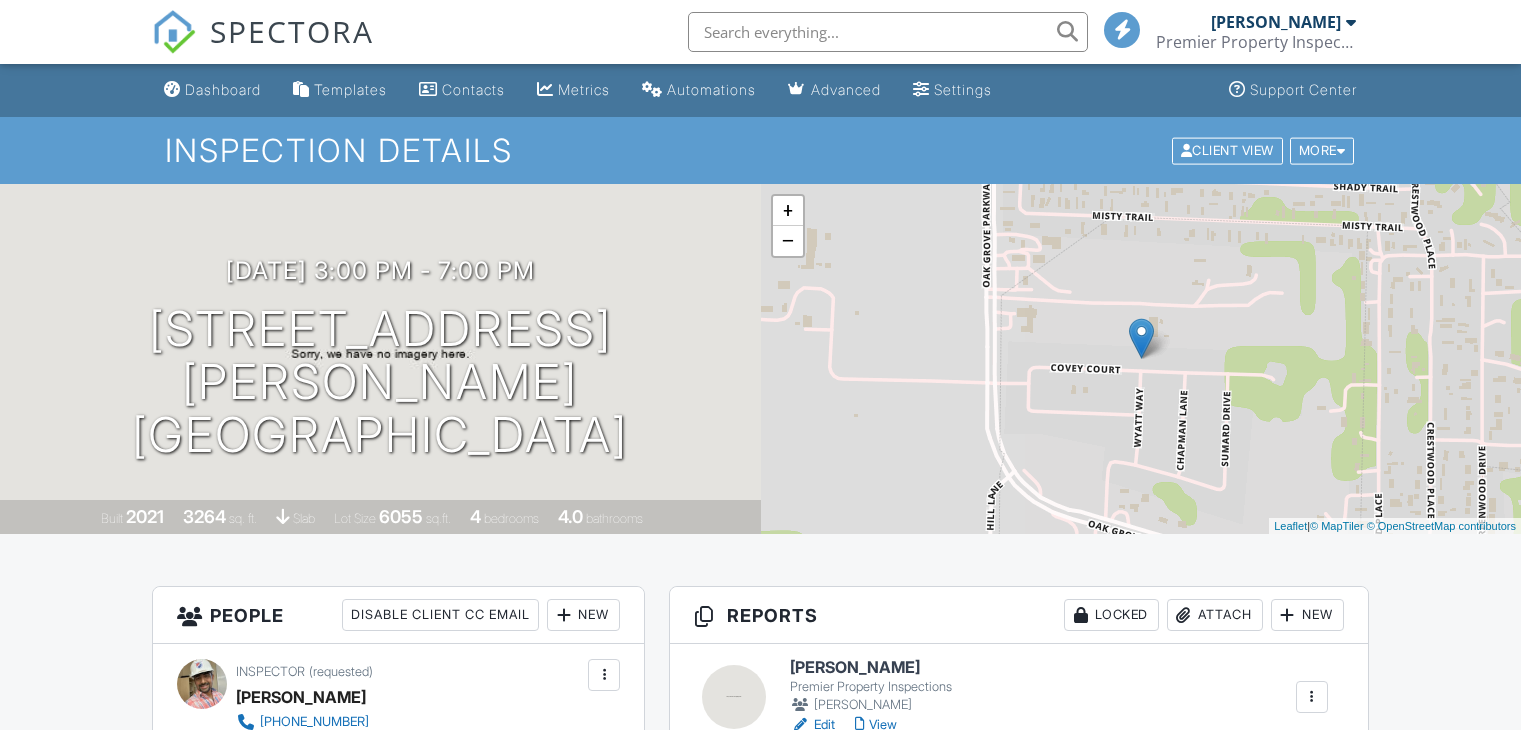 scroll, scrollTop: 0, scrollLeft: 0, axis: both 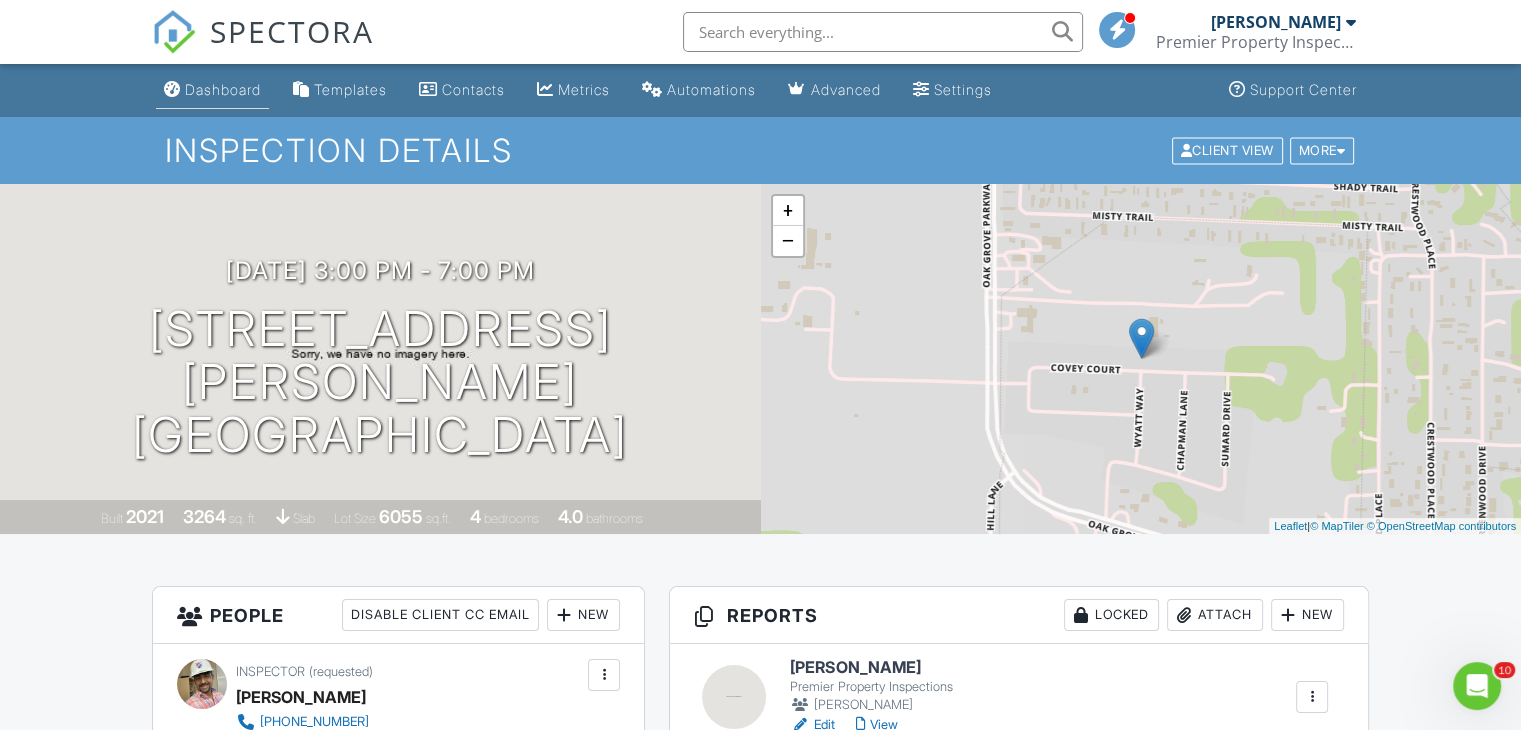click on "Dashboard" at bounding box center (223, 89) 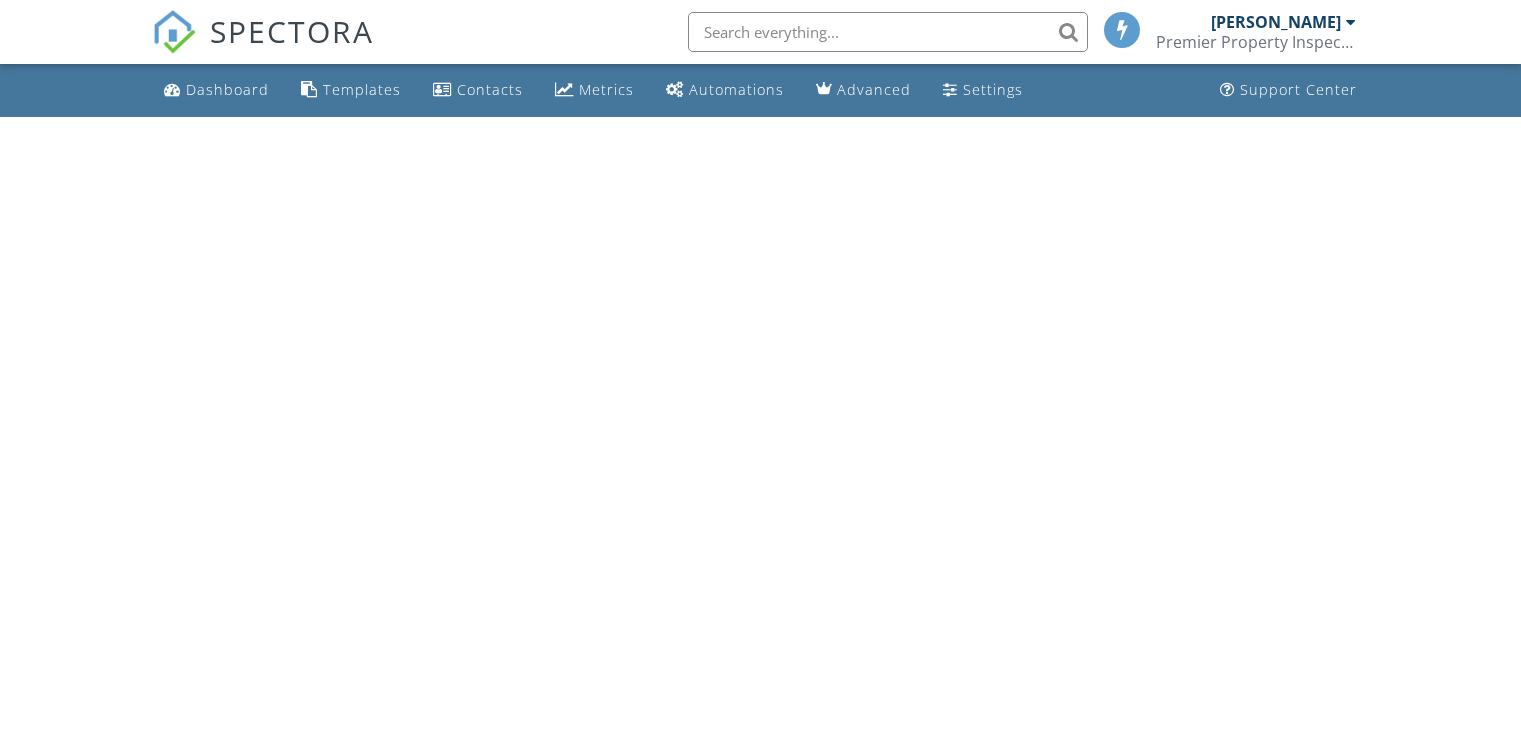 scroll, scrollTop: 0, scrollLeft: 0, axis: both 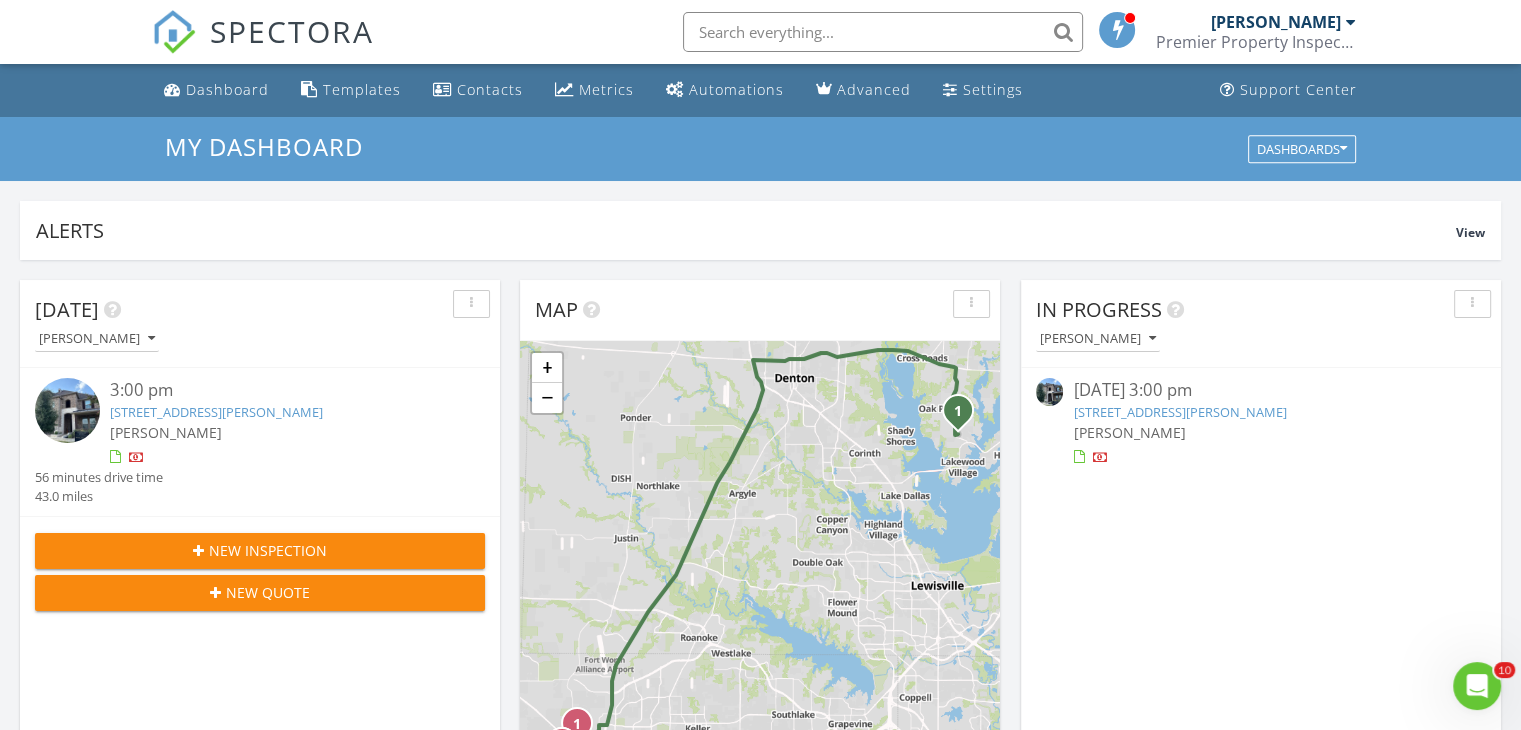 click on "2244 Covey Ct, Little Elm, TX 75068" at bounding box center (216, 412) 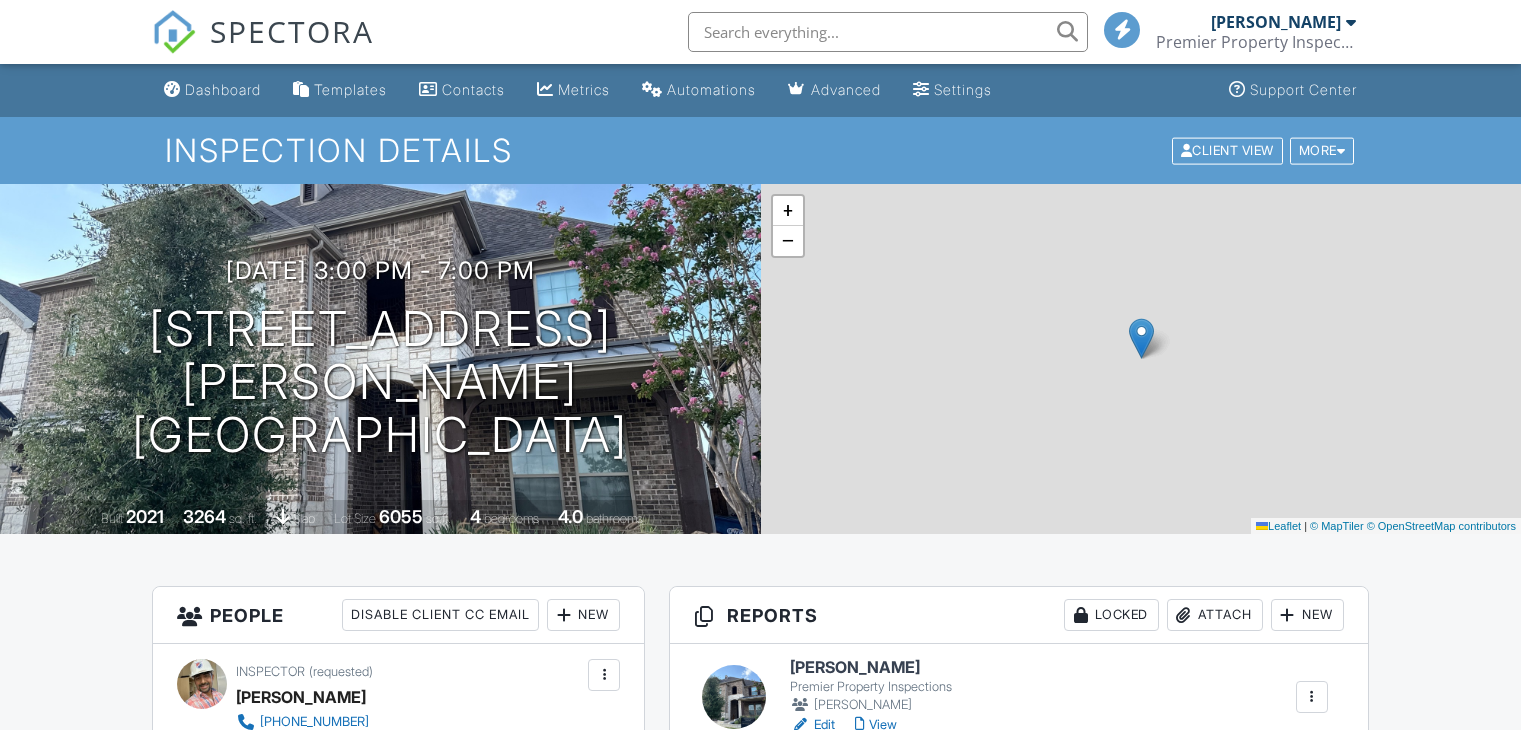 scroll, scrollTop: 0, scrollLeft: 0, axis: both 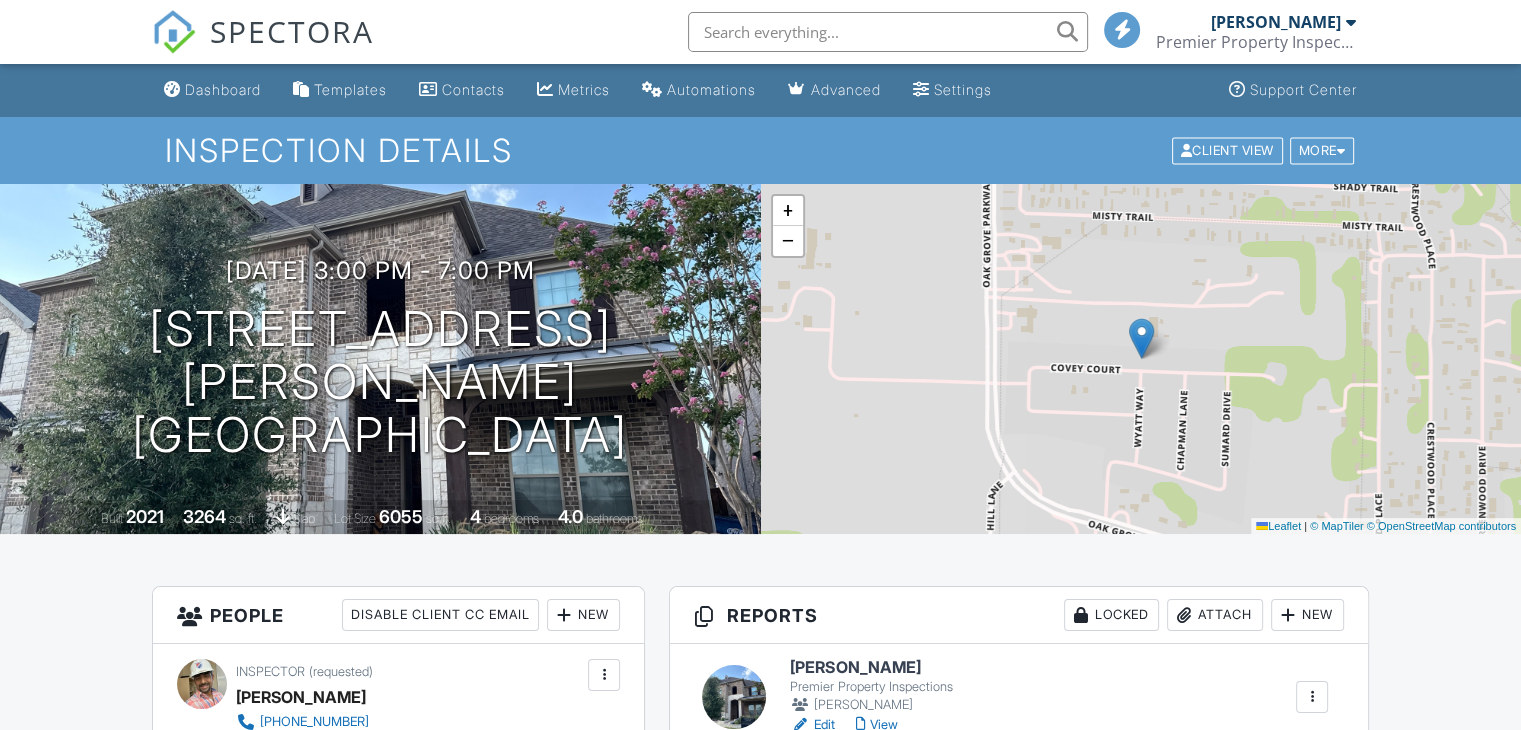 click on "View" at bounding box center (876, 725) 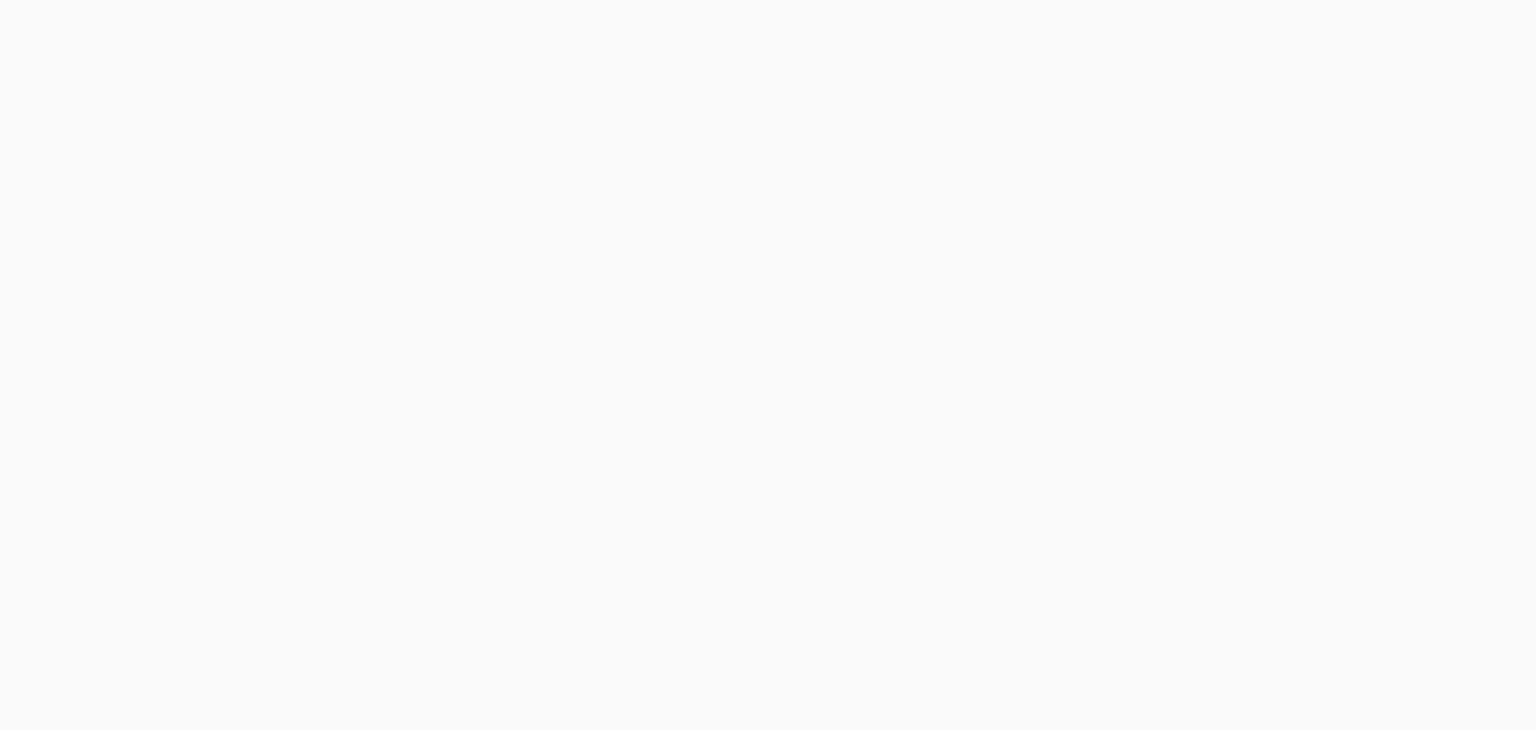 scroll, scrollTop: 0, scrollLeft: 0, axis: both 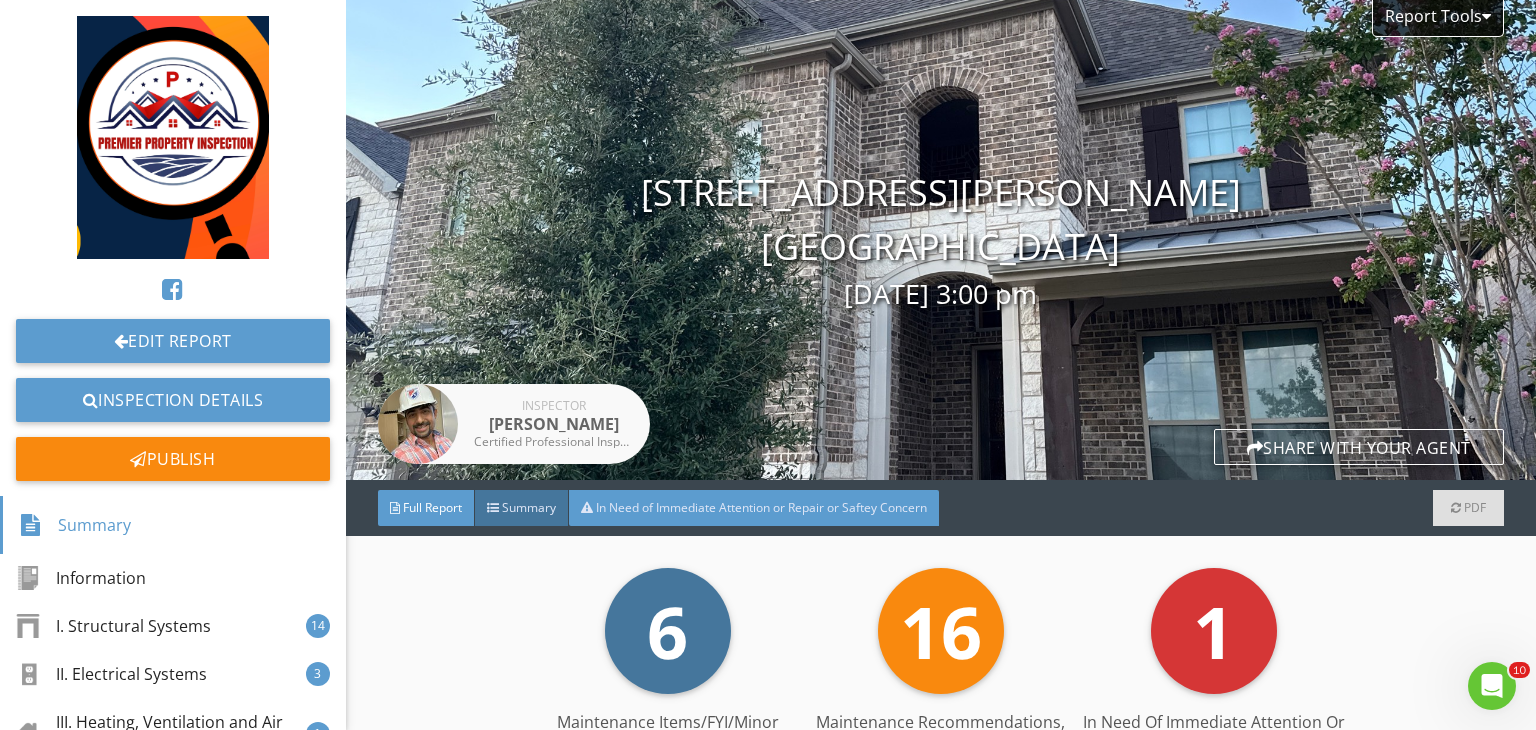 click on "In Need of Immediate Attention or Repair or Saftey Concern" at bounding box center [761, 507] 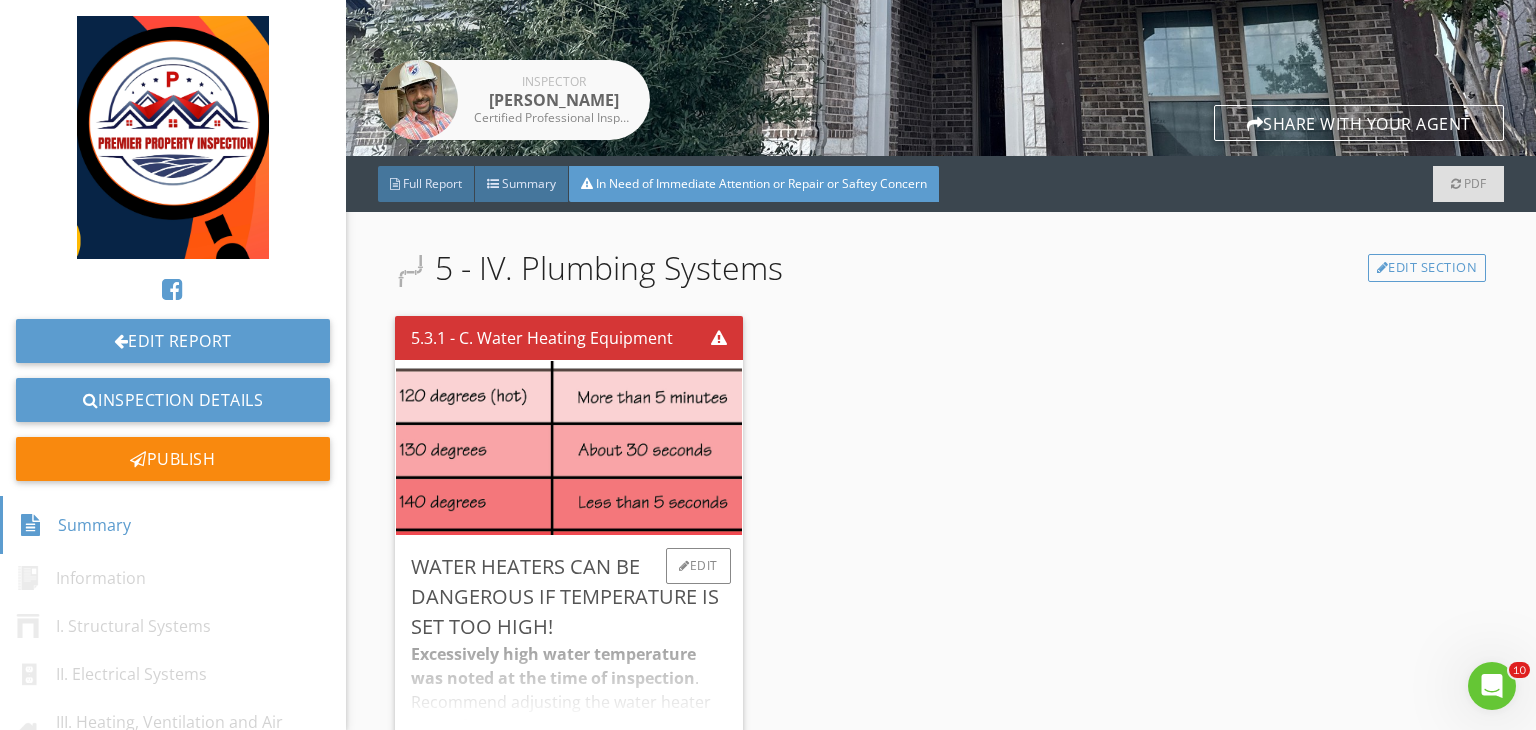 scroll, scrollTop: 324, scrollLeft: 0, axis: vertical 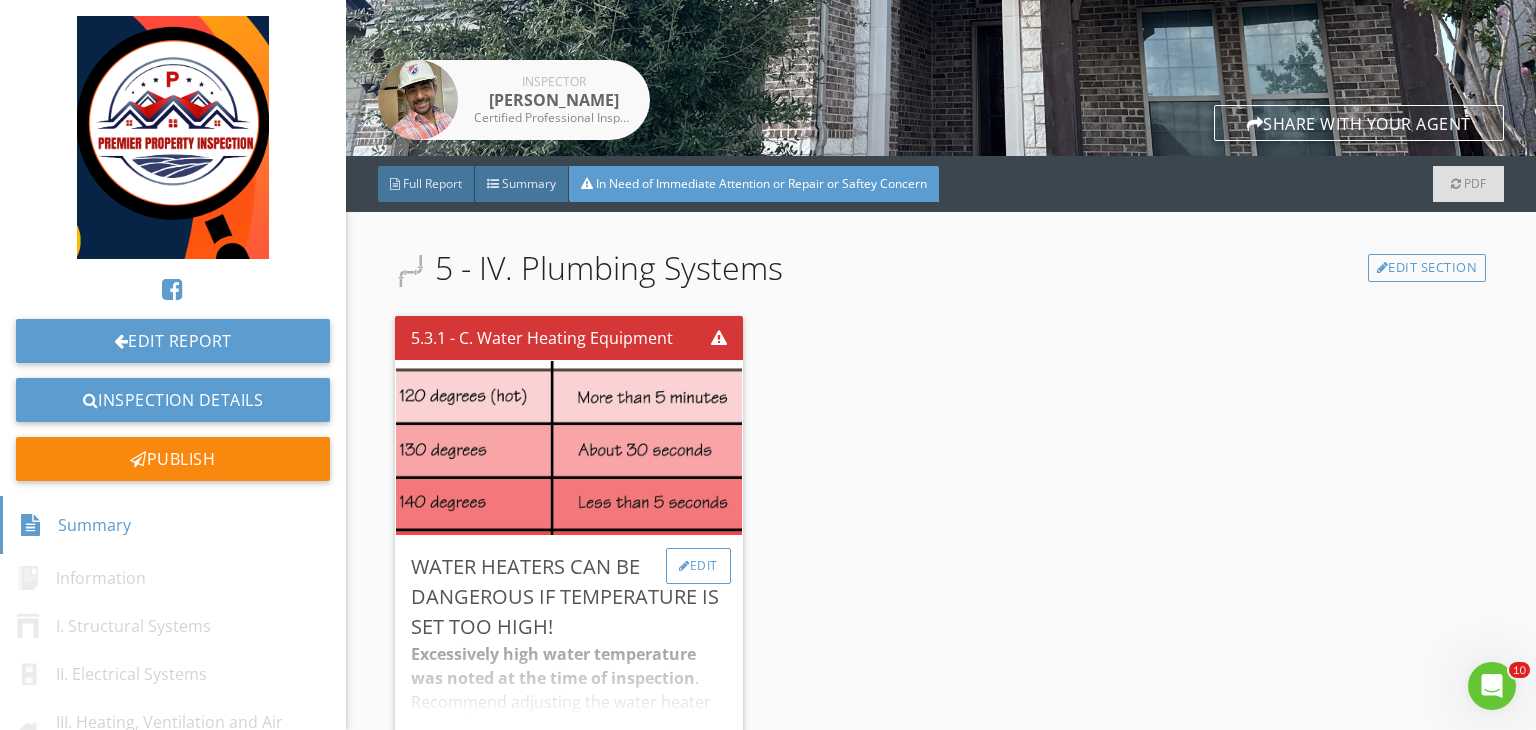 click on "Edit" at bounding box center [698, 566] 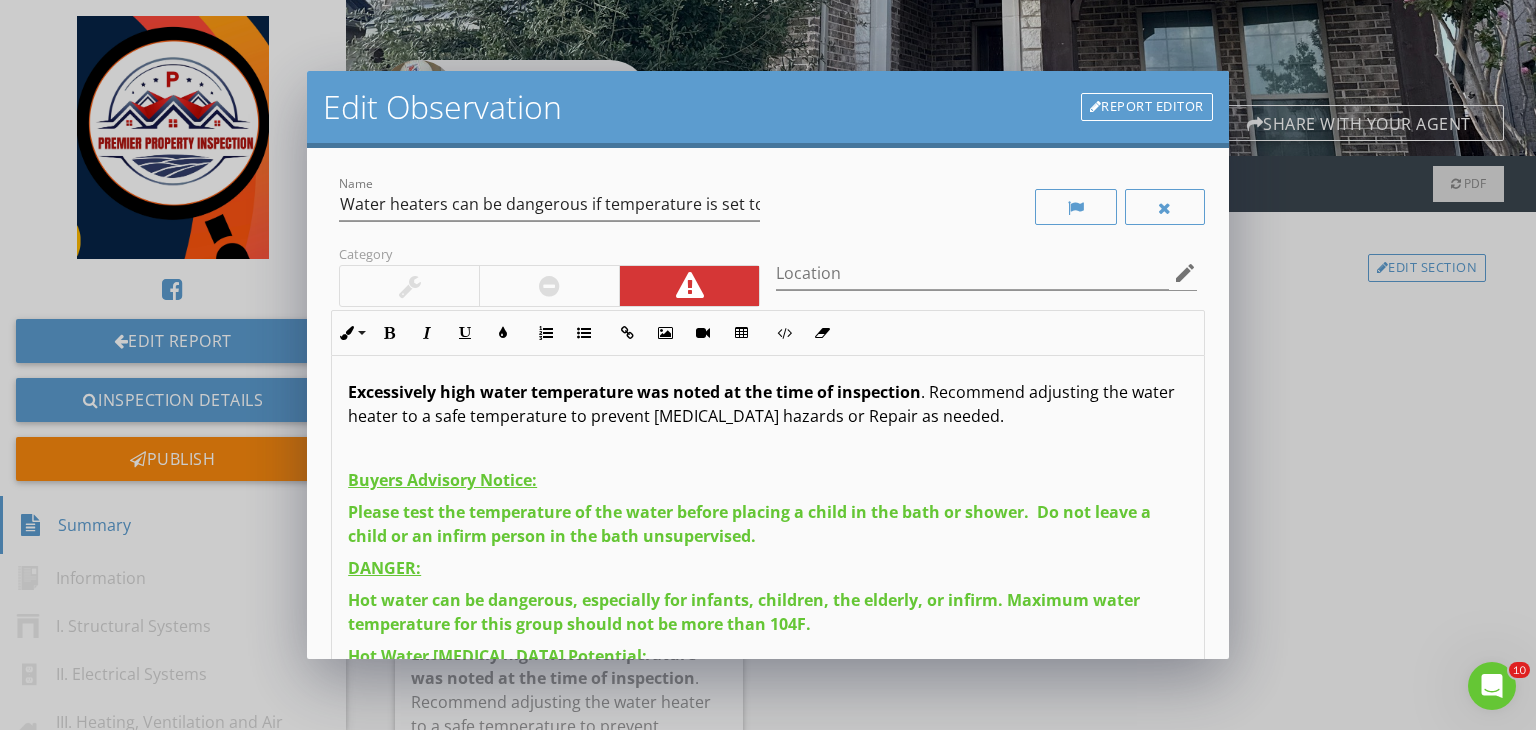 scroll, scrollTop: 76, scrollLeft: 0, axis: vertical 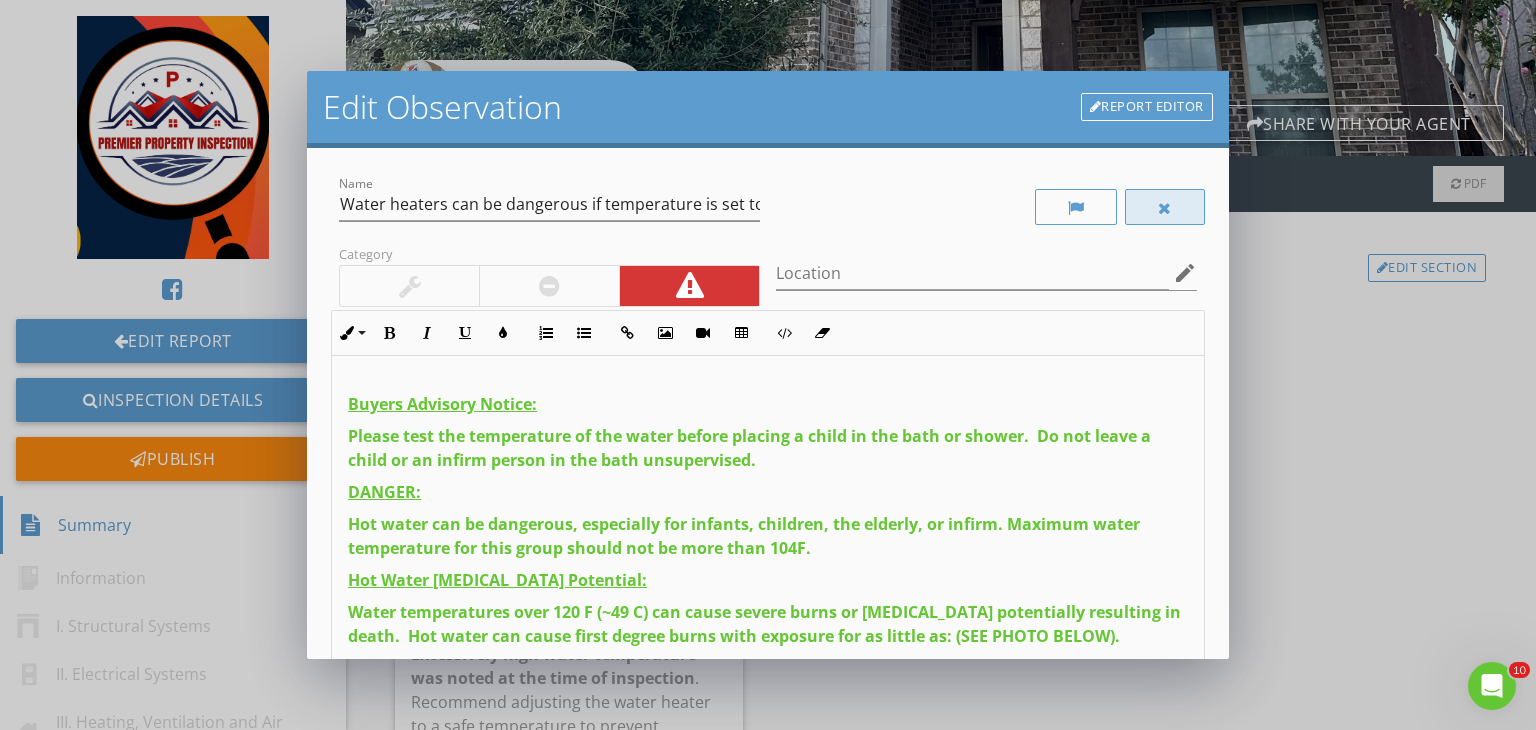 click at bounding box center [1165, 207] 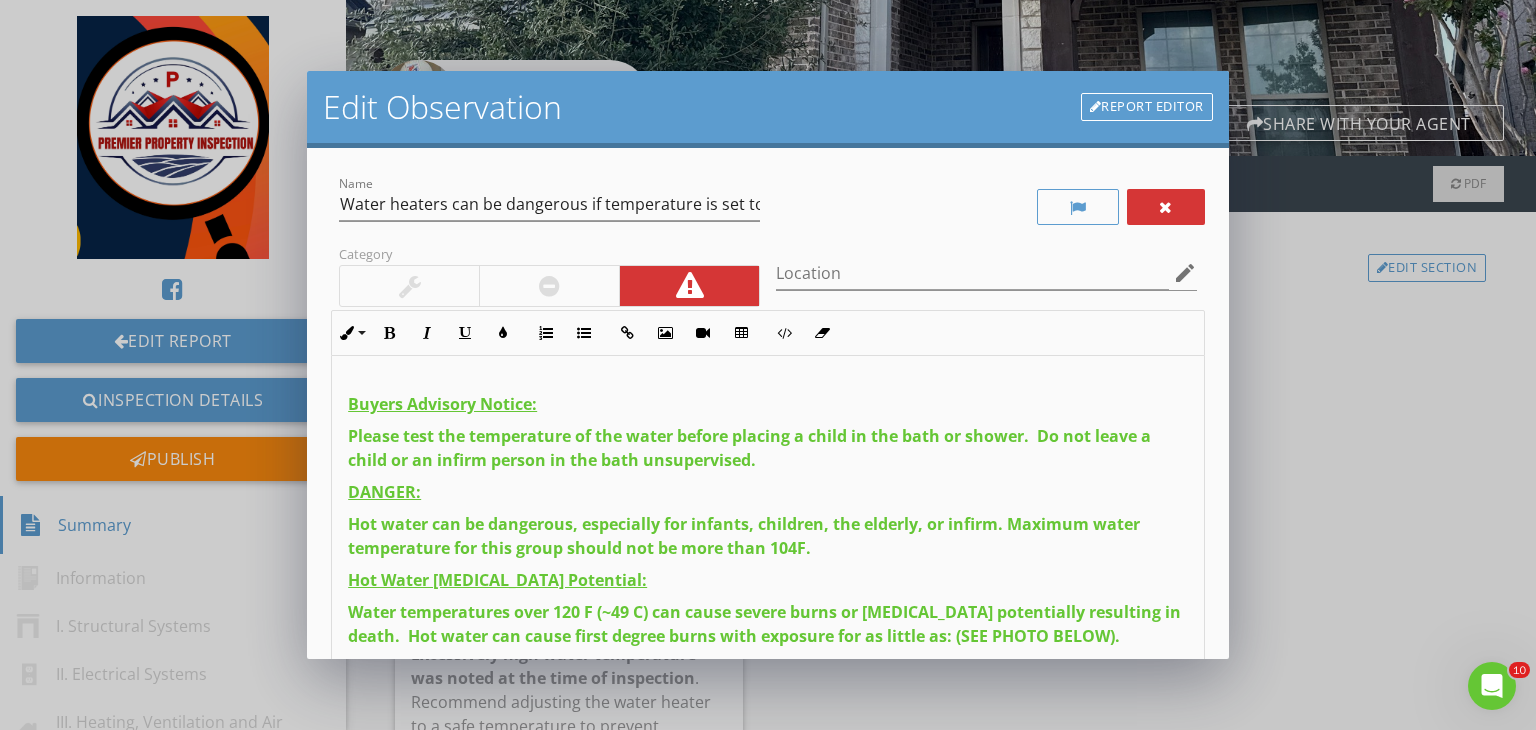 scroll, scrollTop: 276, scrollLeft: 0, axis: vertical 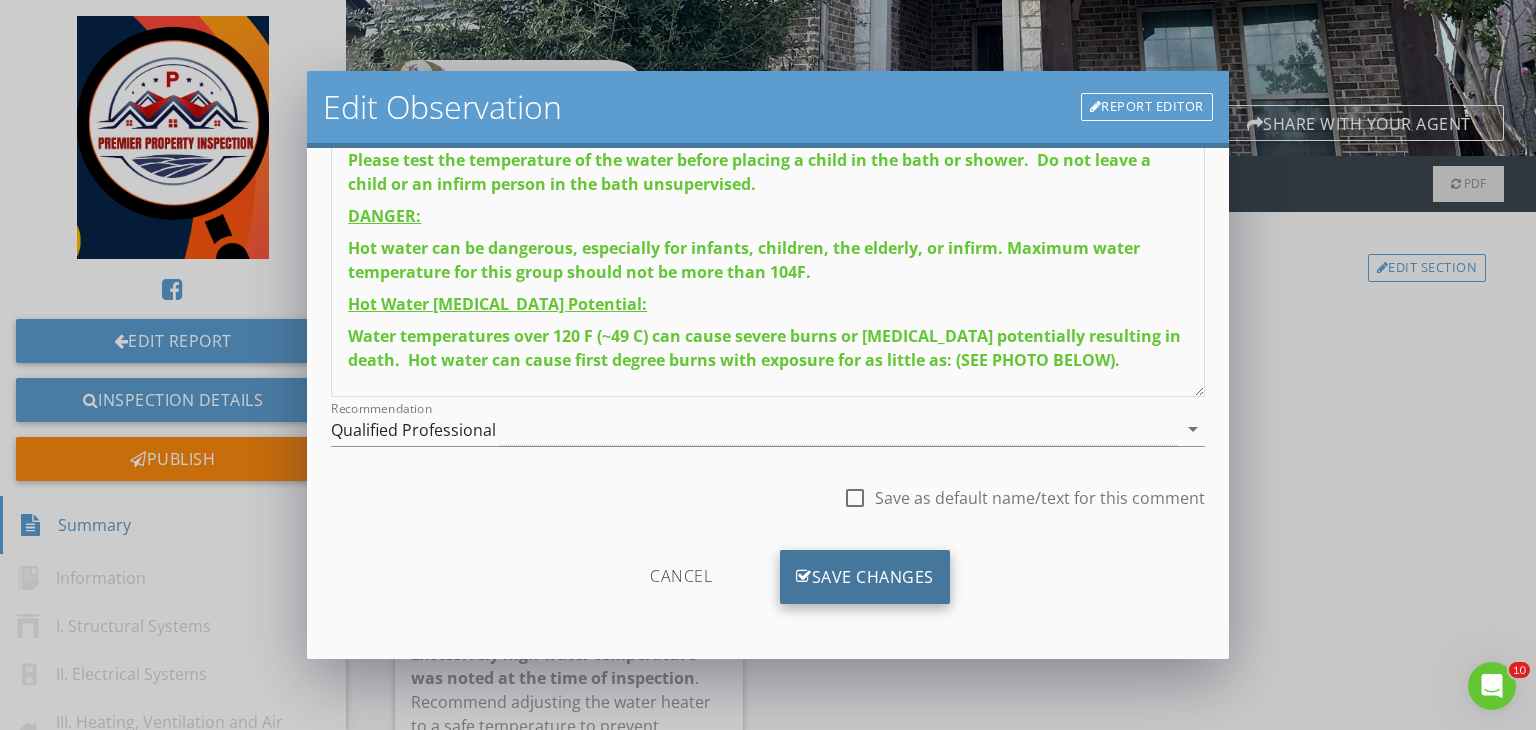 click on "Save Changes" at bounding box center (865, 577) 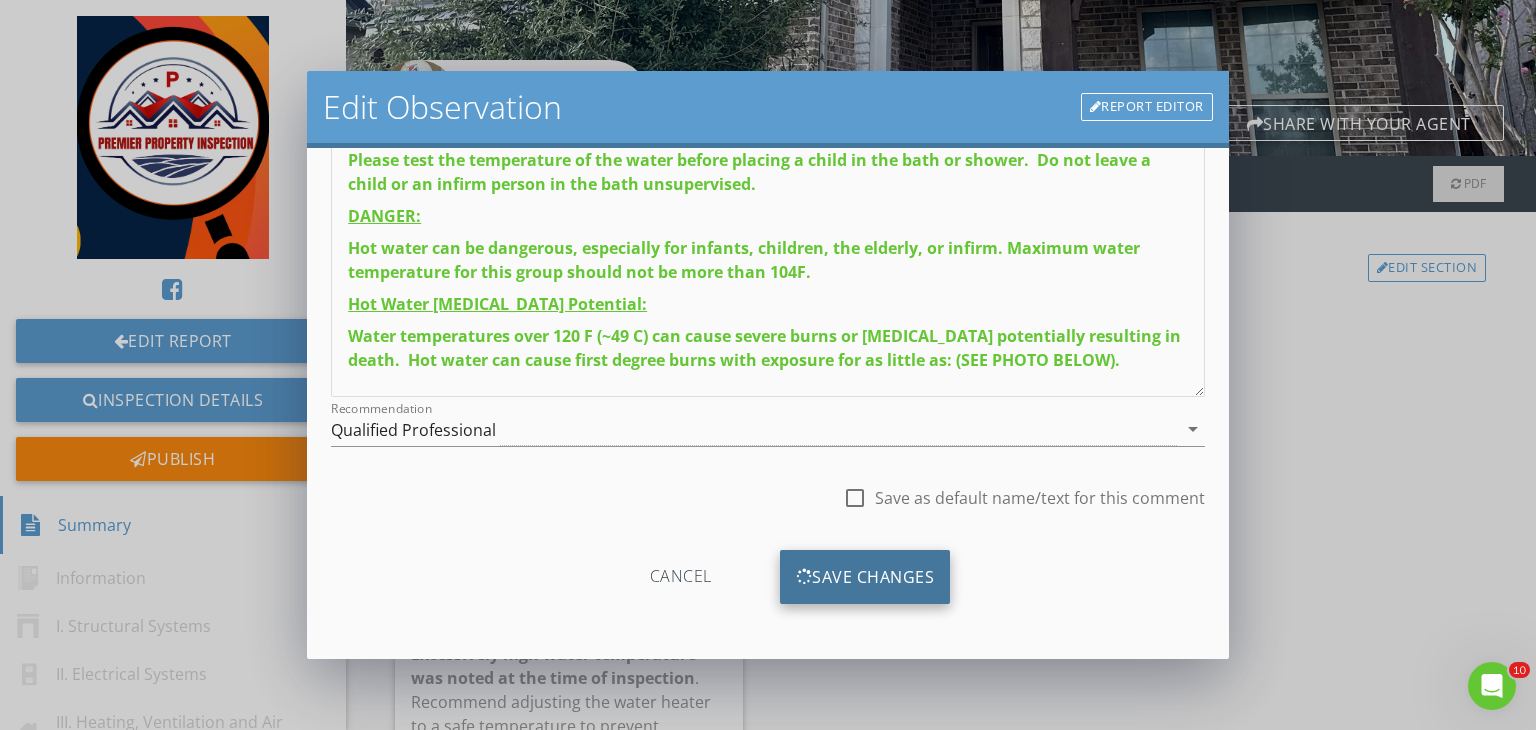 scroll, scrollTop: 0, scrollLeft: 0, axis: both 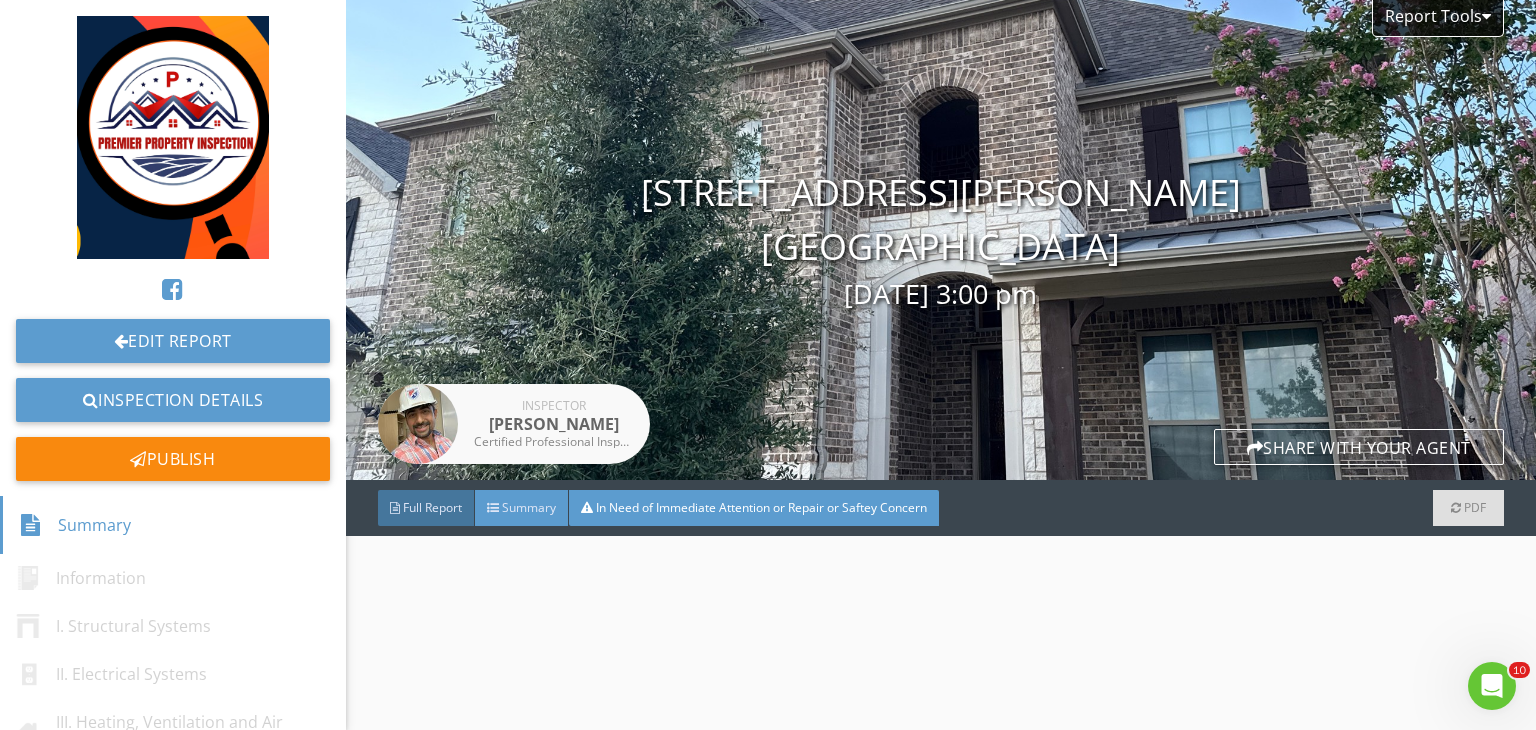 click on "Summary" at bounding box center (522, 508) 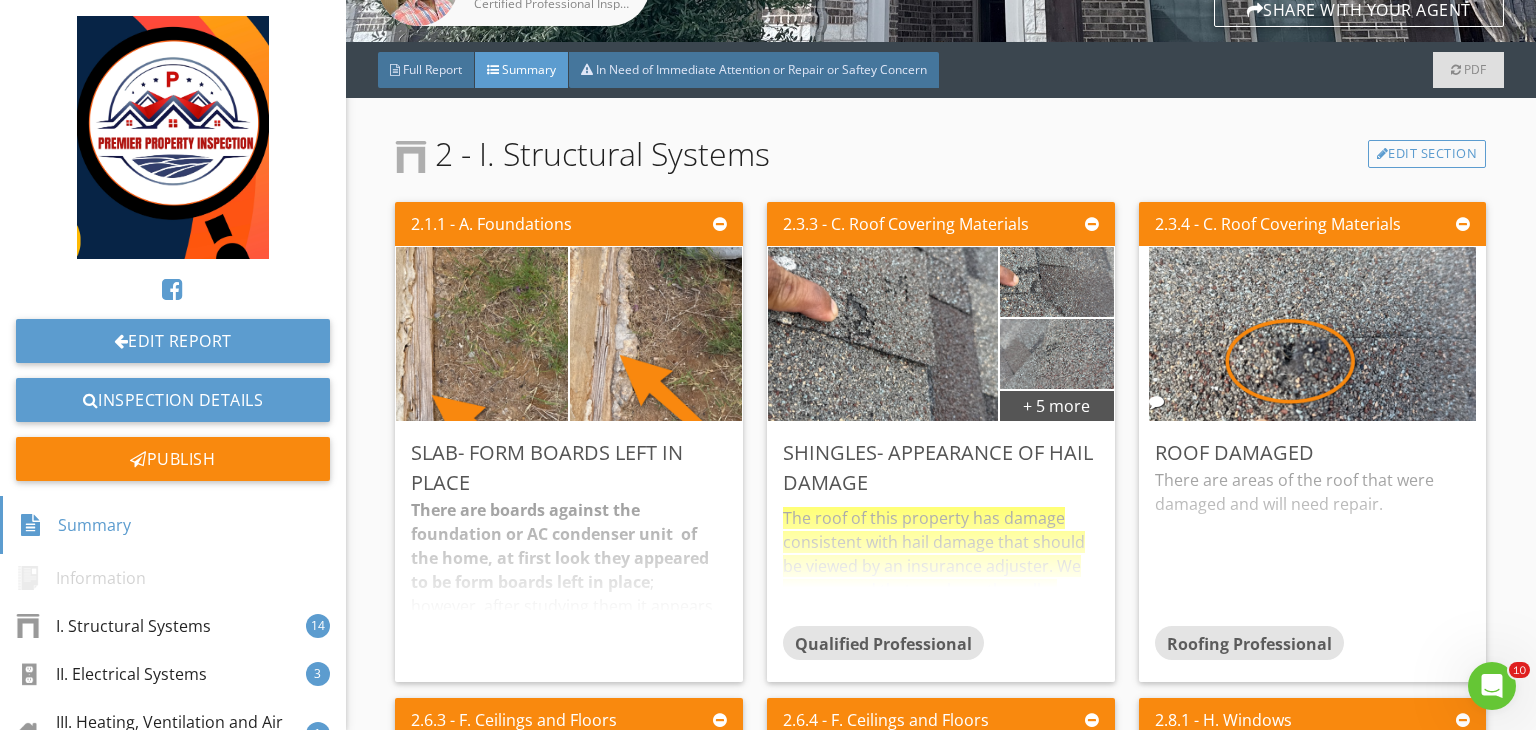 scroll, scrollTop: 448, scrollLeft: 0, axis: vertical 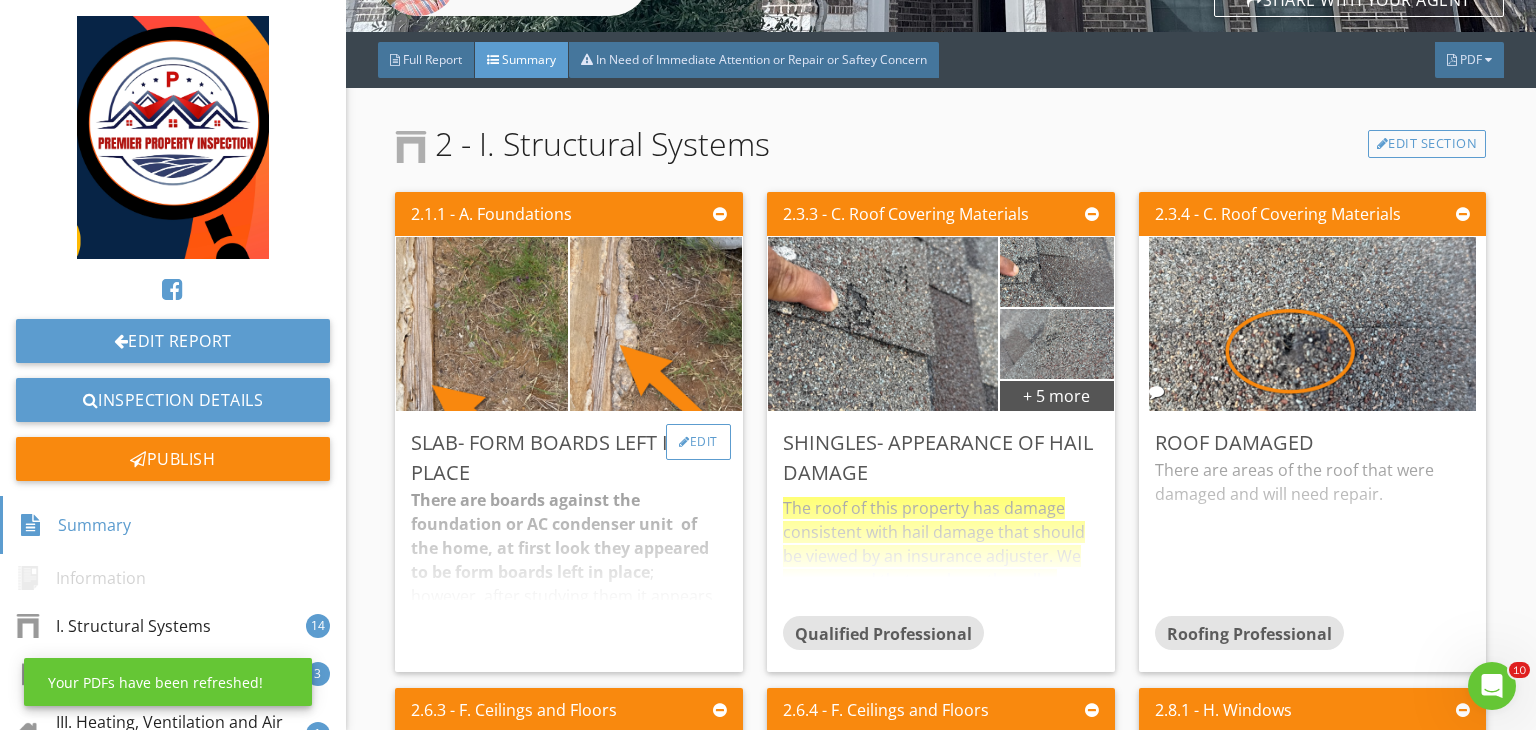 click on "Edit" at bounding box center (698, 442) 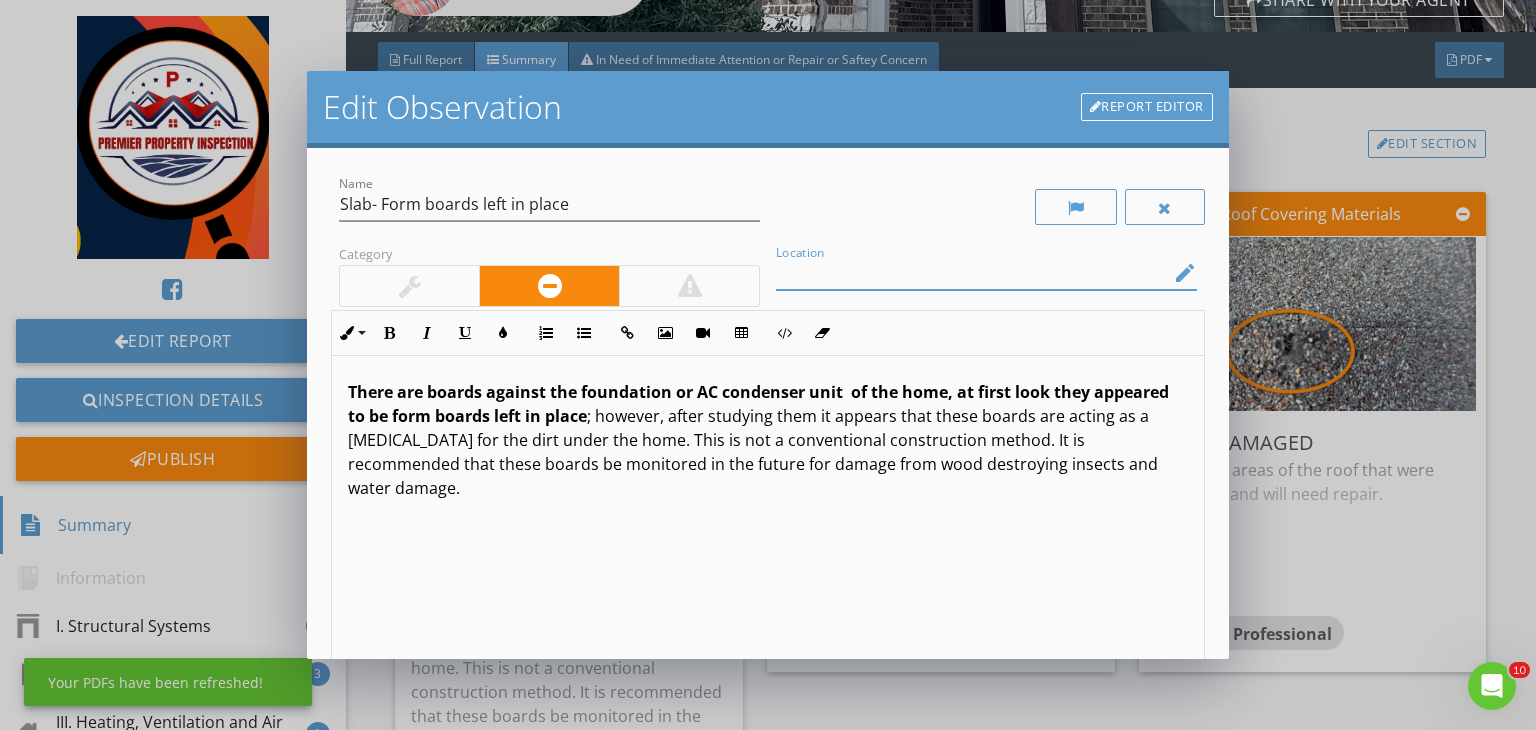 click at bounding box center [972, 273] 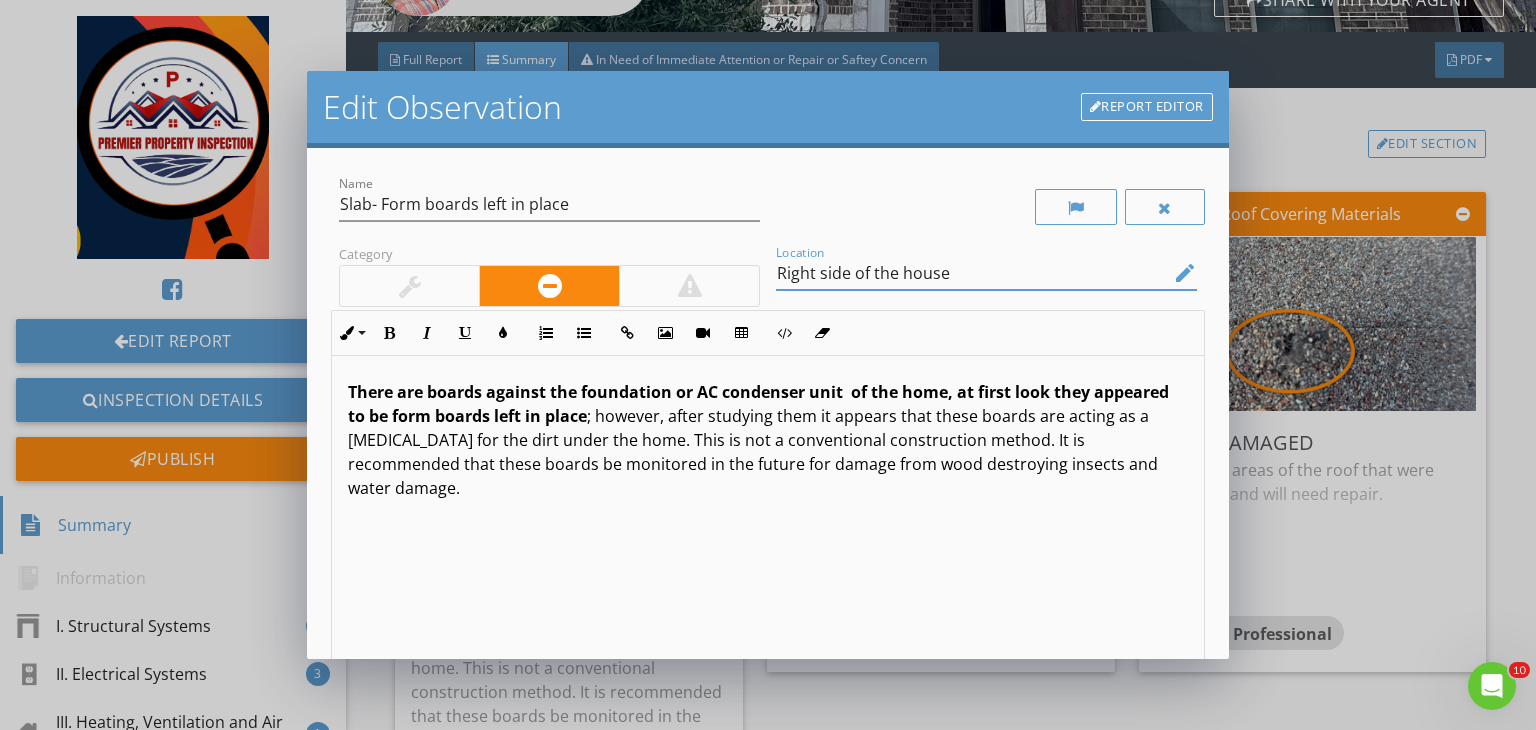type on "Right side of the house" 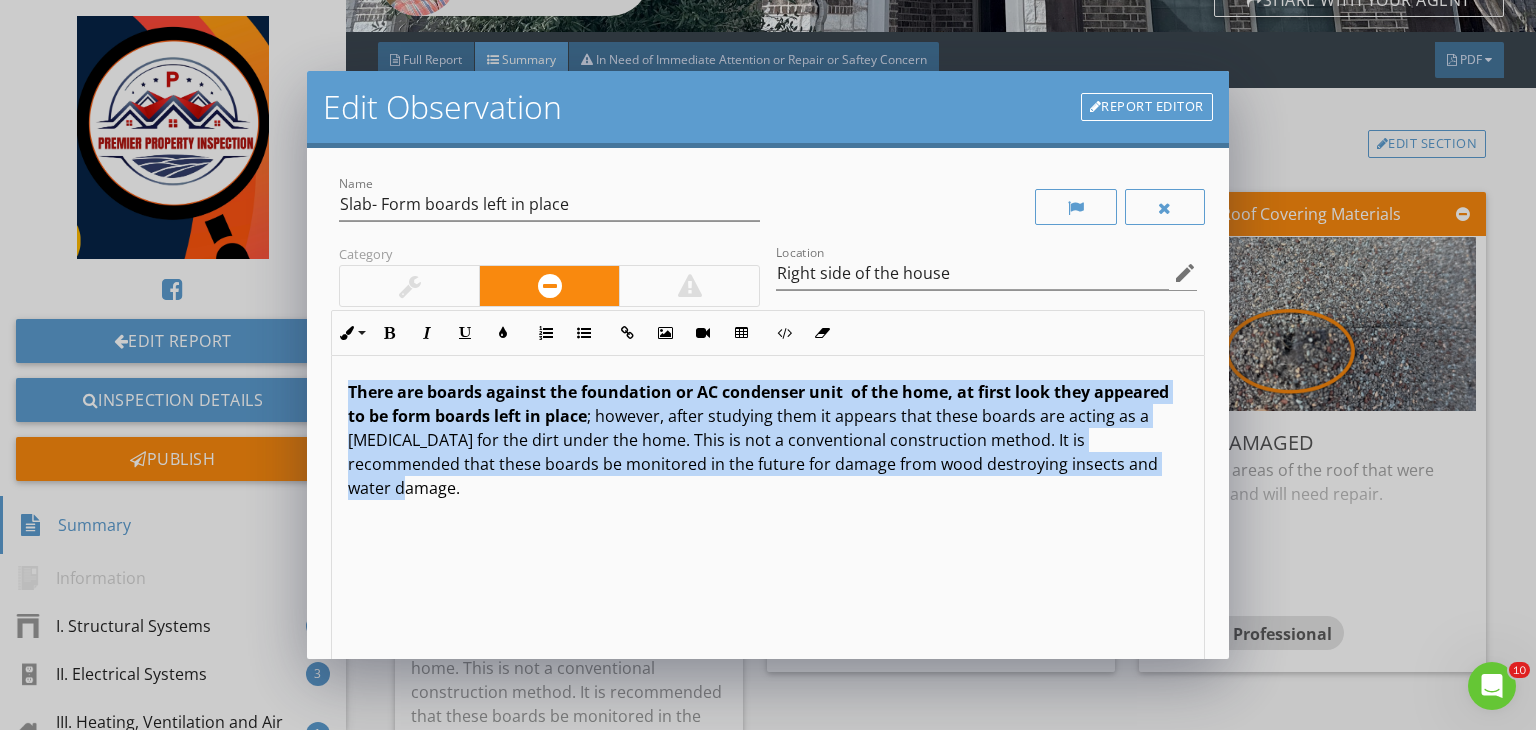 drag, startPoint x: 478, startPoint y: 478, endPoint x: 301, endPoint y: 349, distance: 219.02055 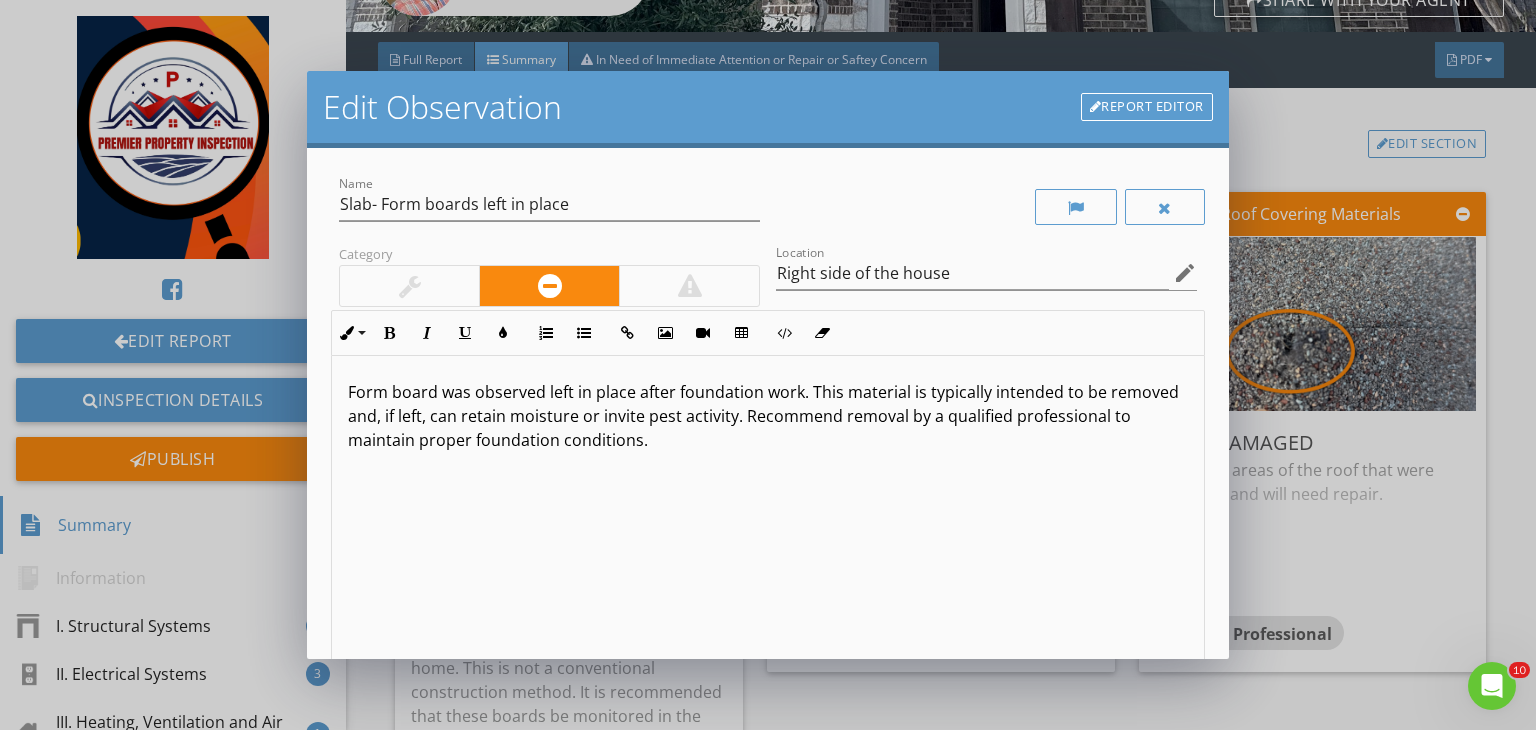 scroll, scrollTop: 0, scrollLeft: 0, axis: both 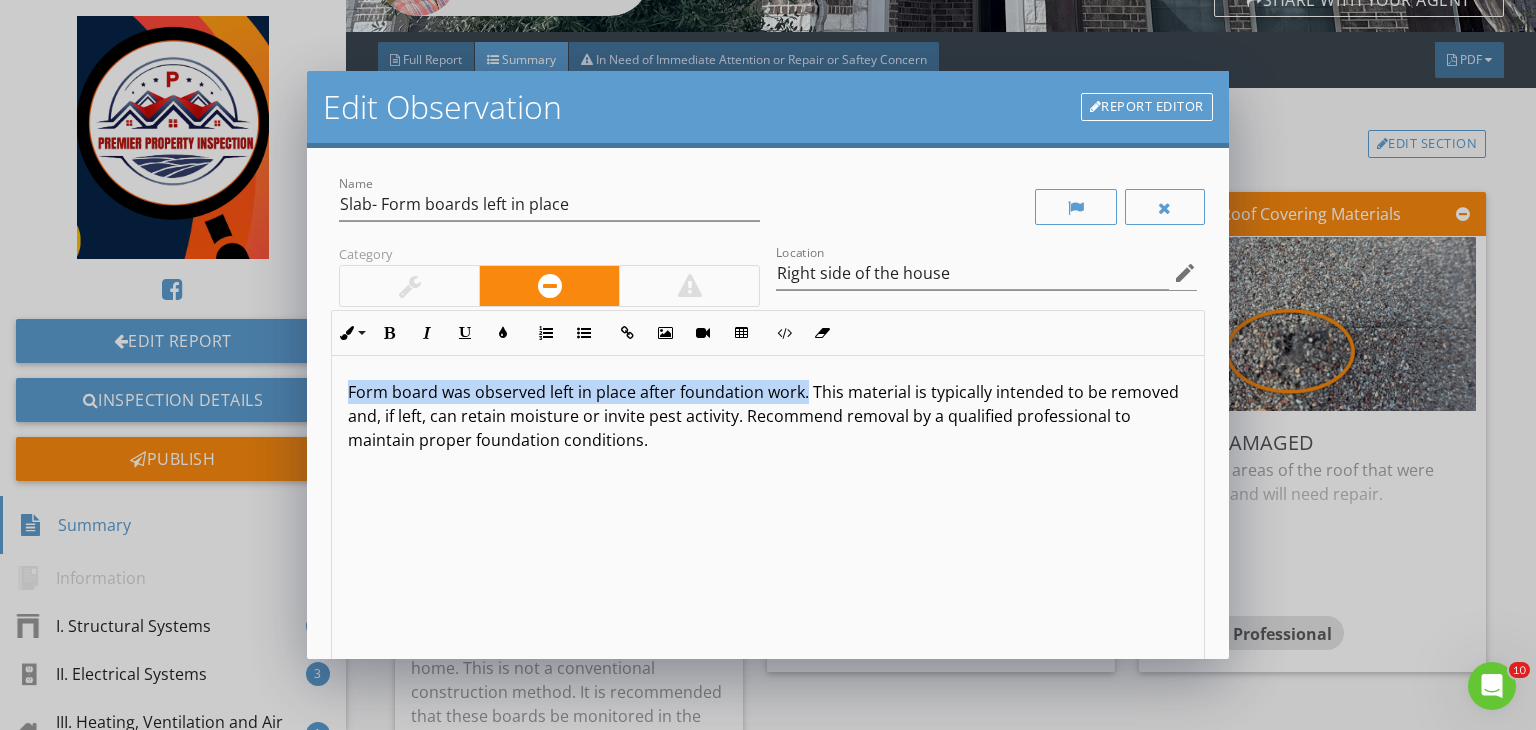 drag, startPoint x: 805, startPoint y: 381, endPoint x: 343, endPoint y: 357, distance: 462.62296 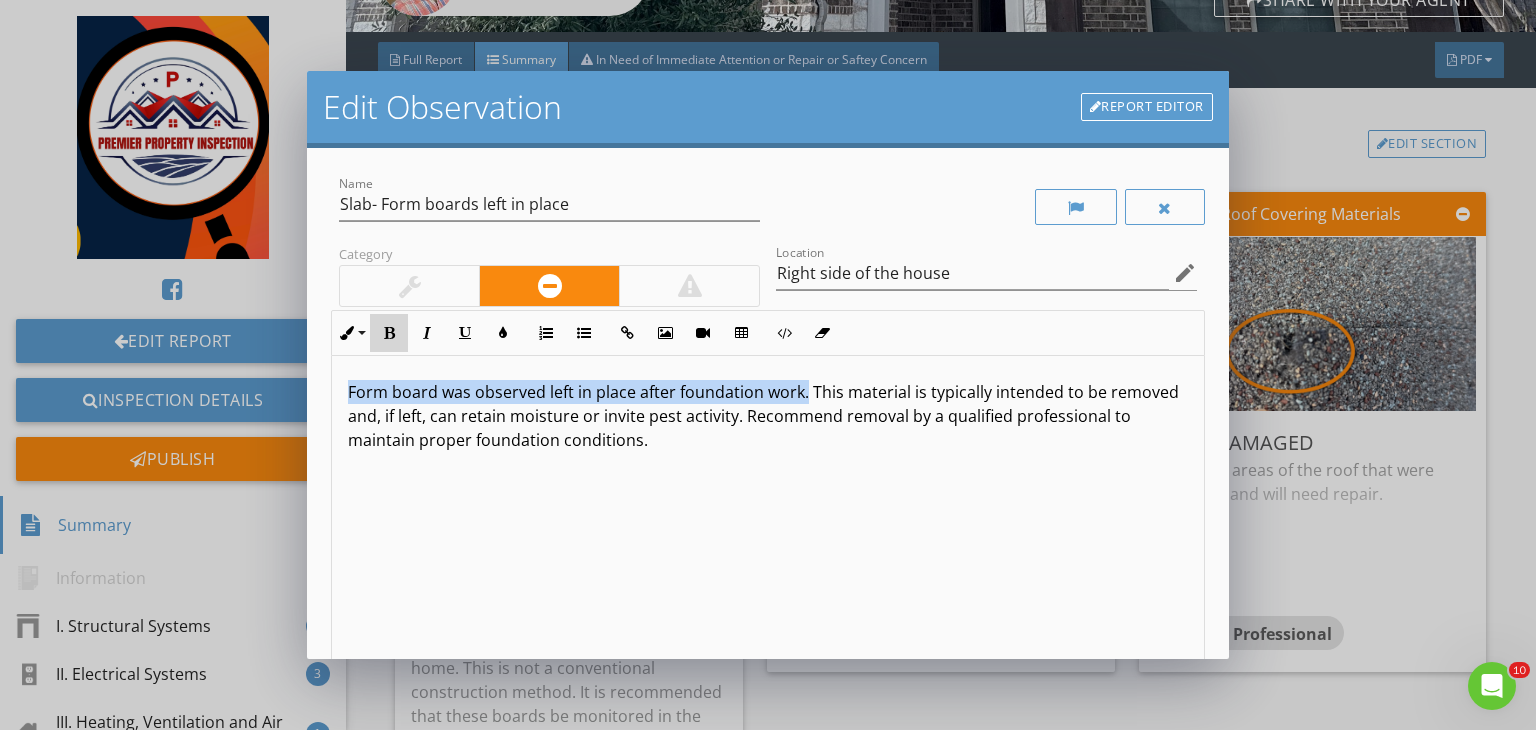 click at bounding box center (389, 333) 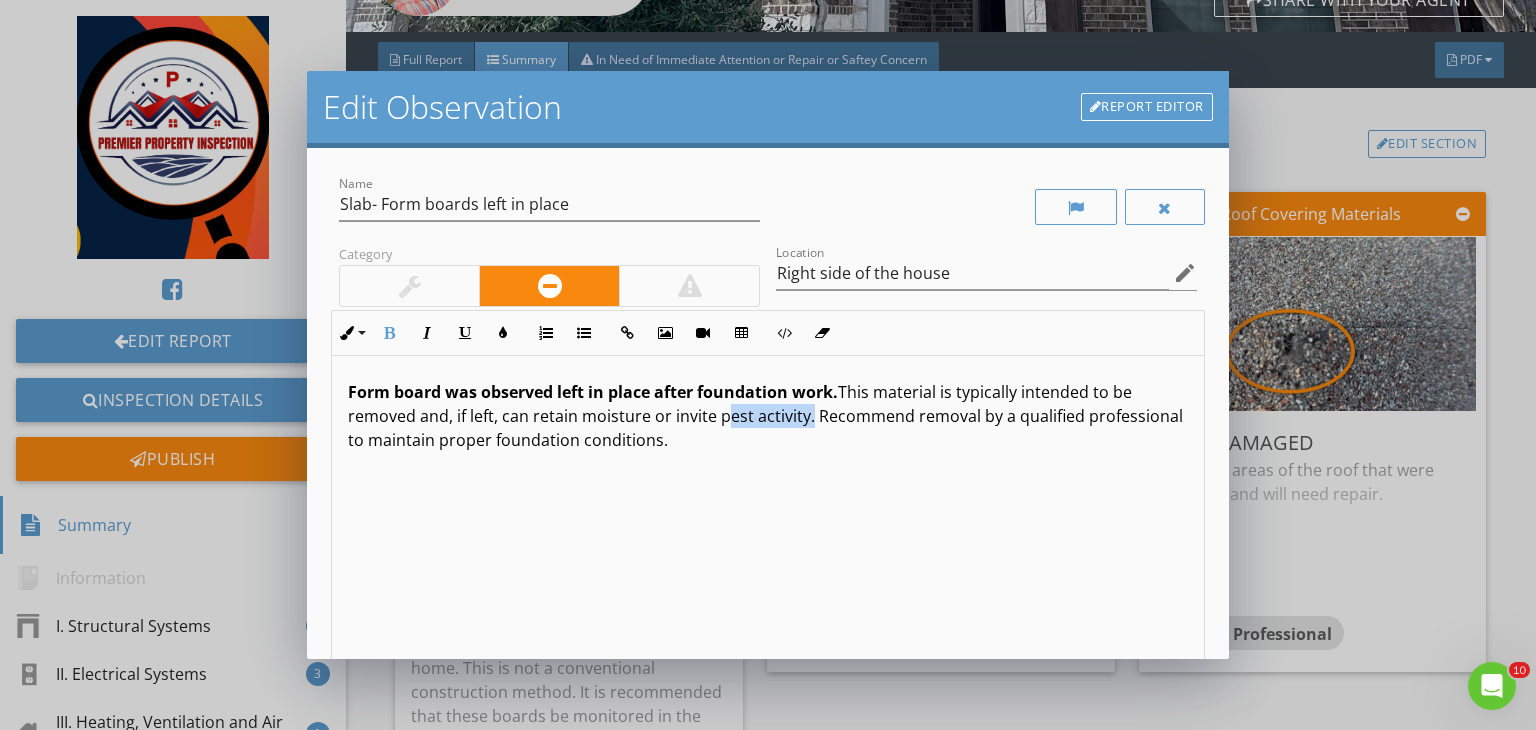 drag, startPoint x: 716, startPoint y: 417, endPoint x: 806, endPoint y: 425, distance: 90.35486 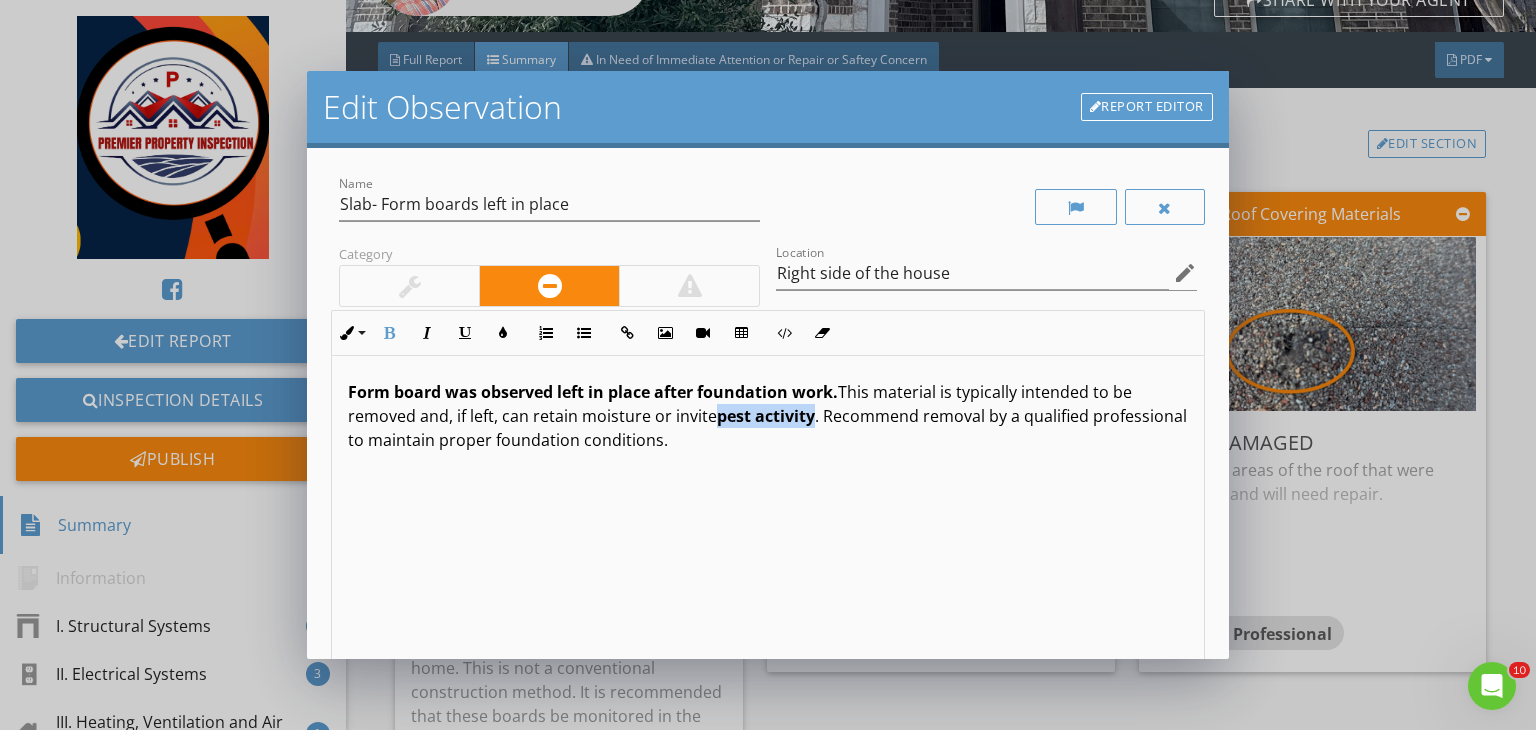 scroll, scrollTop: 0, scrollLeft: 0, axis: both 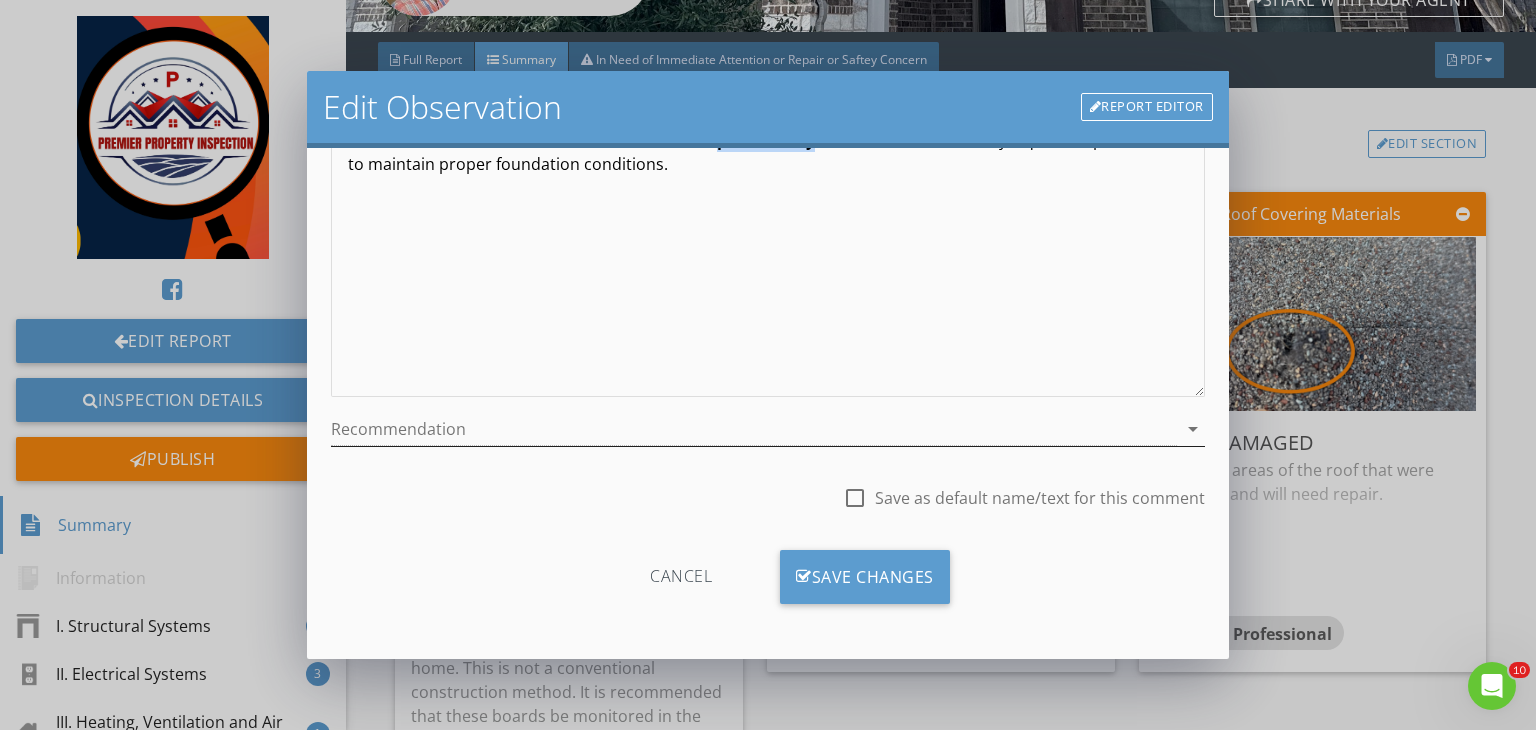 click at bounding box center (754, 429) 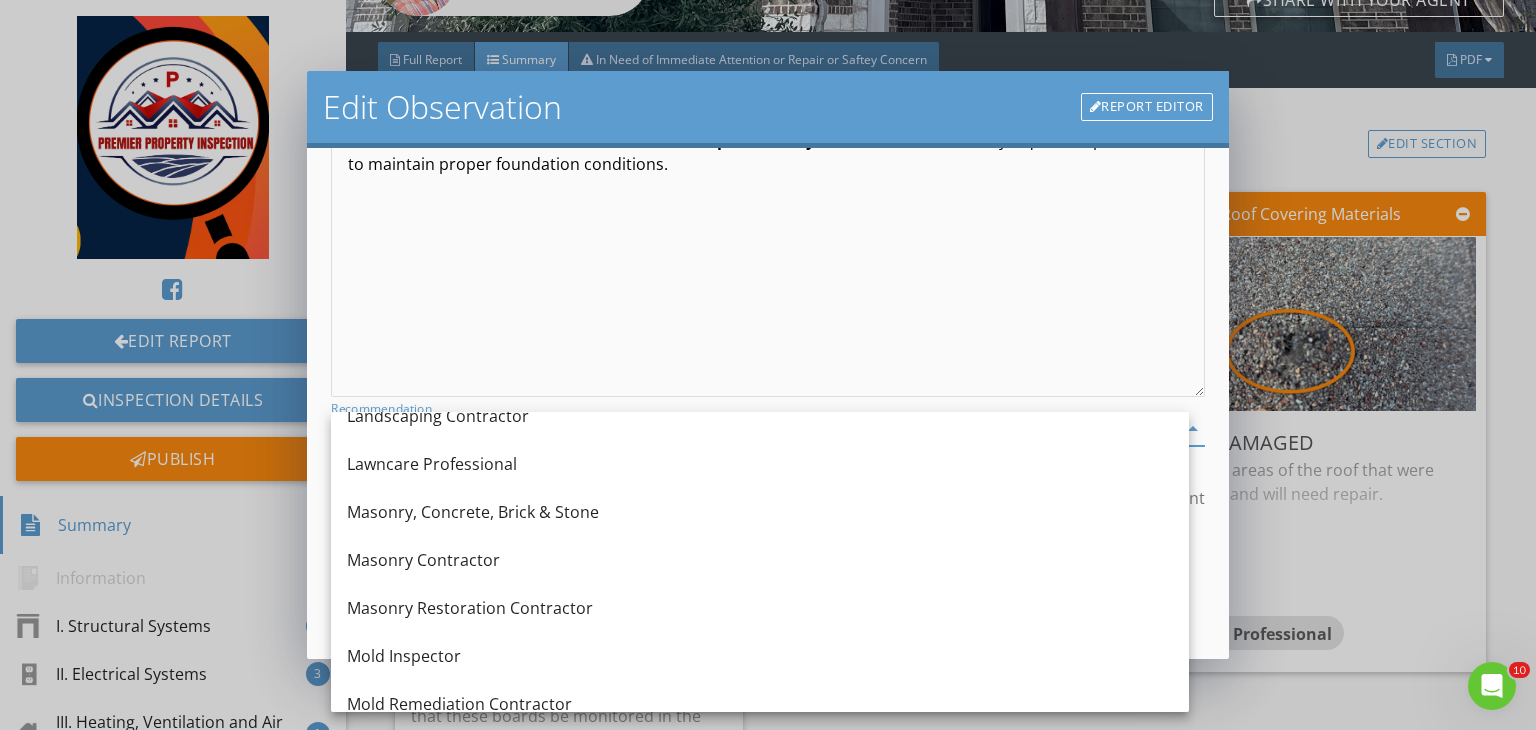 scroll, scrollTop: 1567, scrollLeft: 0, axis: vertical 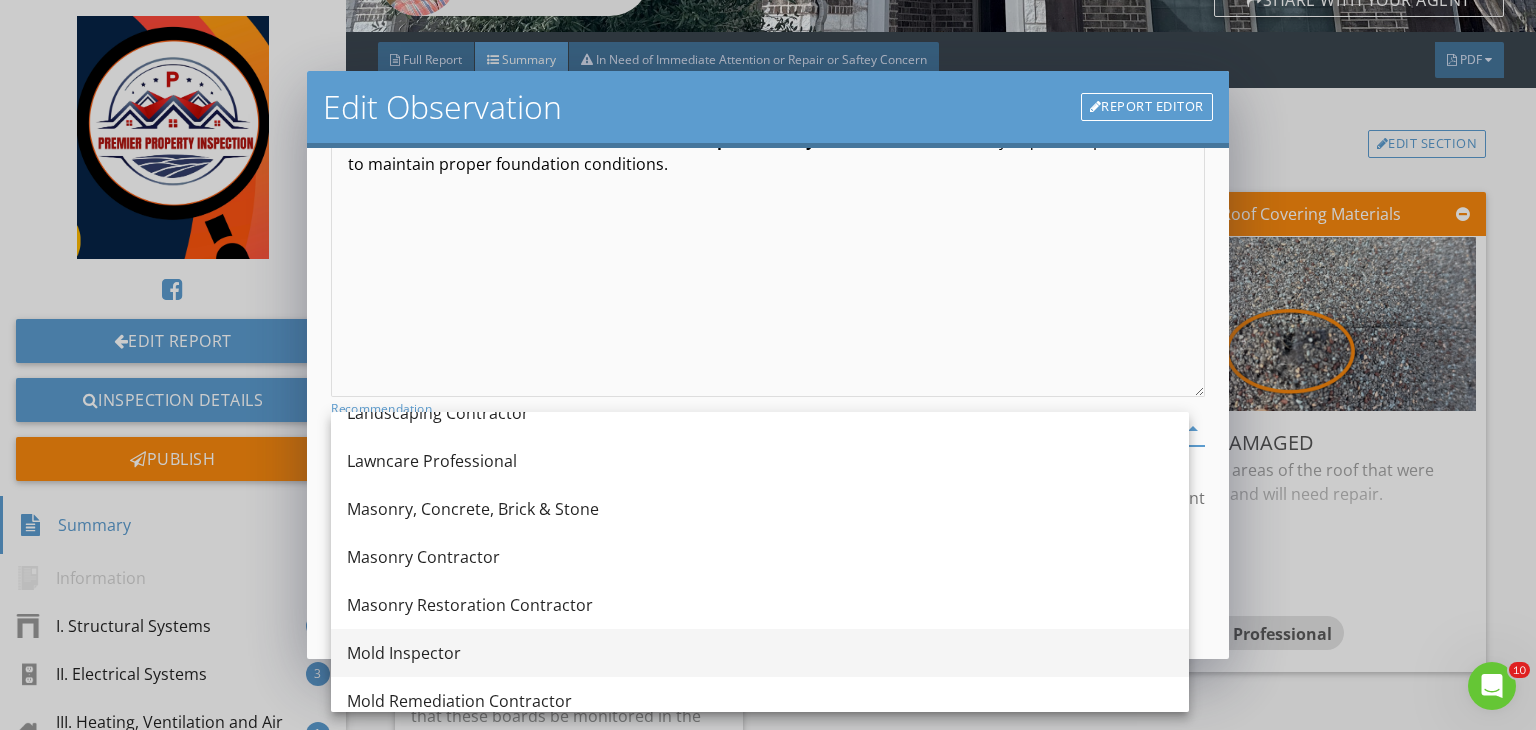 click on "Mold Inspector" at bounding box center (760, 653) 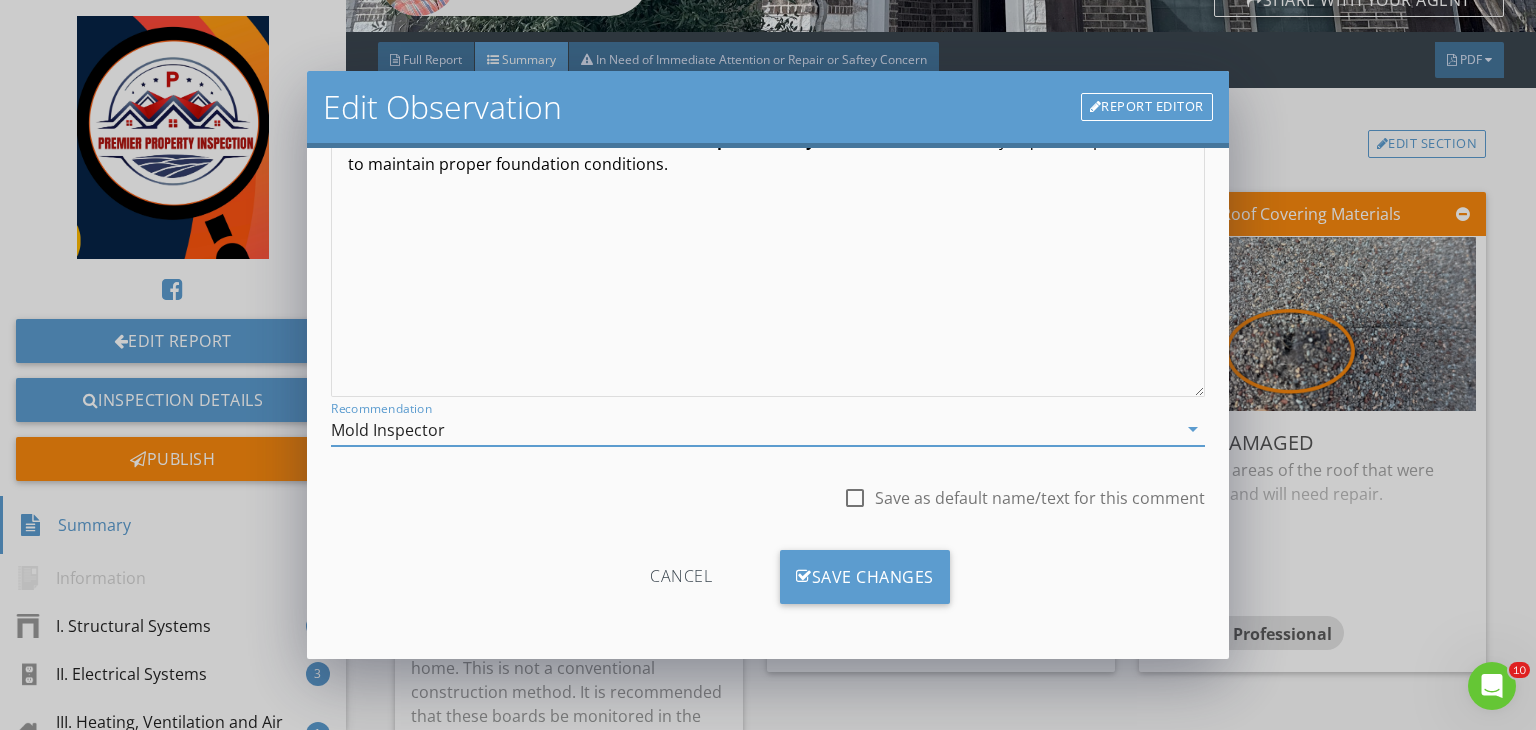 click on "Mold Inspector" at bounding box center [754, 429] 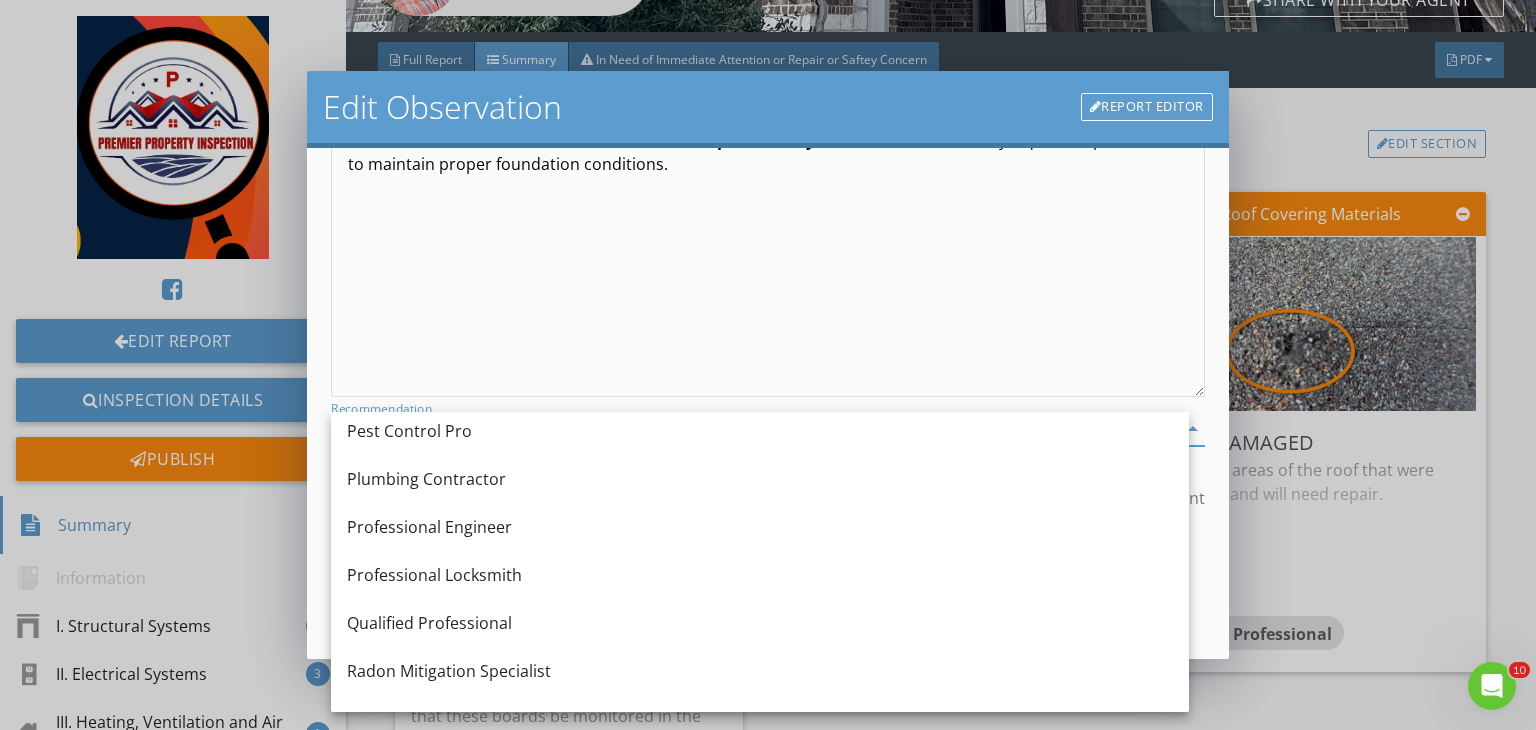scroll, scrollTop: 1996, scrollLeft: 0, axis: vertical 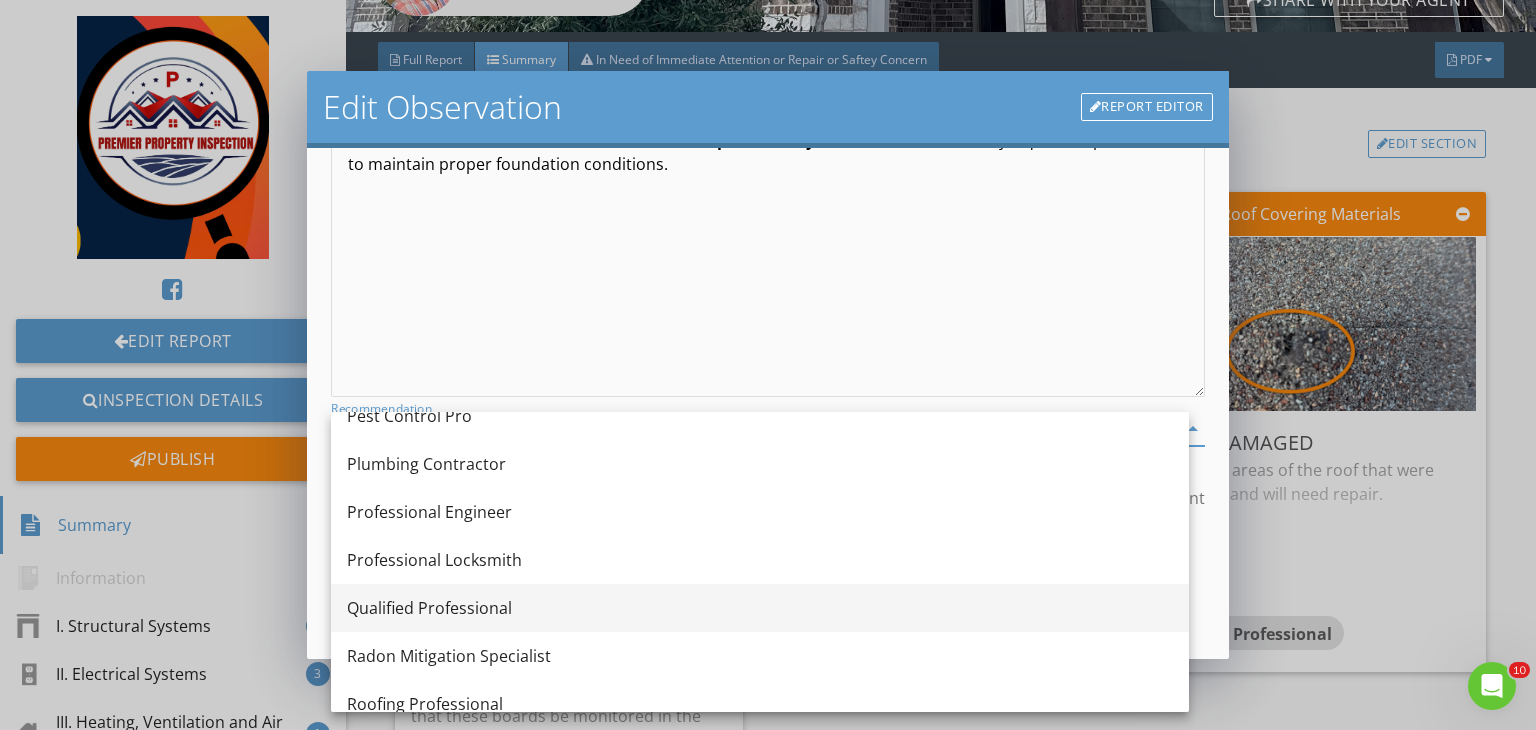 click on "Qualified Professional" at bounding box center (760, 608) 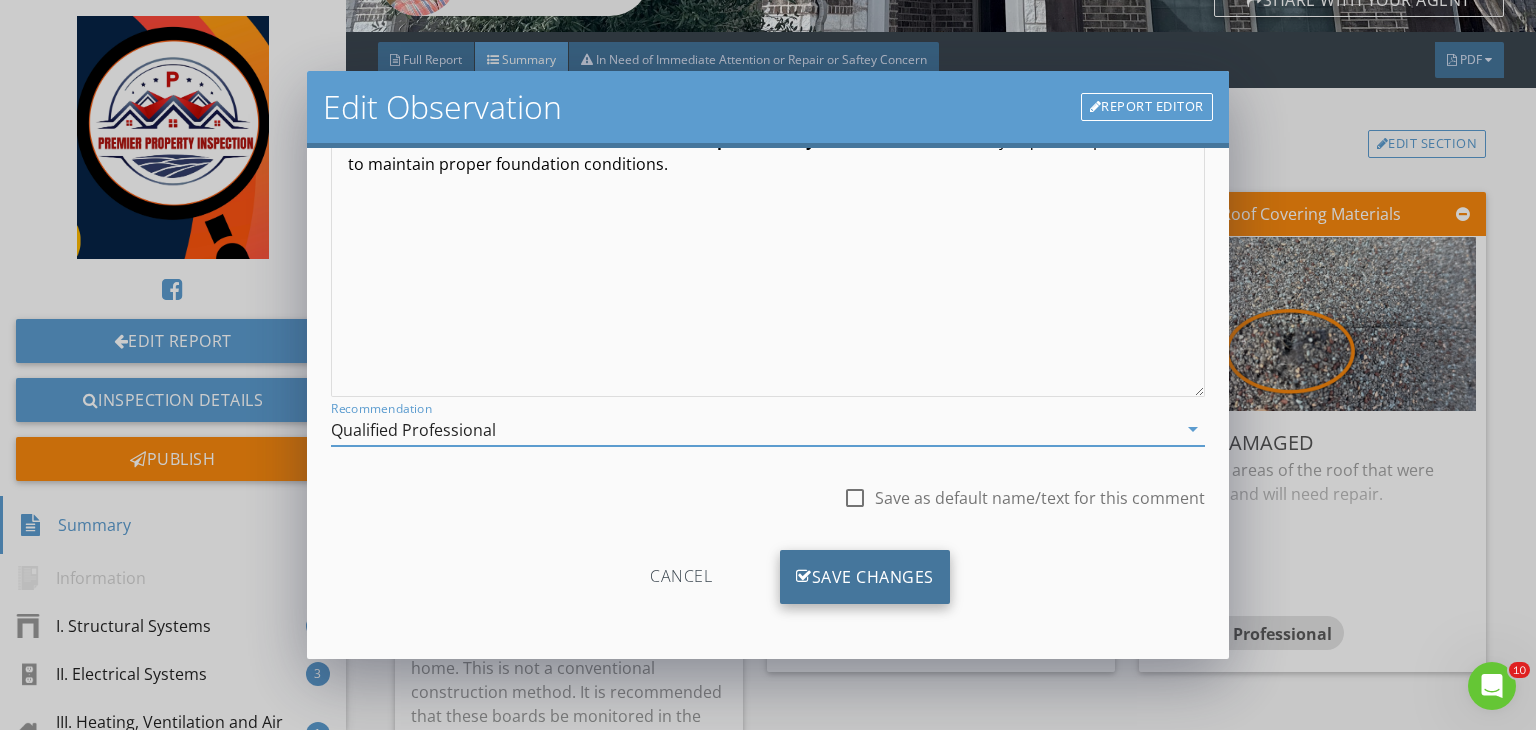 click on "Save Changes" at bounding box center [865, 577] 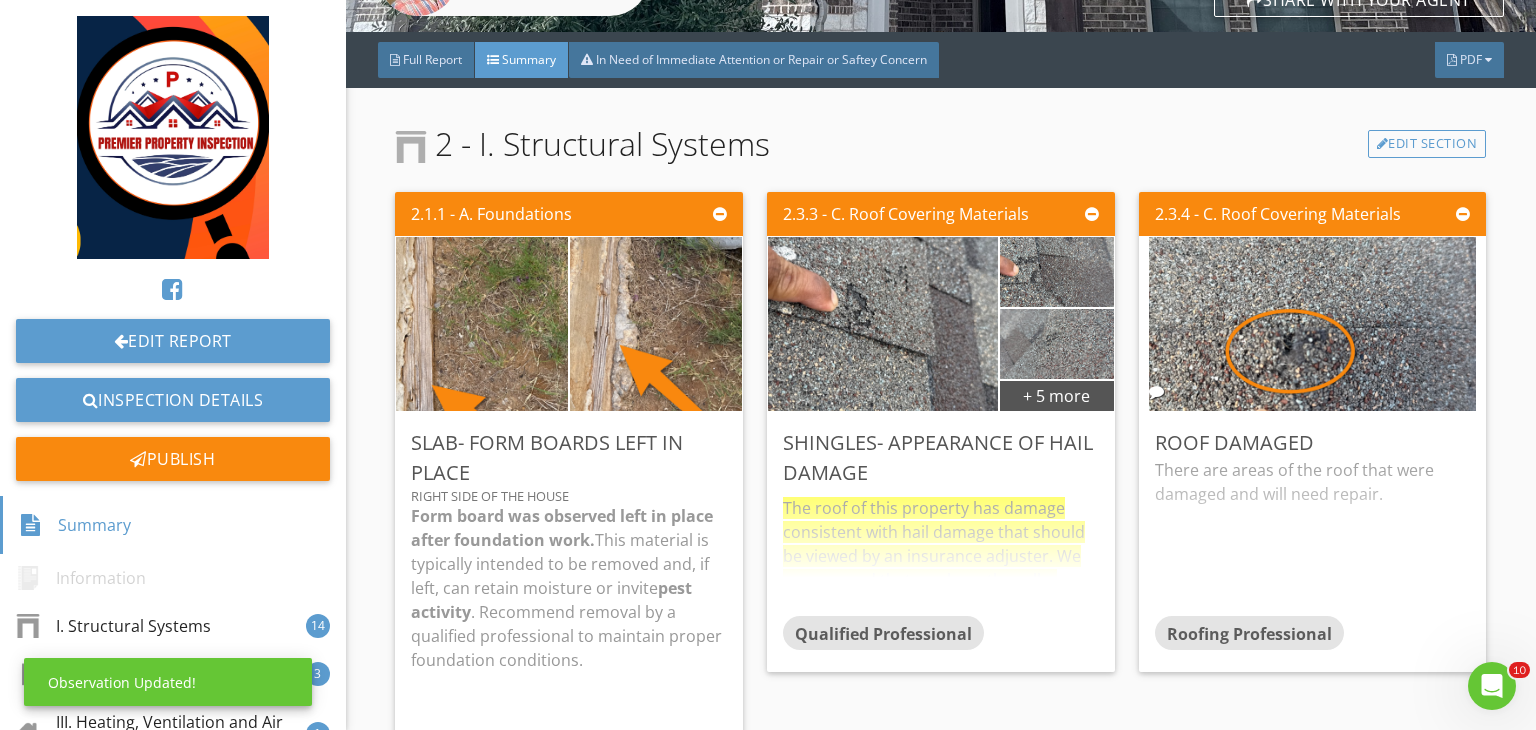 scroll, scrollTop: 39, scrollLeft: 0, axis: vertical 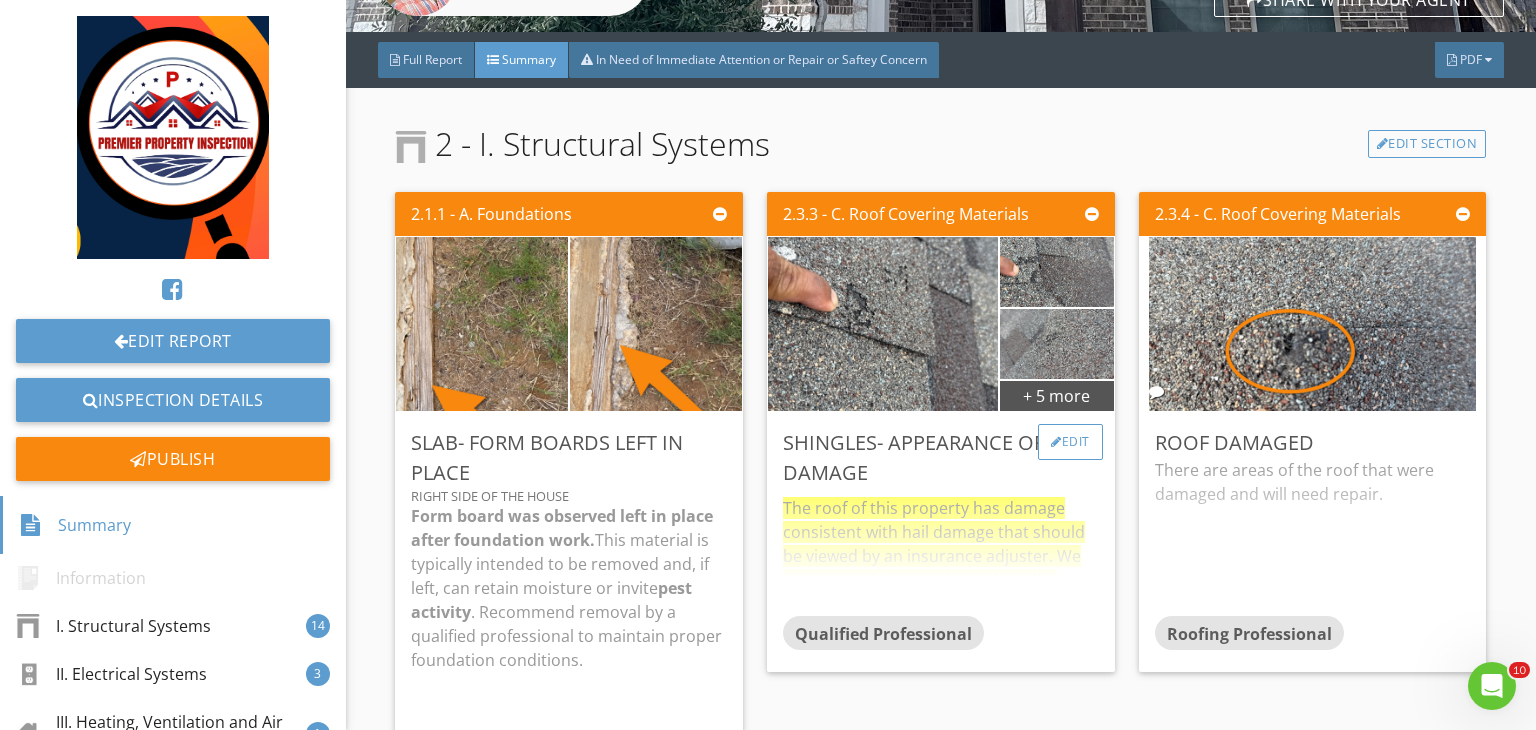 click on "Edit" at bounding box center [1070, 442] 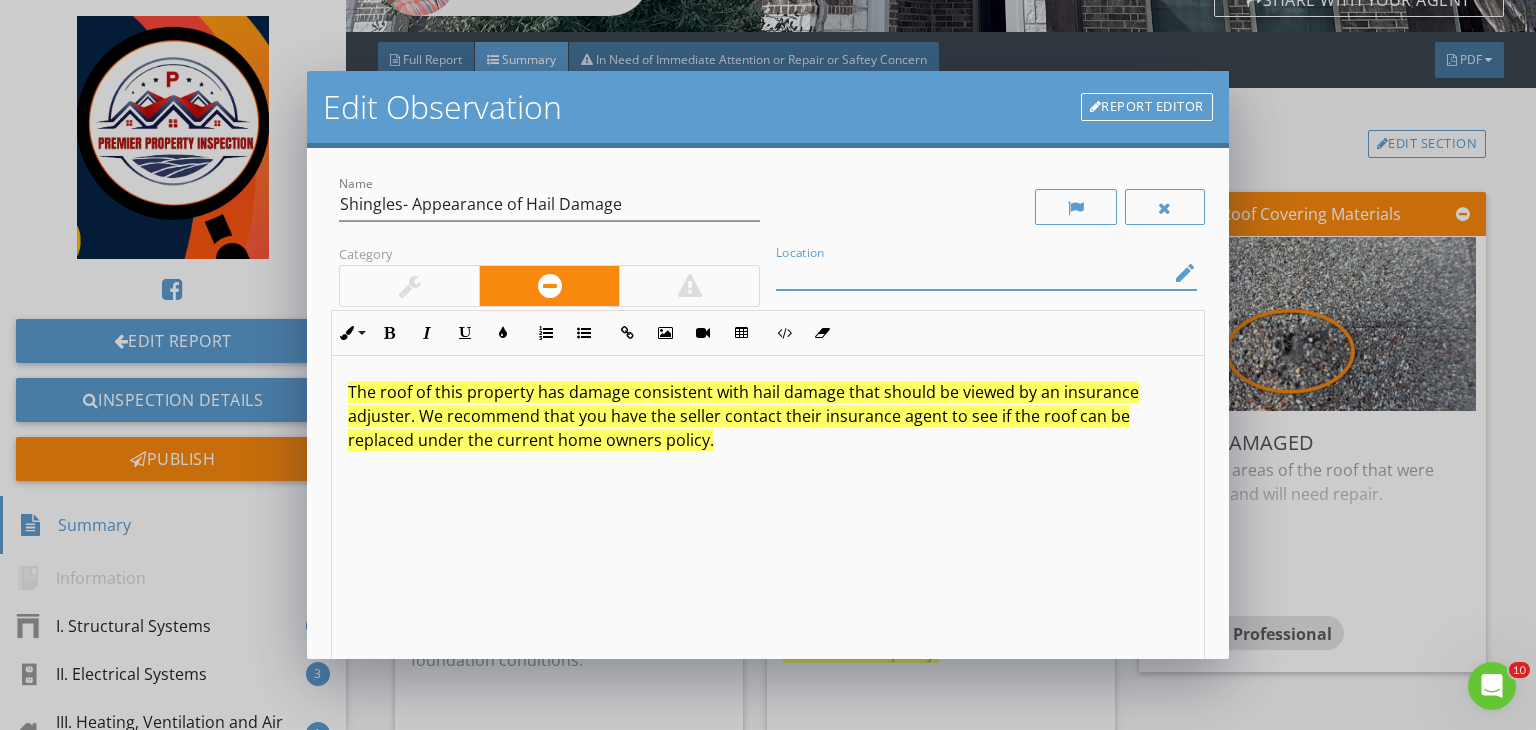 click at bounding box center (972, 273) 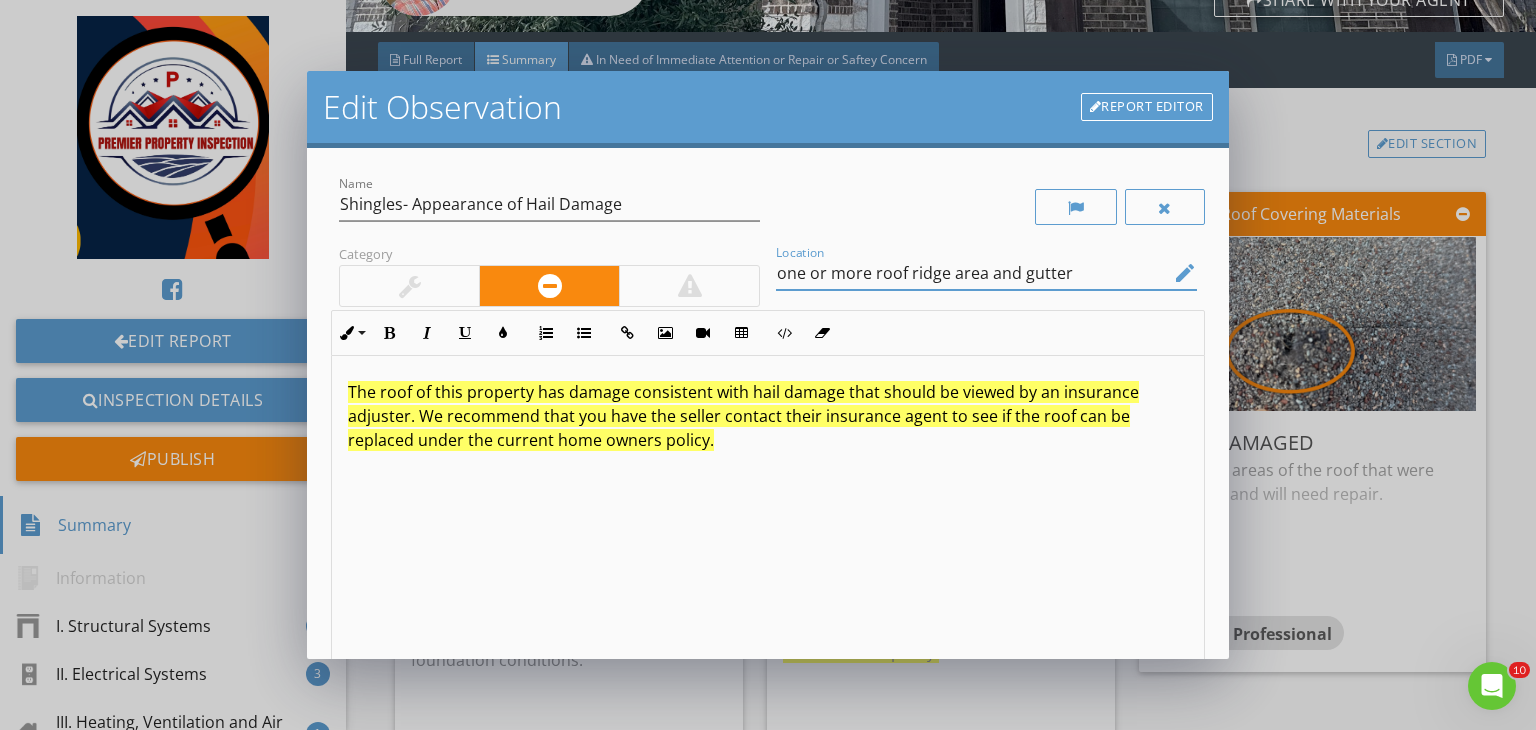 scroll, scrollTop: 0, scrollLeft: 0, axis: both 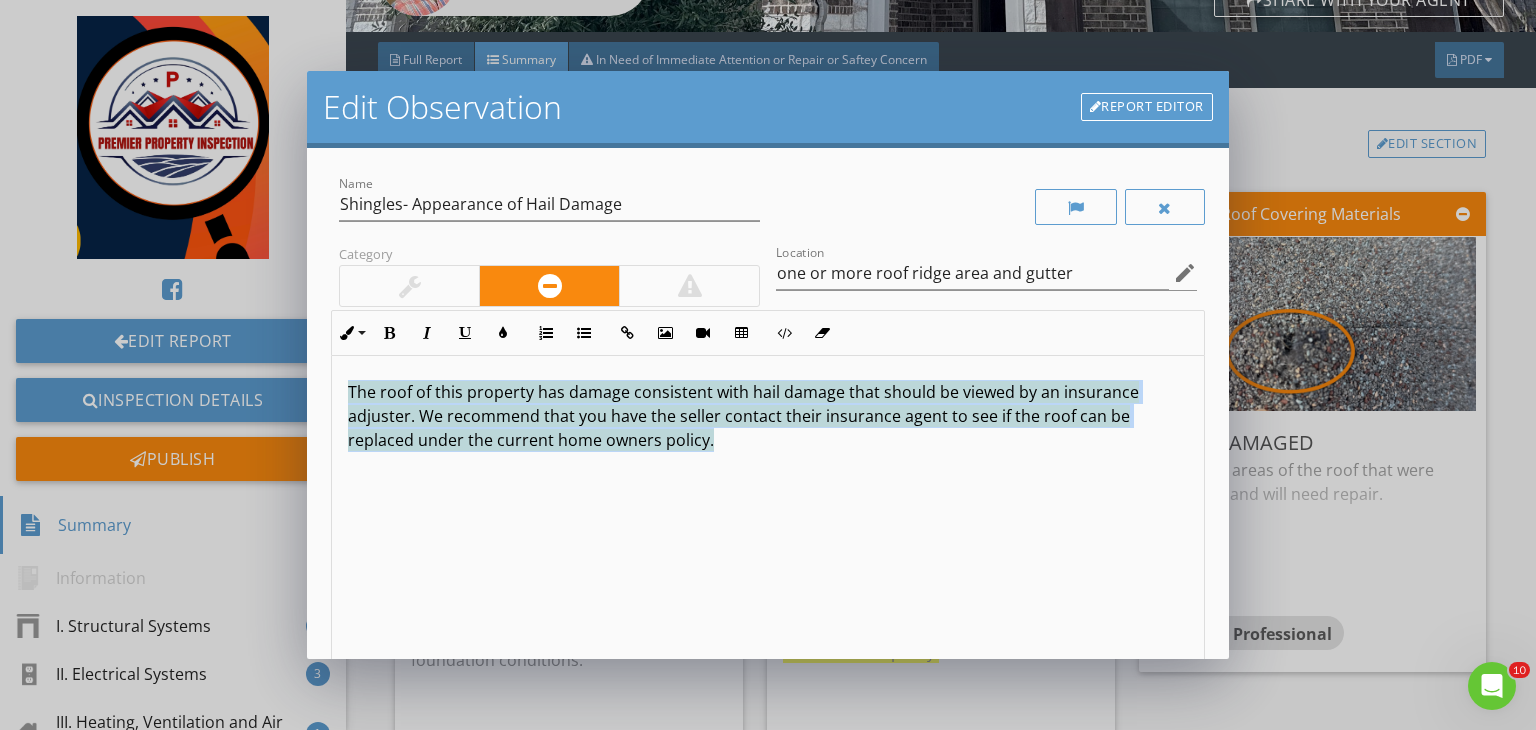 drag, startPoint x: 730, startPoint y: 447, endPoint x: 240, endPoint y: 337, distance: 502.1952 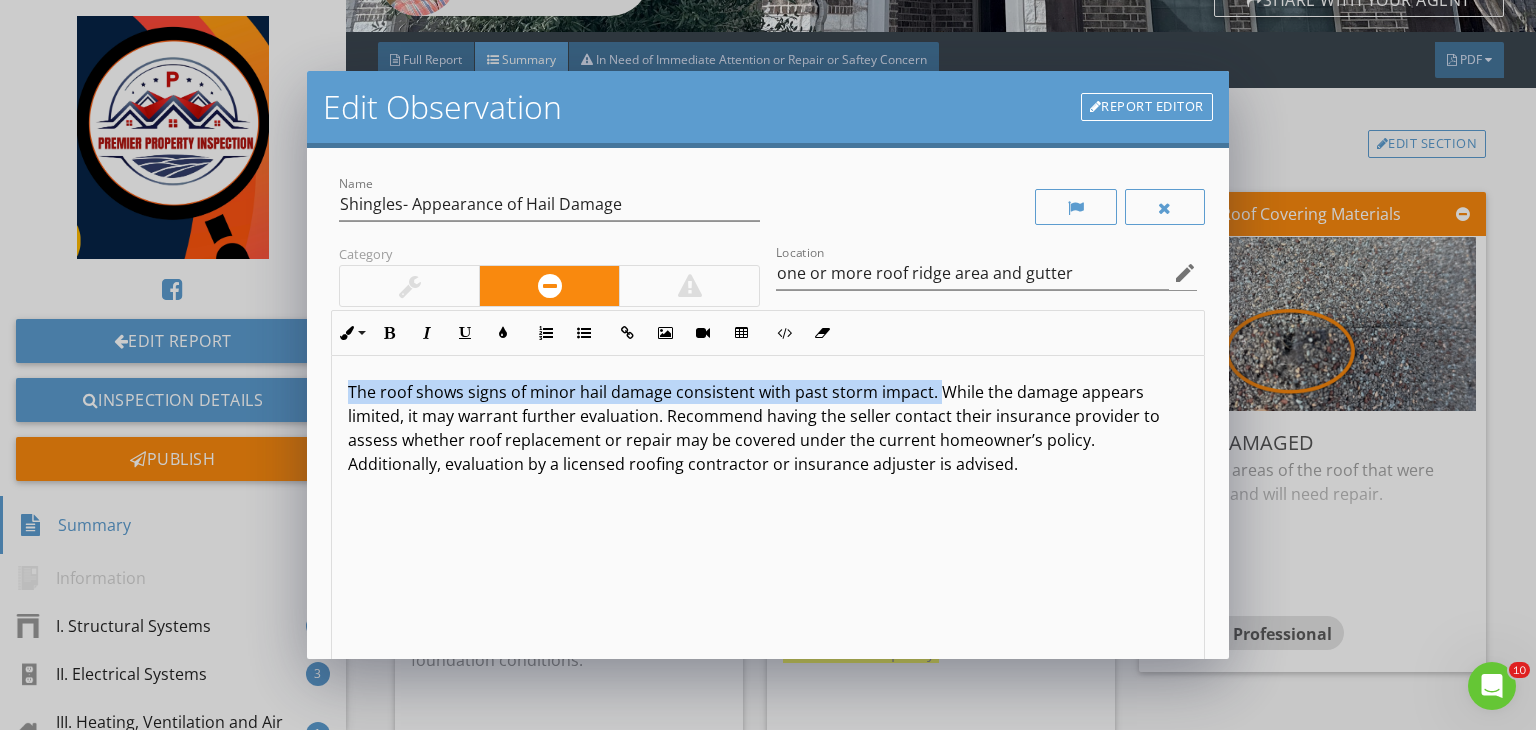 drag, startPoint x: 935, startPoint y: 393, endPoint x: 346, endPoint y: 355, distance: 590.22455 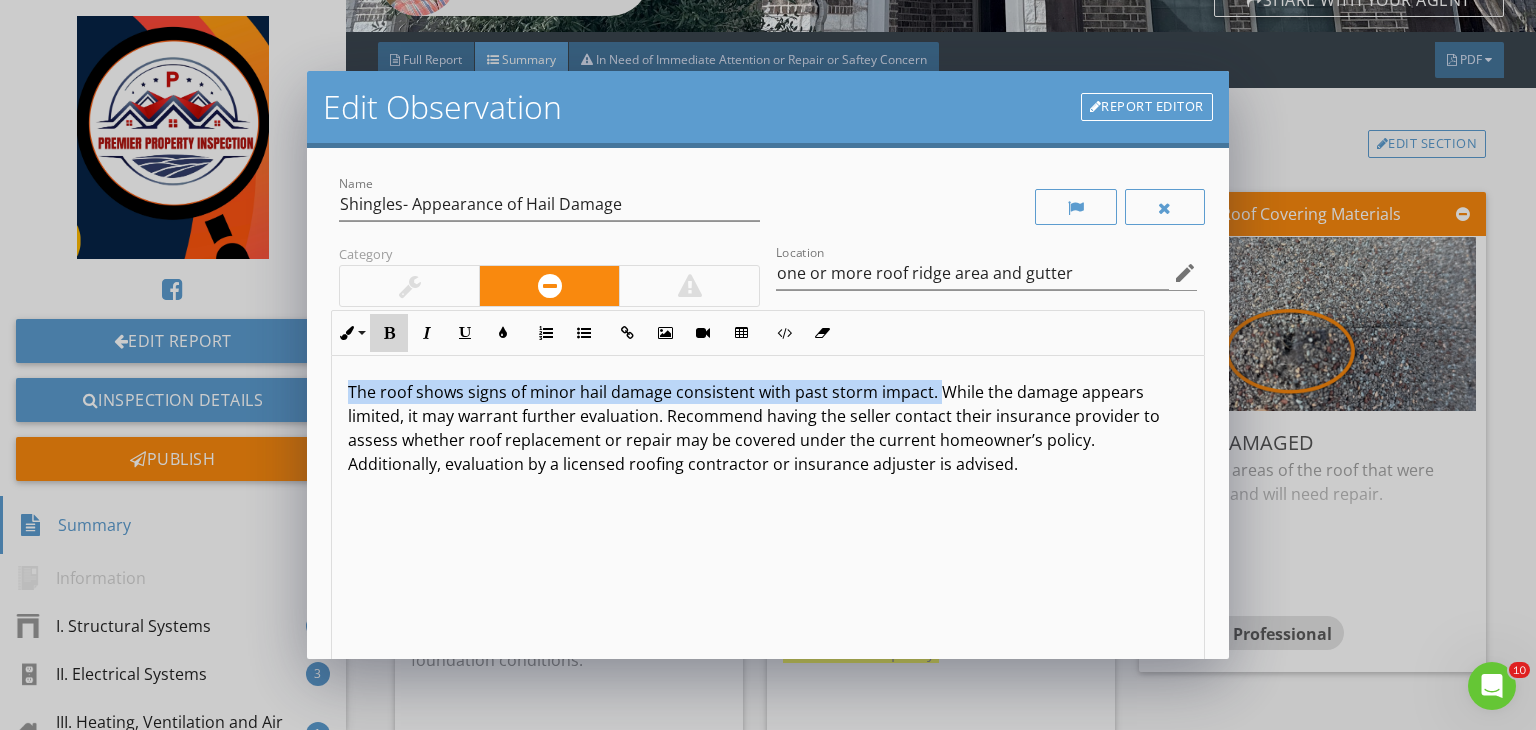 click on "Bold" at bounding box center (389, 333) 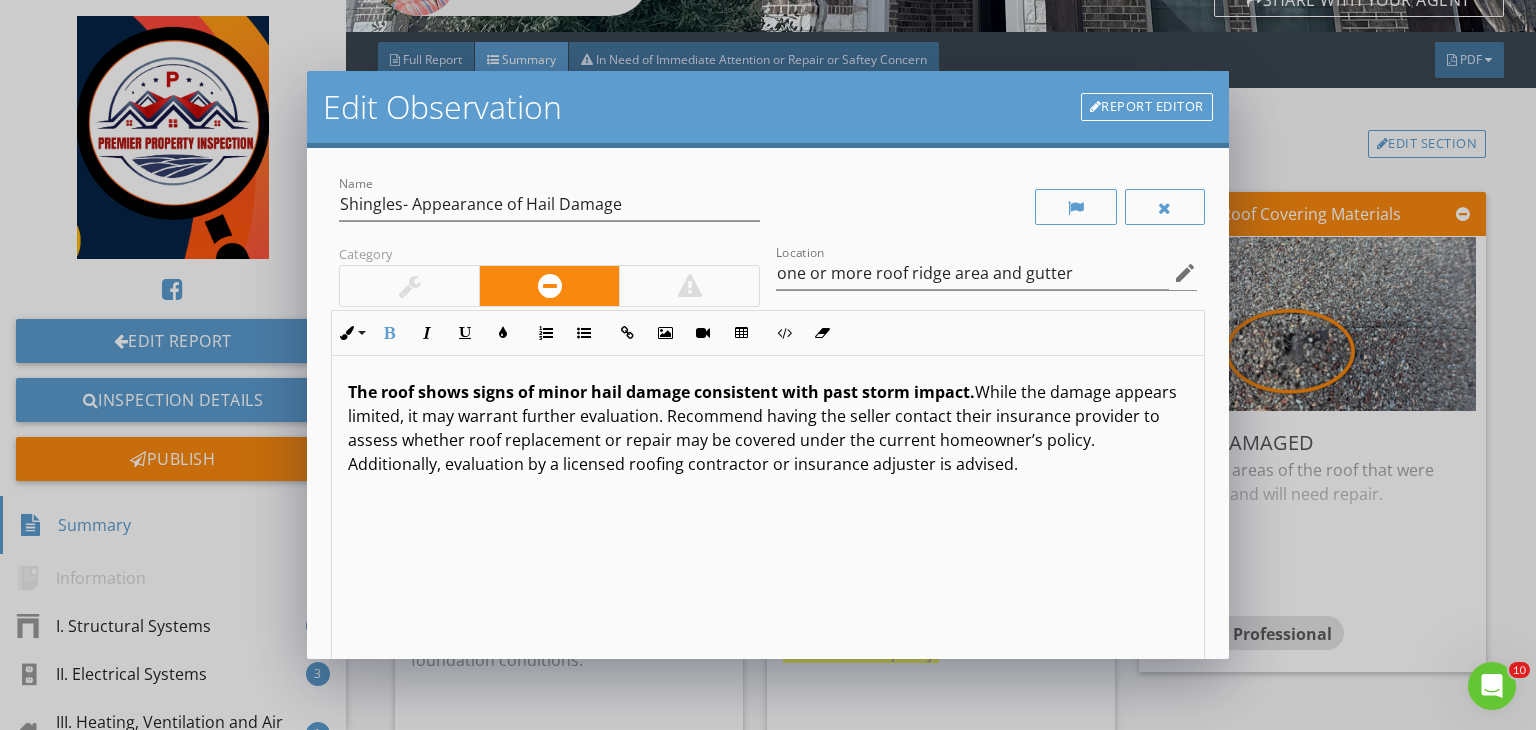 scroll, scrollTop: 0, scrollLeft: 0, axis: both 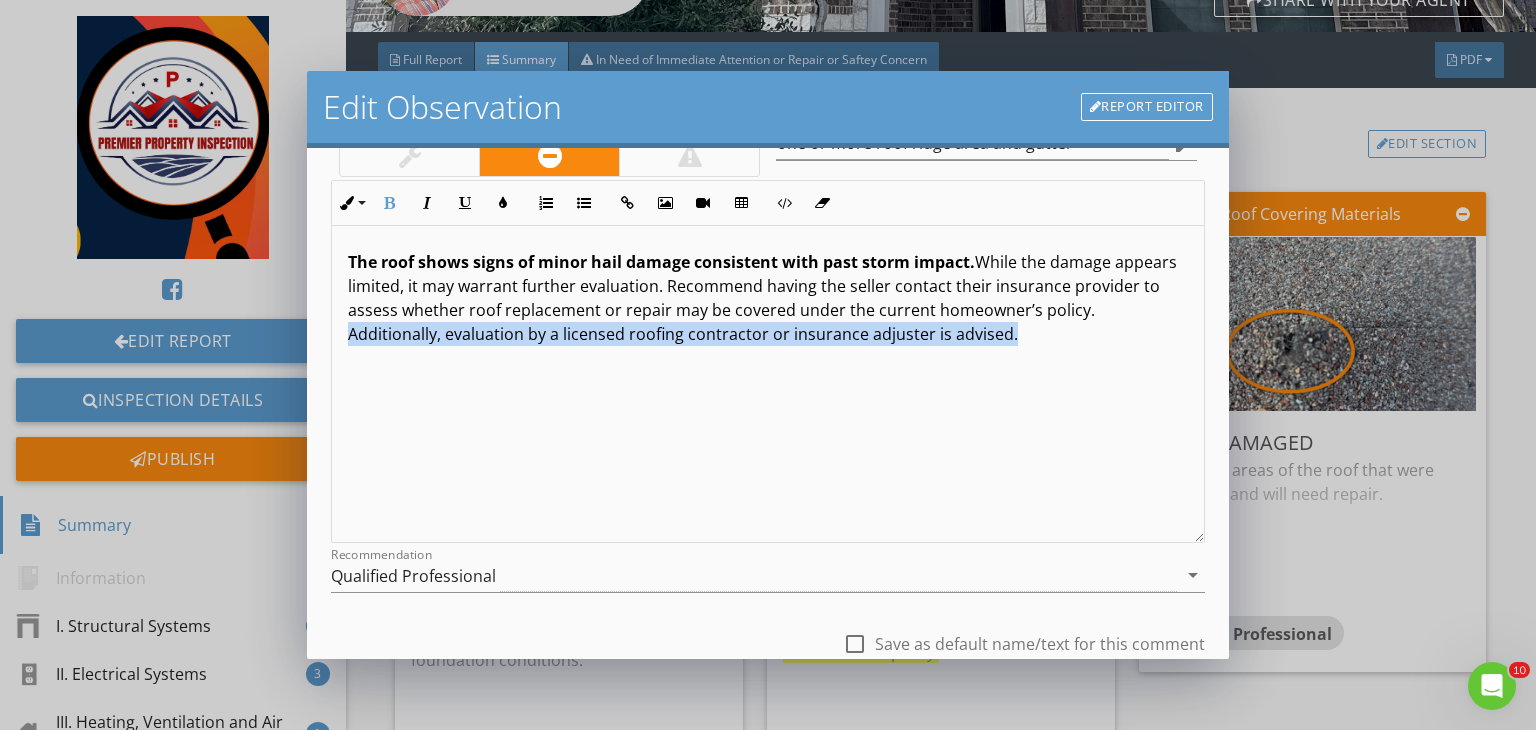 drag, startPoint x: 400, startPoint y: 326, endPoint x: 1060, endPoint y: 332, distance: 660.0273 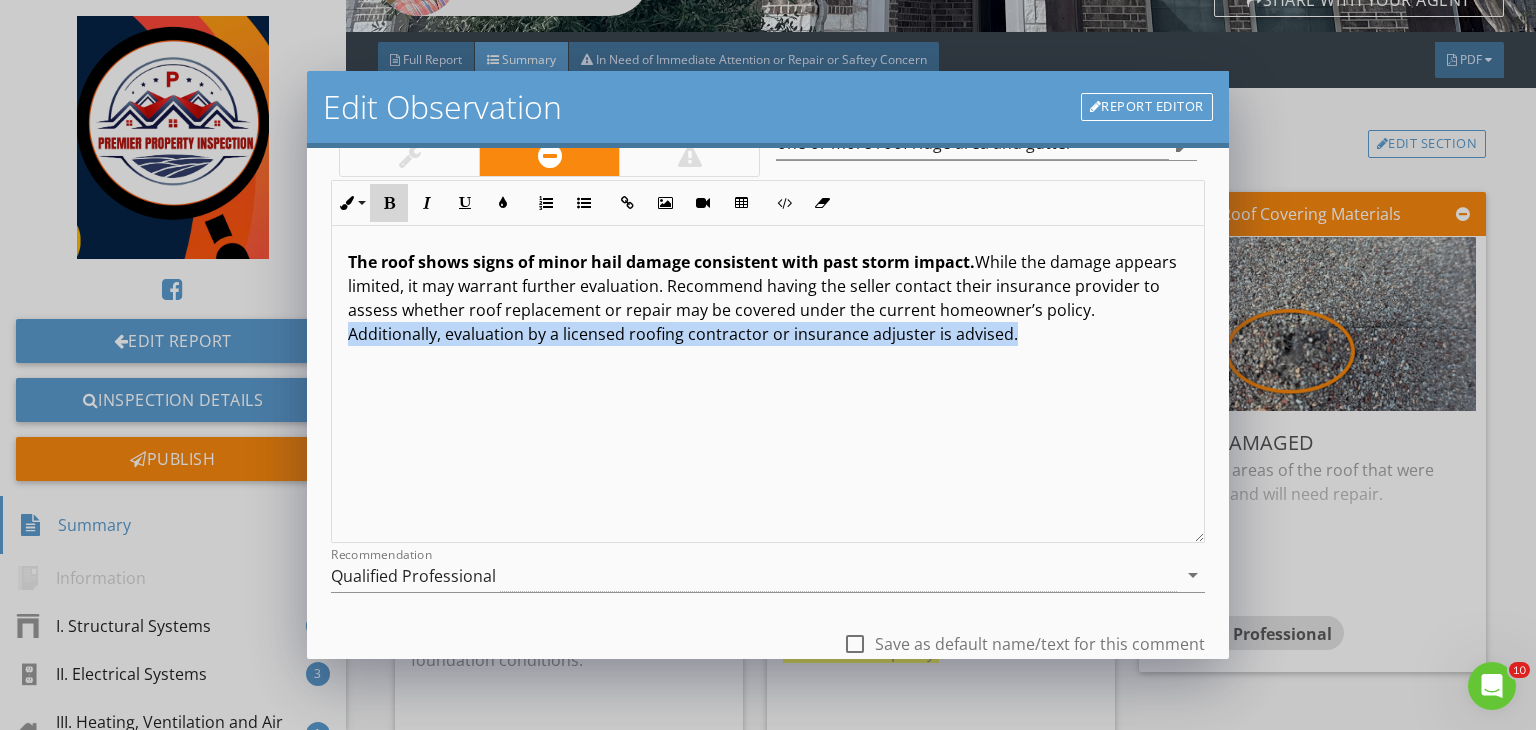 click on "Bold" at bounding box center [389, 203] 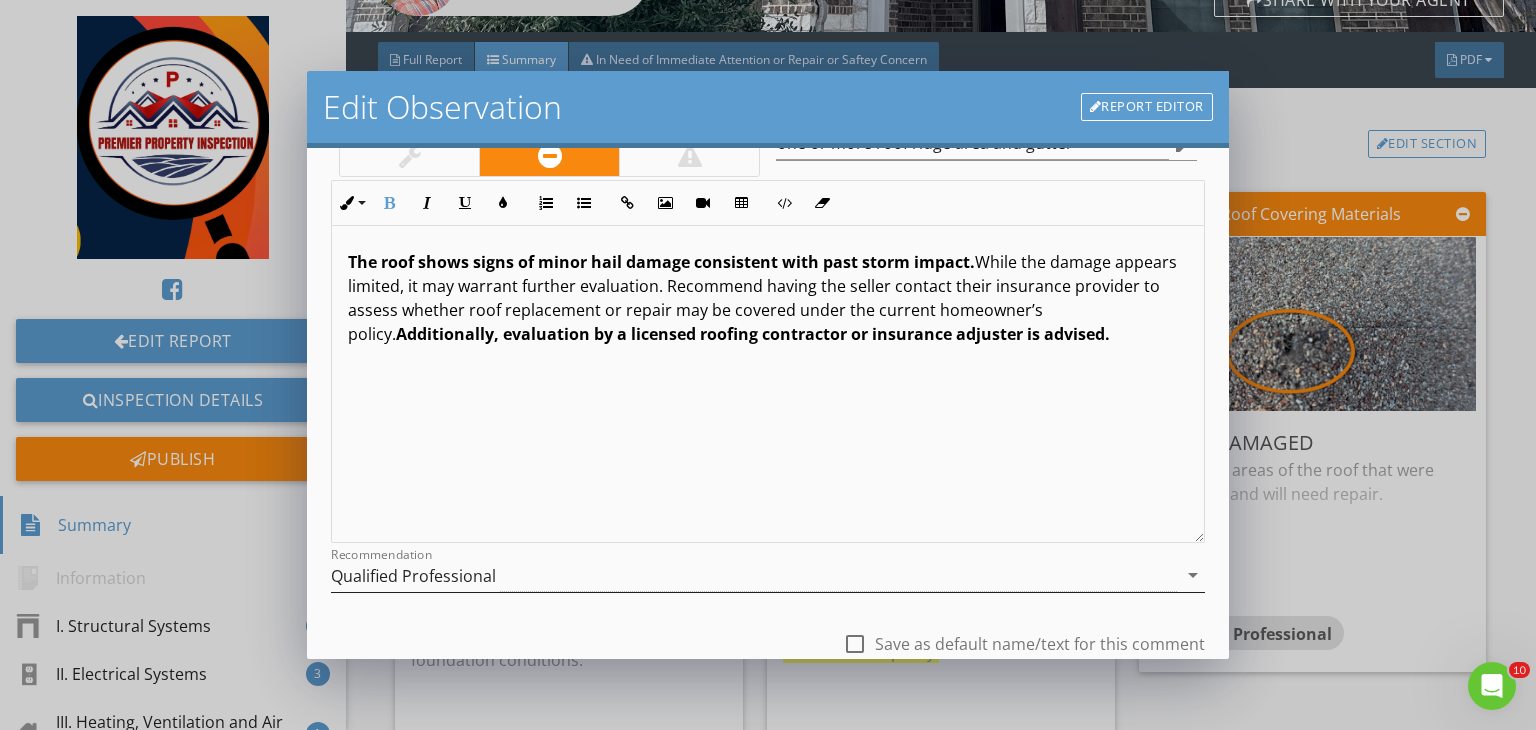 scroll, scrollTop: 276, scrollLeft: 0, axis: vertical 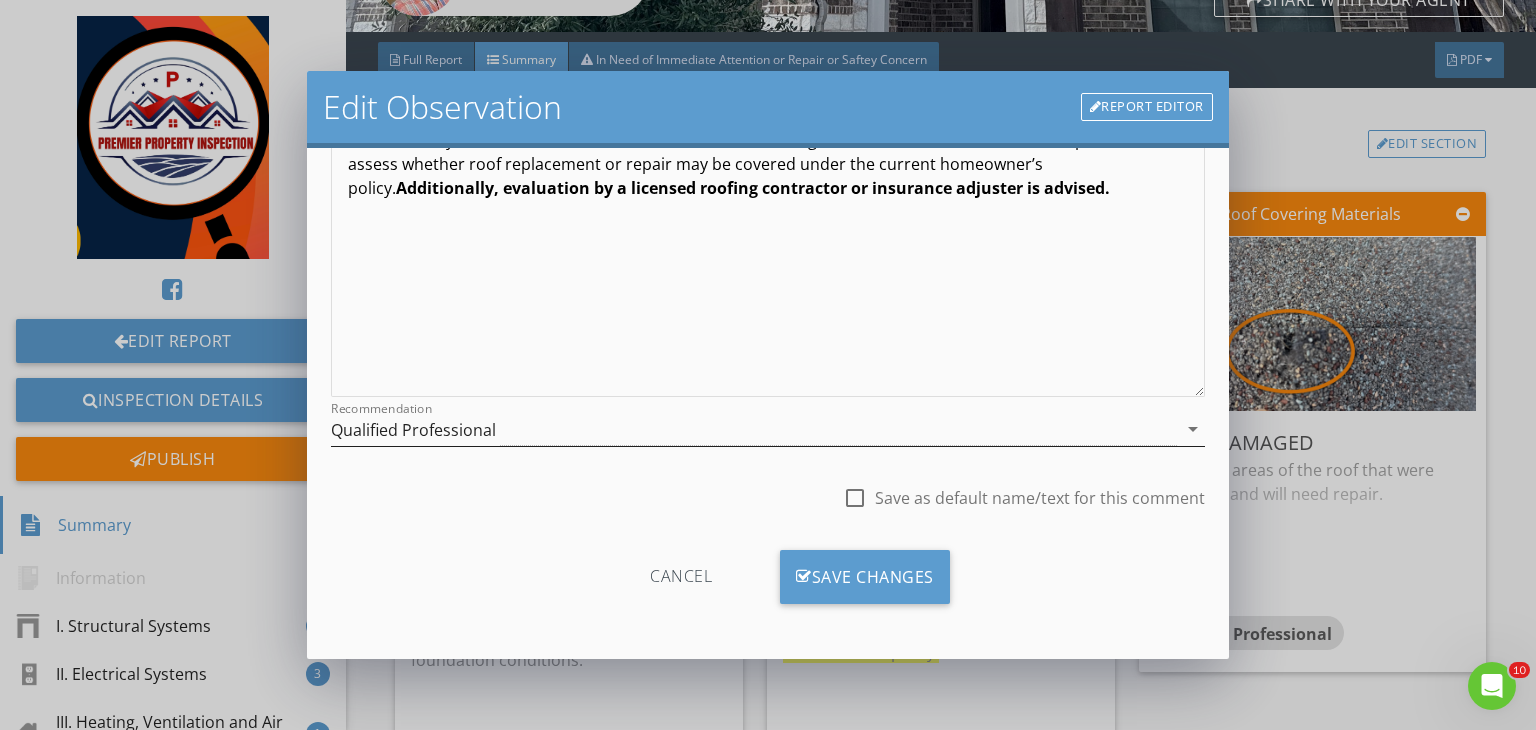 click on "Qualified Professional" at bounding box center [754, 429] 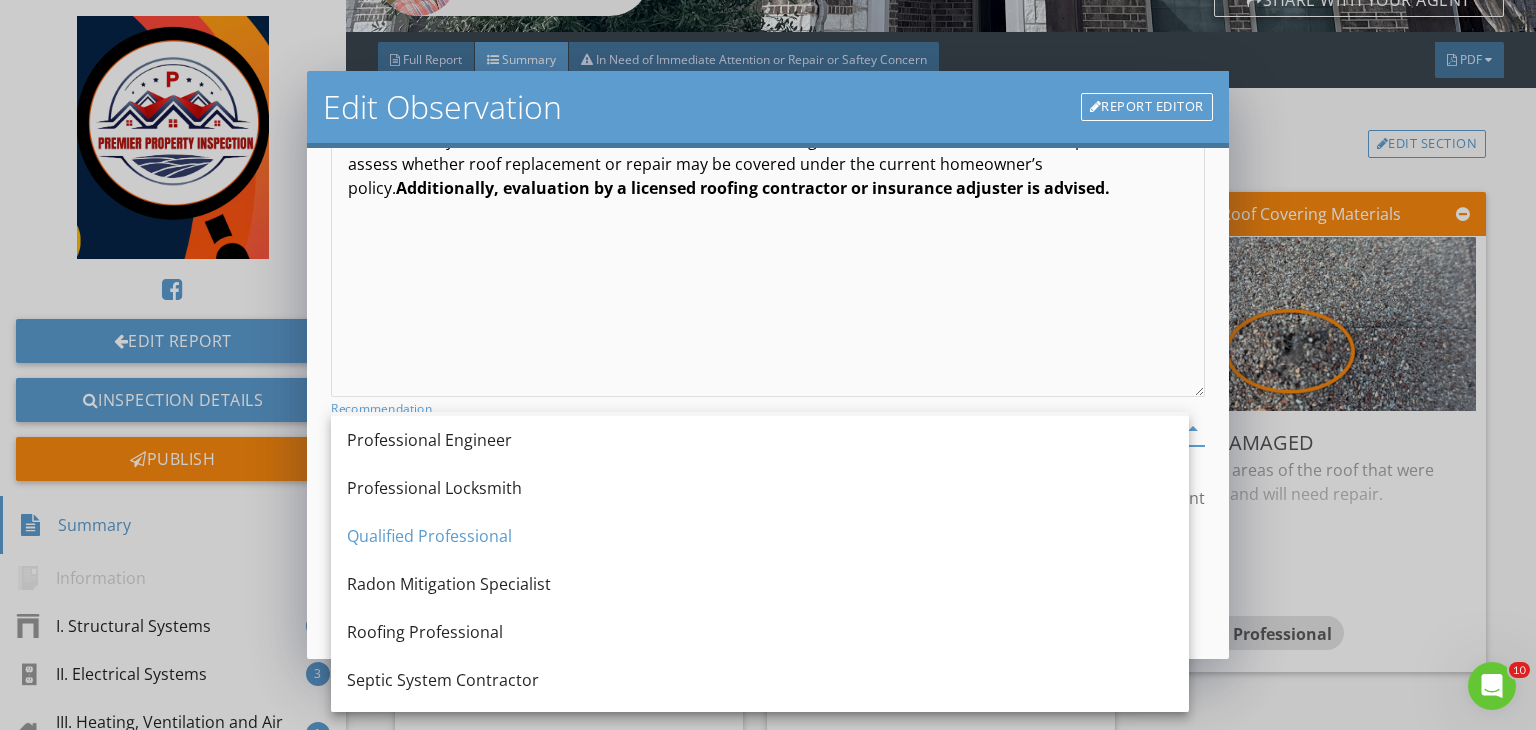 scroll, scrollTop: 2078, scrollLeft: 0, axis: vertical 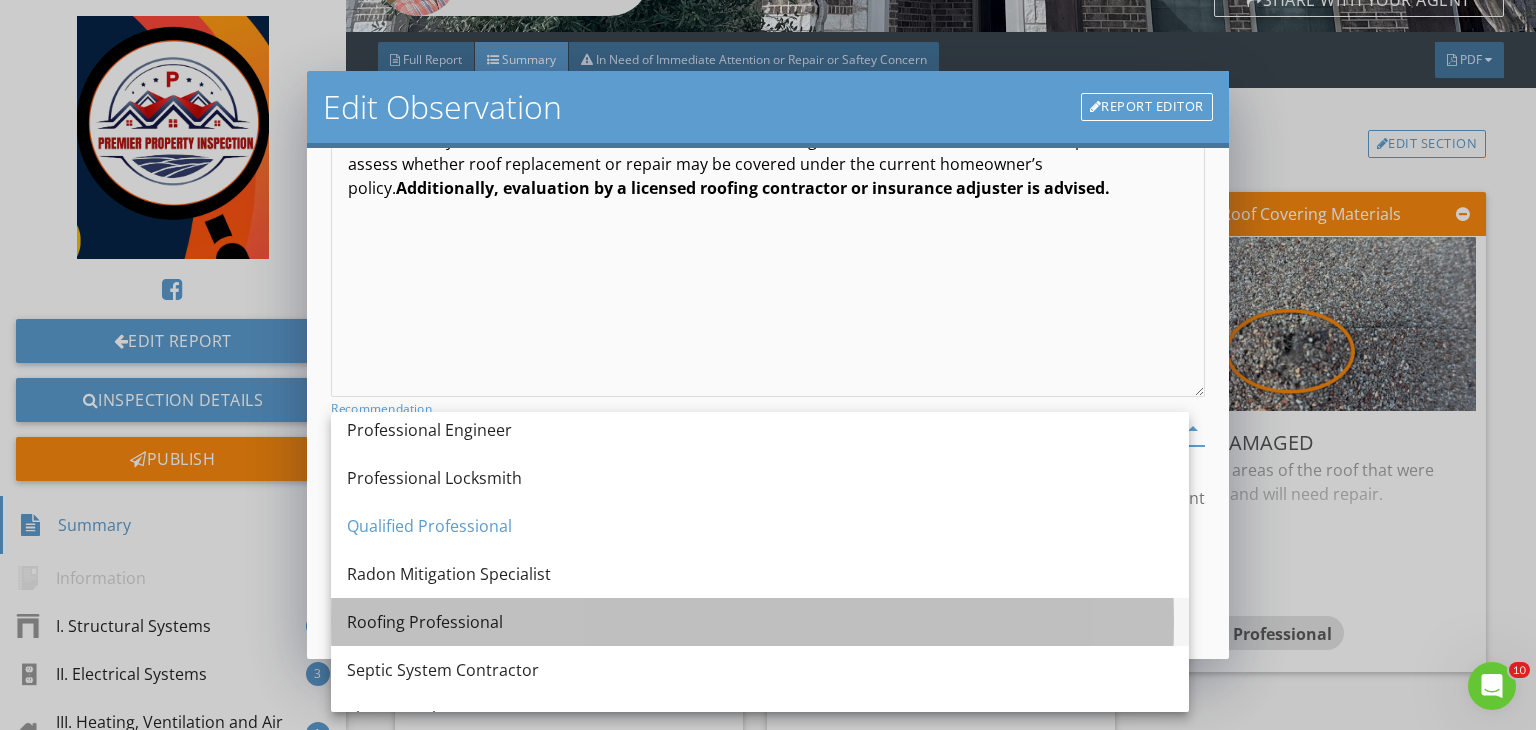 click on "Roofing Professional" at bounding box center [760, 622] 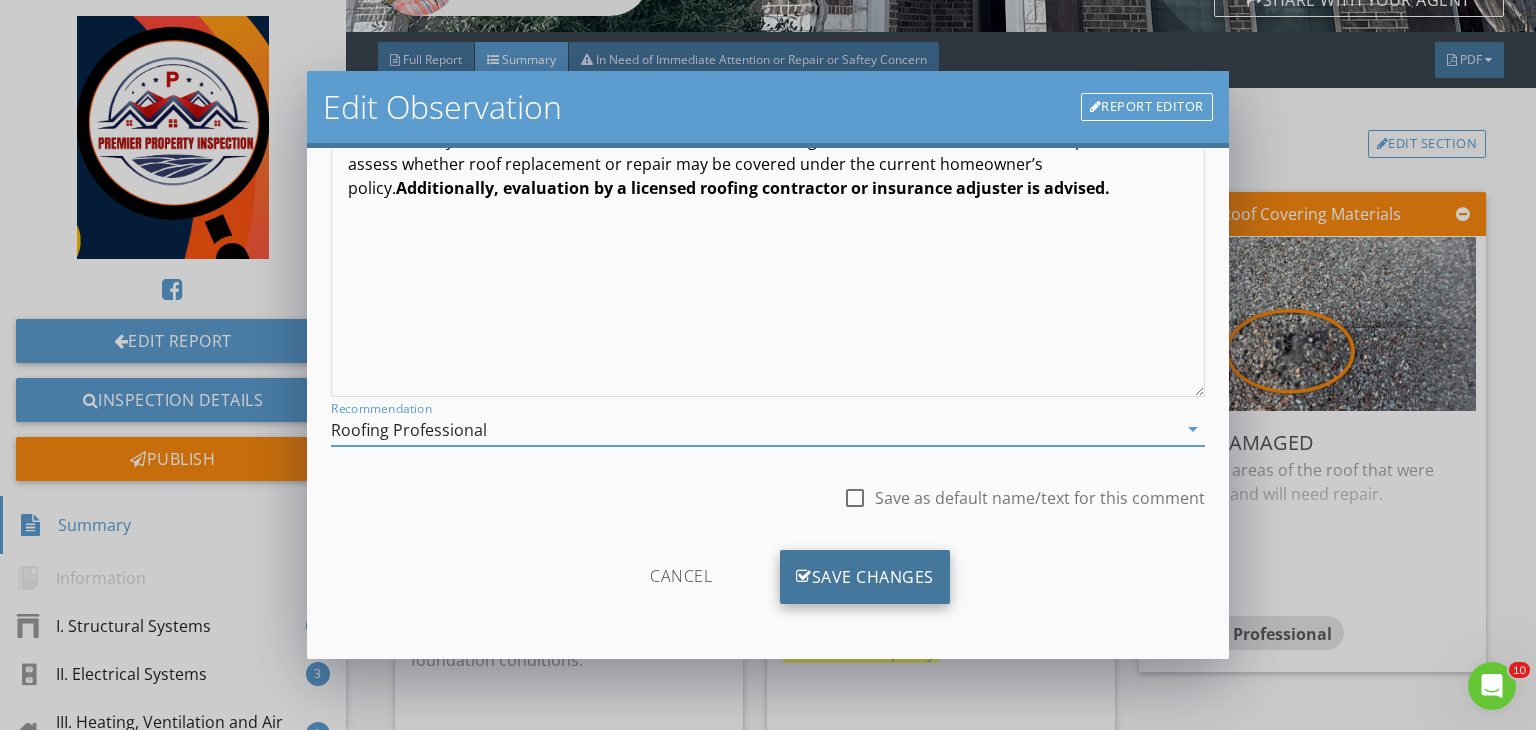 click on "Save Changes" at bounding box center [865, 577] 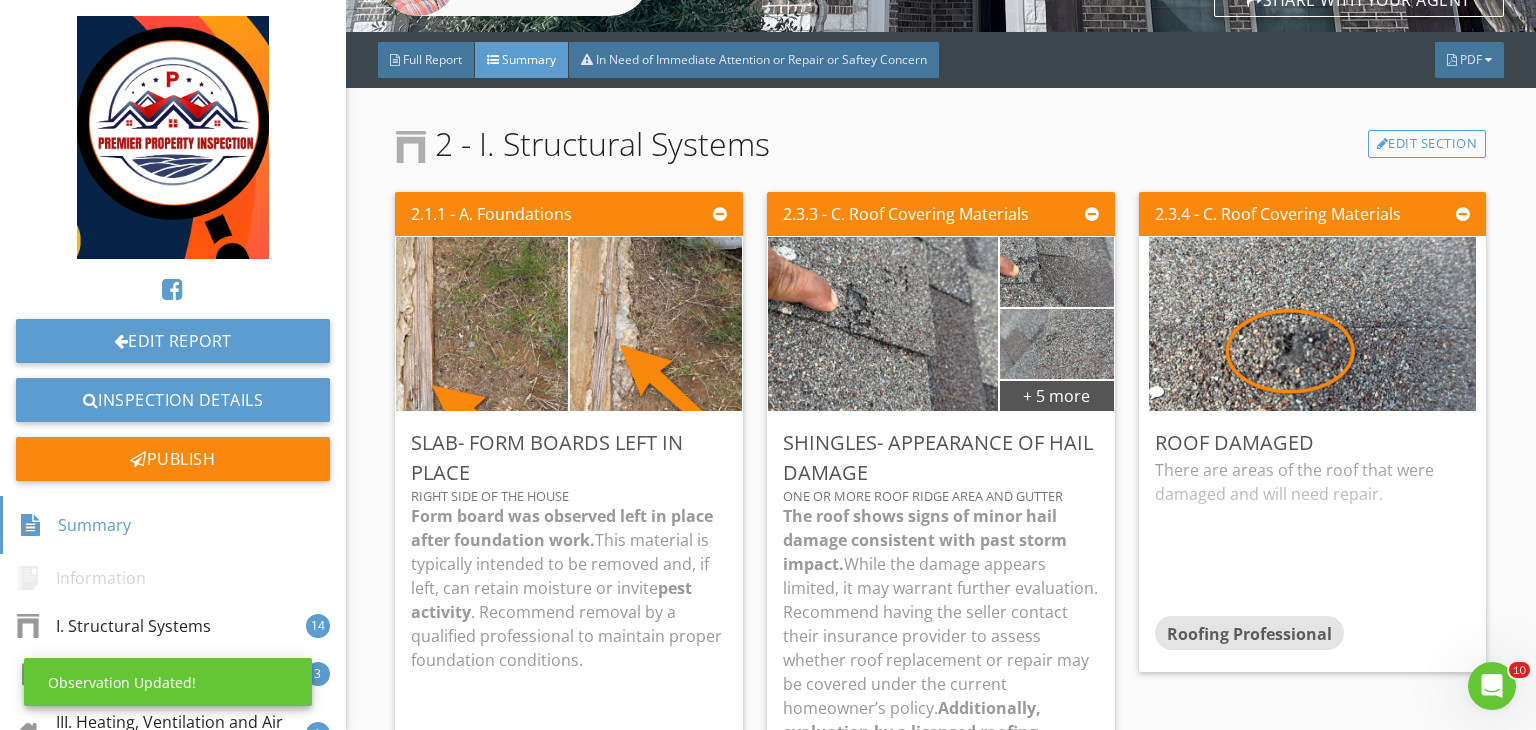 scroll, scrollTop: 39, scrollLeft: 0, axis: vertical 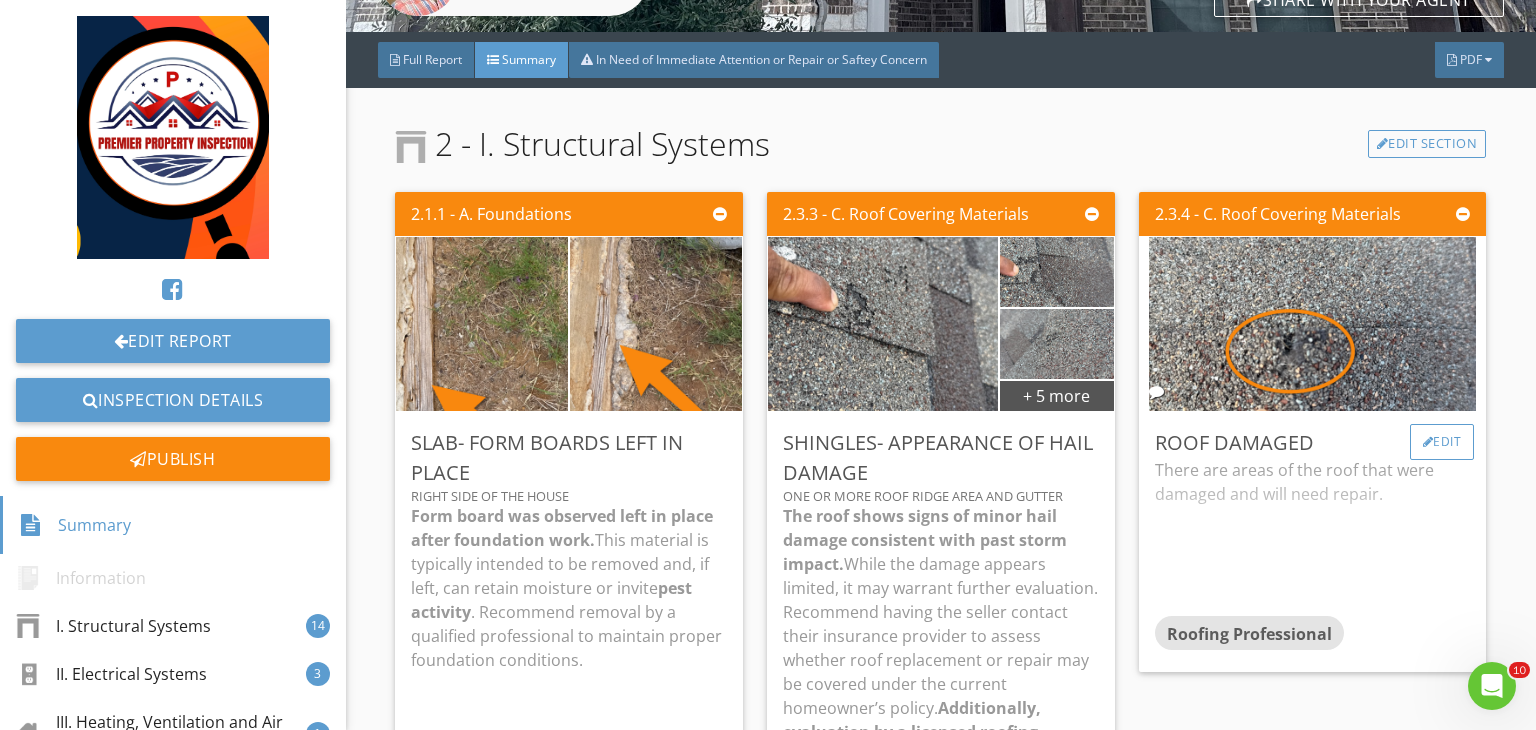 click on "Edit" at bounding box center (1442, 442) 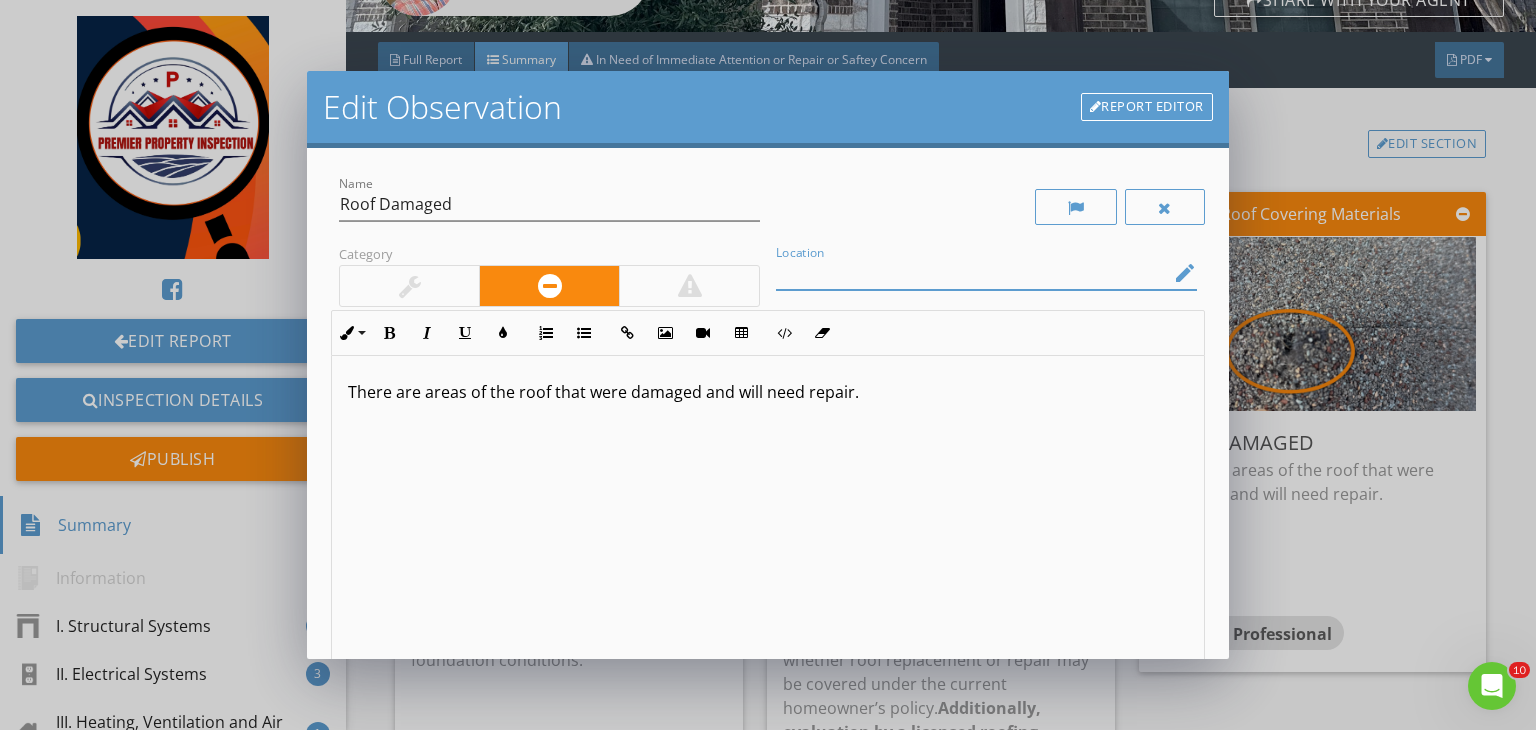 click at bounding box center (972, 273) 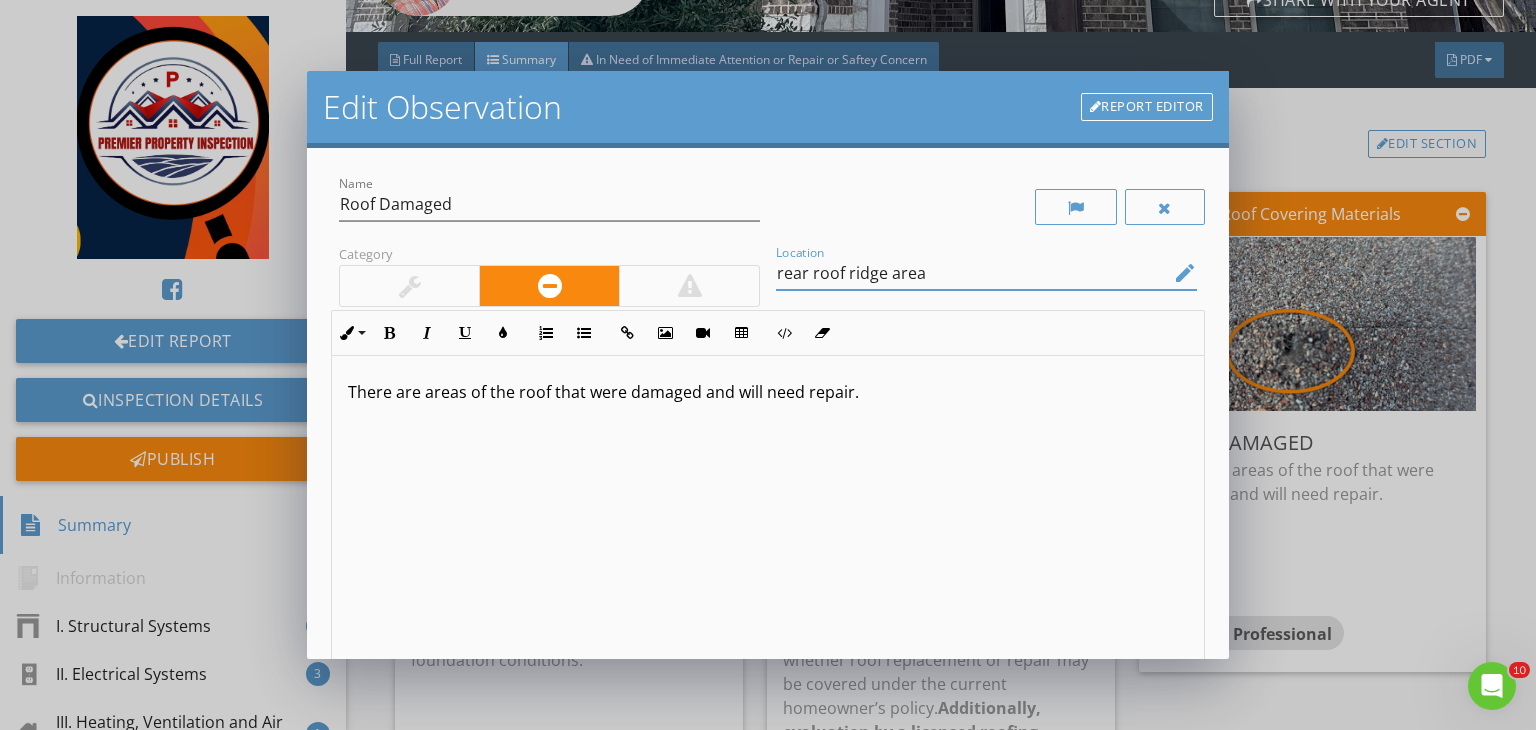 type on "rear roof ridge area" 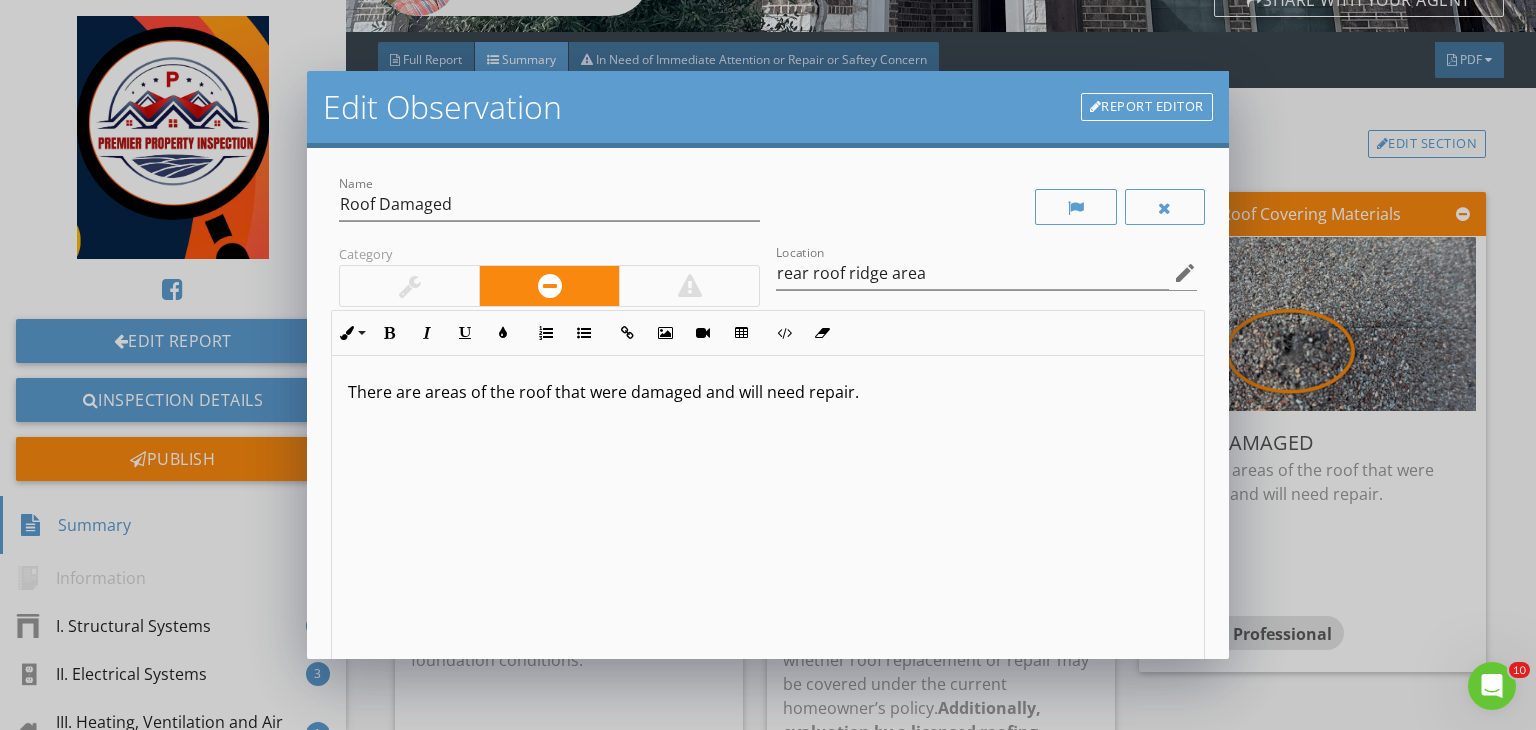 click on "There are areas of the roof that were damaged and will need repair." at bounding box center (768, 392) 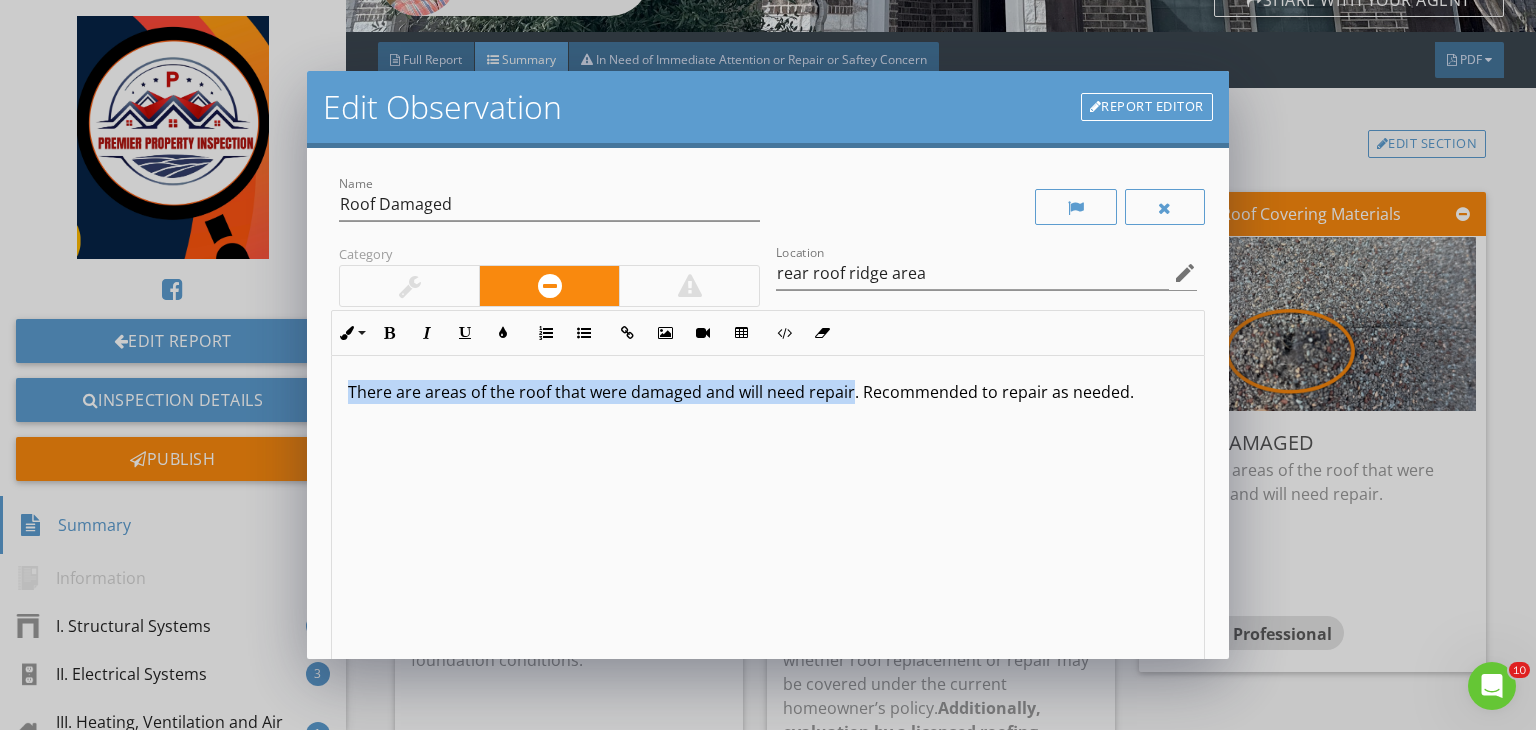 drag, startPoint x: 849, startPoint y: 394, endPoint x: 221, endPoint y: 341, distance: 630.2325 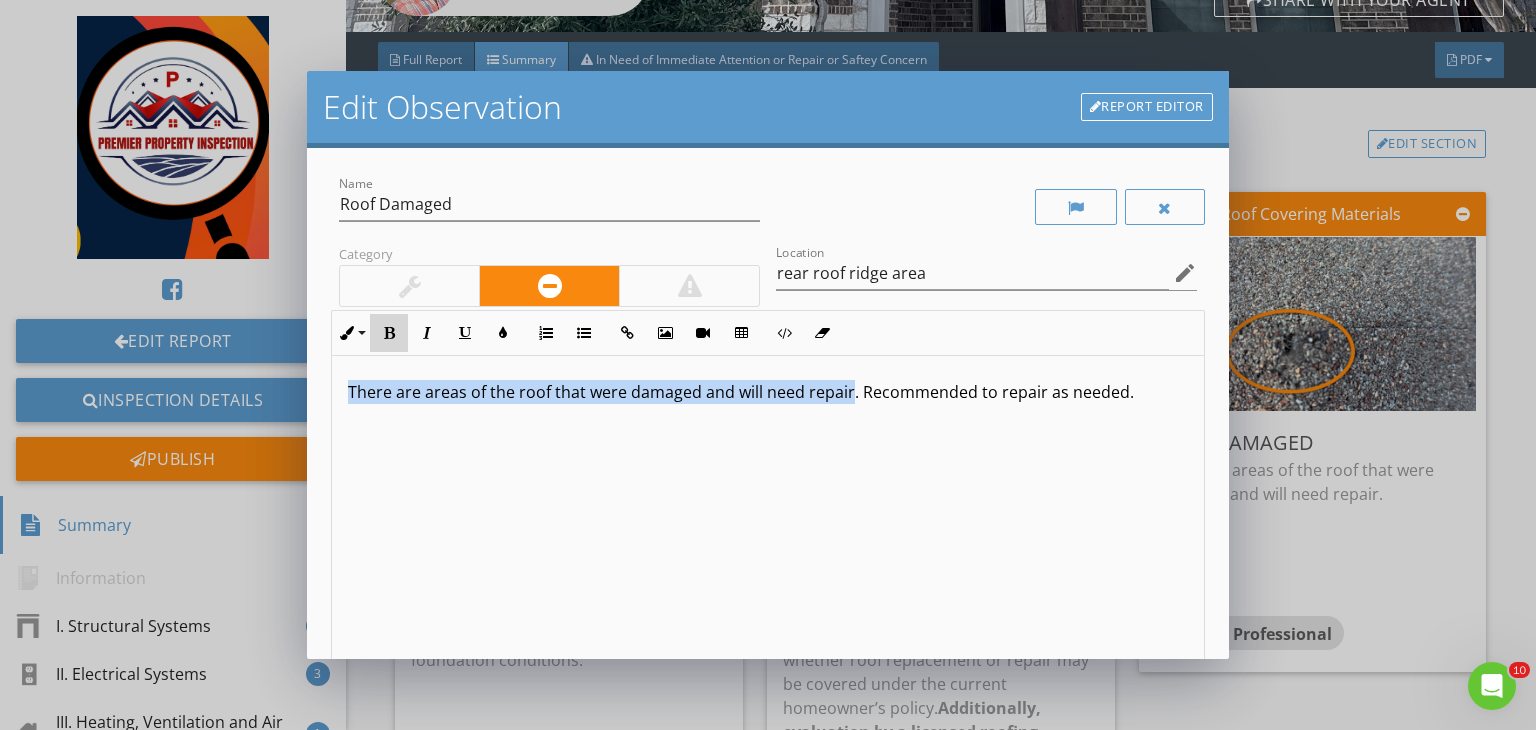 click at bounding box center (389, 333) 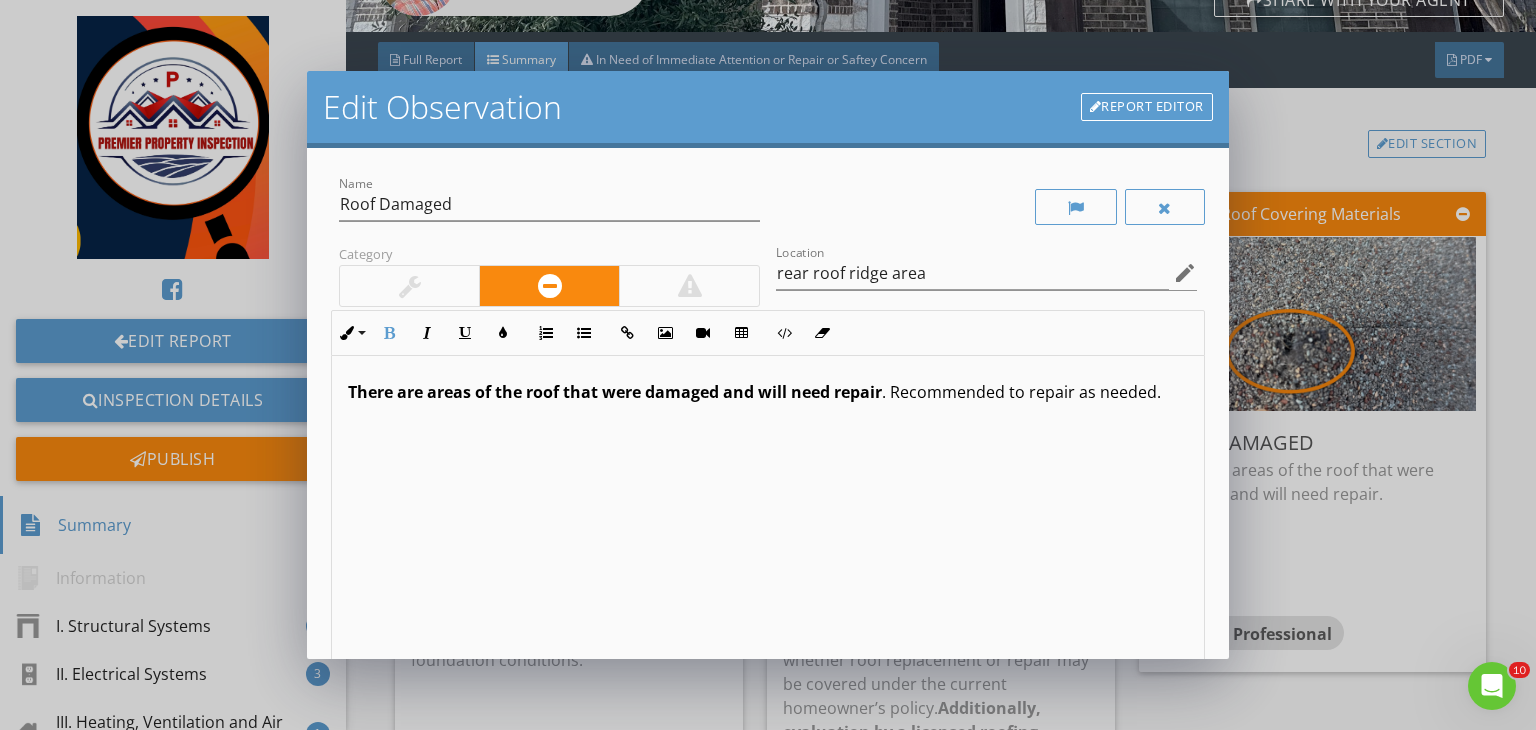 scroll, scrollTop: 0, scrollLeft: 0, axis: both 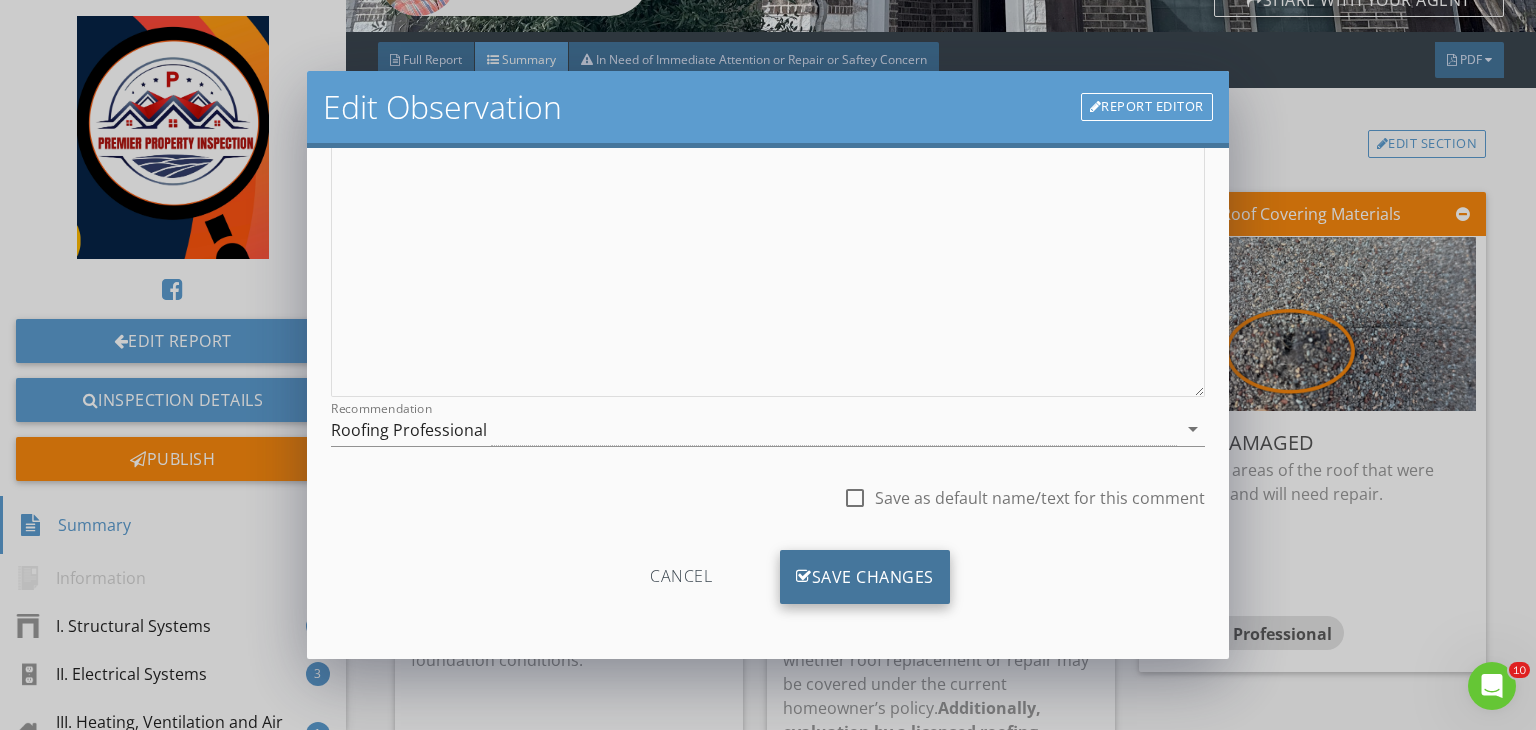 click on "Save Changes" at bounding box center [865, 577] 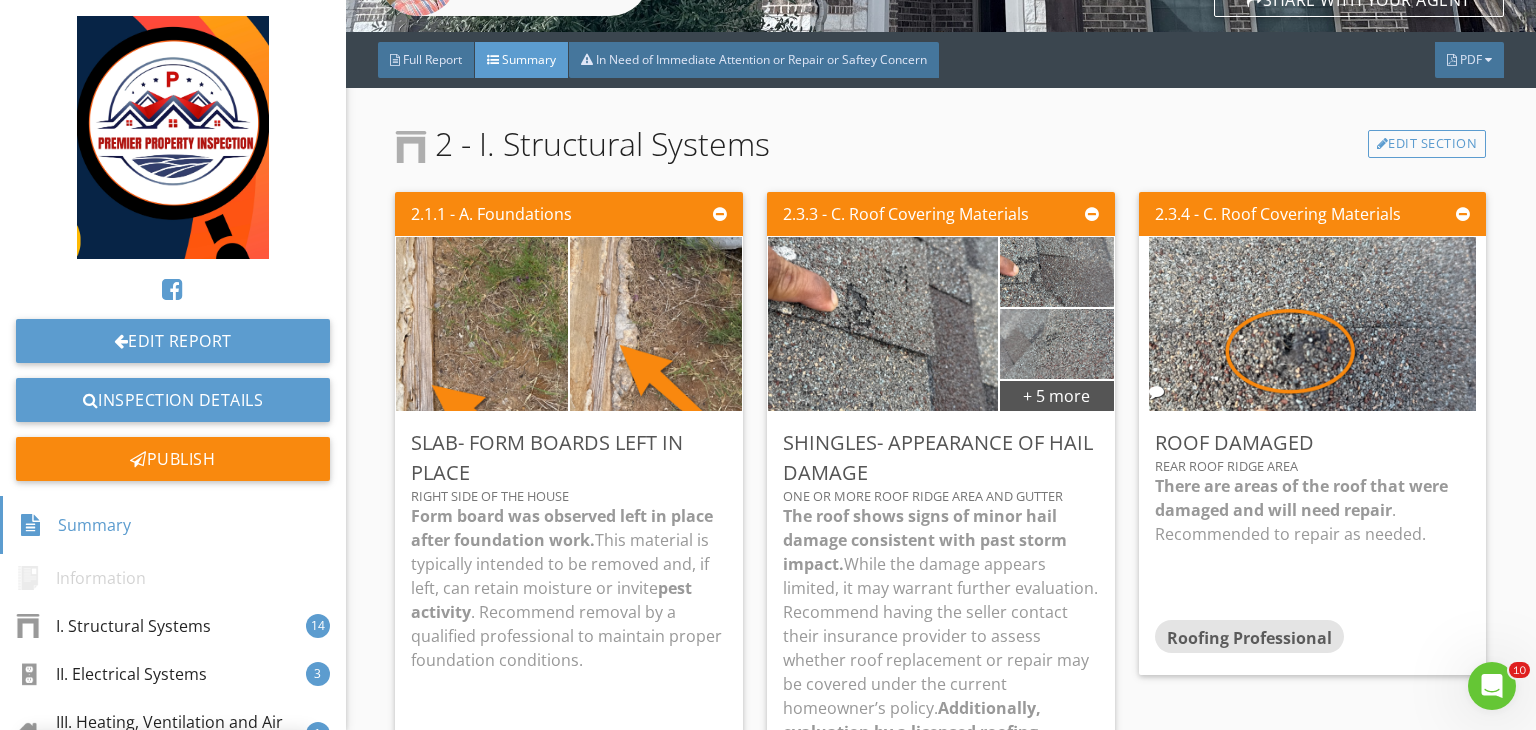 scroll, scrollTop: 39, scrollLeft: 0, axis: vertical 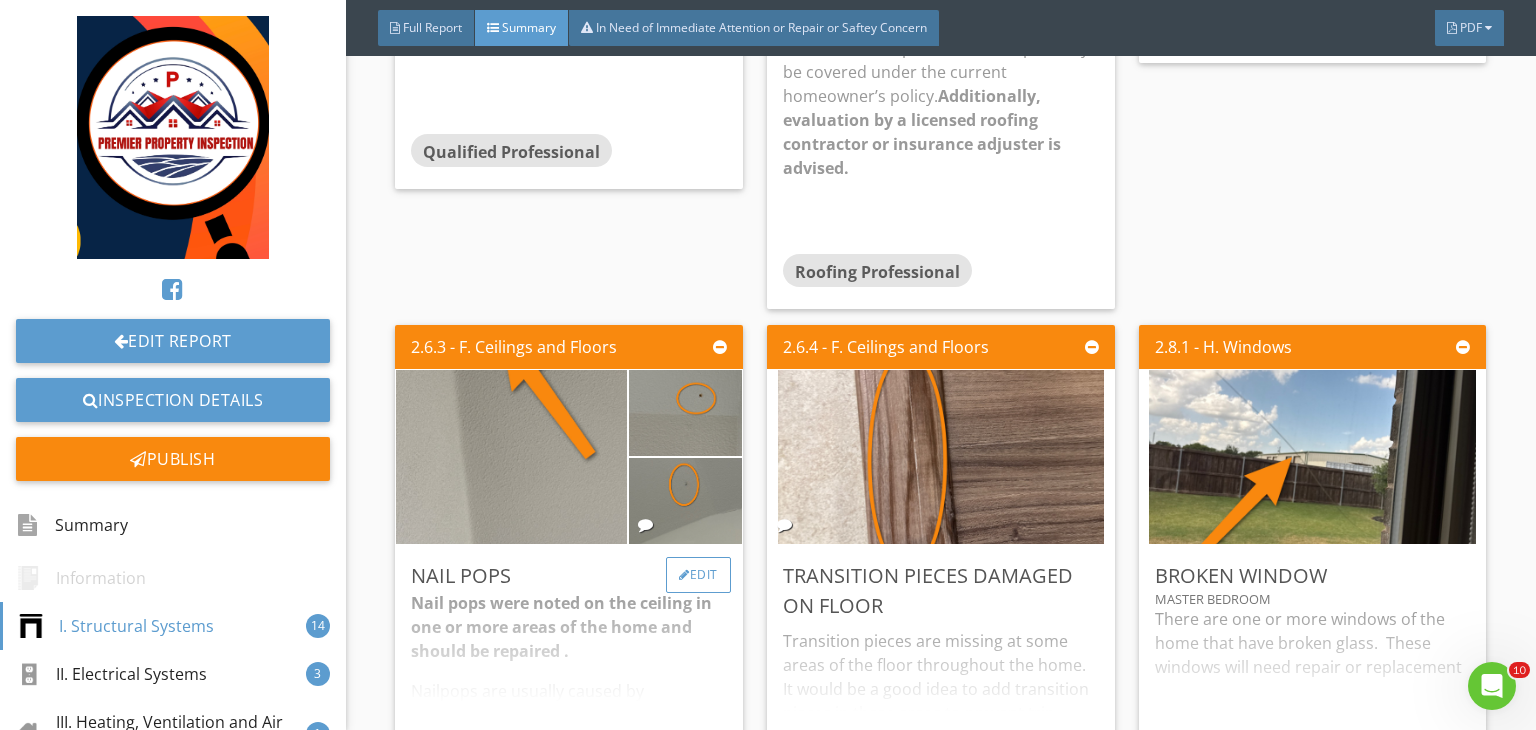 click on "Edit" at bounding box center (698, 575) 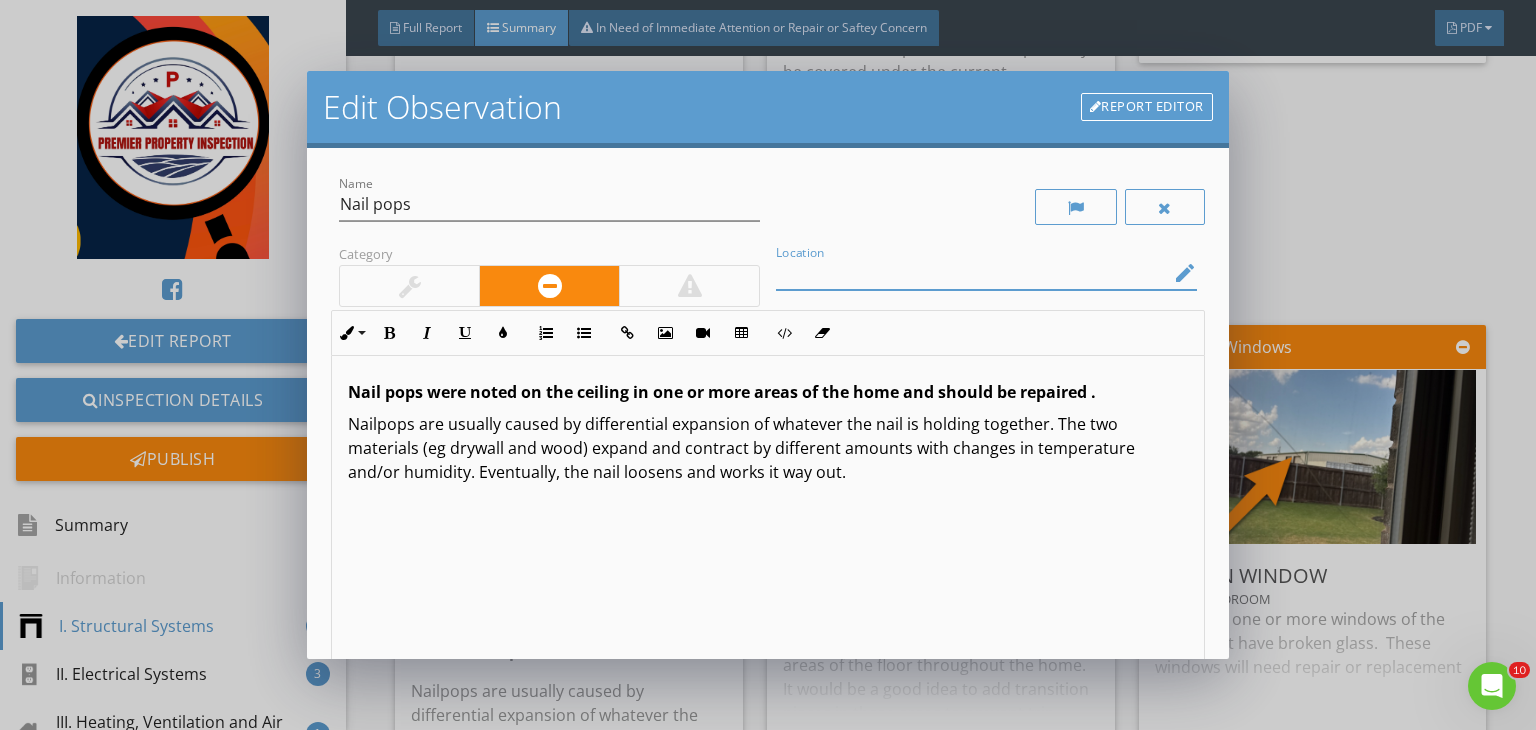 click at bounding box center [972, 273] 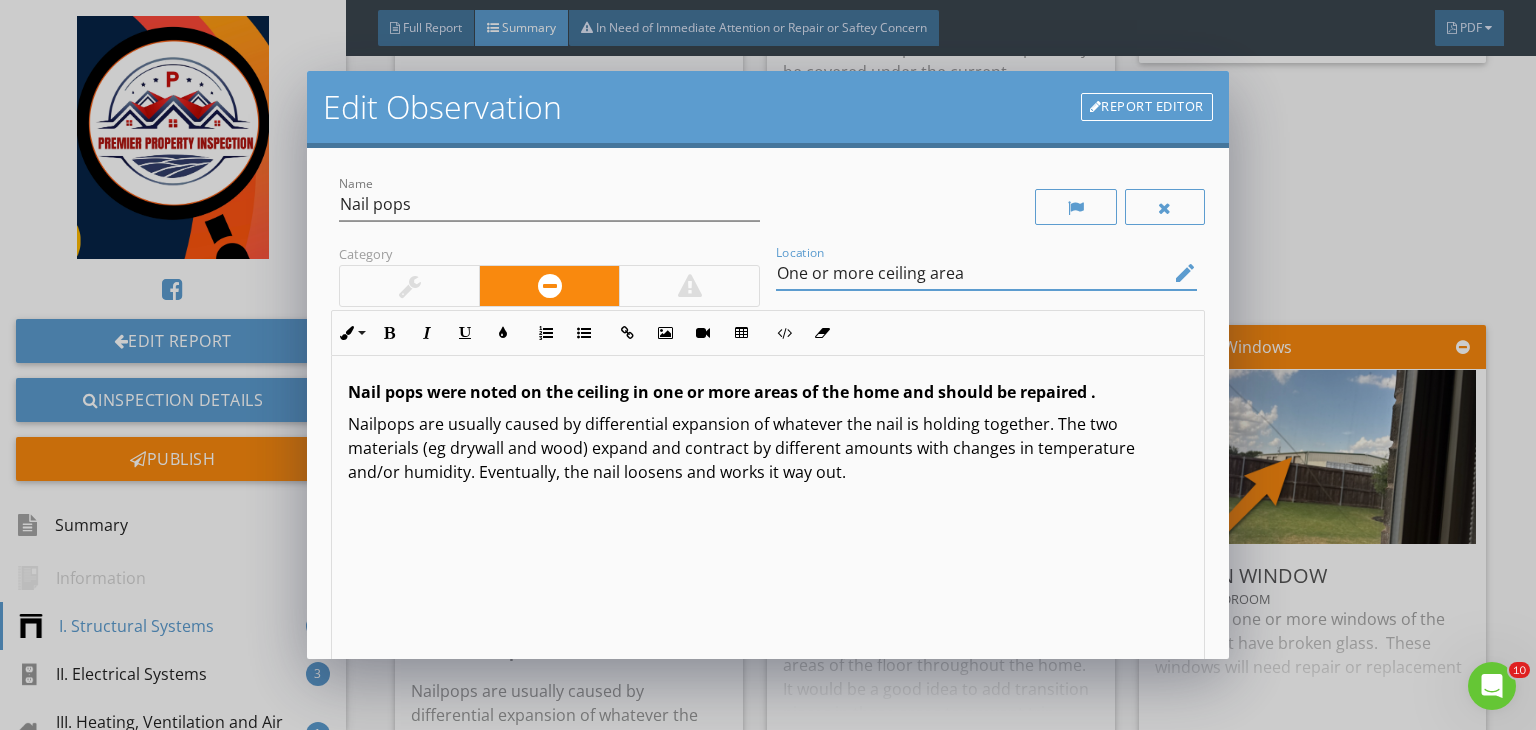 type on "One or more ceiling area" 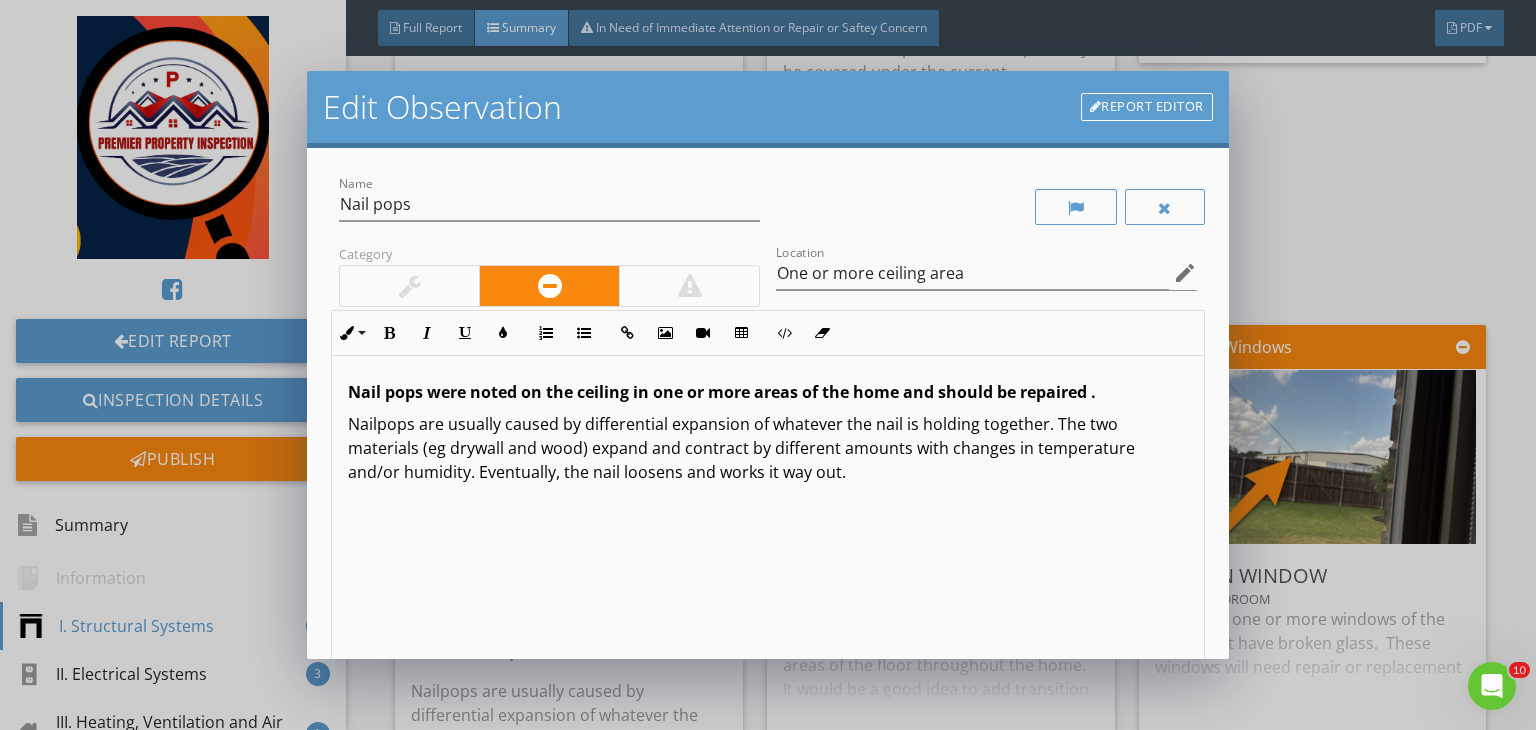 click at bounding box center [409, 286] 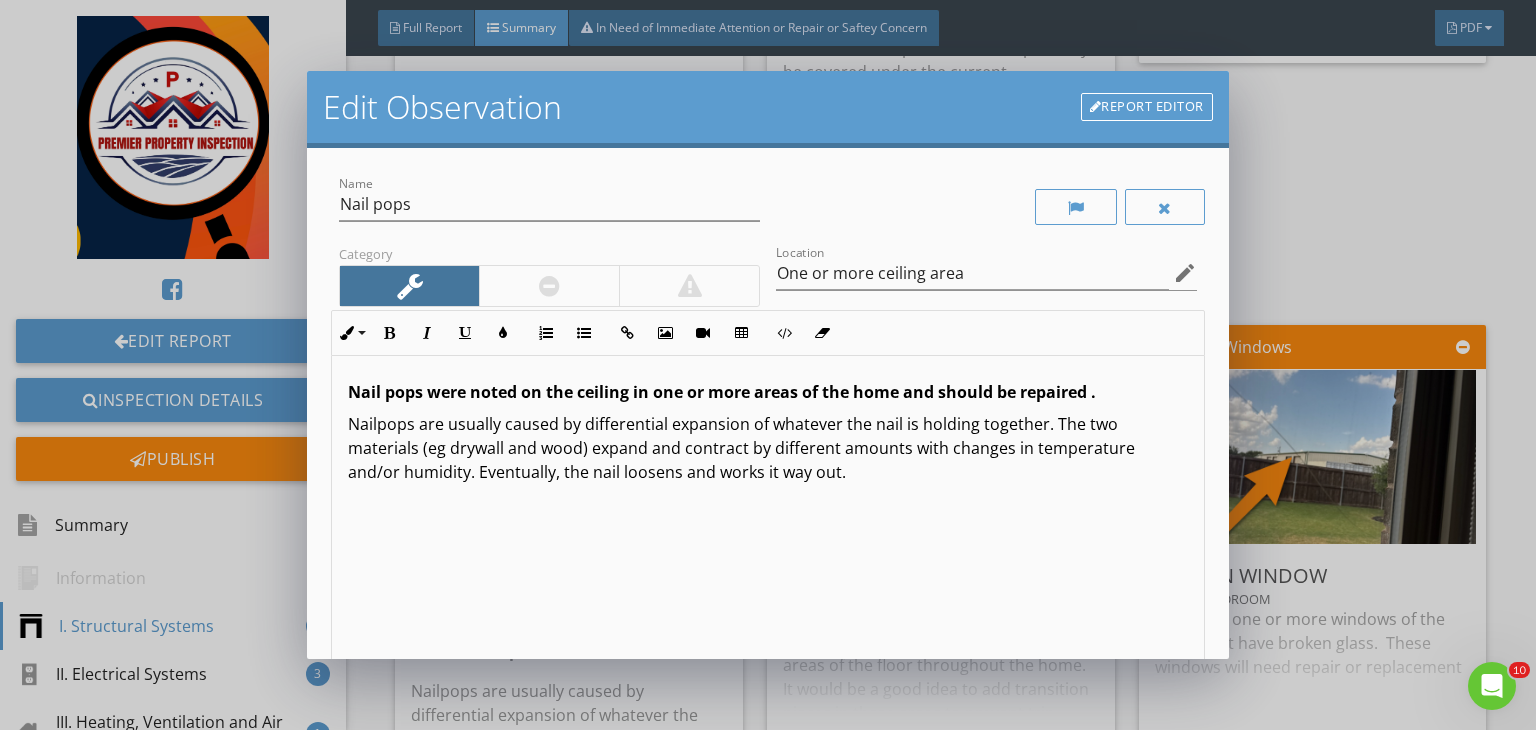 scroll, scrollTop: 0, scrollLeft: 0, axis: both 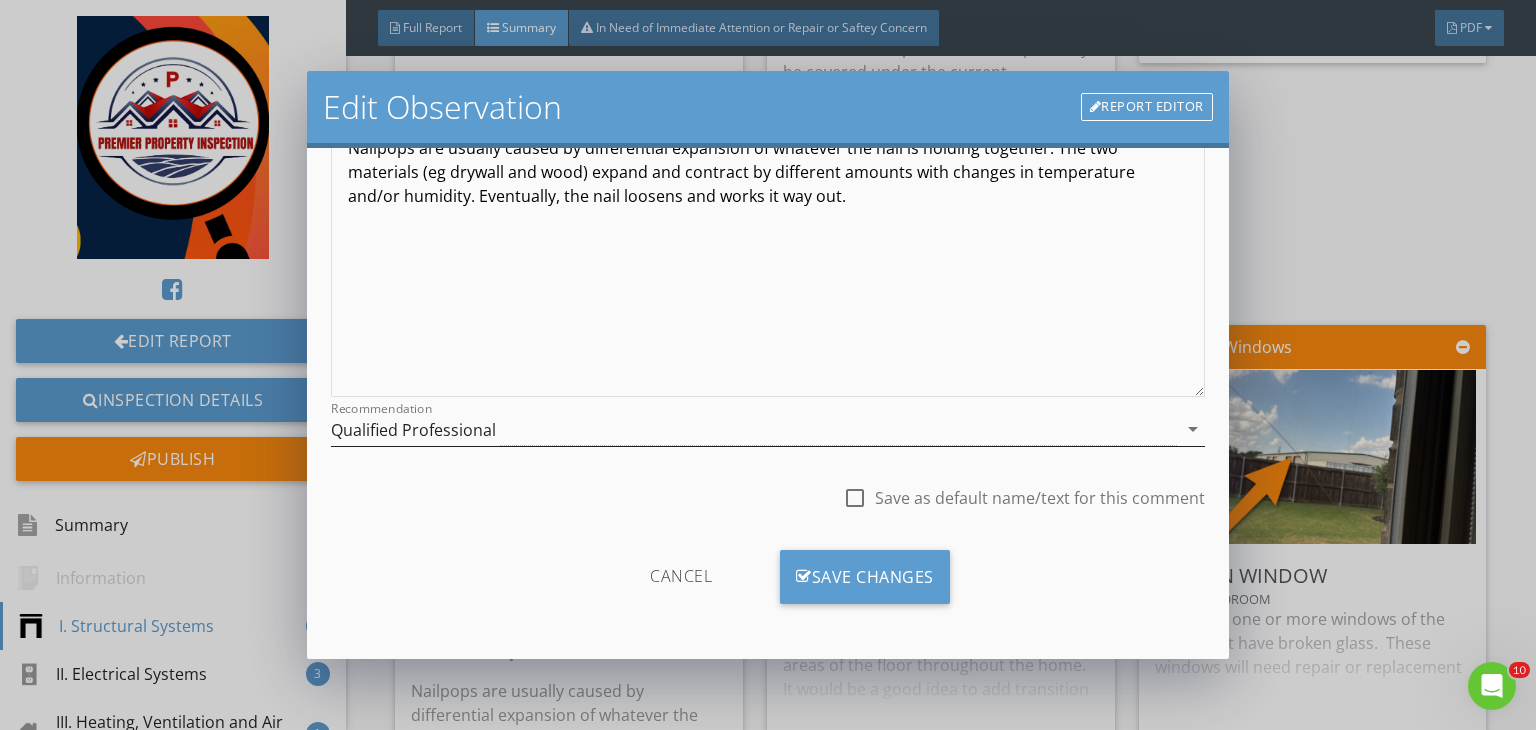 click on "Qualified Professional" at bounding box center (413, 430) 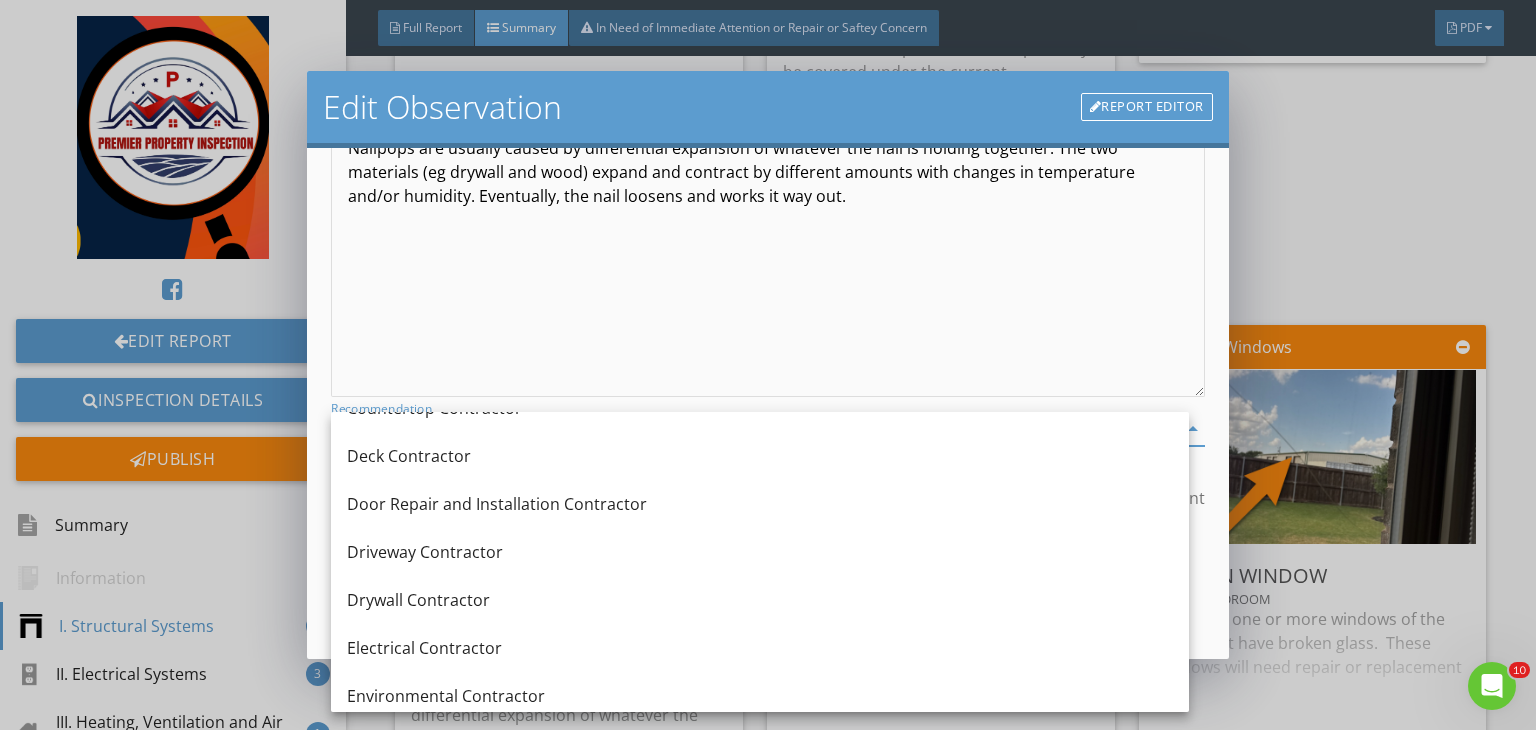 scroll, scrollTop: 518, scrollLeft: 0, axis: vertical 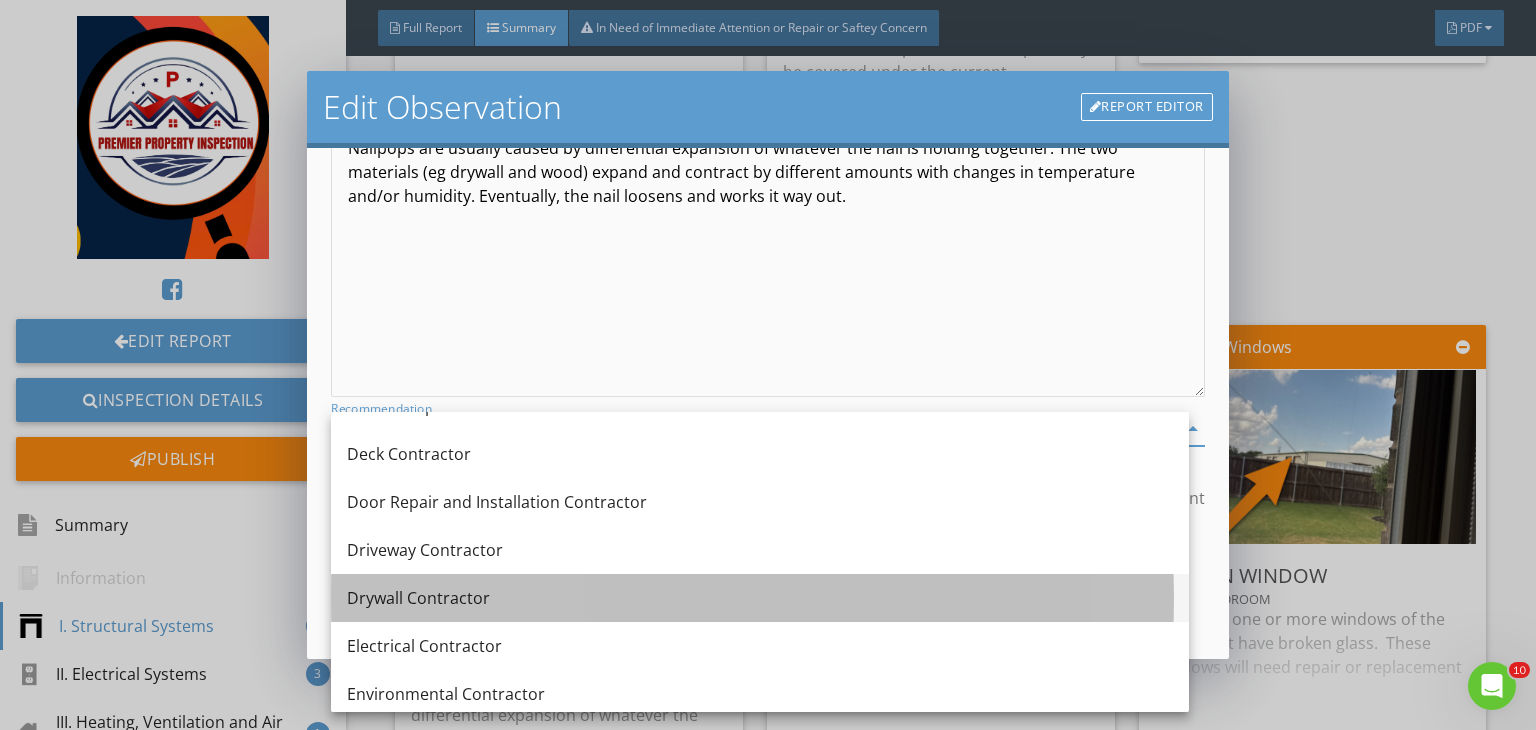 click on "Drywall Contractor" at bounding box center [760, 598] 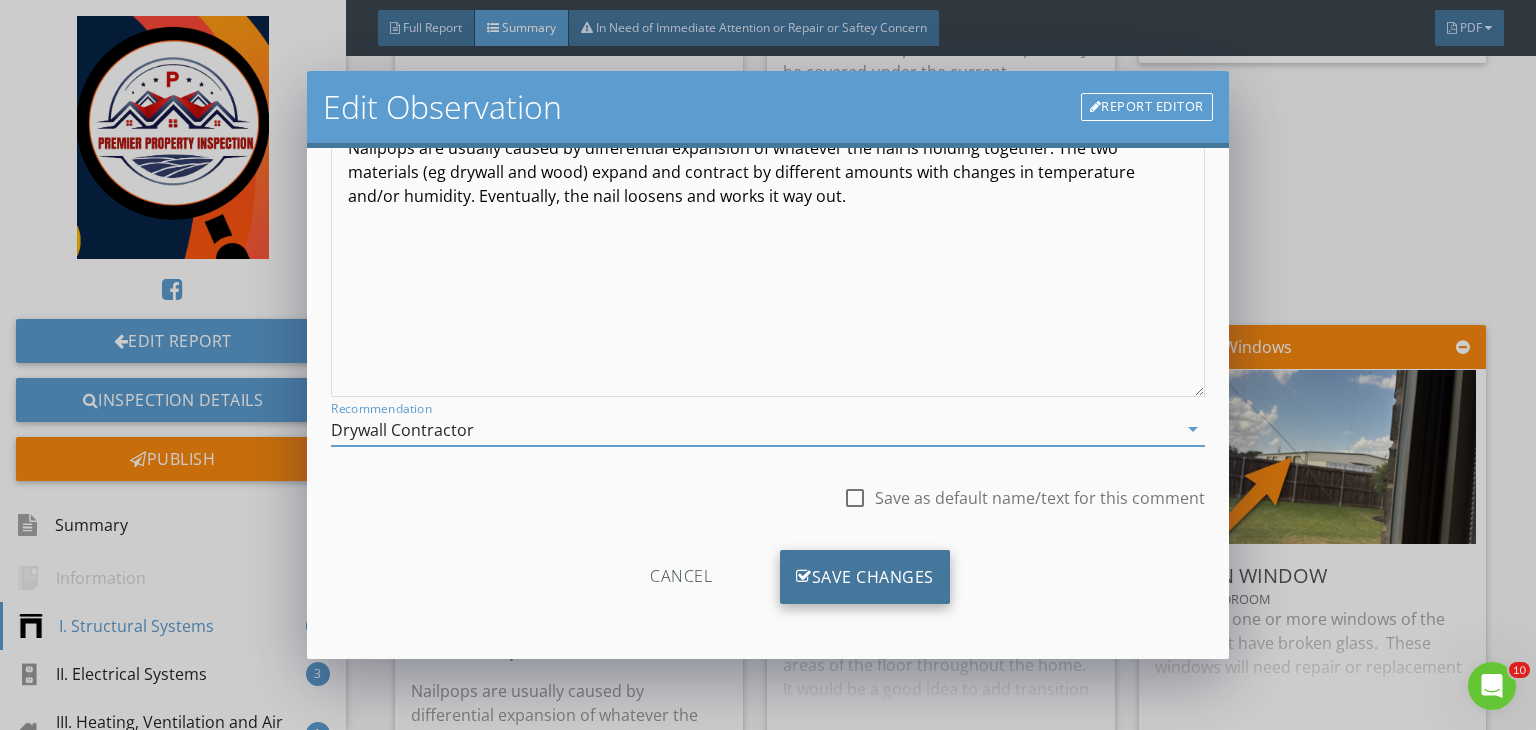 click on "Save Changes" at bounding box center (865, 577) 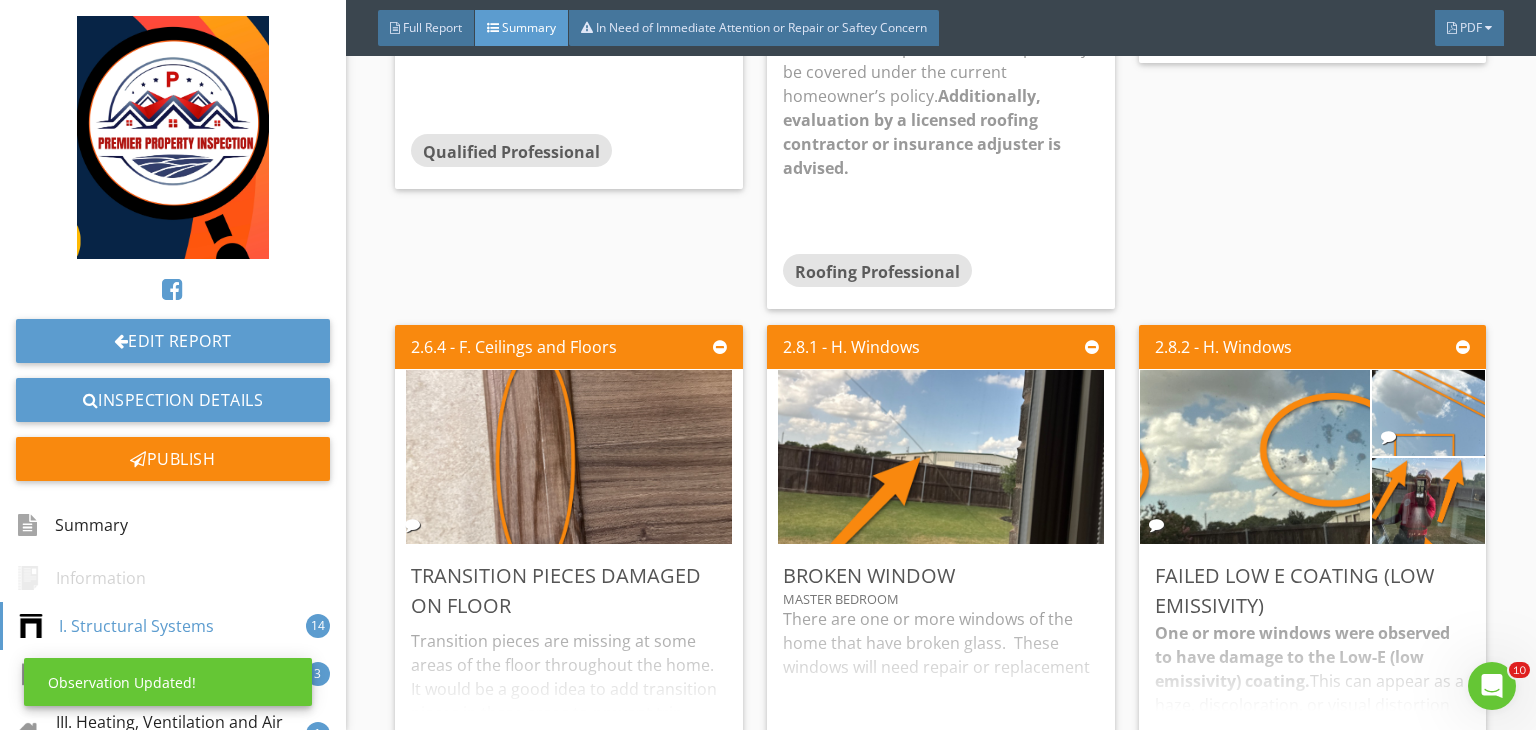 scroll, scrollTop: 39, scrollLeft: 0, axis: vertical 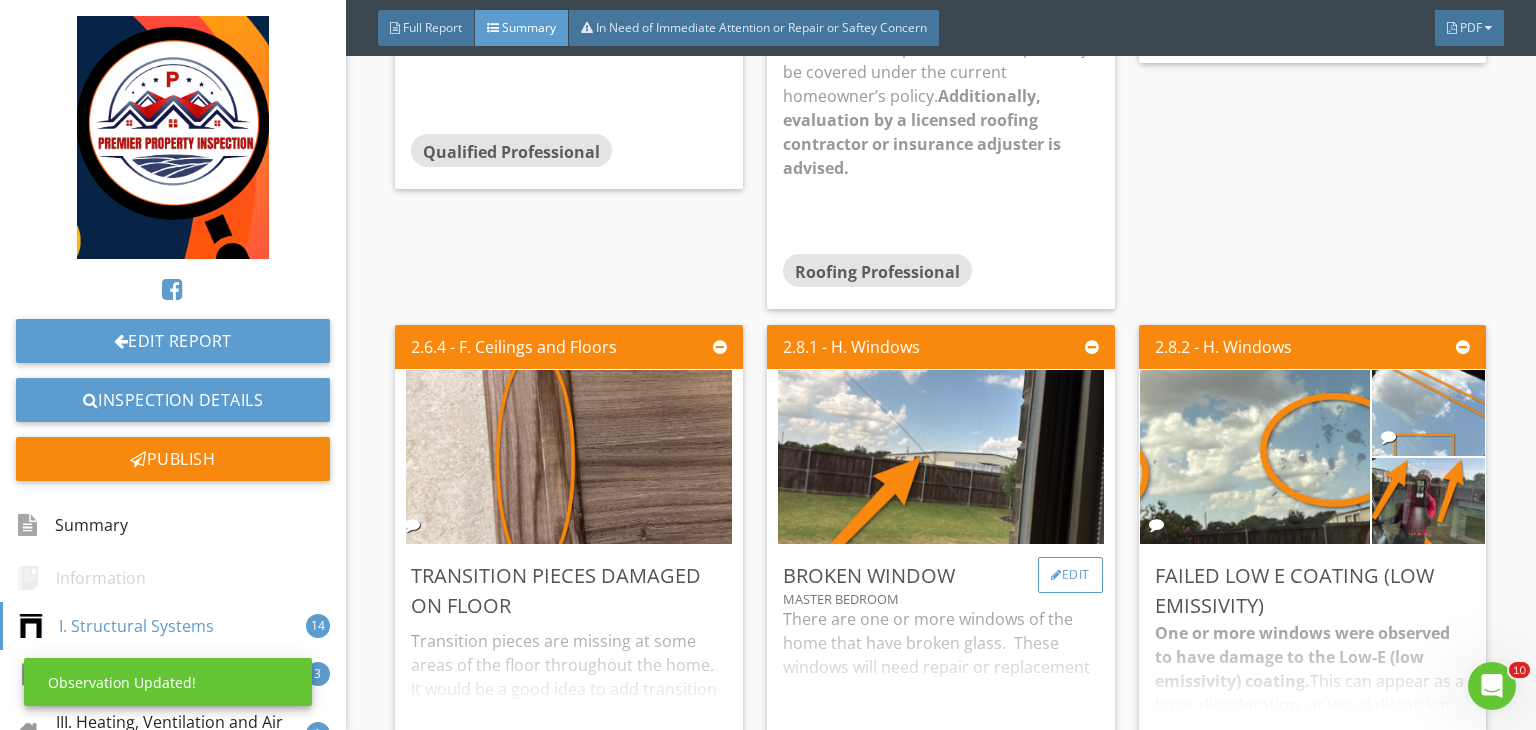 click on "Edit" at bounding box center (1070, 575) 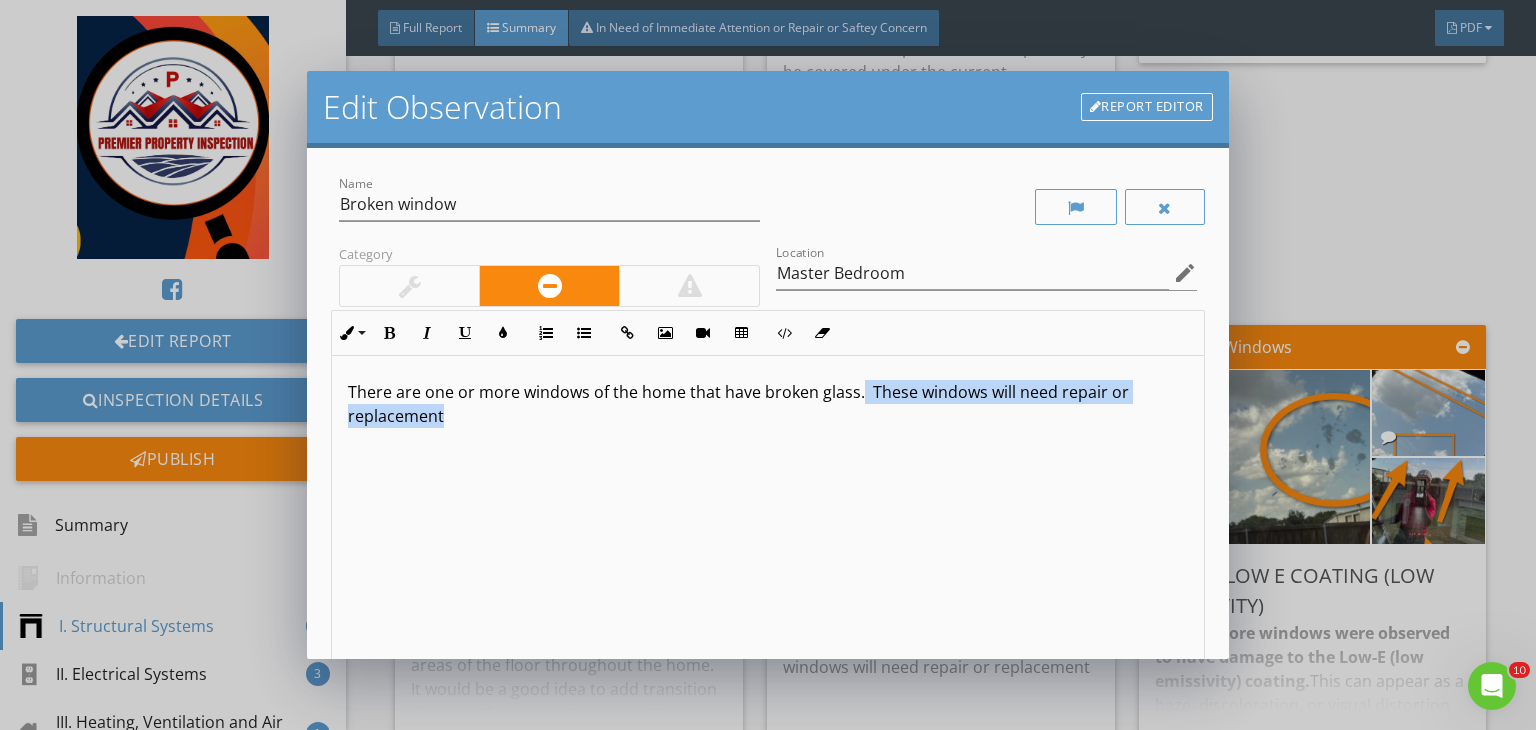 drag, startPoint x: 857, startPoint y: 398, endPoint x: 466, endPoint y: 417, distance: 391.46136 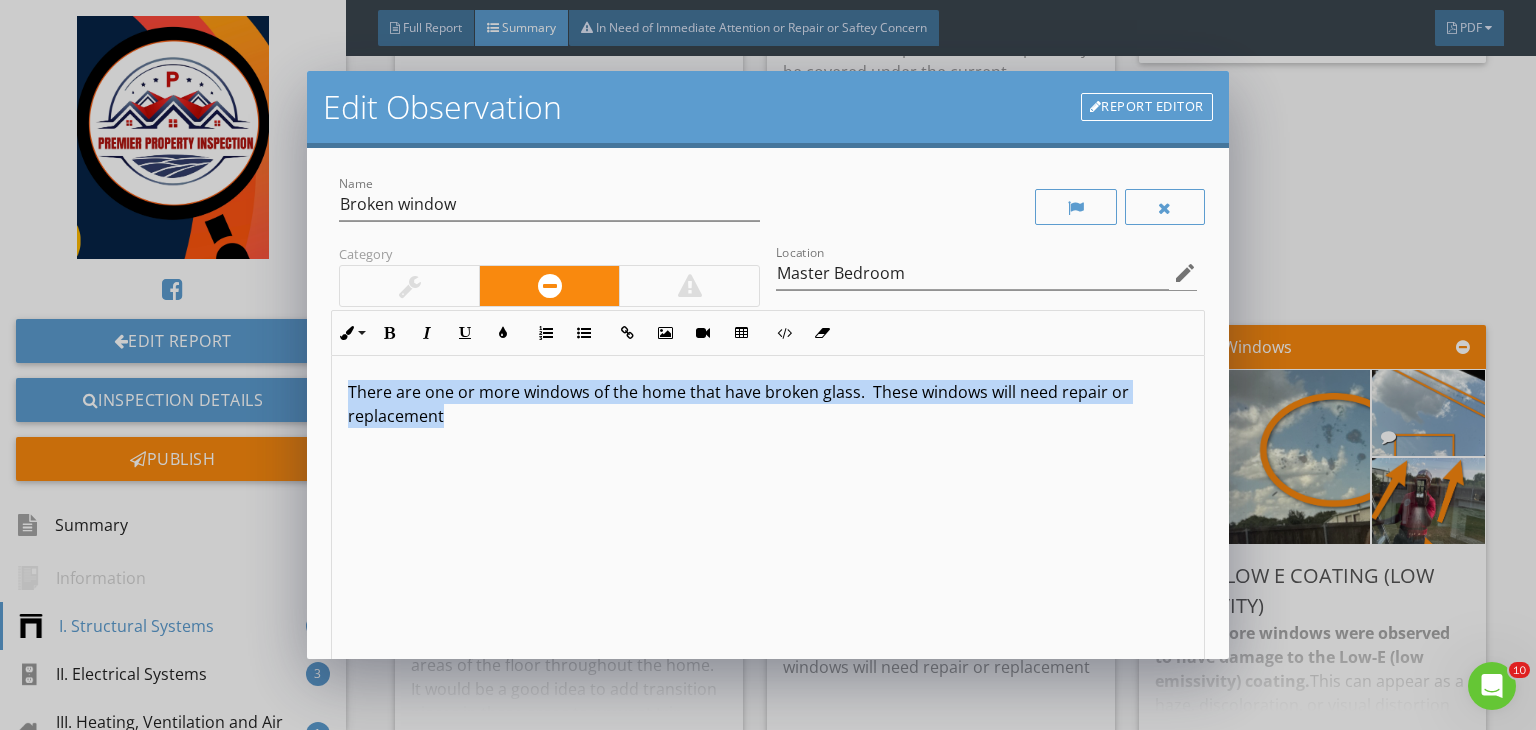 drag, startPoint x: 484, startPoint y: 445, endPoint x: 325, endPoint y: 354, distance: 183.19934 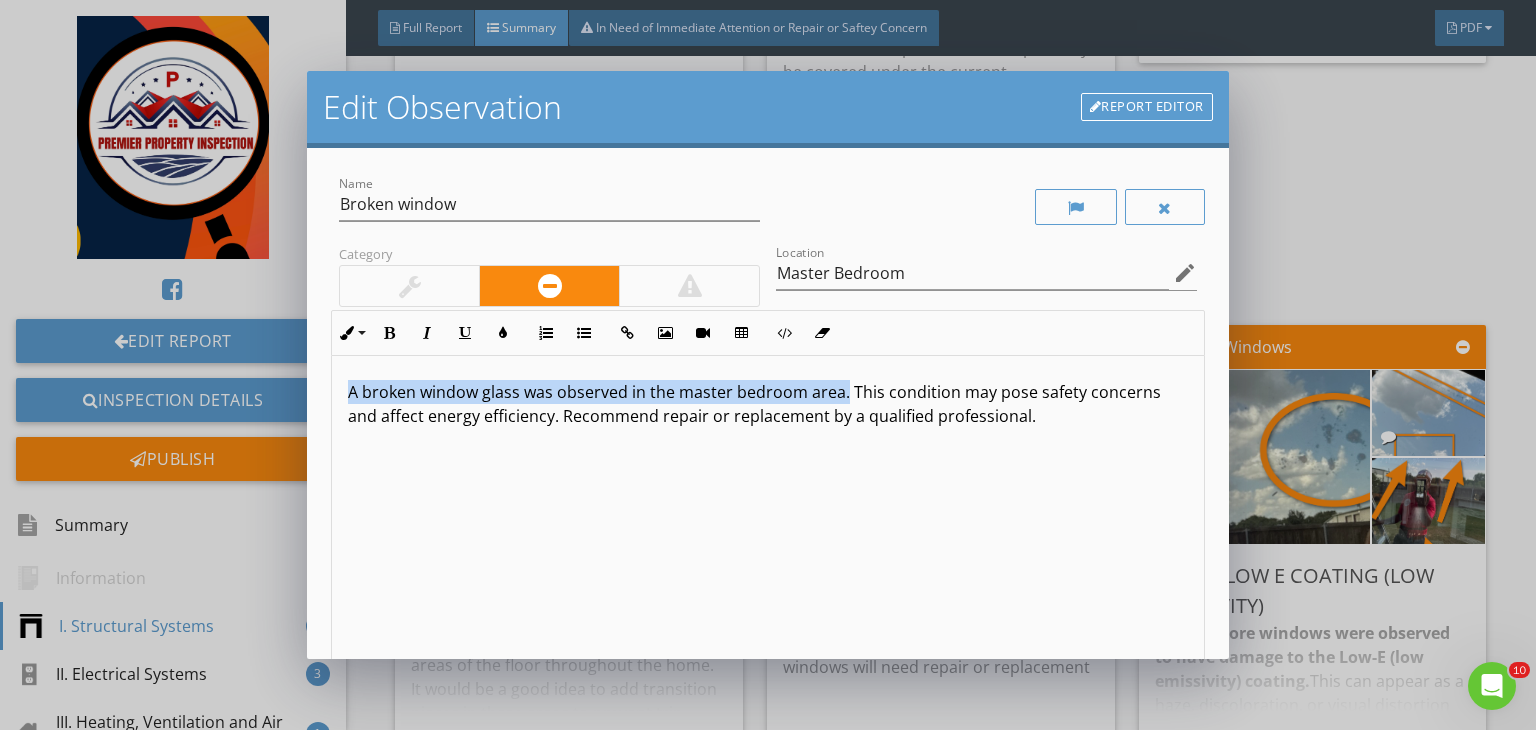 drag, startPoint x: 844, startPoint y: 391, endPoint x: 309, endPoint y: 385, distance: 535.0336 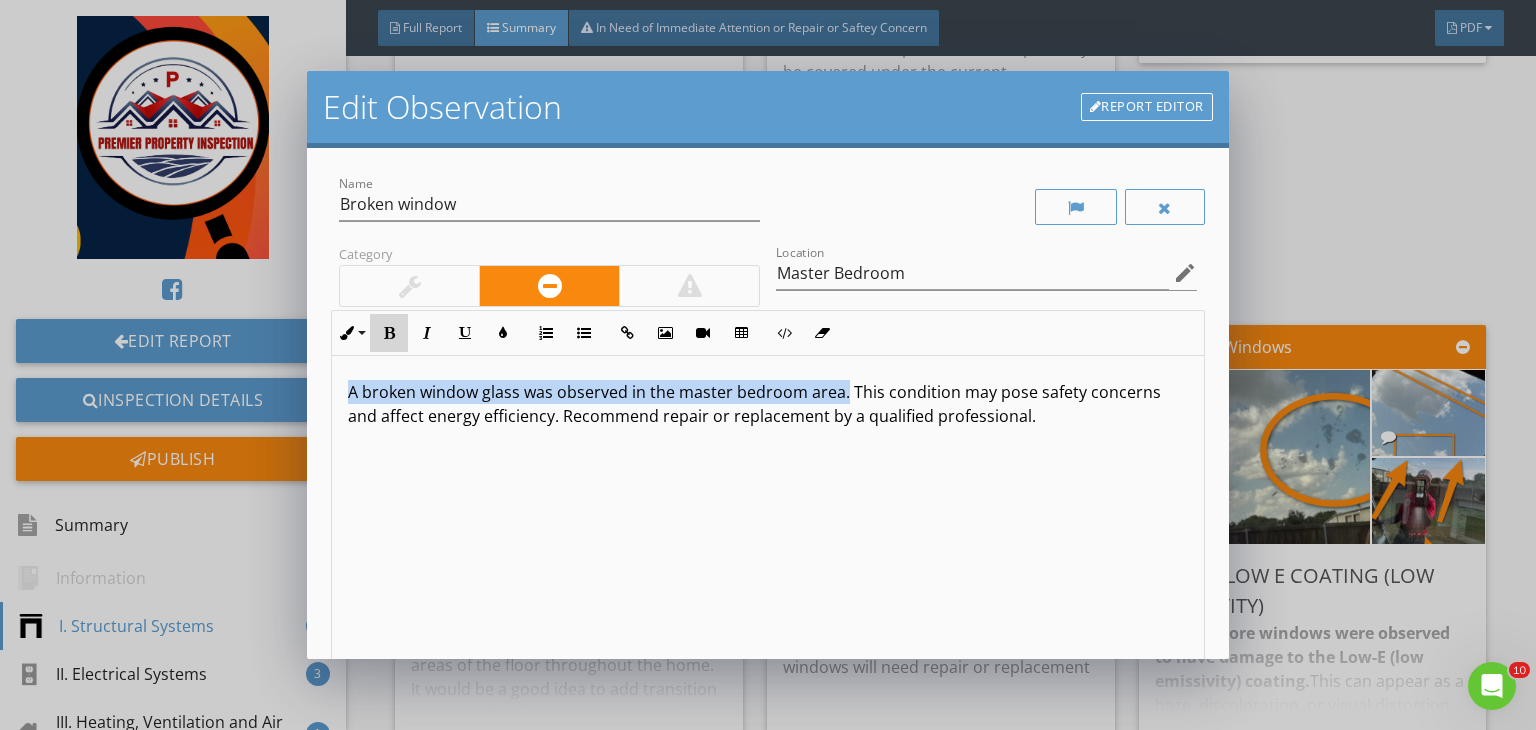 click at bounding box center (389, 333) 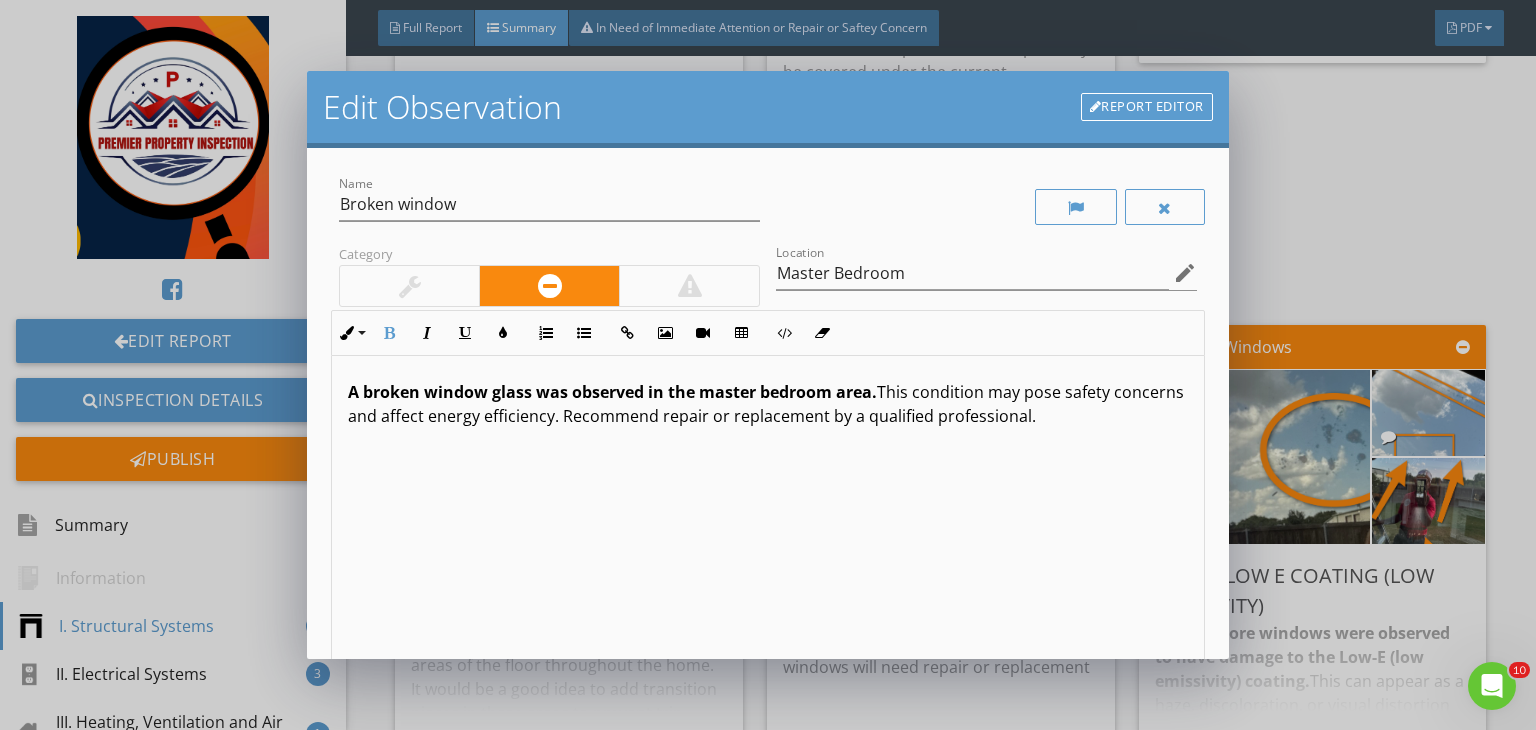 scroll, scrollTop: 0, scrollLeft: 0, axis: both 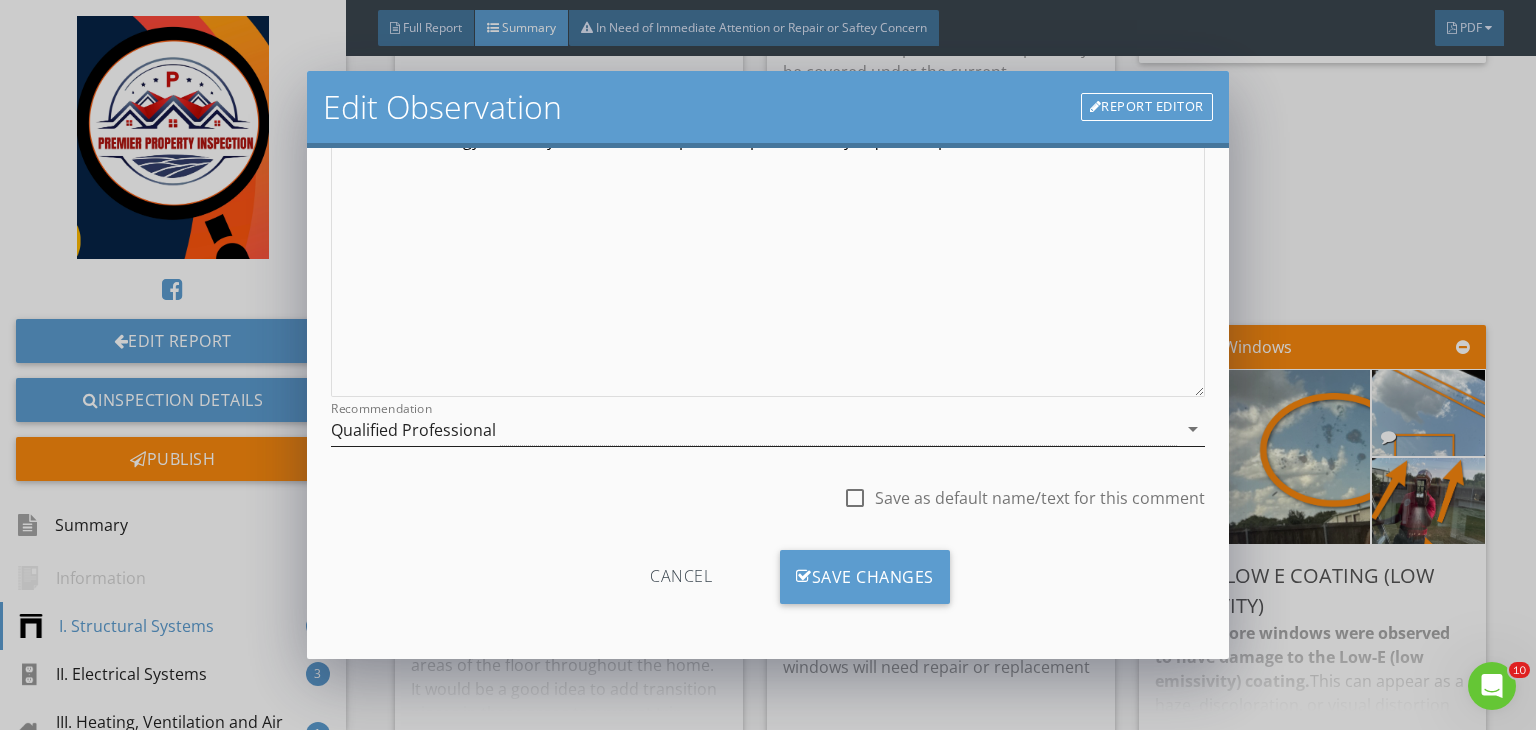 click on "Qualified Professional" at bounding box center [754, 429] 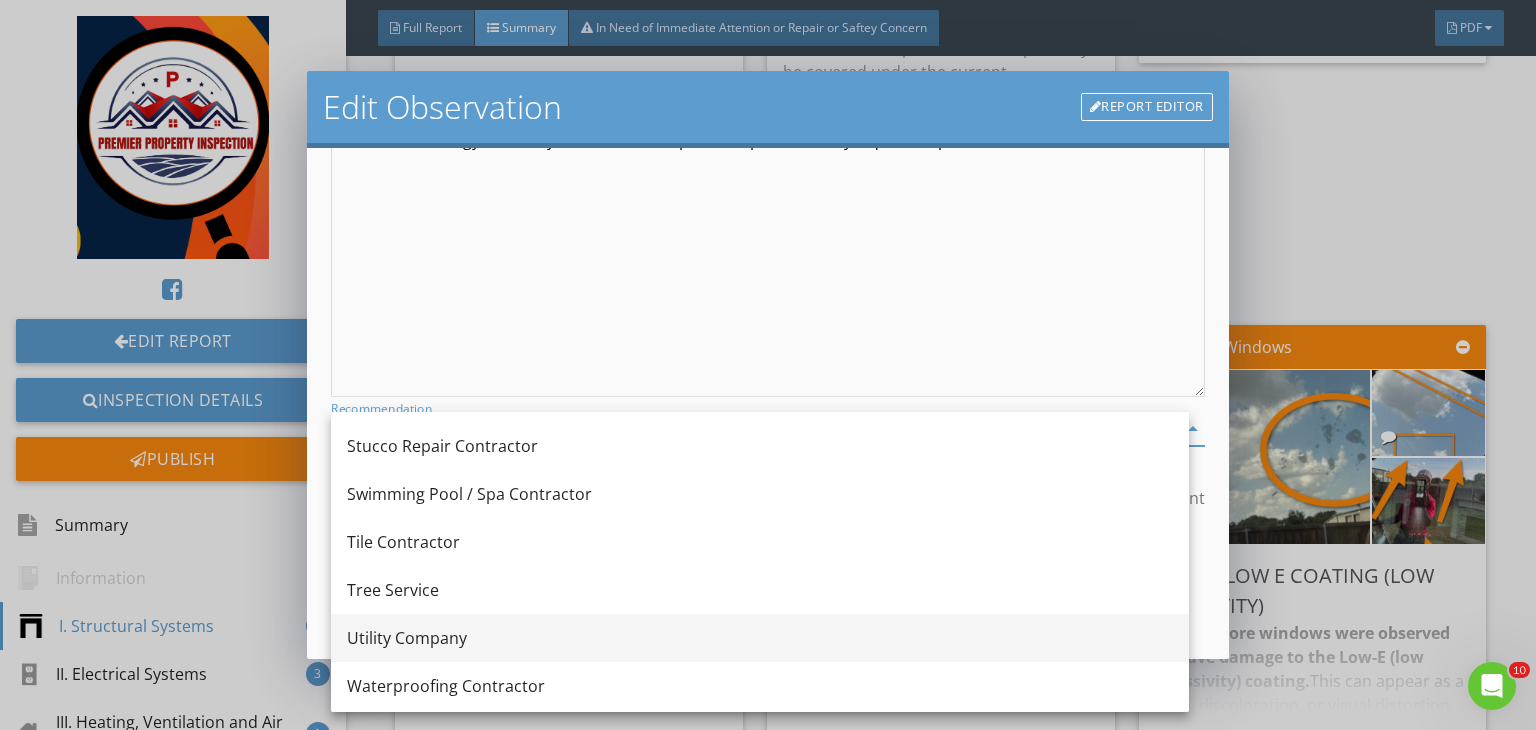 scroll, scrollTop: 2644, scrollLeft: 0, axis: vertical 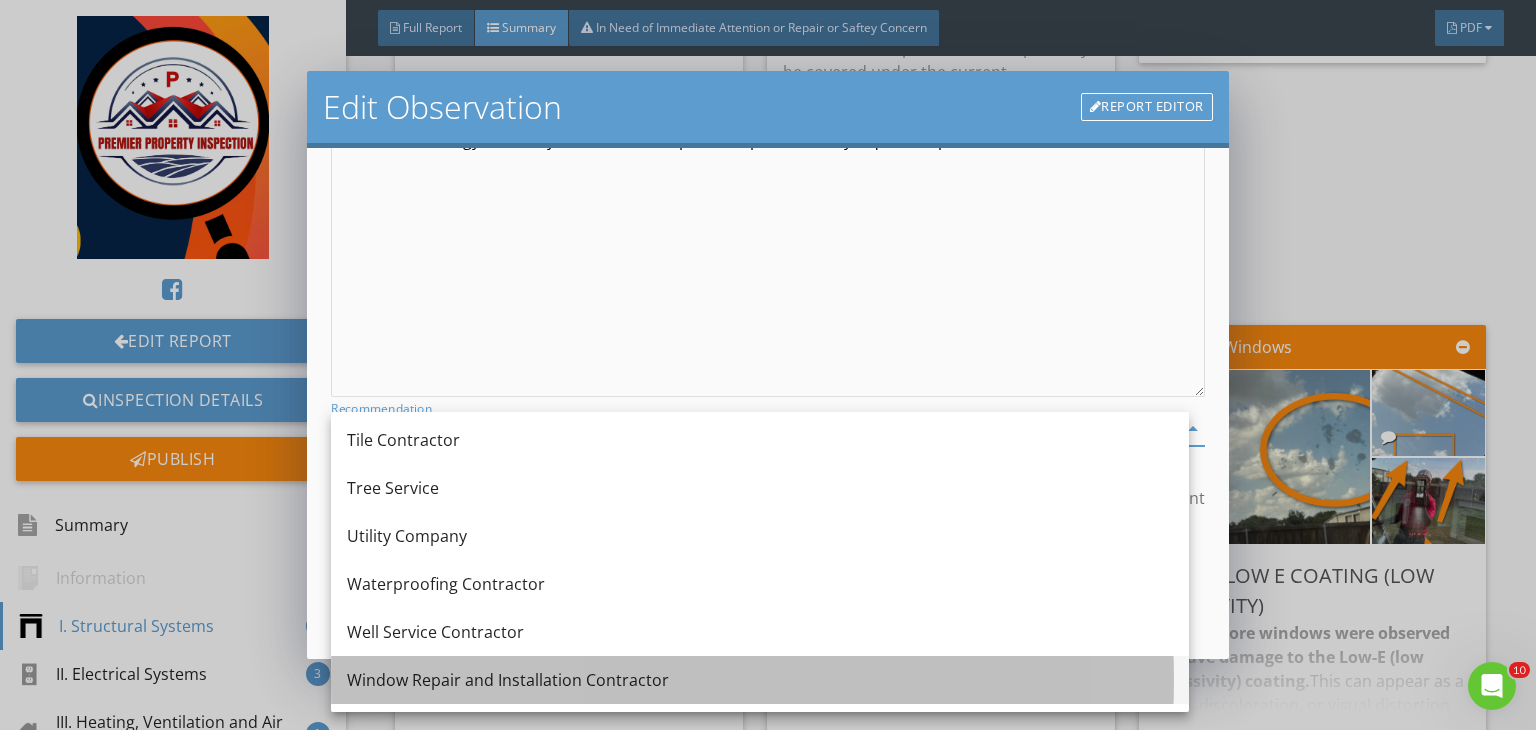 click on "Window Repair and Installation Contractor" at bounding box center [760, 680] 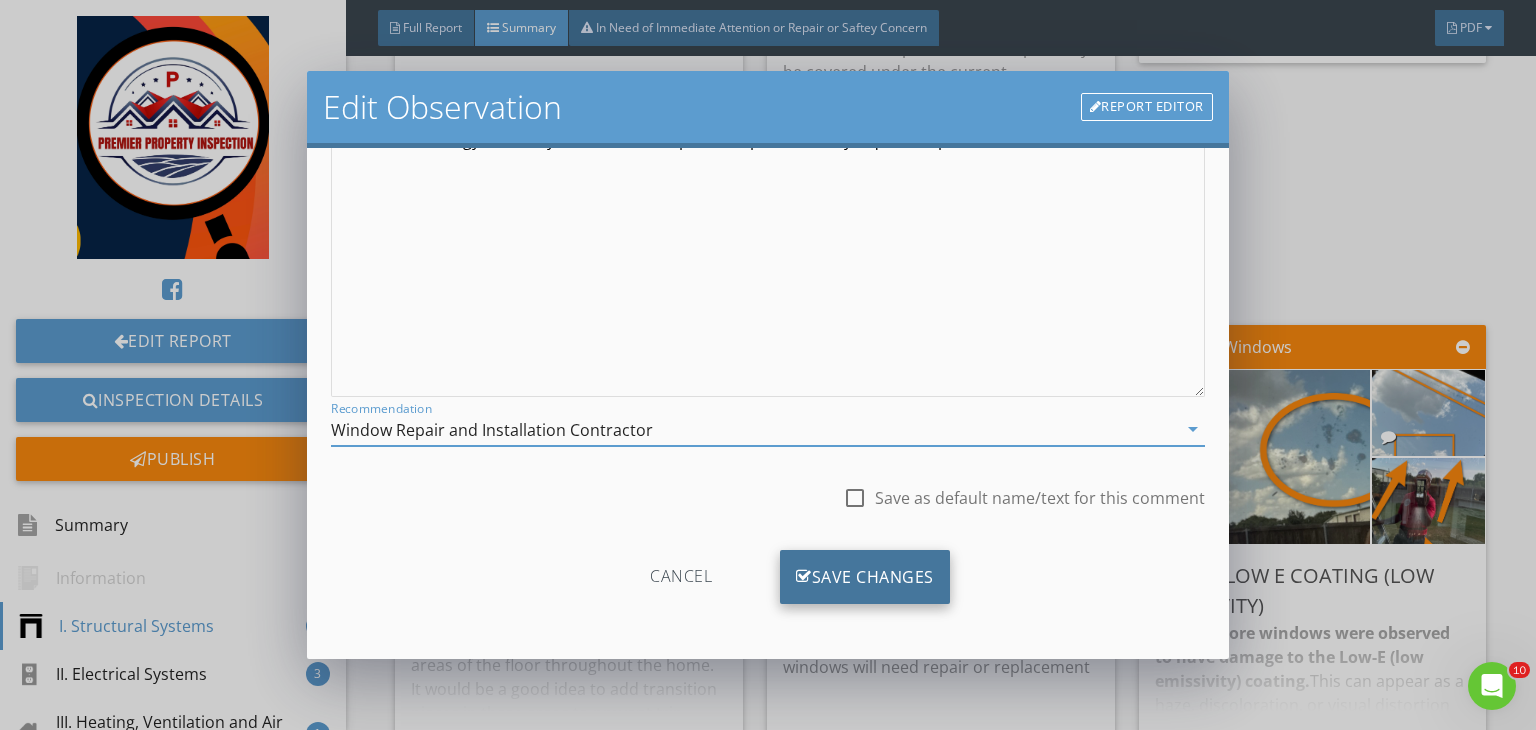 click on "Save Changes" at bounding box center (865, 577) 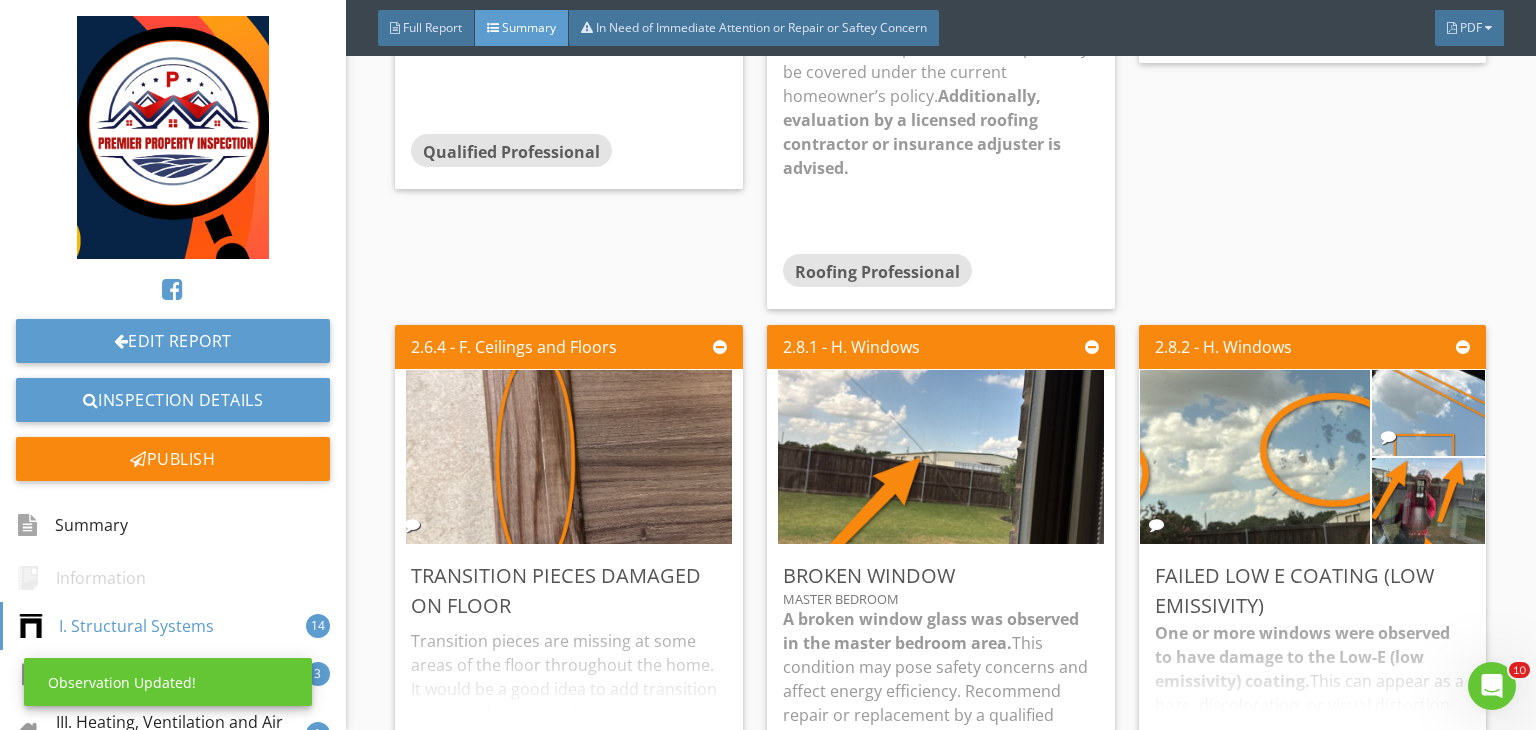 scroll, scrollTop: 39, scrollLeft: 0, axis: vertical 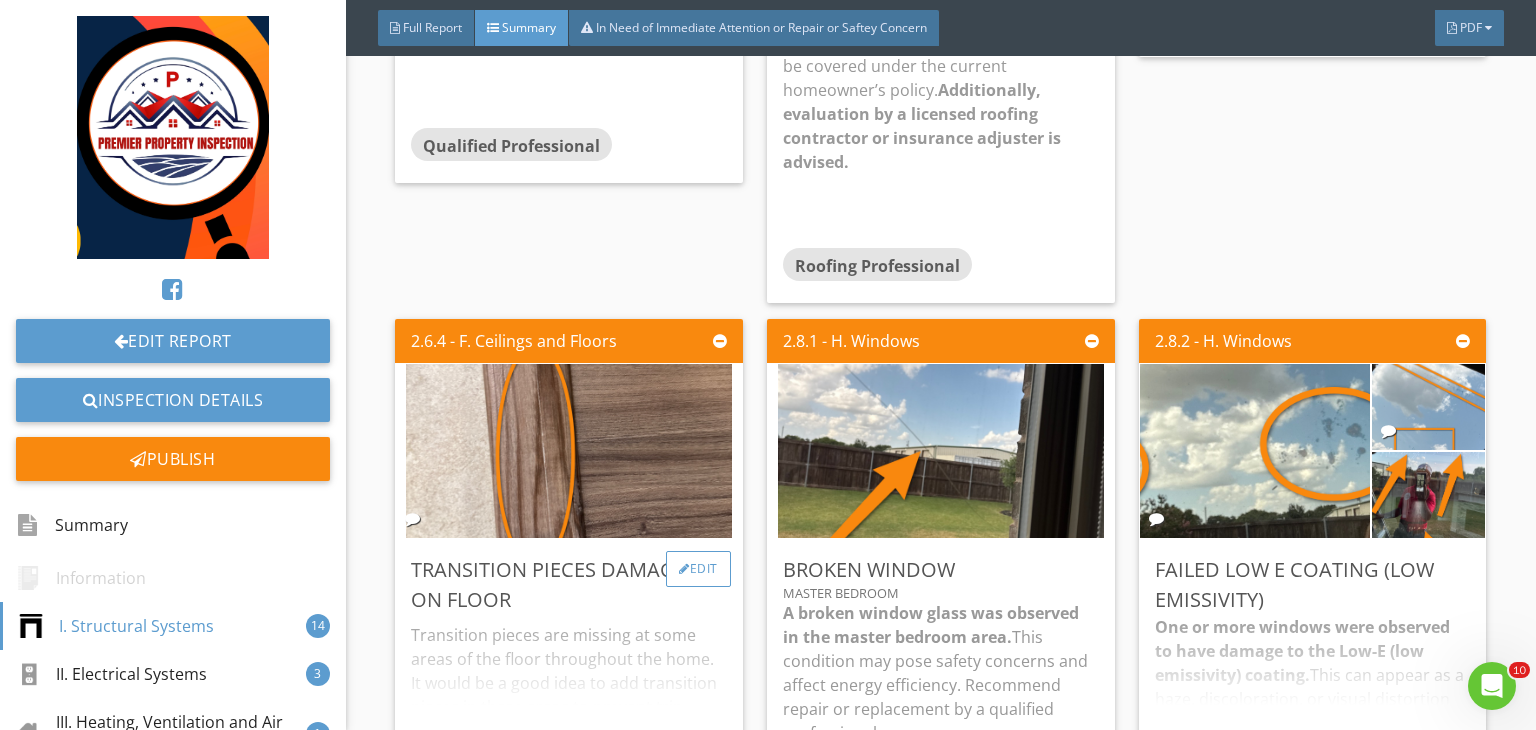 click on "Edit" at bounding box center (698, 569) 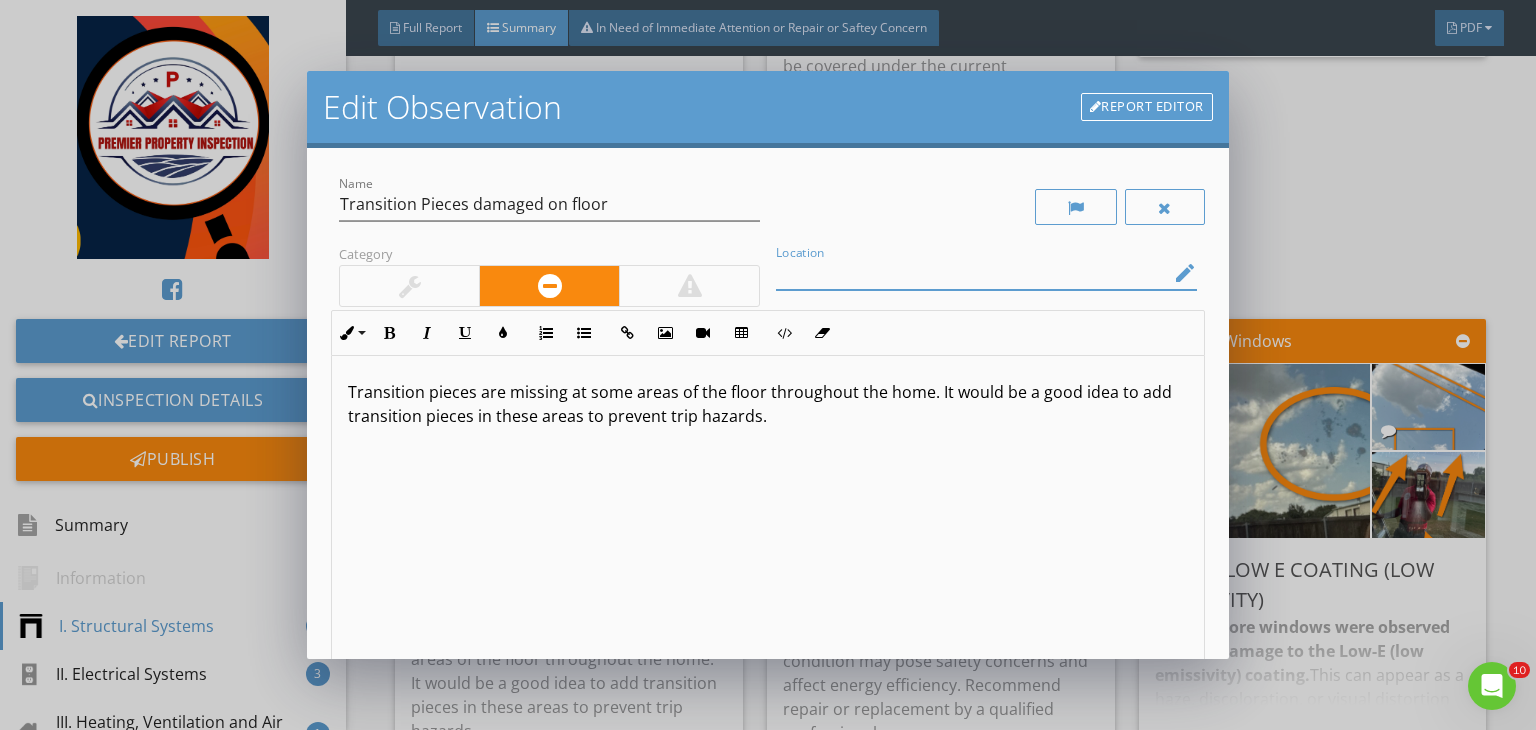 click on "Location edit" at bounding box center (986, 273) 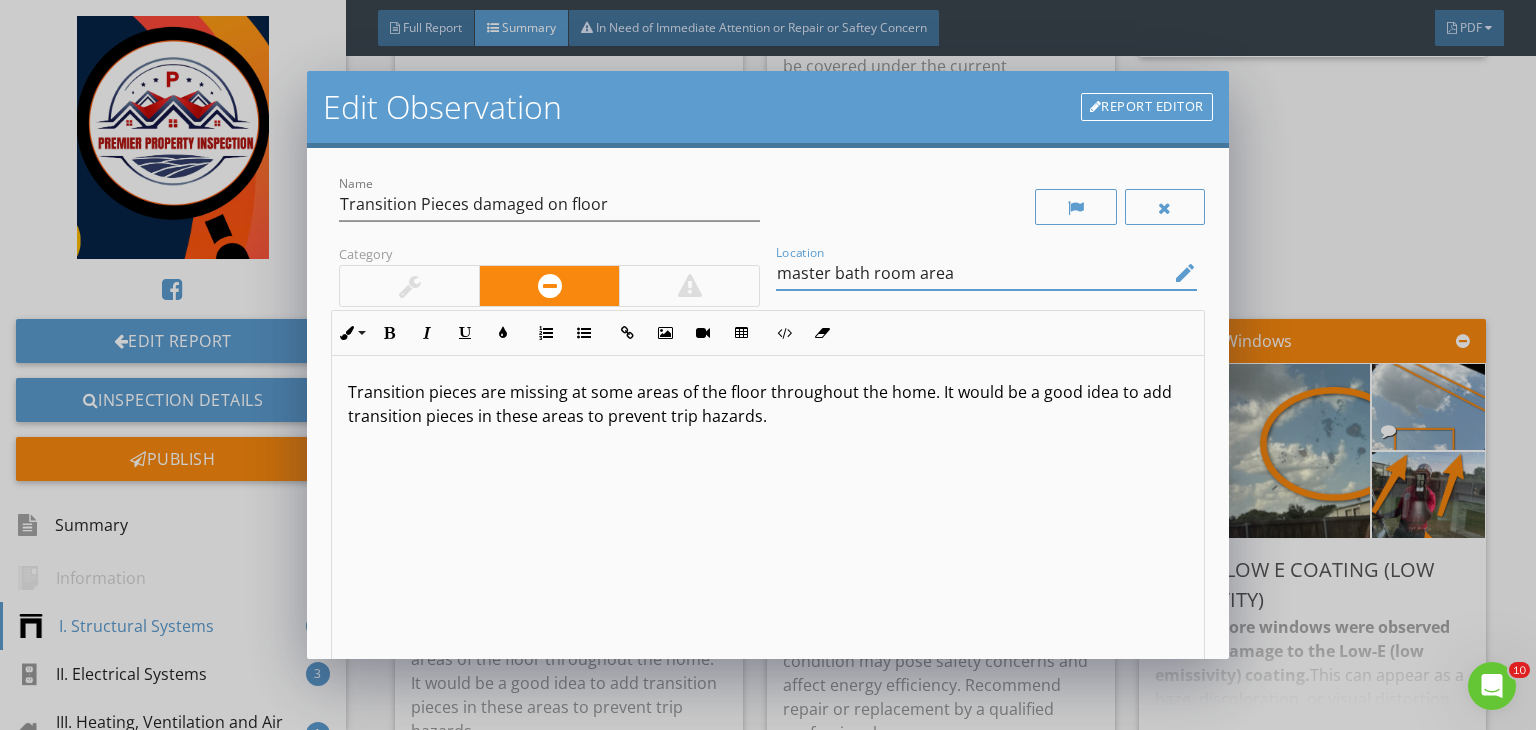 type on "master bath room area" 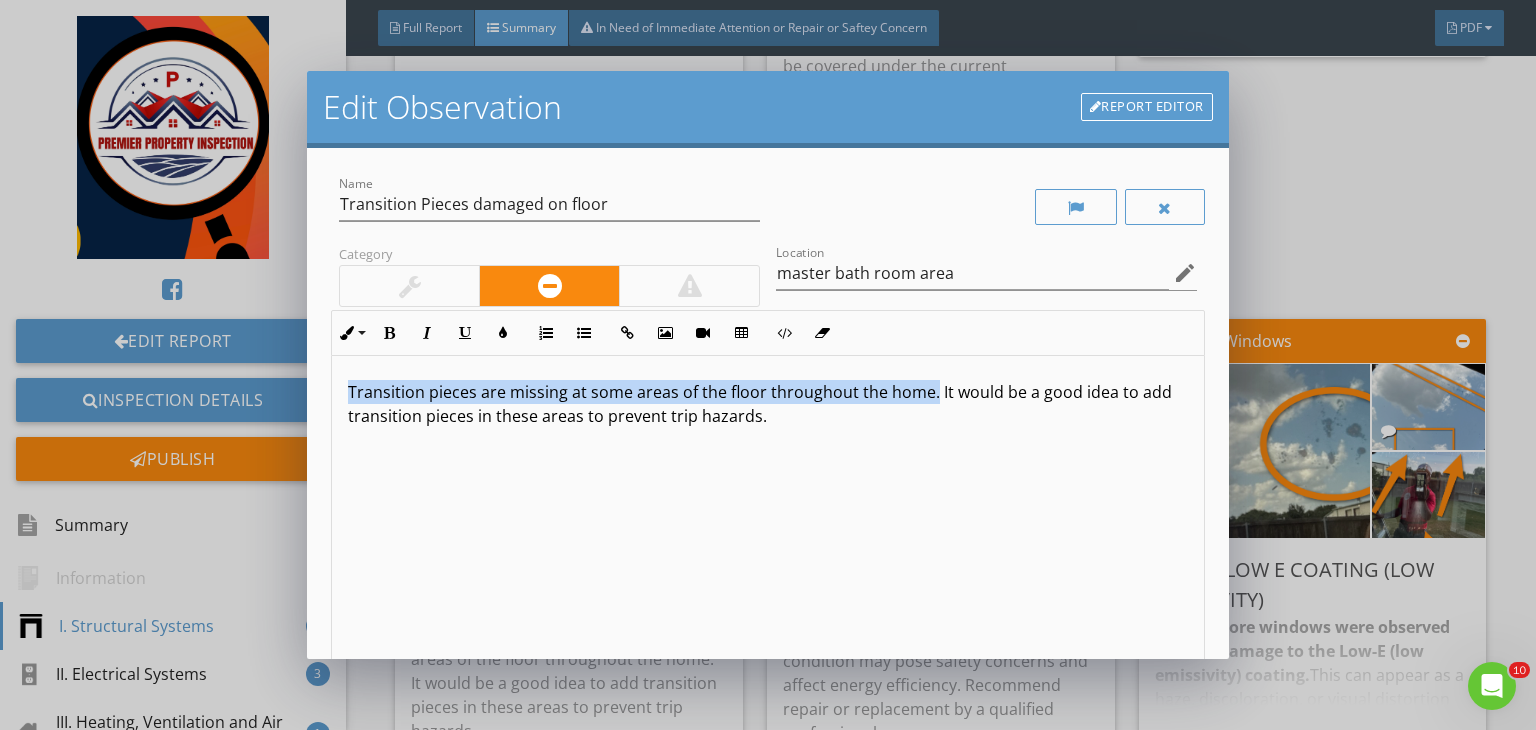 drag, startPoint x: 927, startPoint y: 389, endPoint x: 349, endPoint y: 384, distance: 578.0216 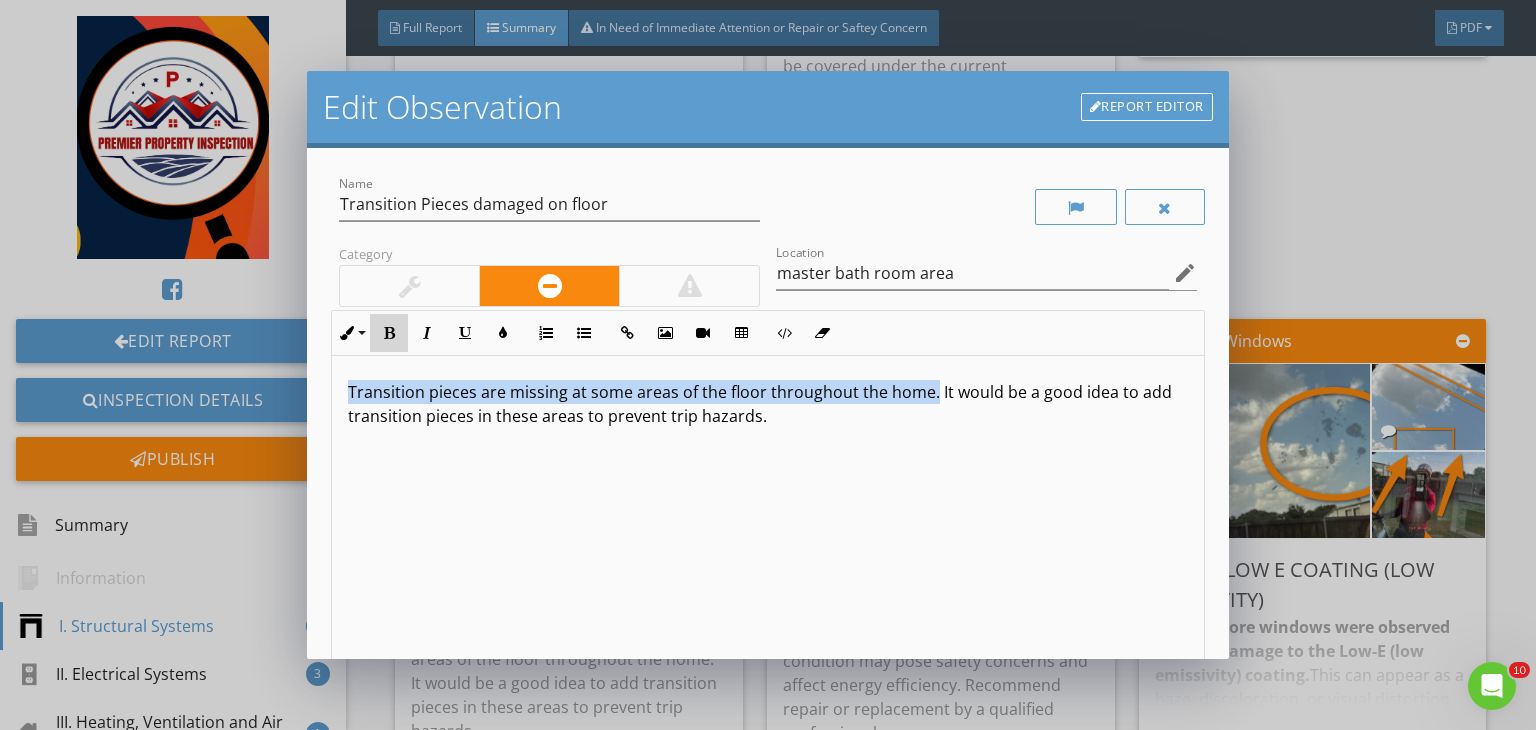 click at bounding box center (389, 333) 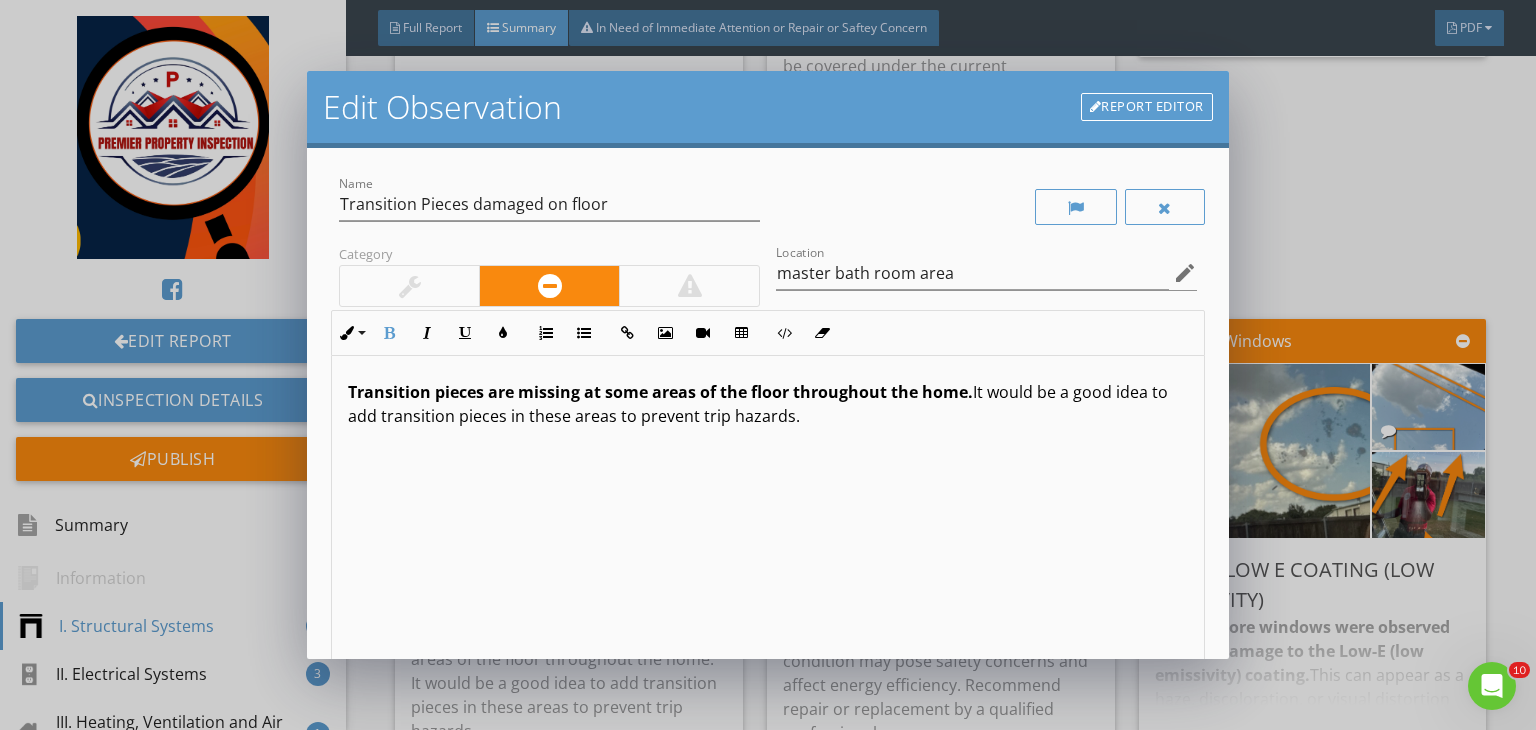 scroll, scrollTop: 0, scrollLeft: 0, axis: both 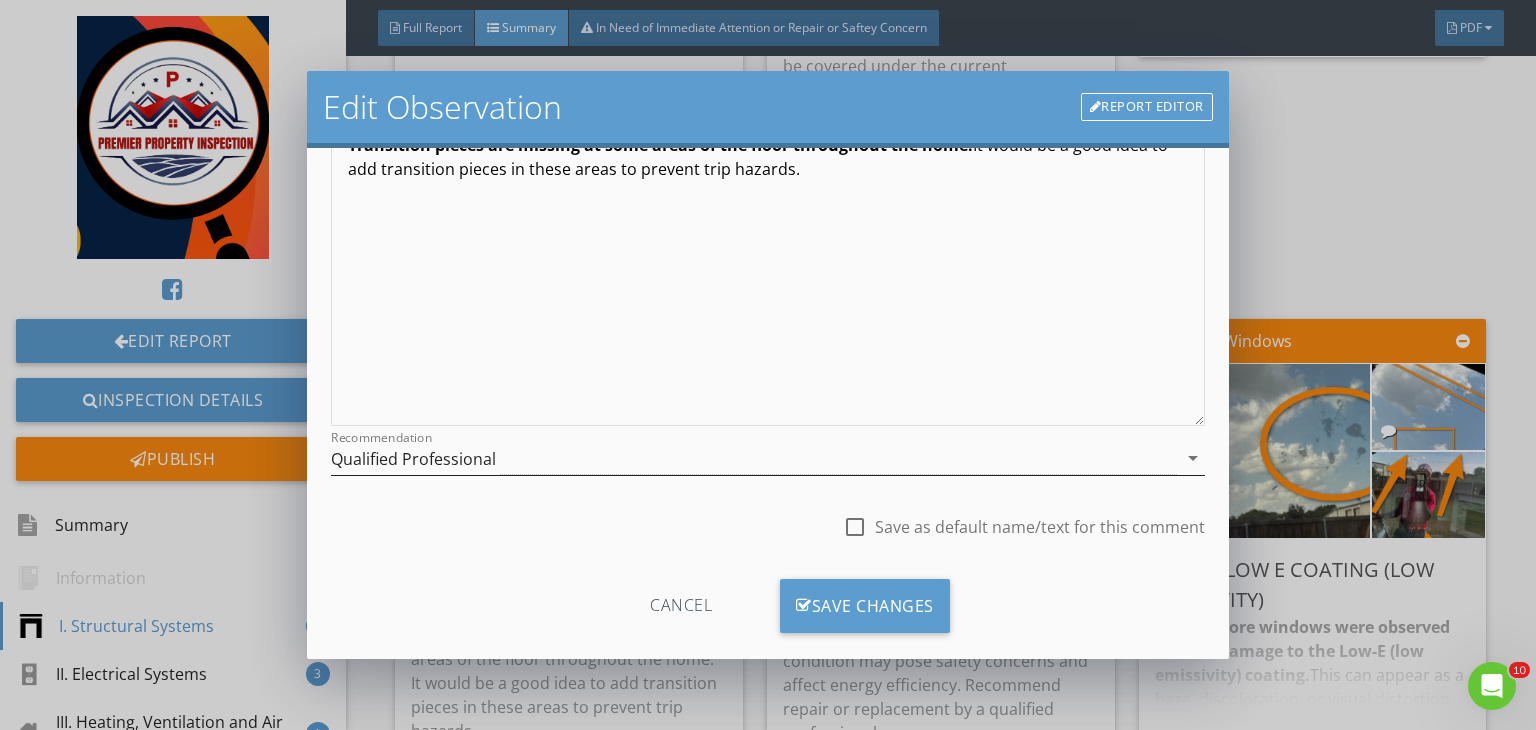 click on "Qualified Professional" at bounding box center [754, 458] 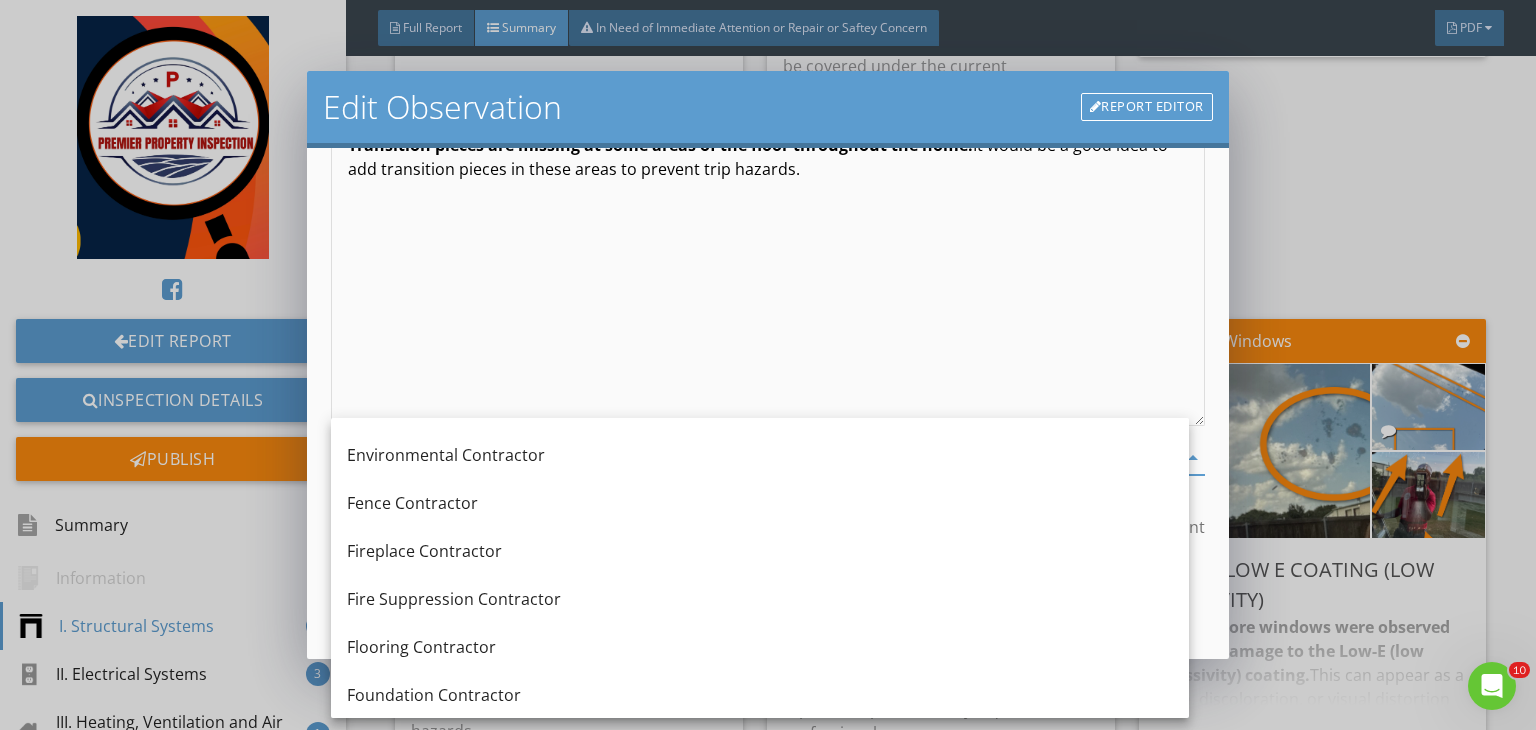 scroll, scrollTop: 798, scrollLeft: 0, axis: vertical 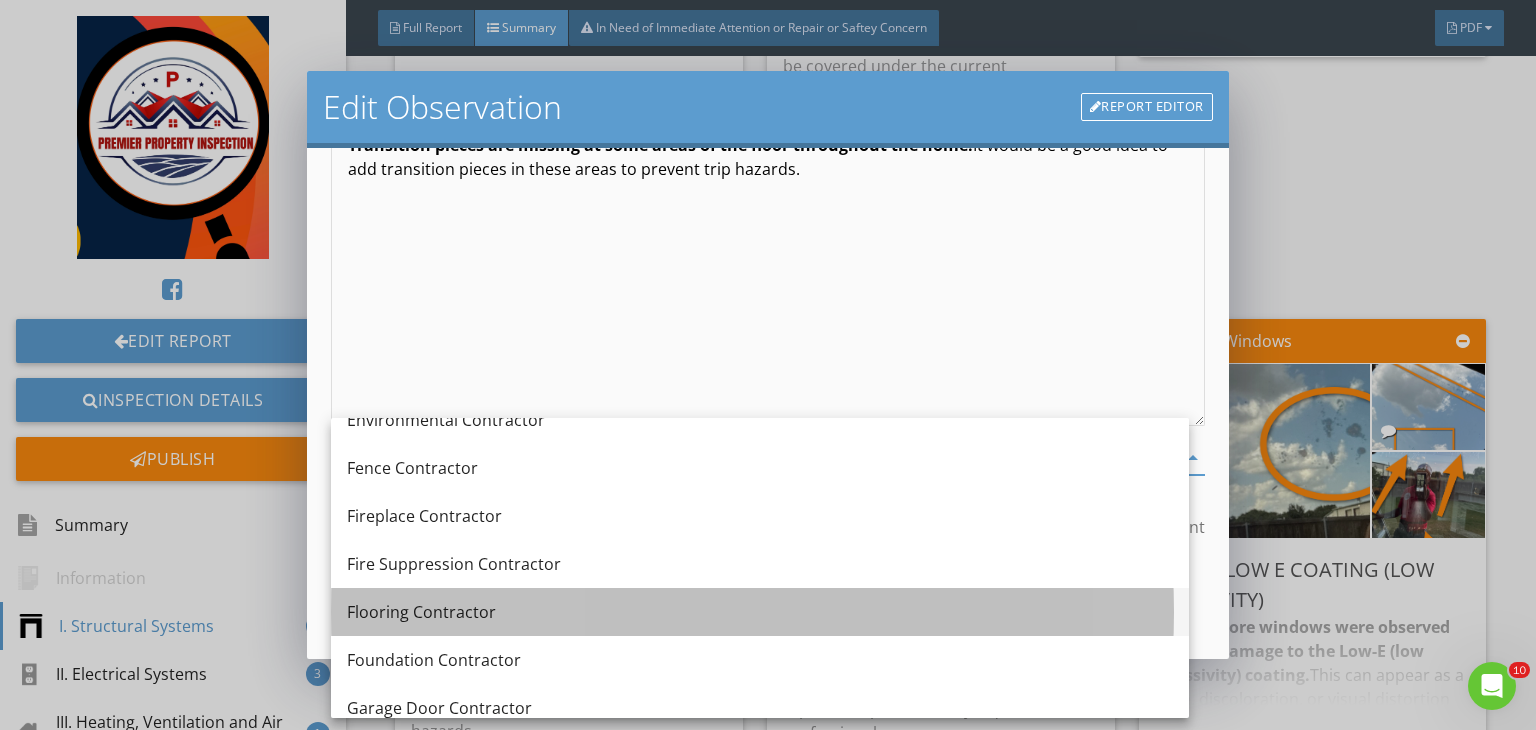 click on "Flooring Contractor" at bounding box center (760, 612) 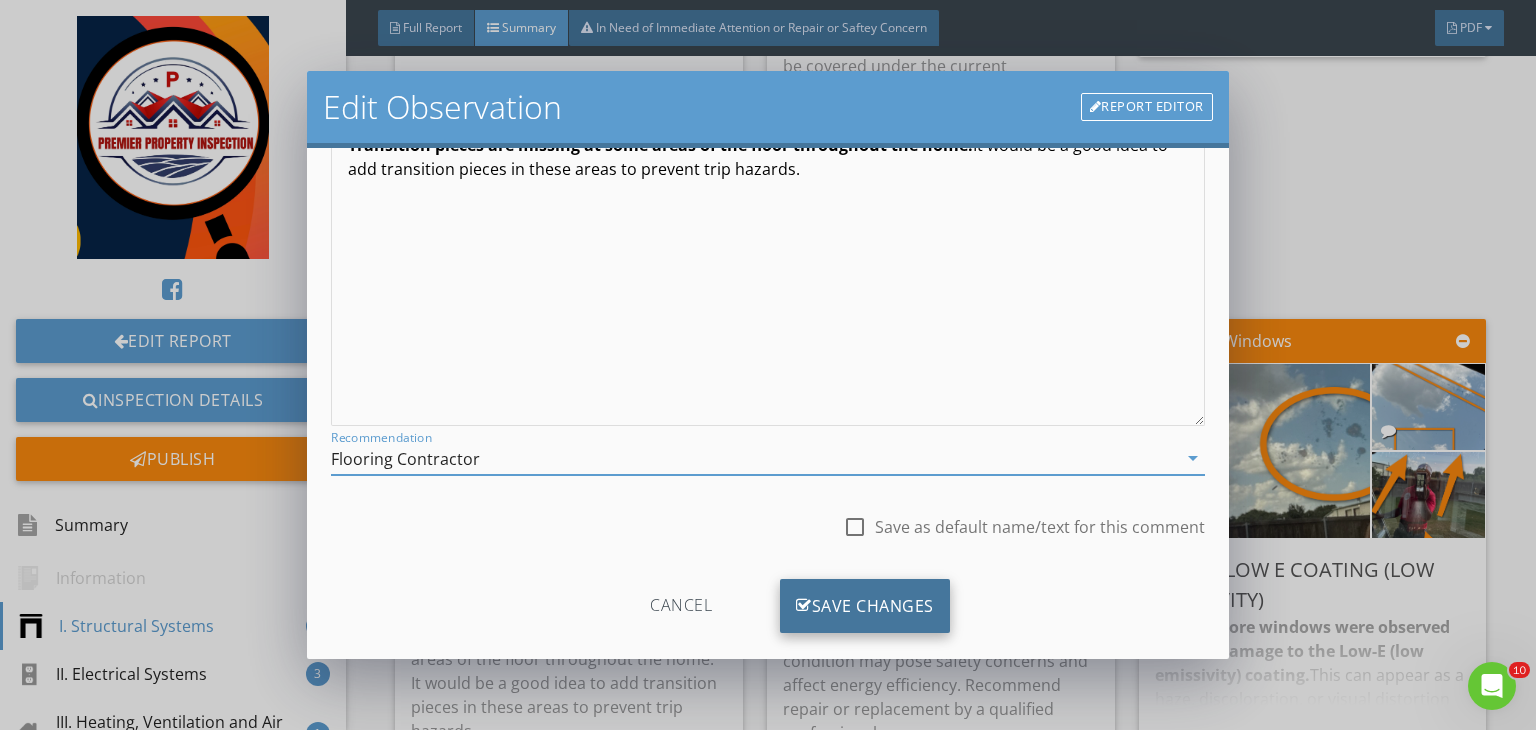 click on "Save Changes" at bounding box center [865, 606] 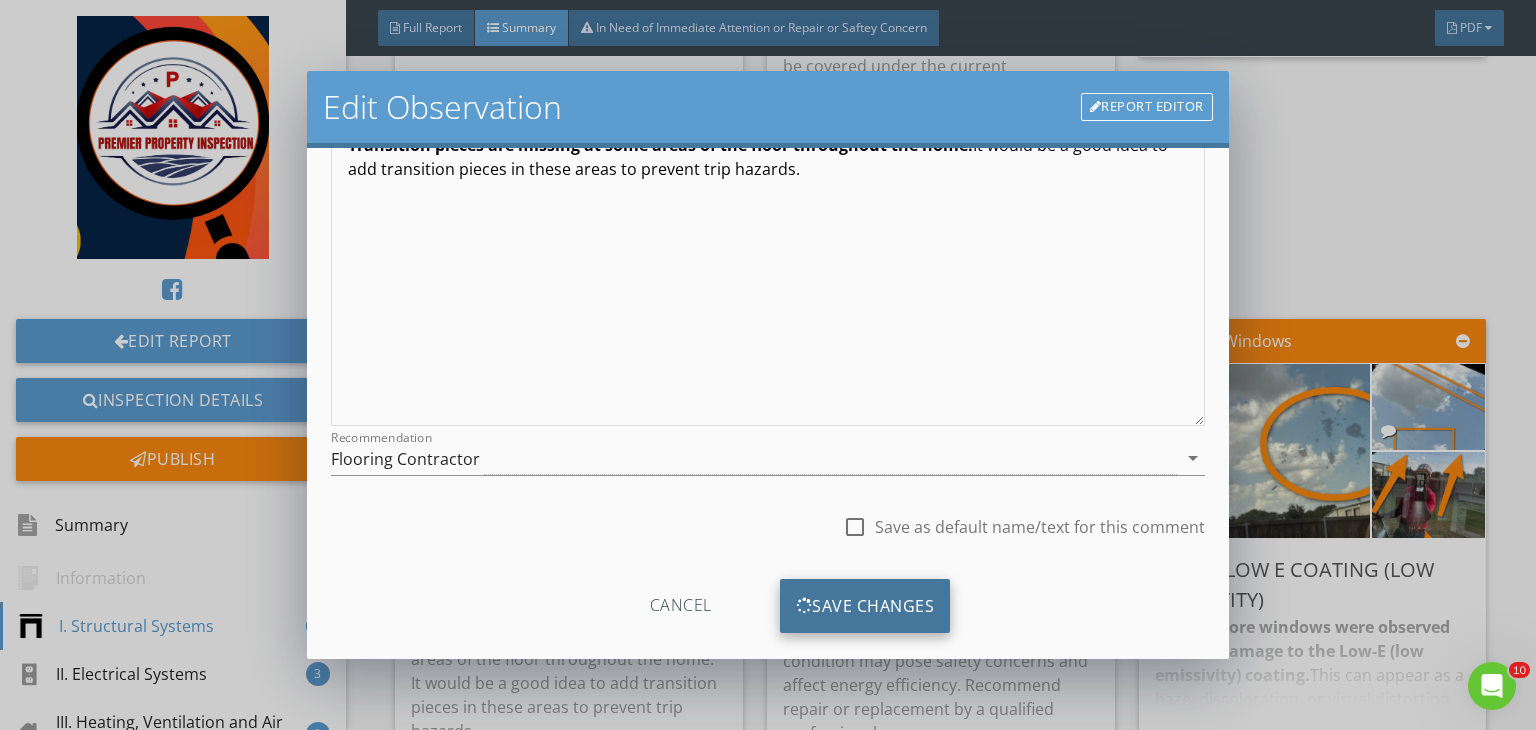scroll, scrollTop: 39, scrollLeft: 0, axis: vertical 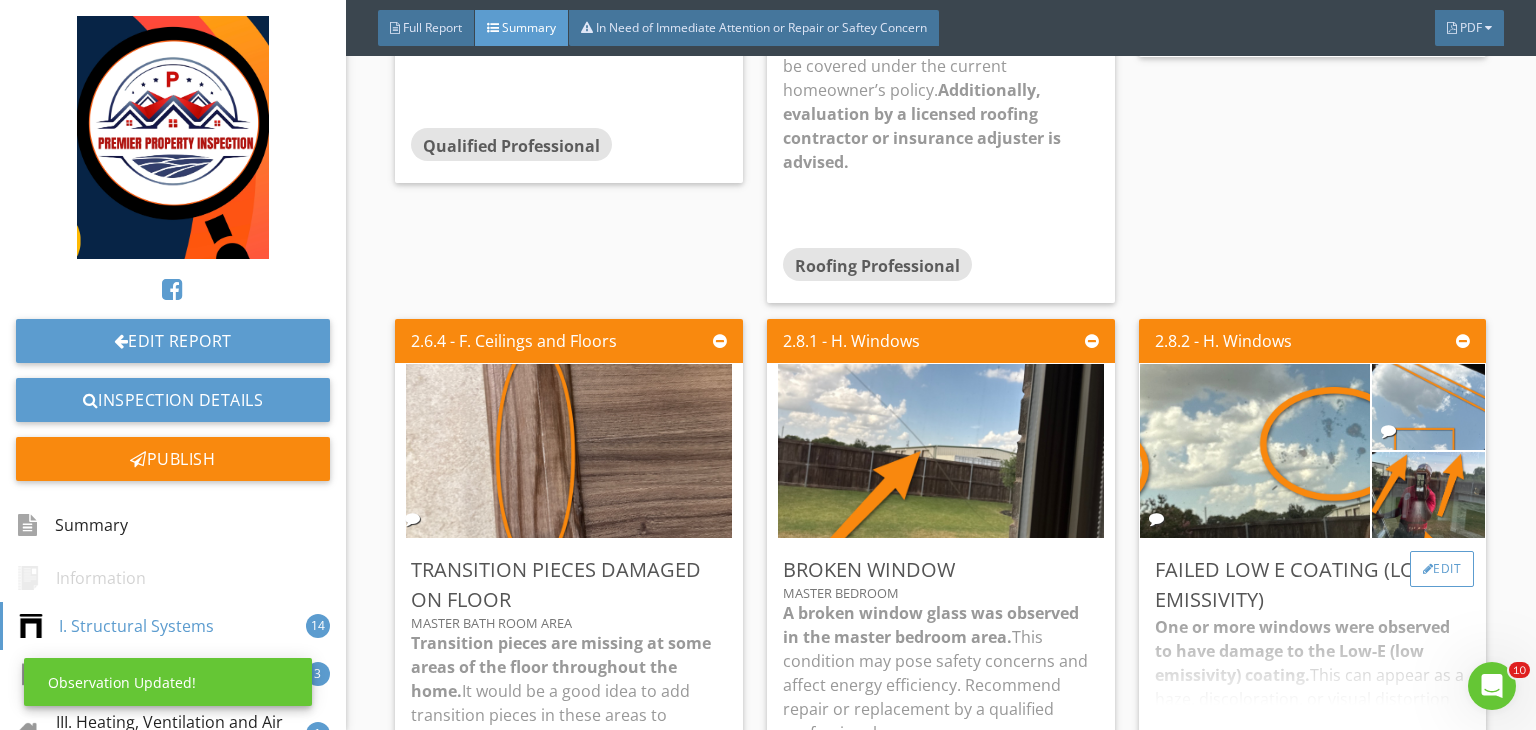 click on "Edit" at bounding box center [1442, 569] 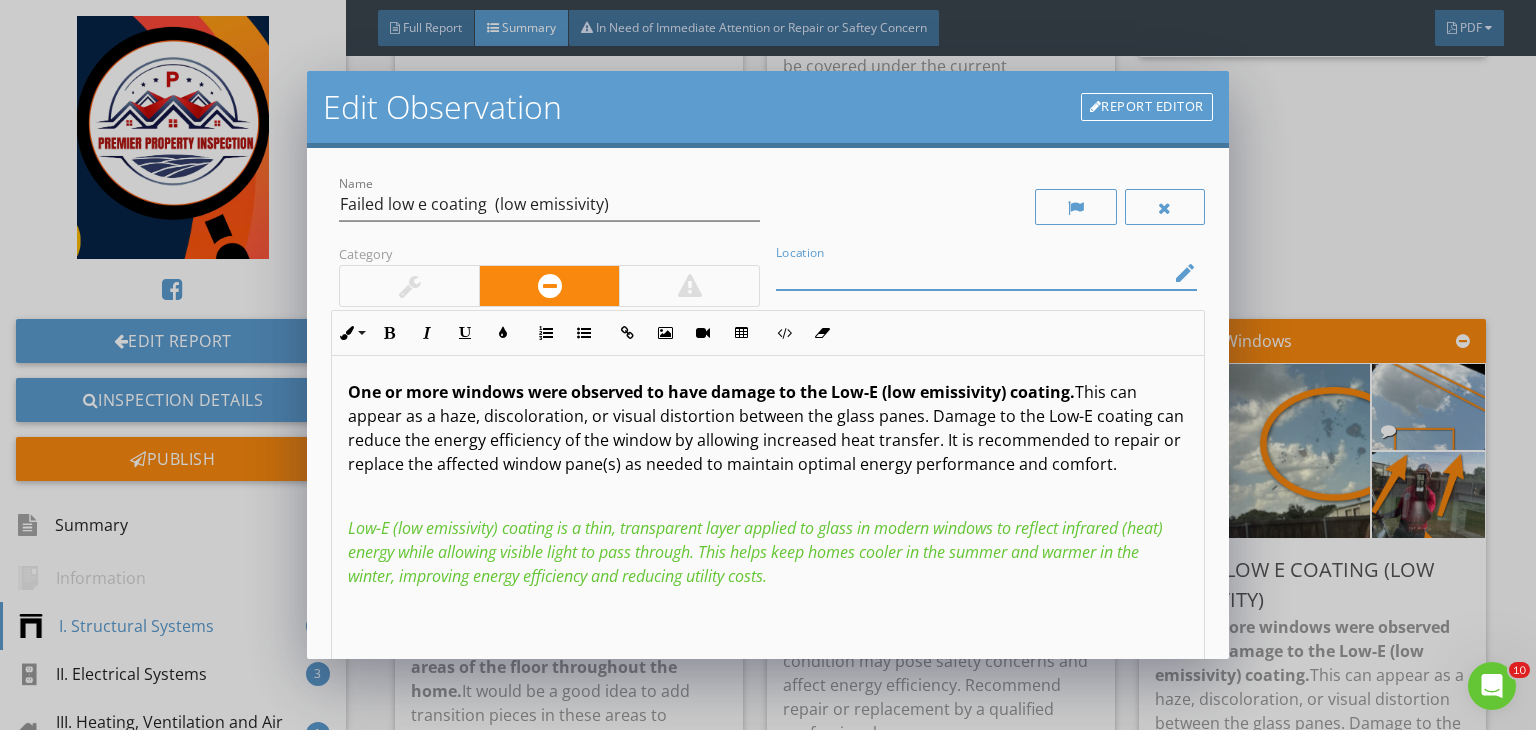 click at bounding box center (972, 273) 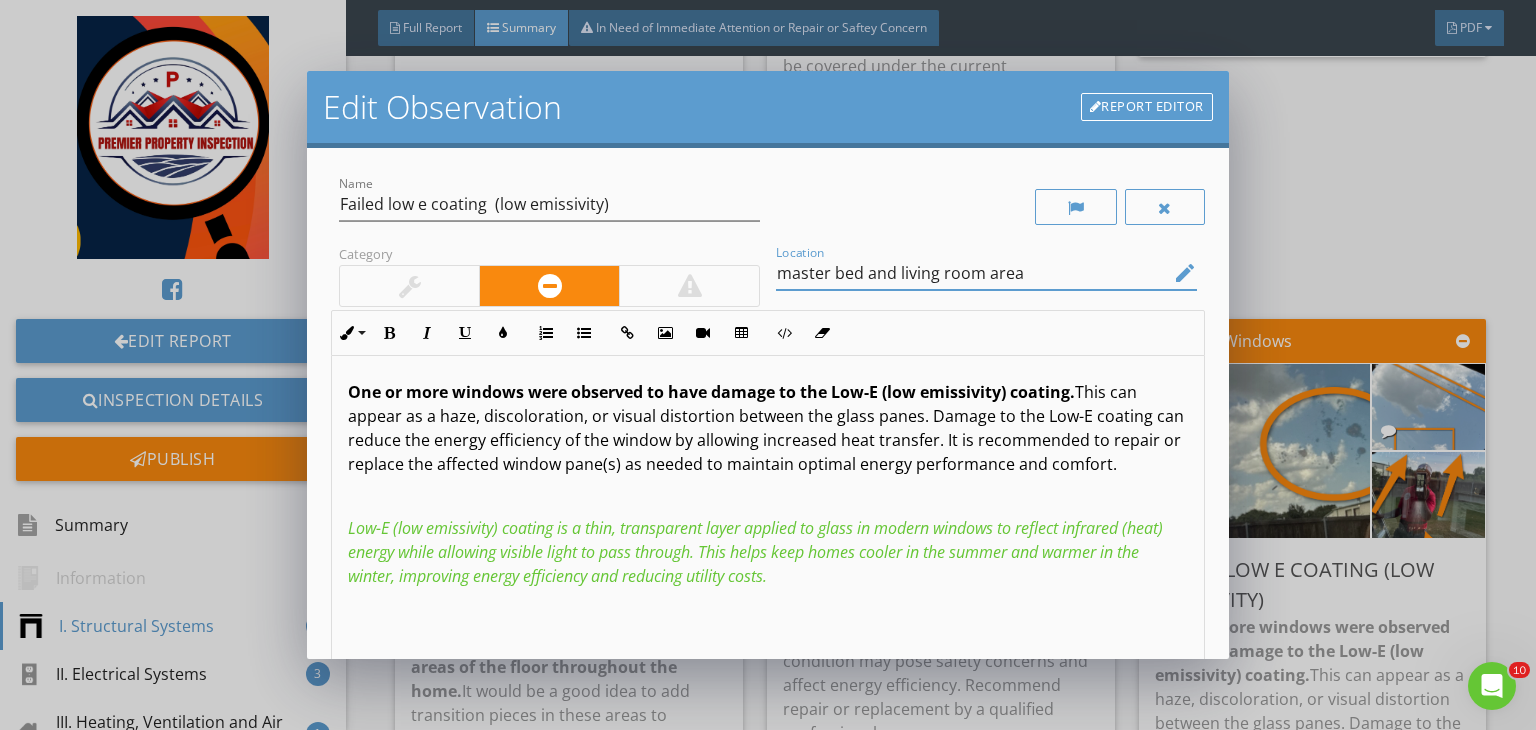 scroll, scrollTop: 0, scrollLeft: 0, axis: both 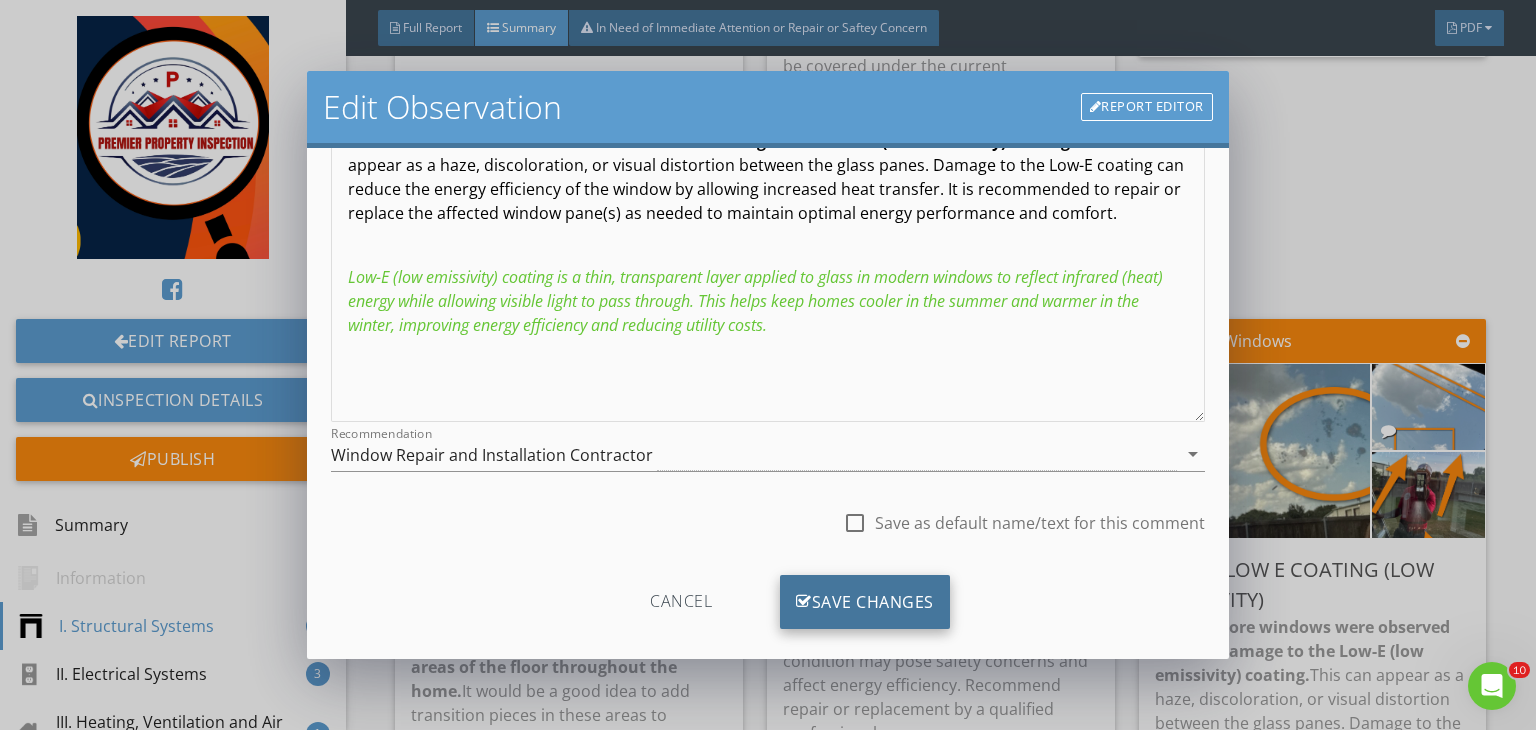 type on "master bed and living room area" 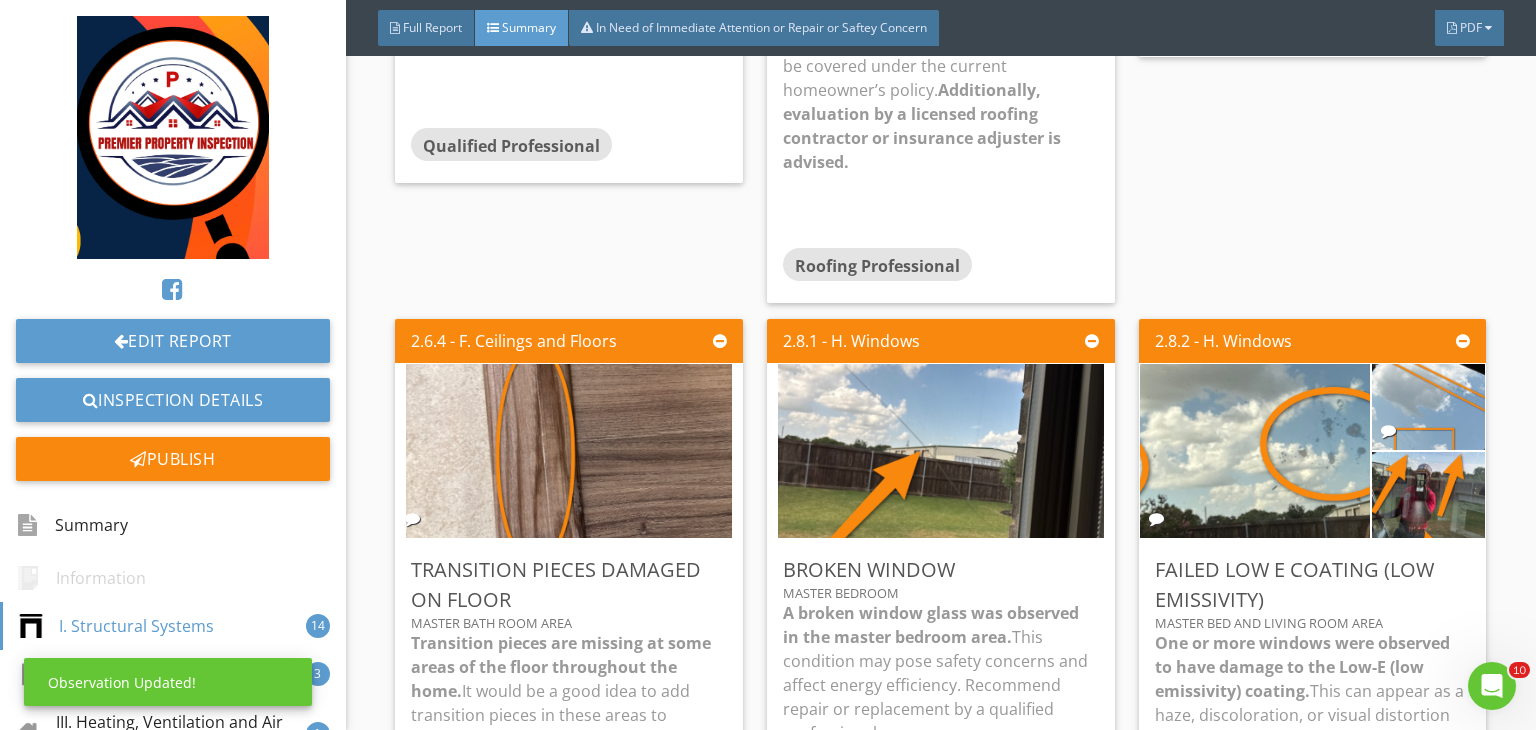 scroll, scrollTop: 39, scrollLeft: 0, axis: vertical 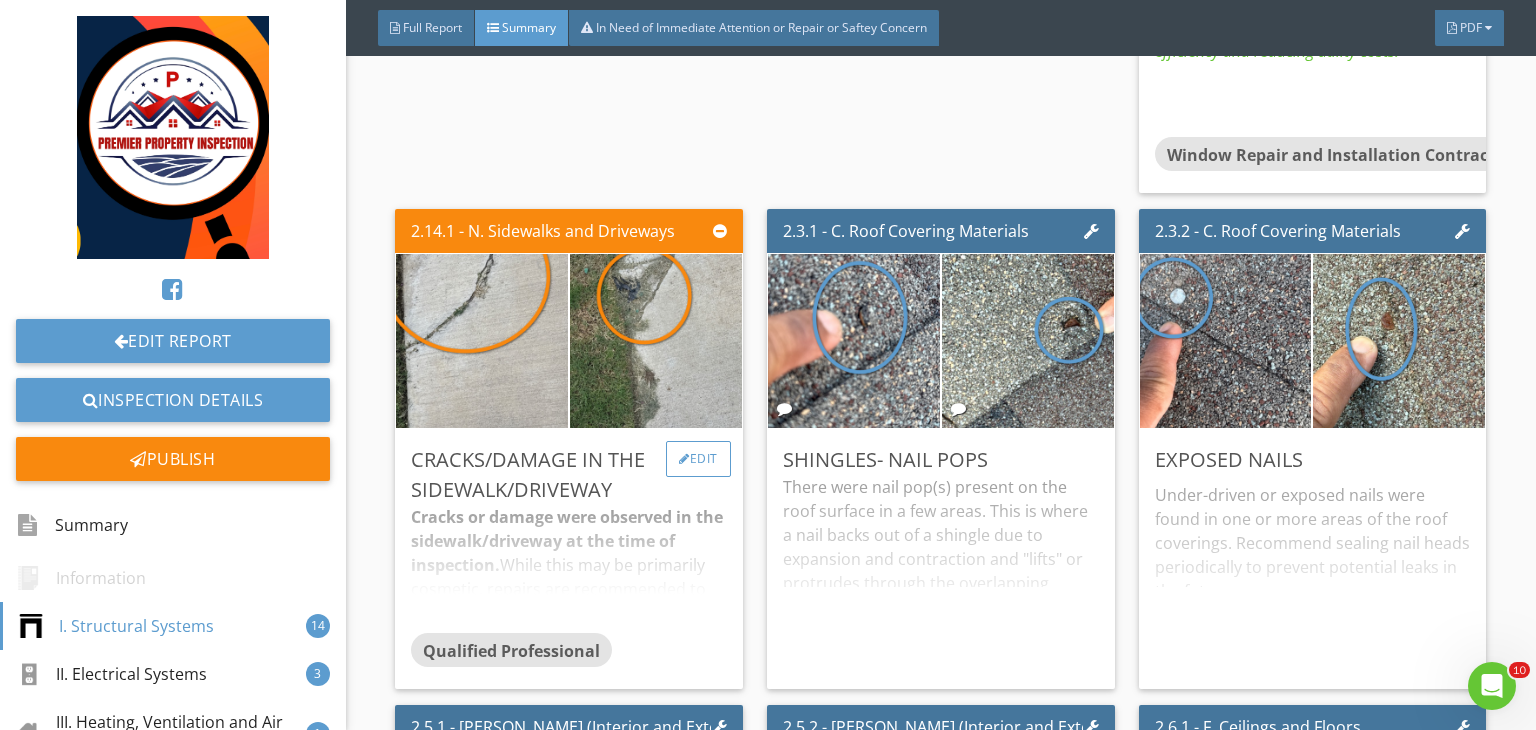 click on "Edit" at bounding box center (698, 459) 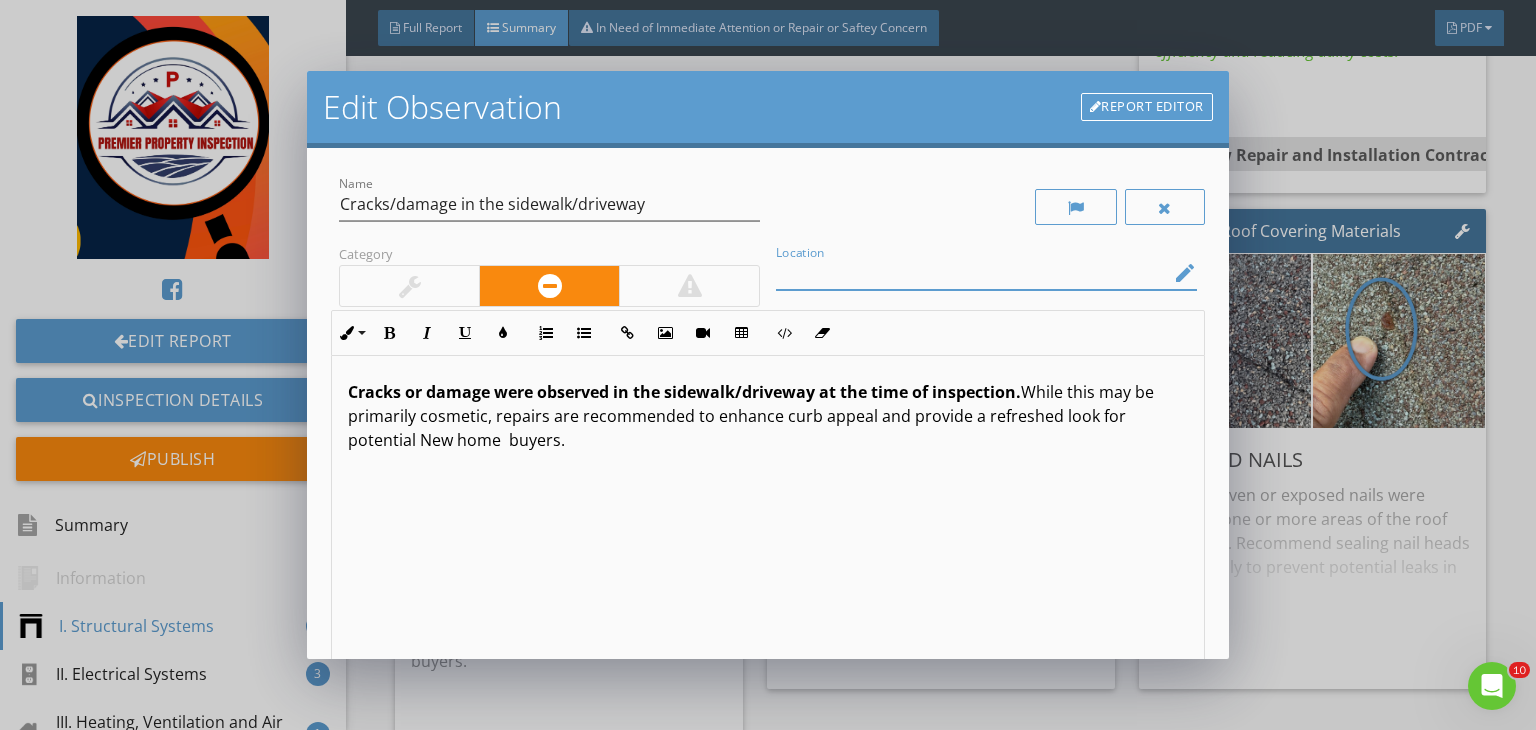 click at bounding box center (972, 273) 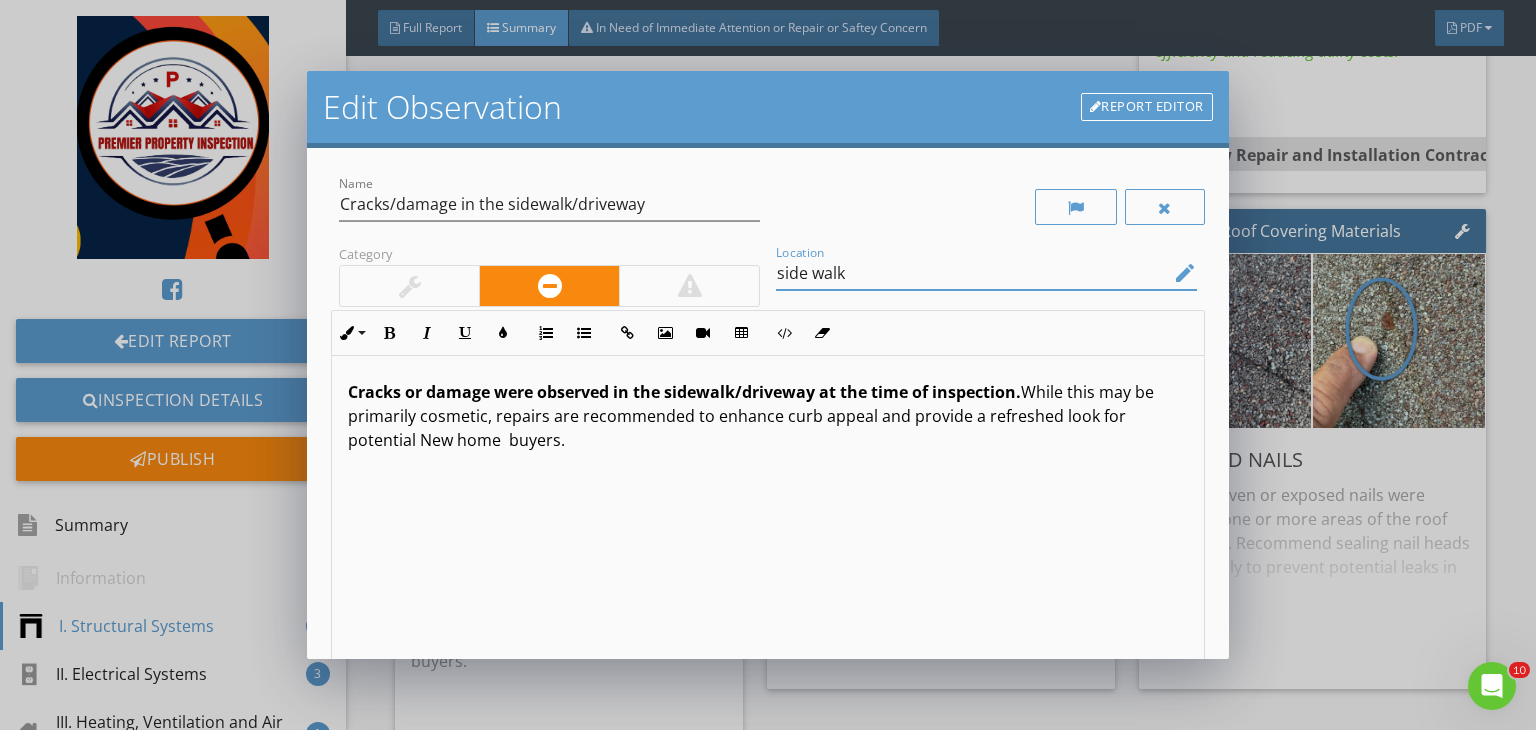 type on "side walk" 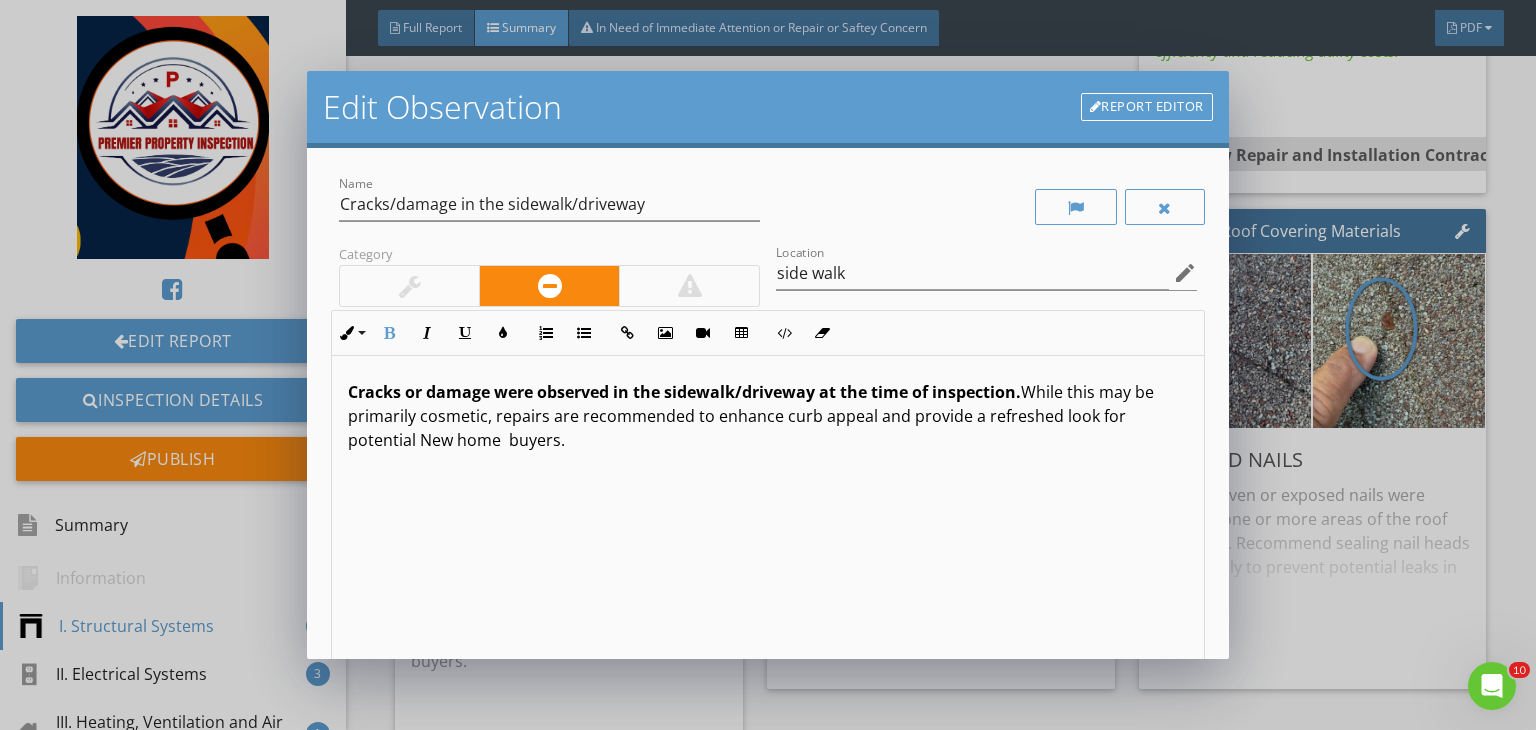 click on "Cracks or damage were observed in the sidewalk/driveway at the time of inspection." at bounding box center [684, 392] 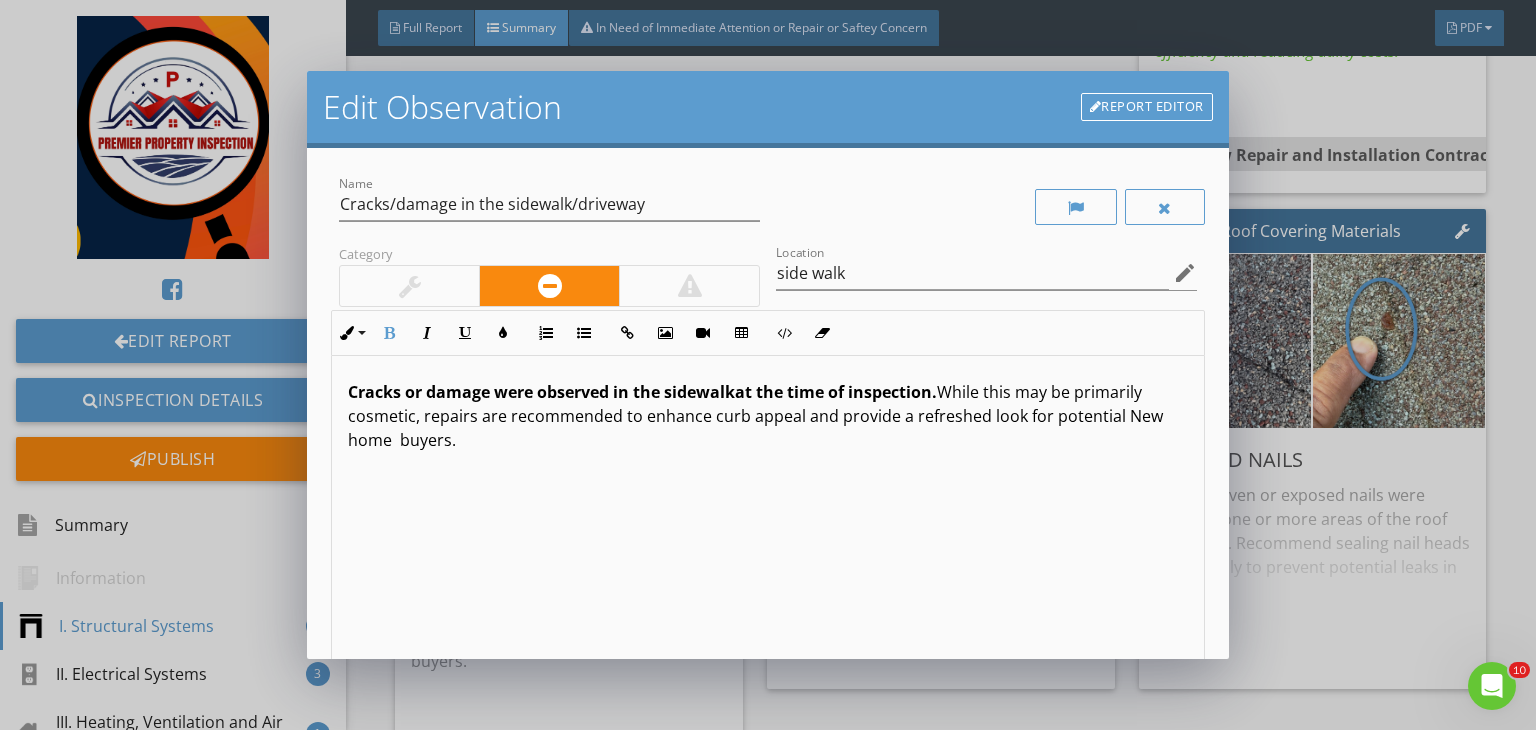 type 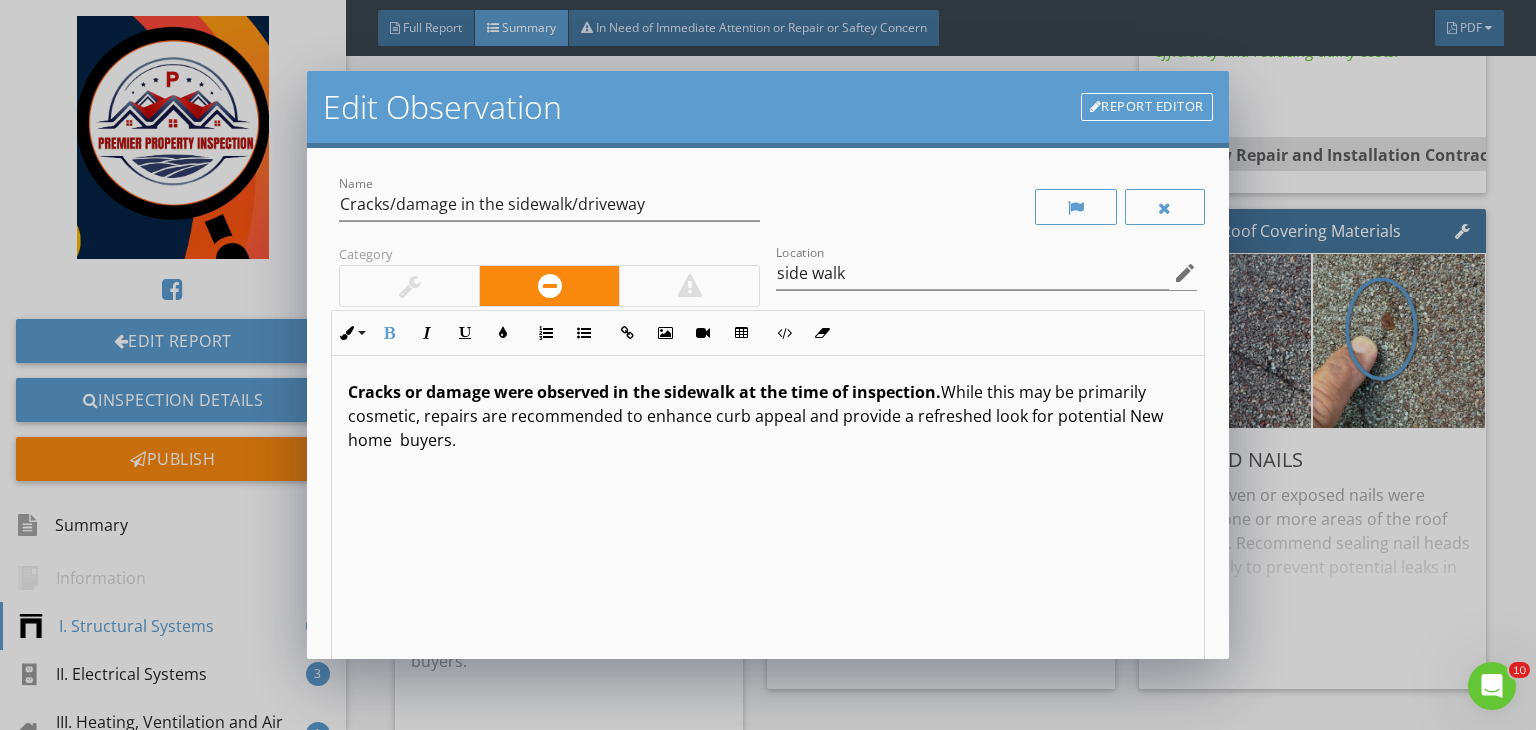 scroll, scrollTop: 0, scrollLeft: 0, axis: both 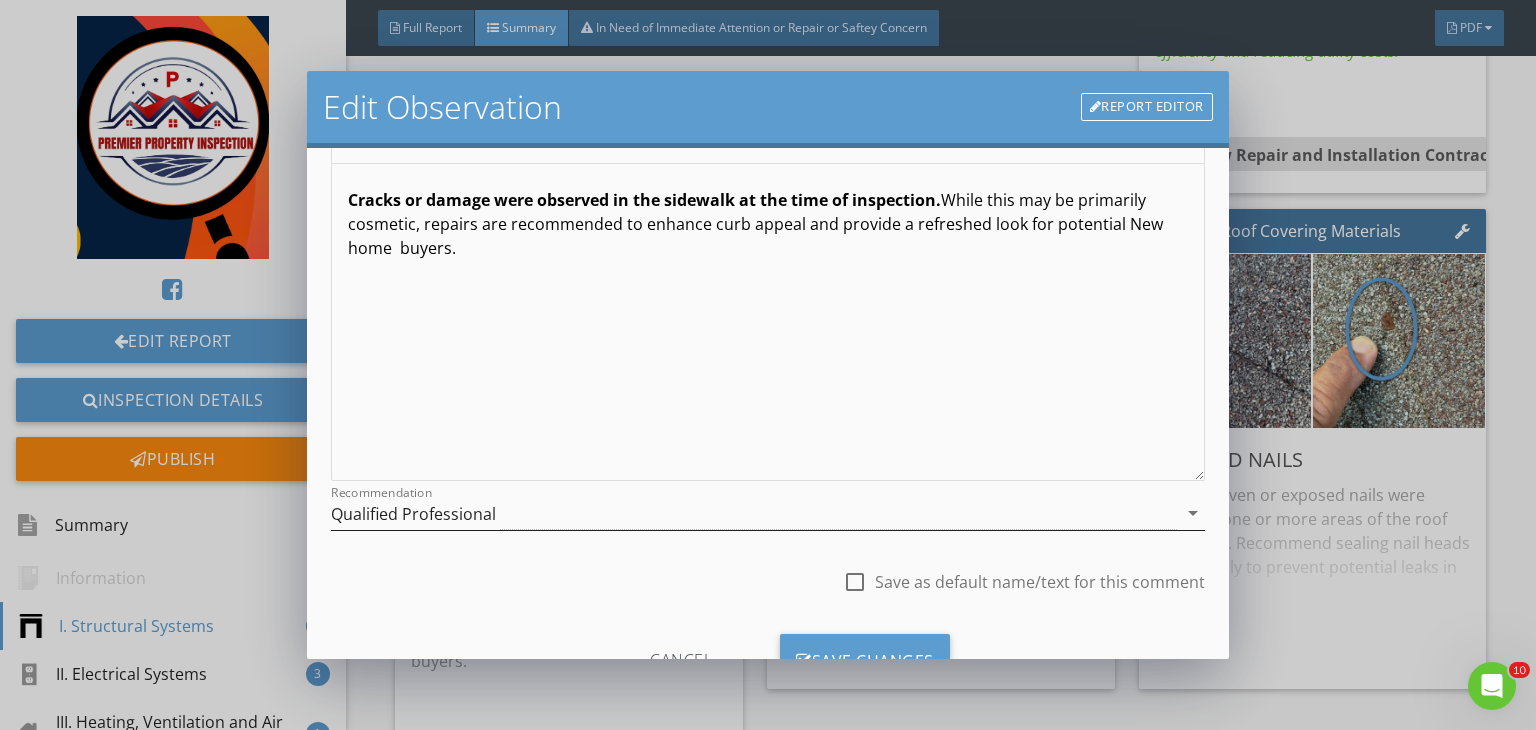 click on "Qualified Professional" at bounding box center [754, 513] 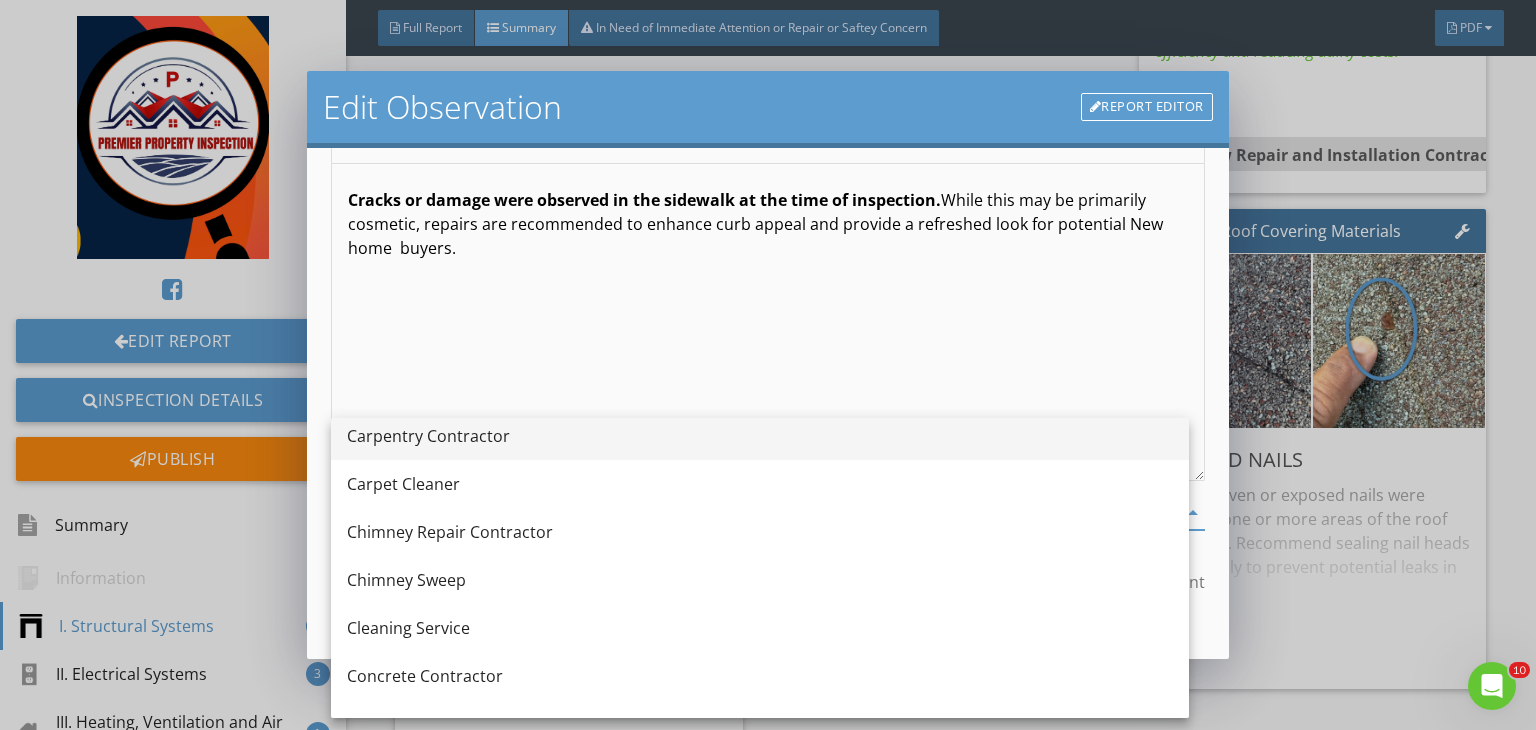 scroll, scrollTop: 271, scrollLeft: 0, axis: vertical 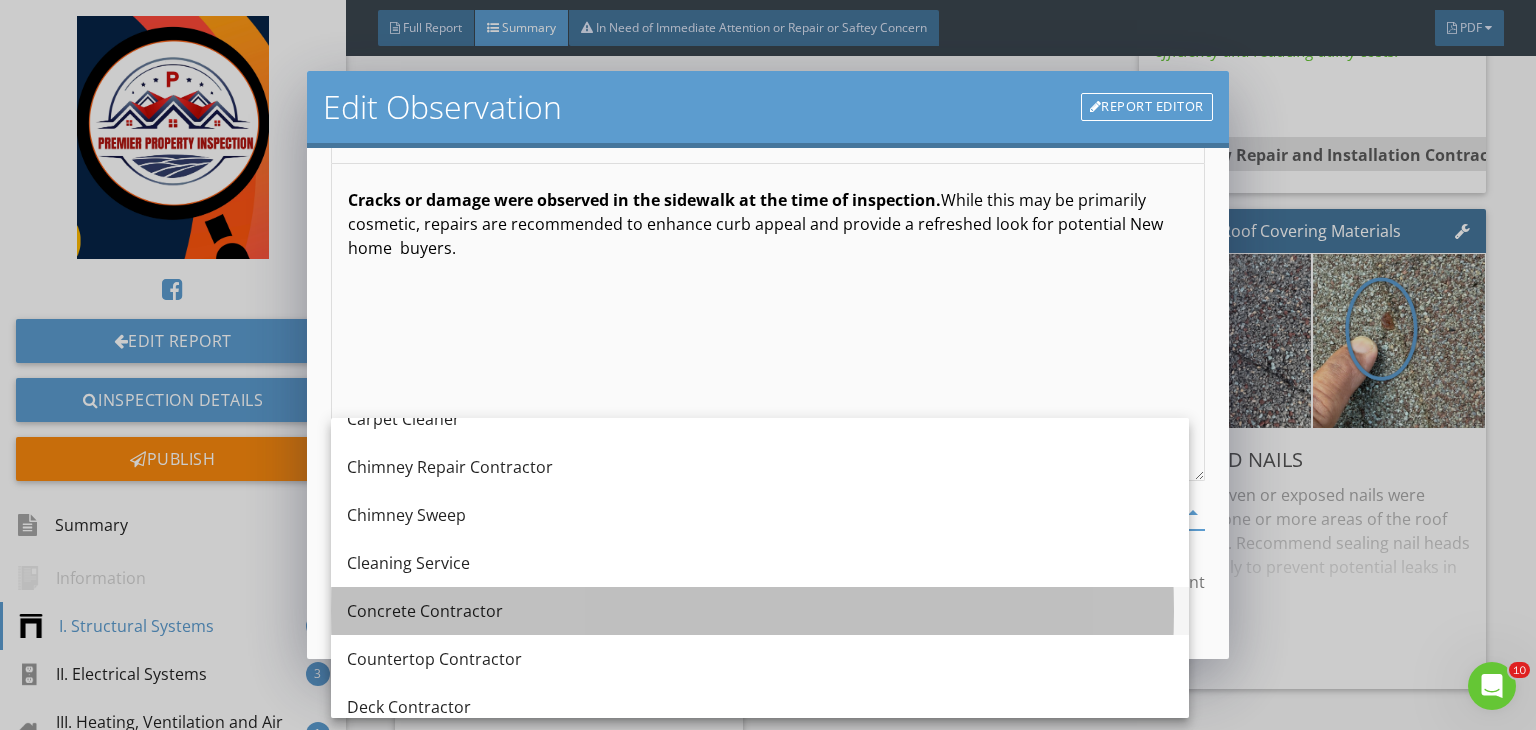 click on "Concrete Contractor" at bounding box center (760, 611) 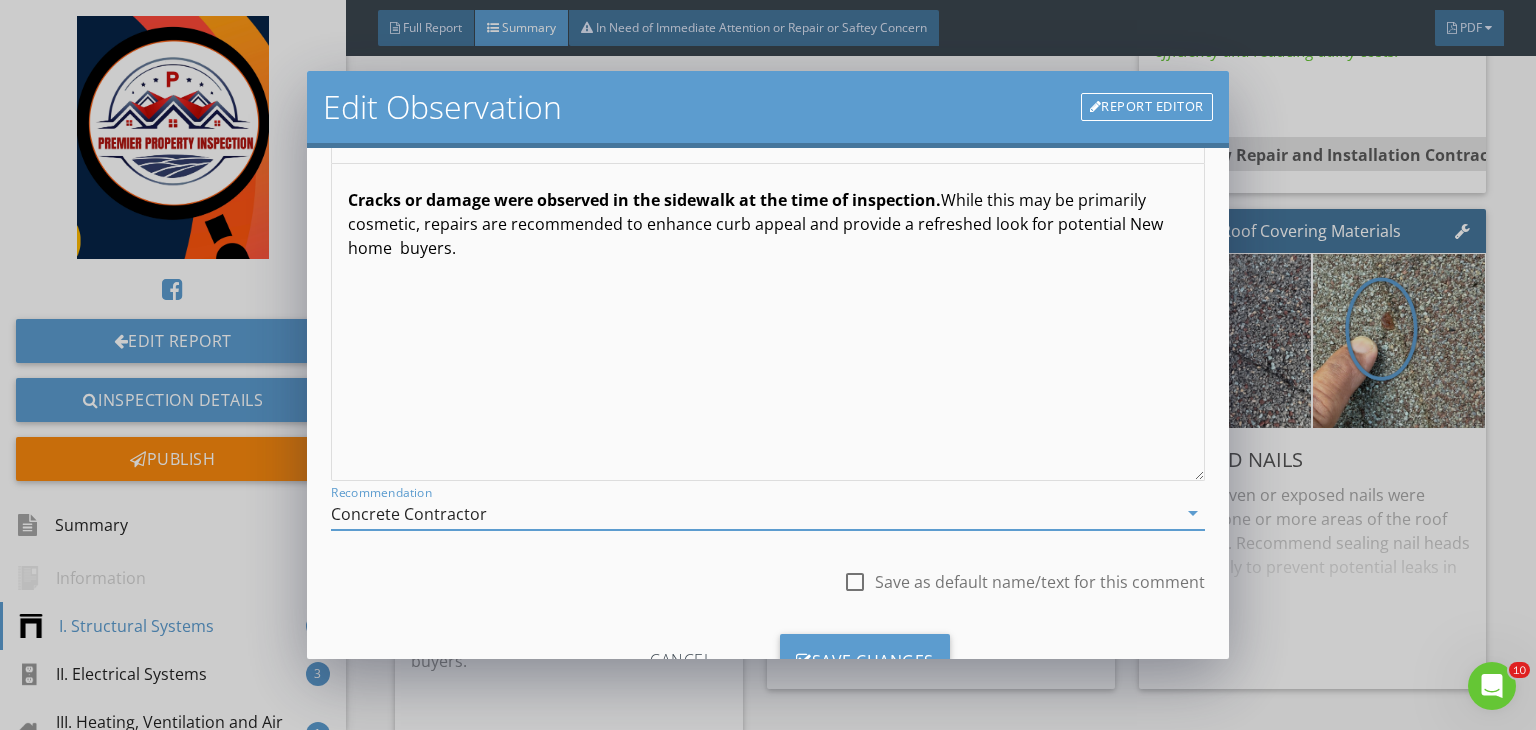 scroll, scrollTop: 272, scrollLeft: 0, axis: vertical 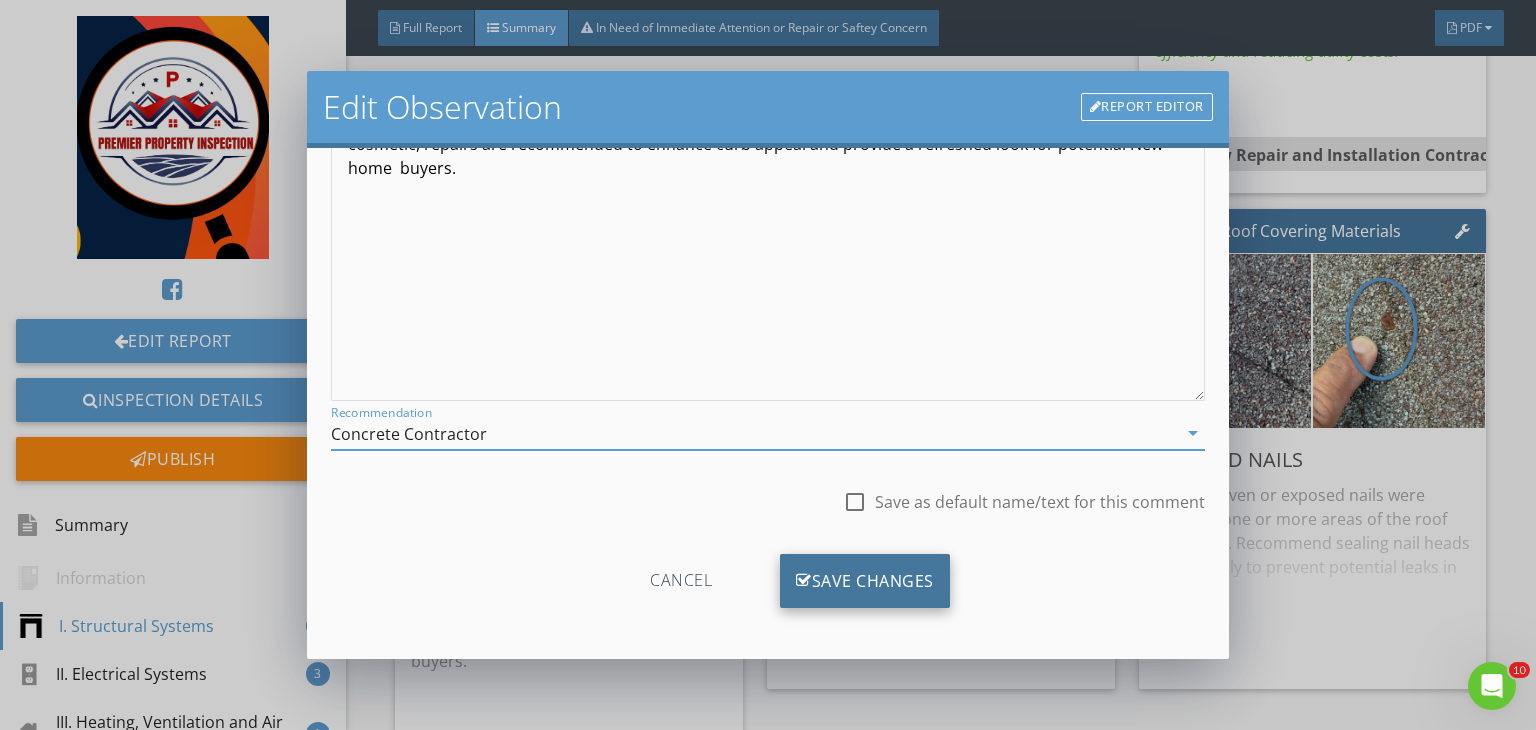click on "Save Changes" at bounding box center [865, 581] 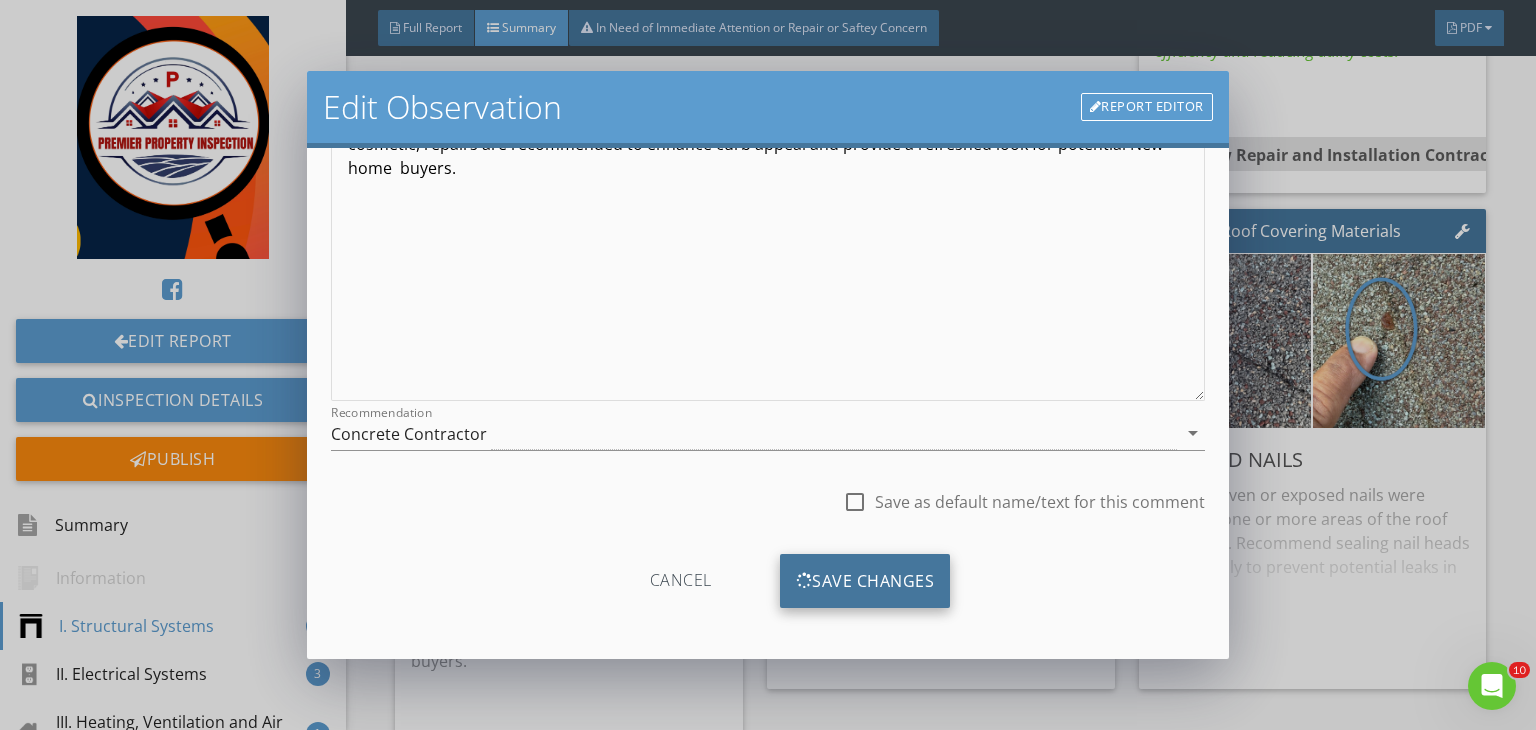 scroll, scrollTop: 39, scrollLeft: 0, axis: vertical 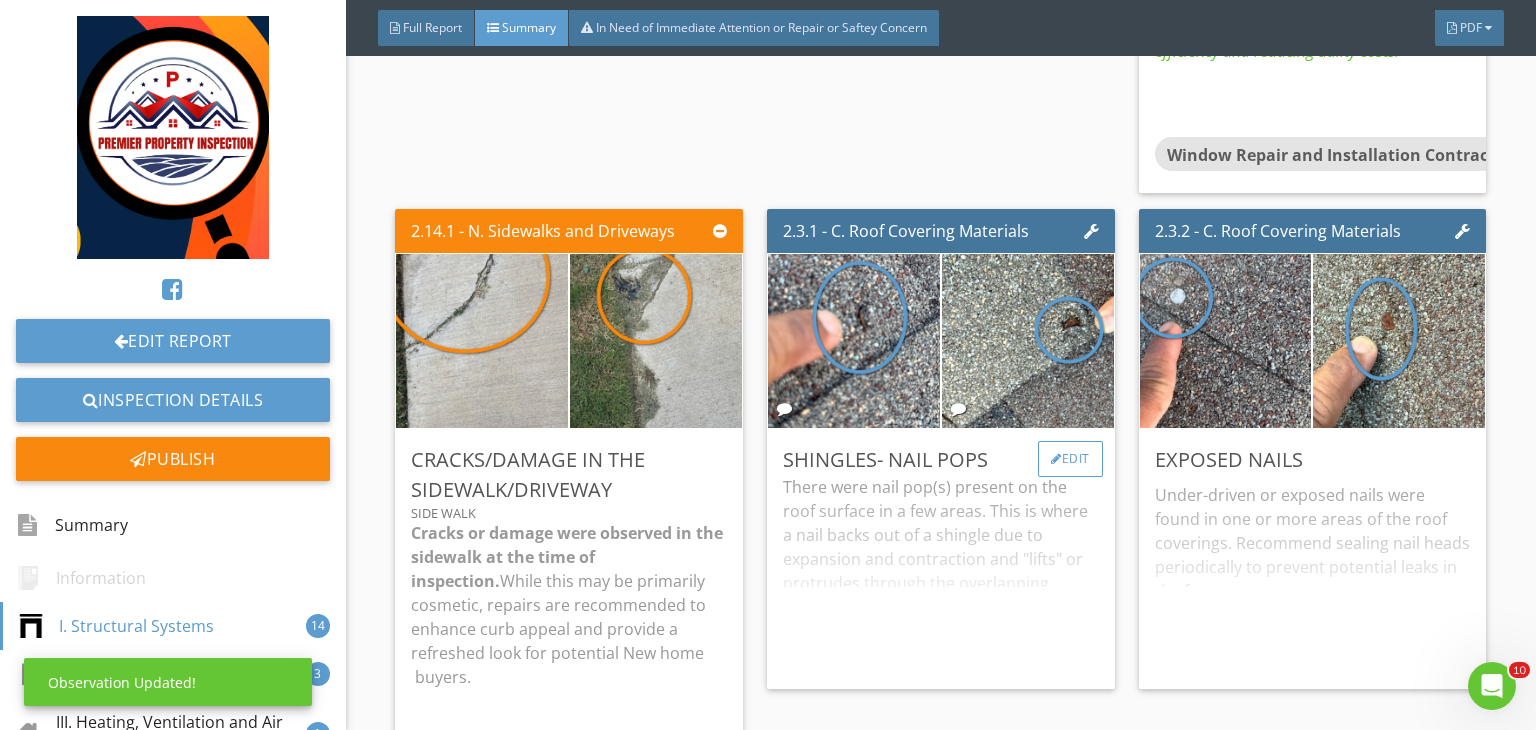 click on "Edit" at bounding box center [1070, 459] 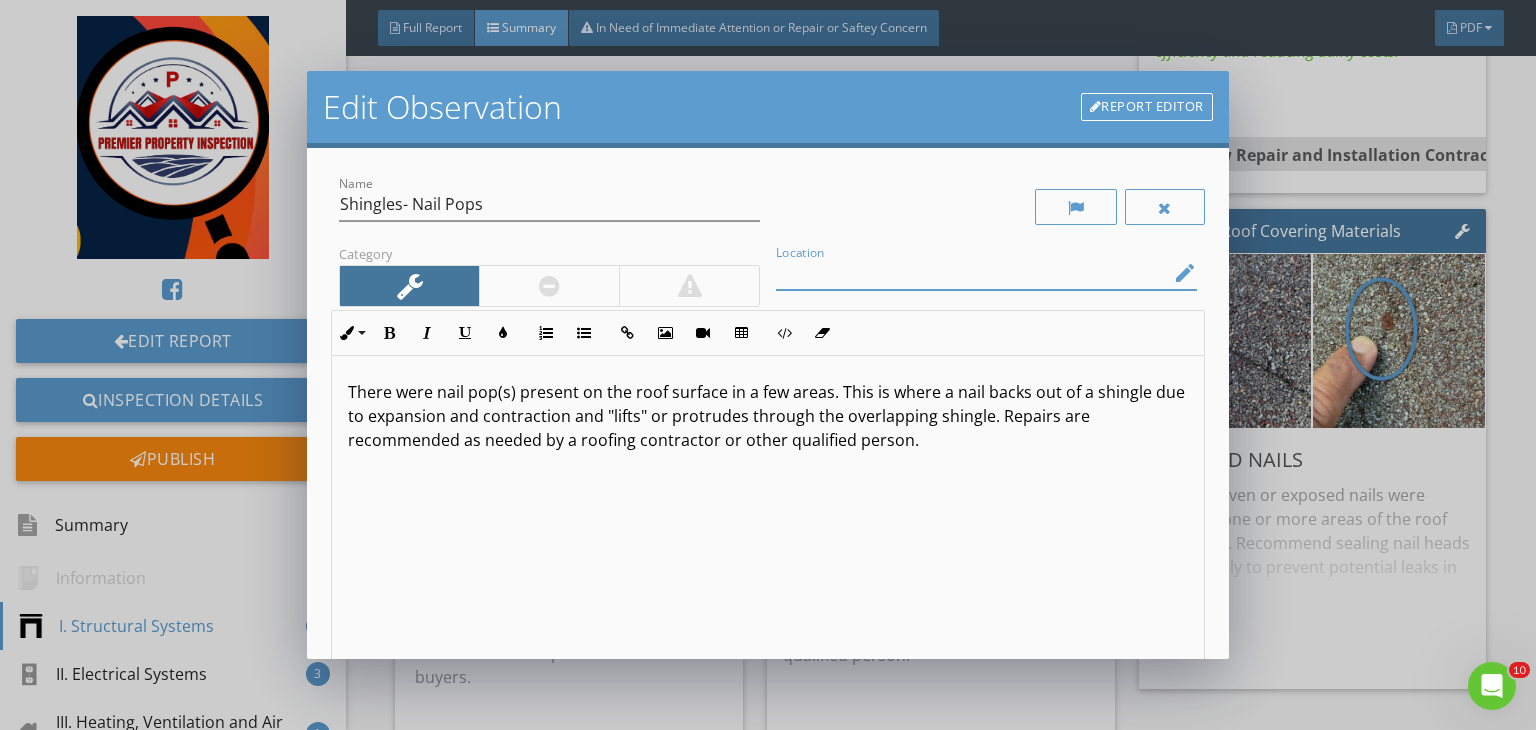 click at bounding box center (972, 273) 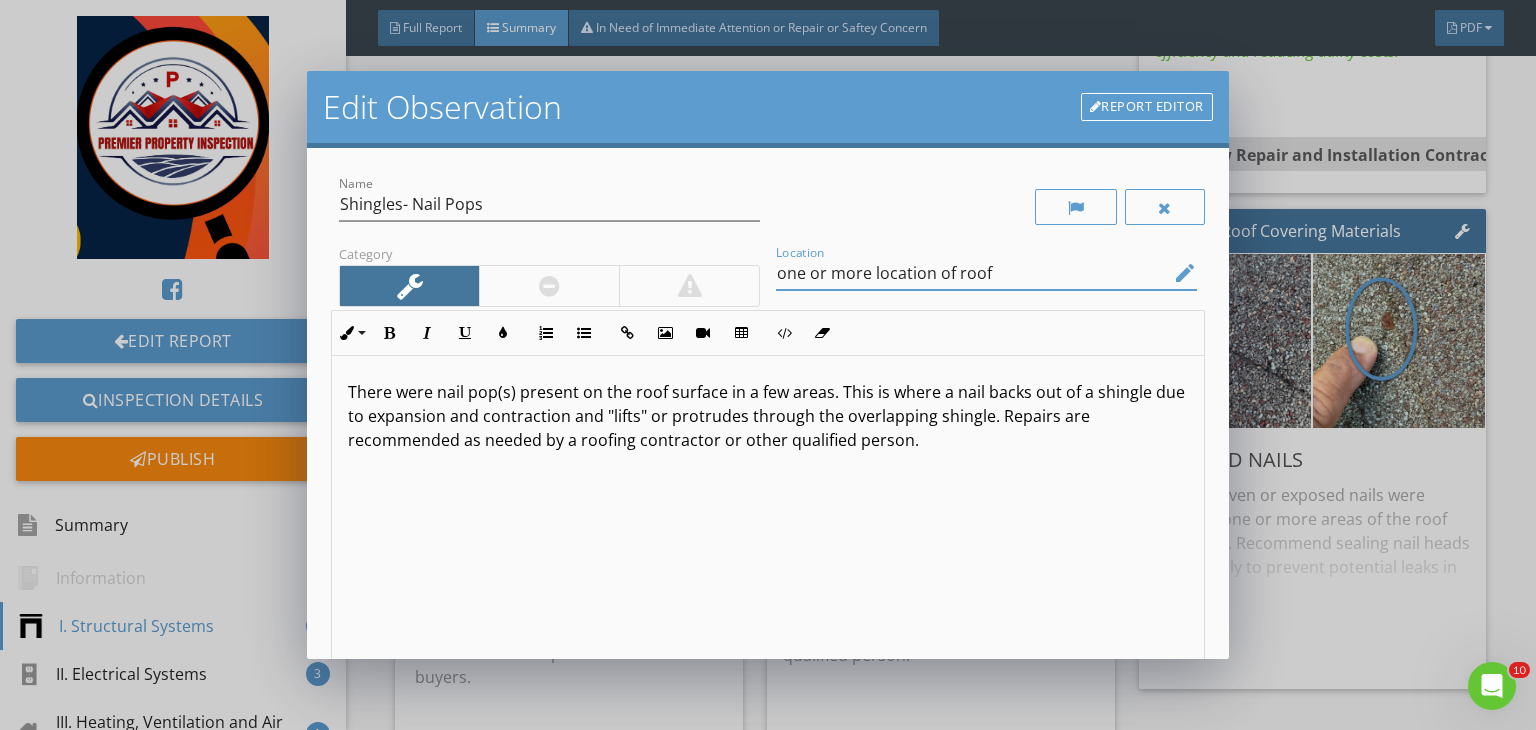 type on "one or more location of roof" 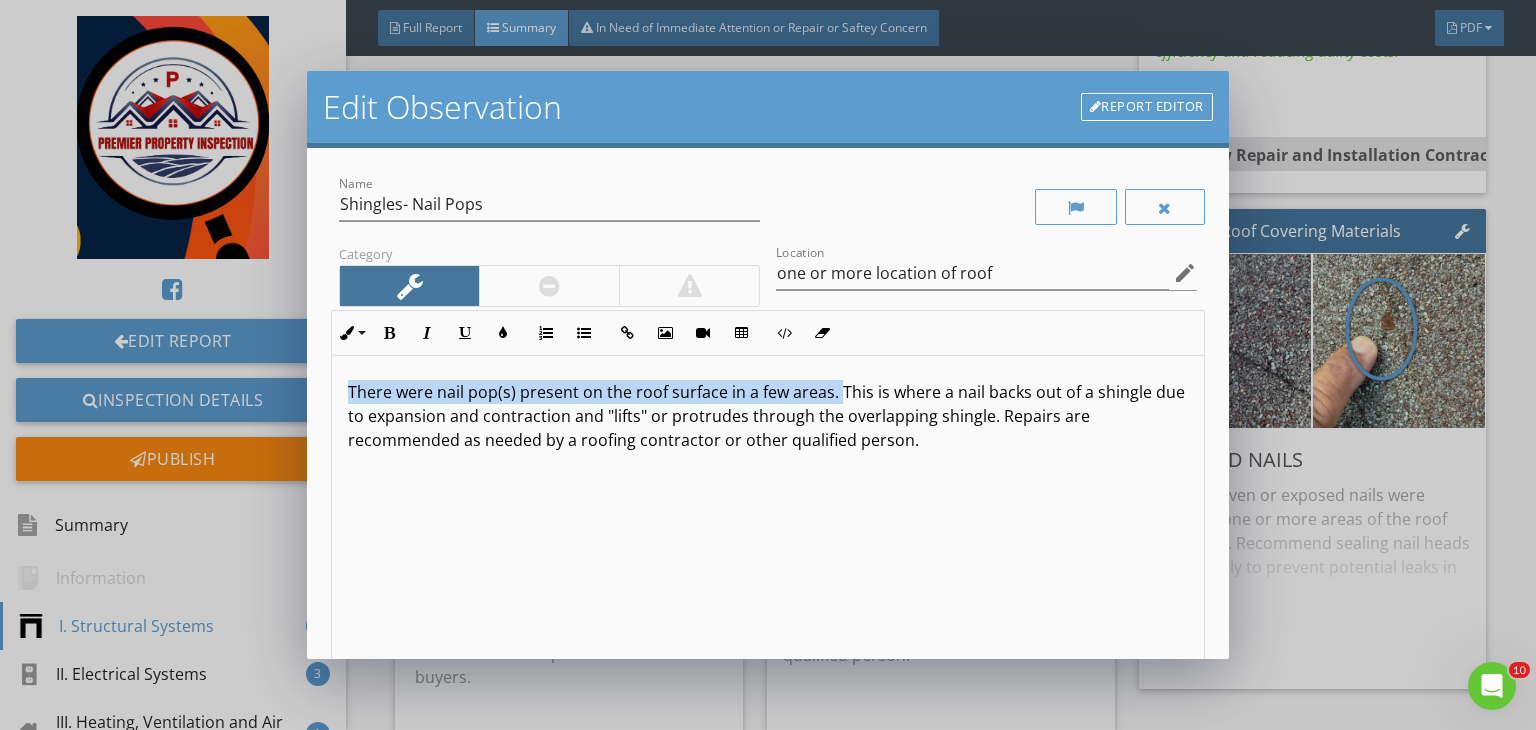 drag, startPoint x: 839, startPoint y: 397, endPoint x: 267, endPoint y: 358, distance: 573.328 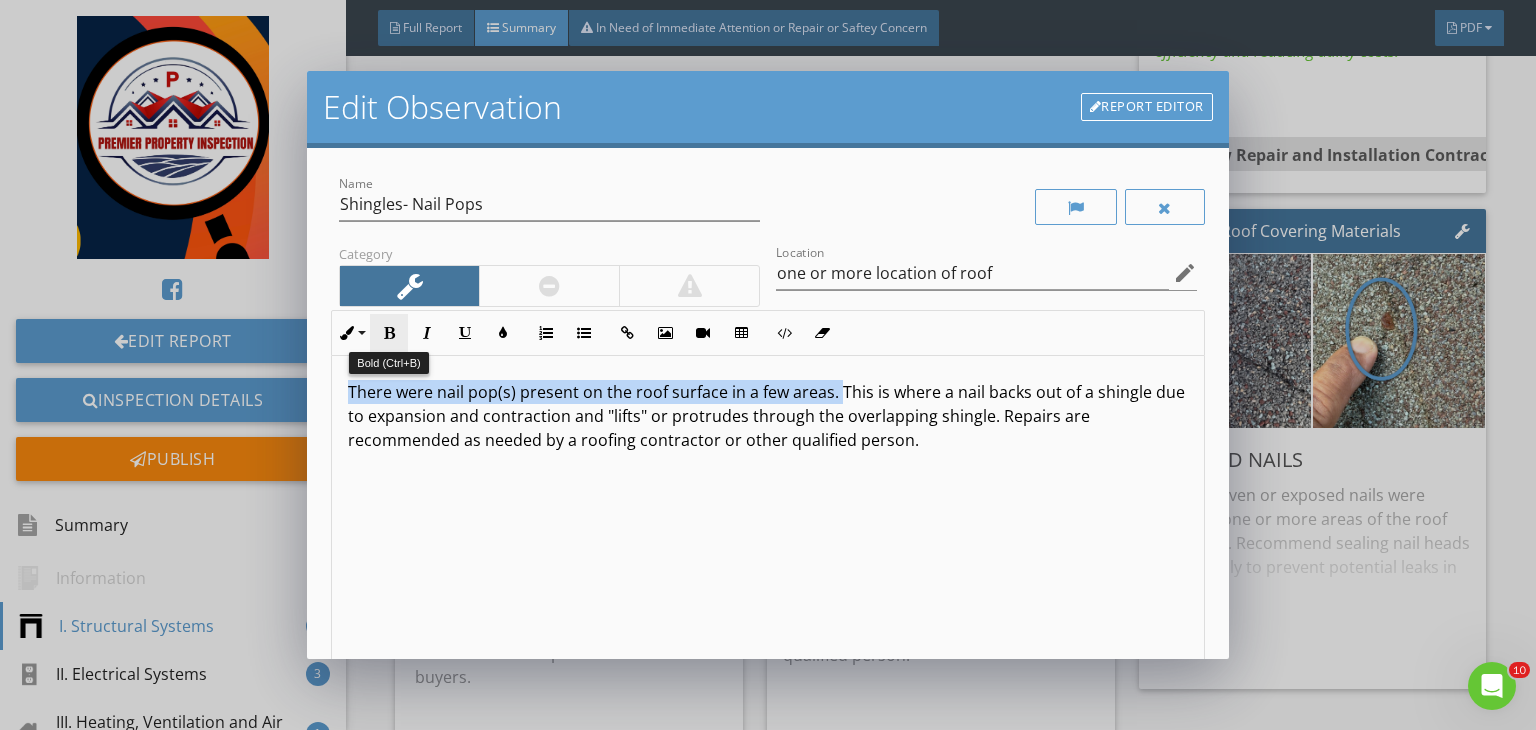 click at bounding box center [389, 333] 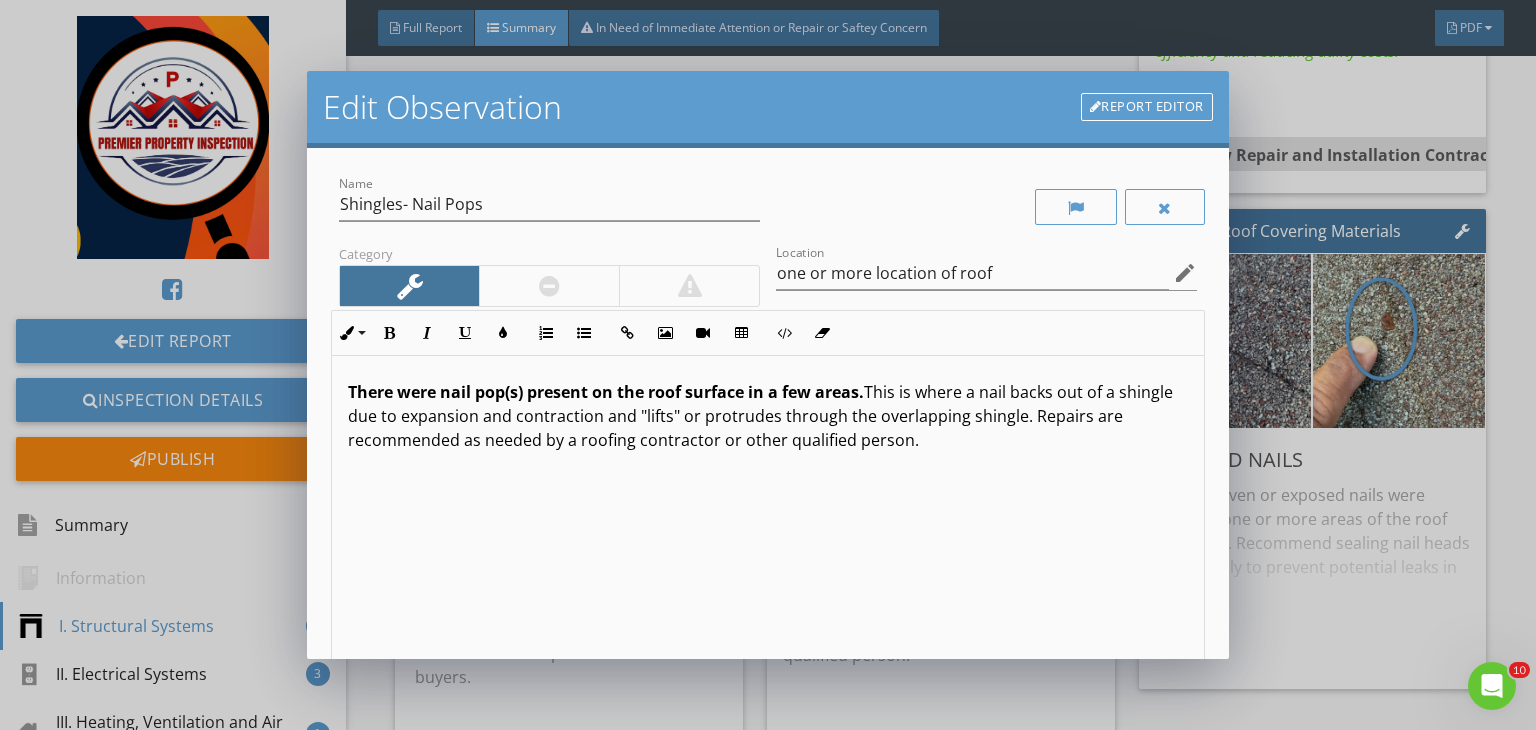 click at bounding box center (549, 286) 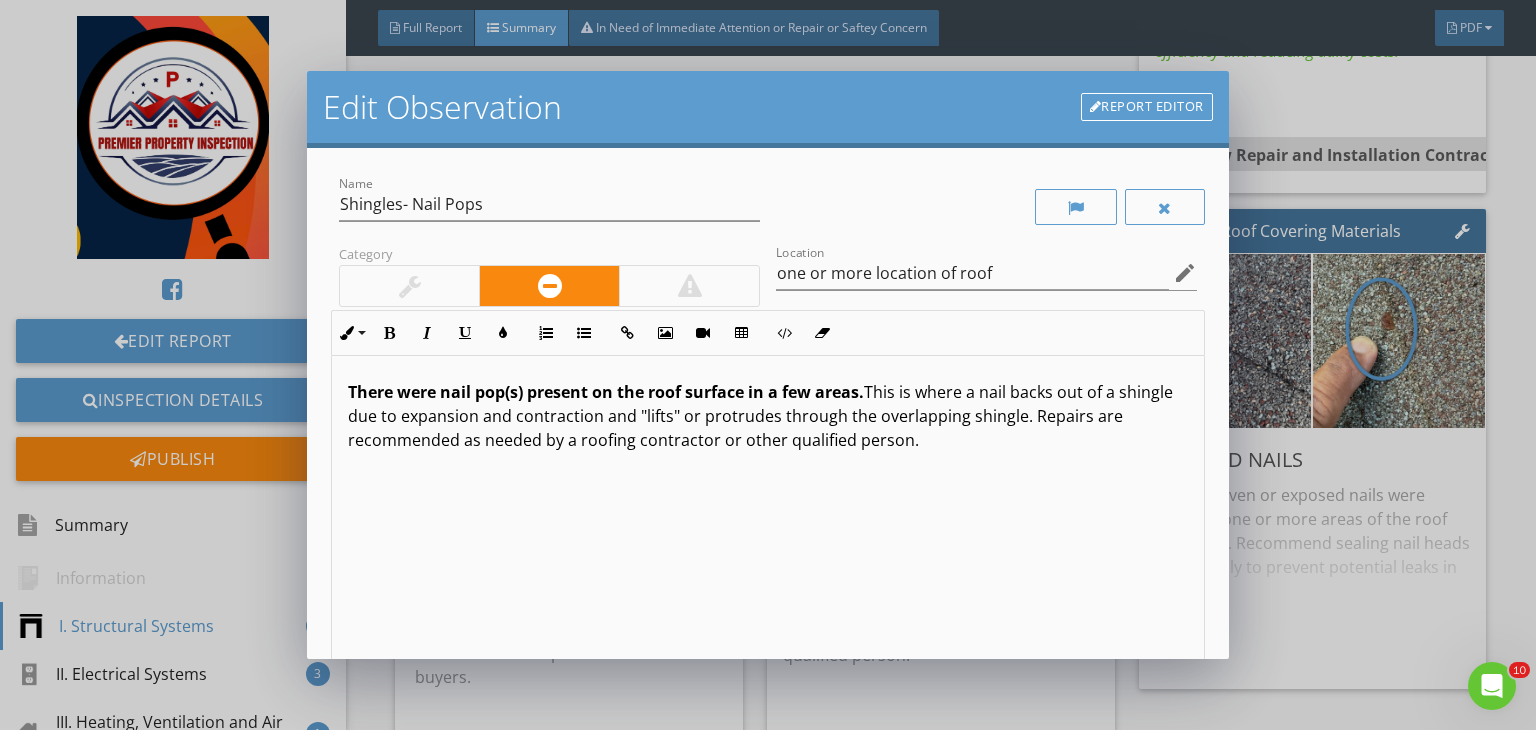 scroll, scrollTop: 0, scrollLeft: 0, axis: both 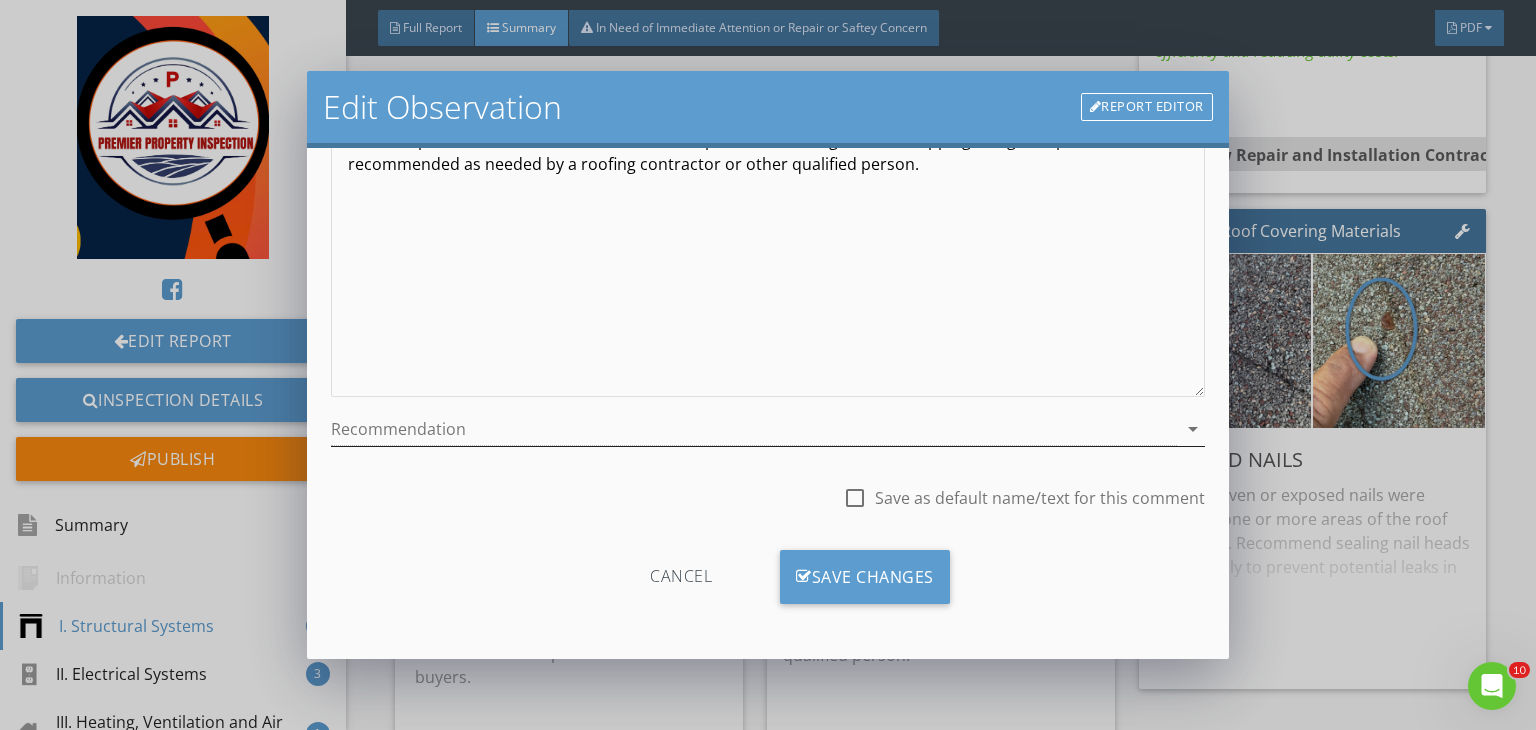click at bounding box center [754, 429] 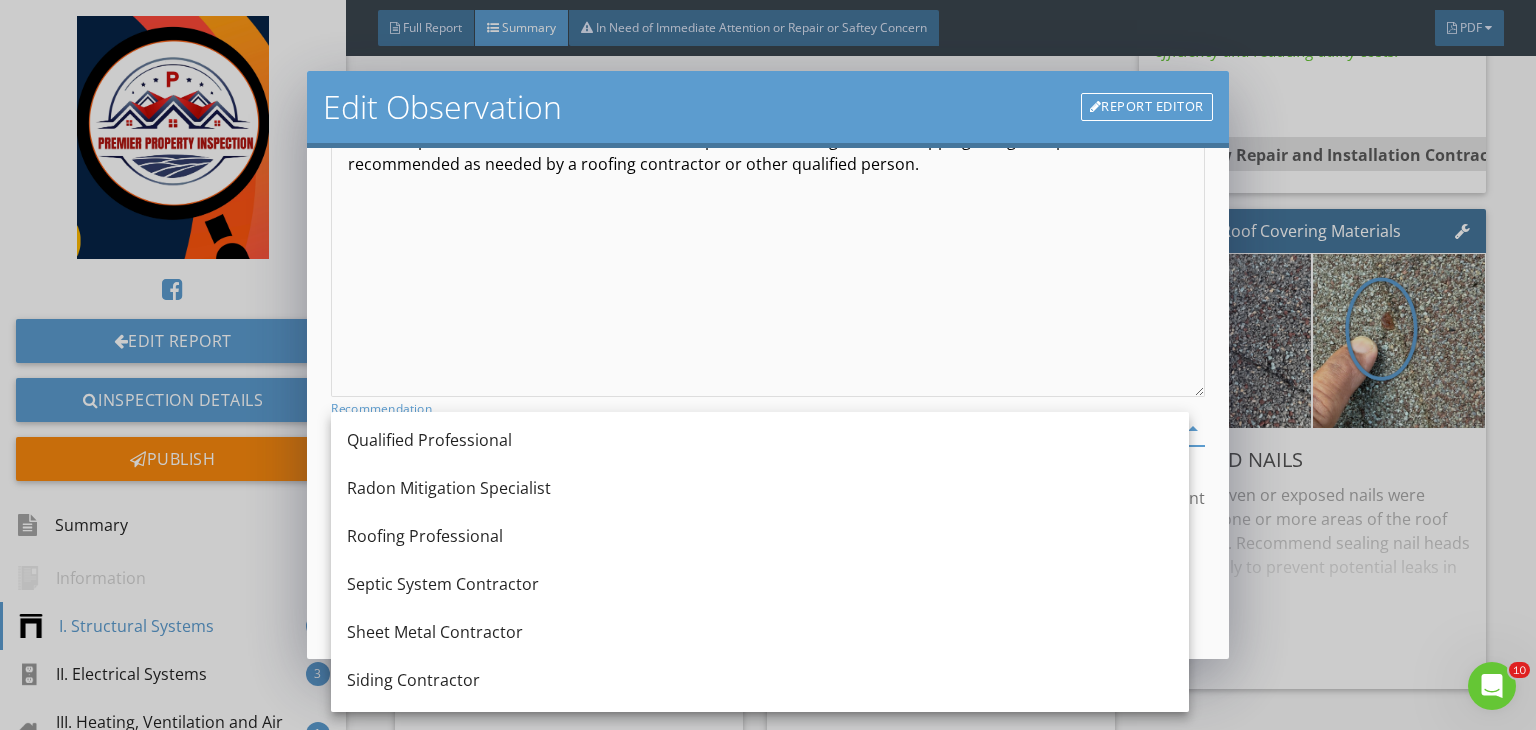 scroll, scrollTop: 2167, scrollLeft: 0, axis: vertical 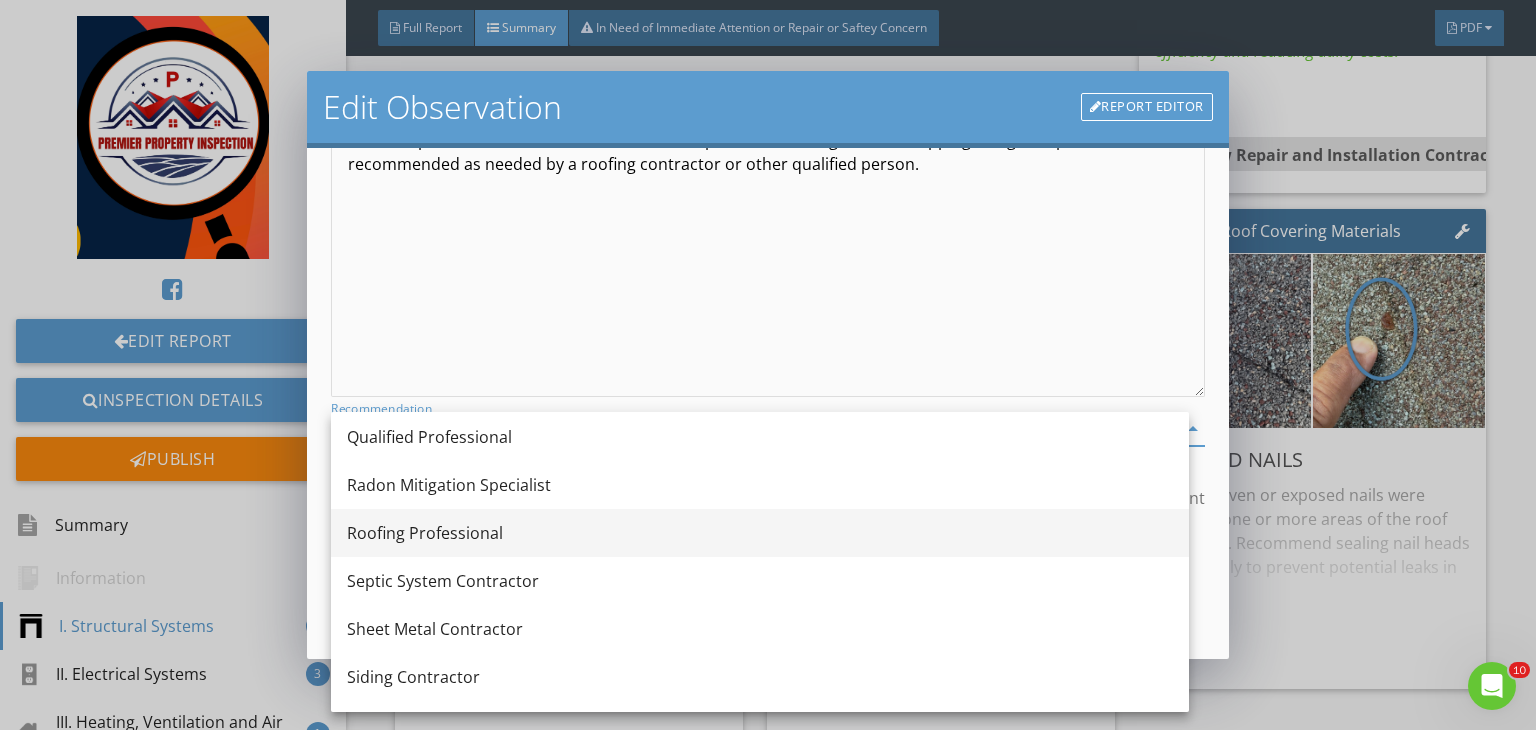 click on "Roofing Professional" at bounding box center (760, 533) 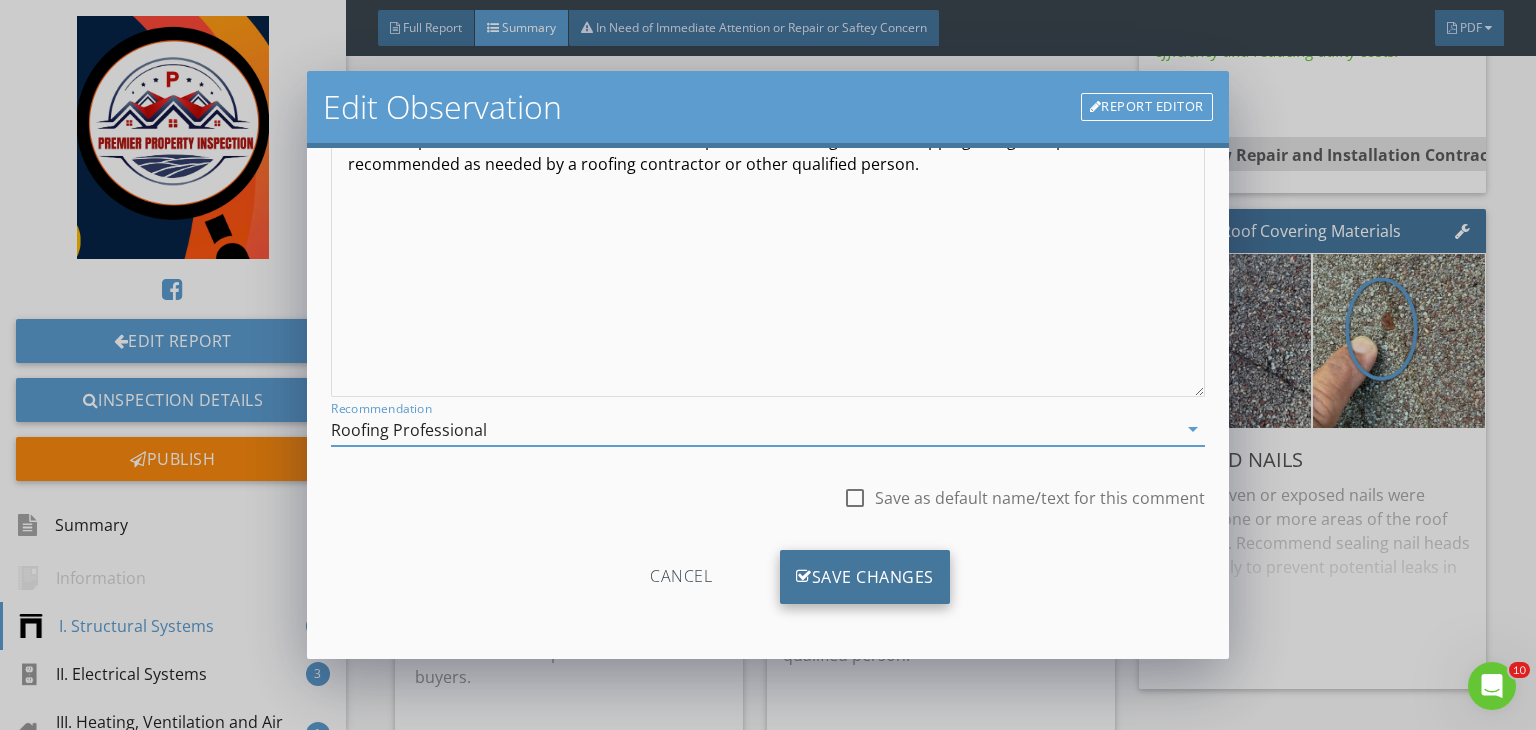 click on "Save Changes" at bounding box center [865, 577] 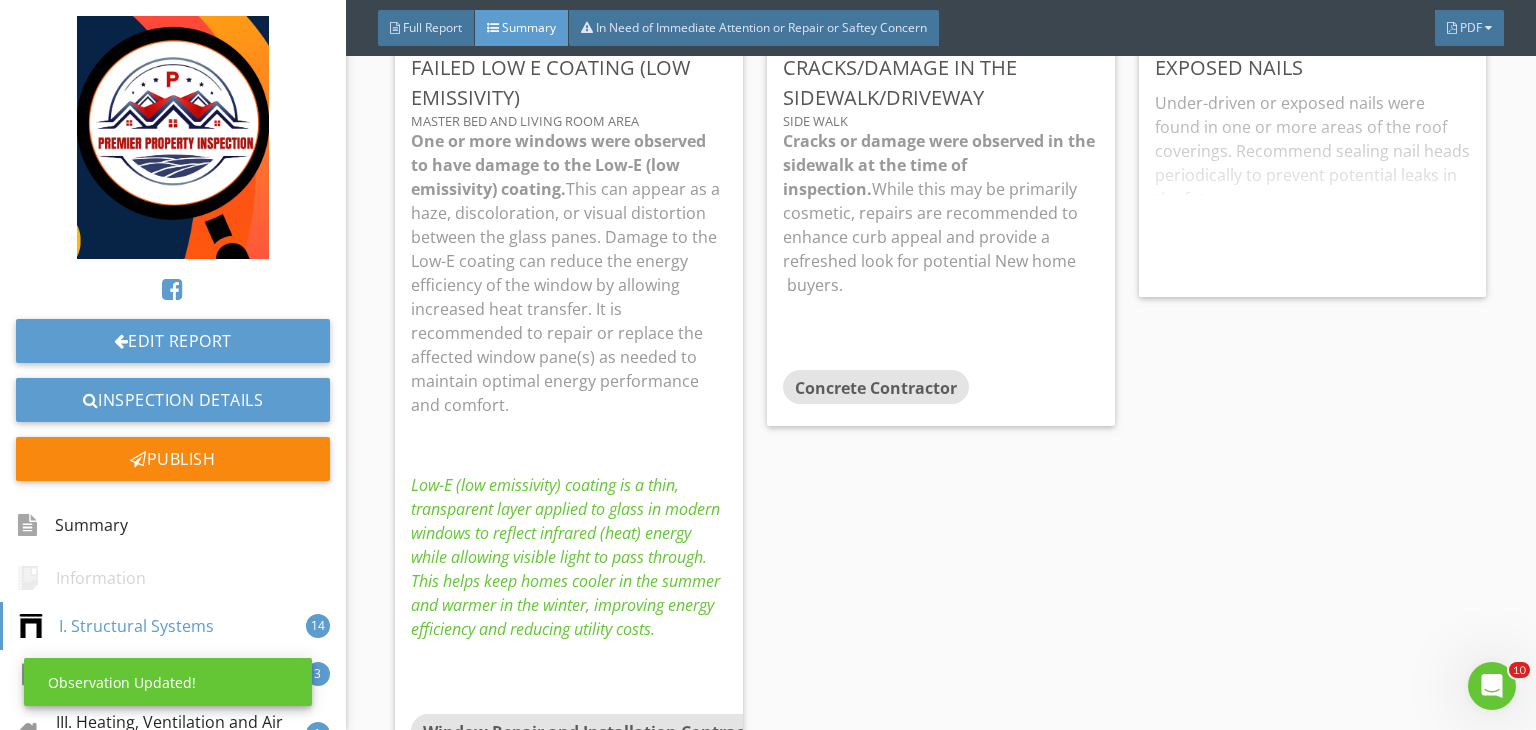 scroll, scrollTop: 39, scrollLeft: 0, axis: vertical 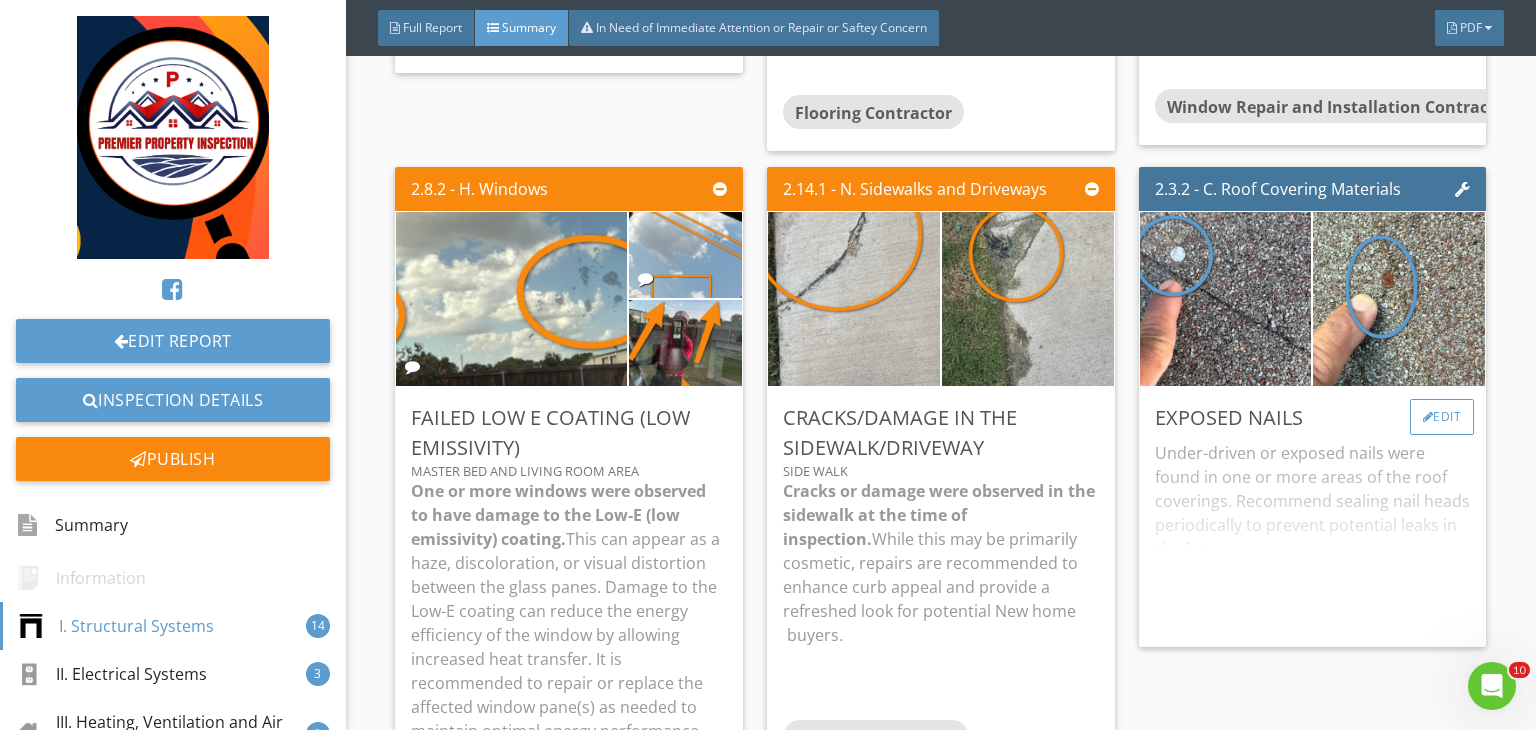 click on "Edit" at bounding box center [1442, 417] 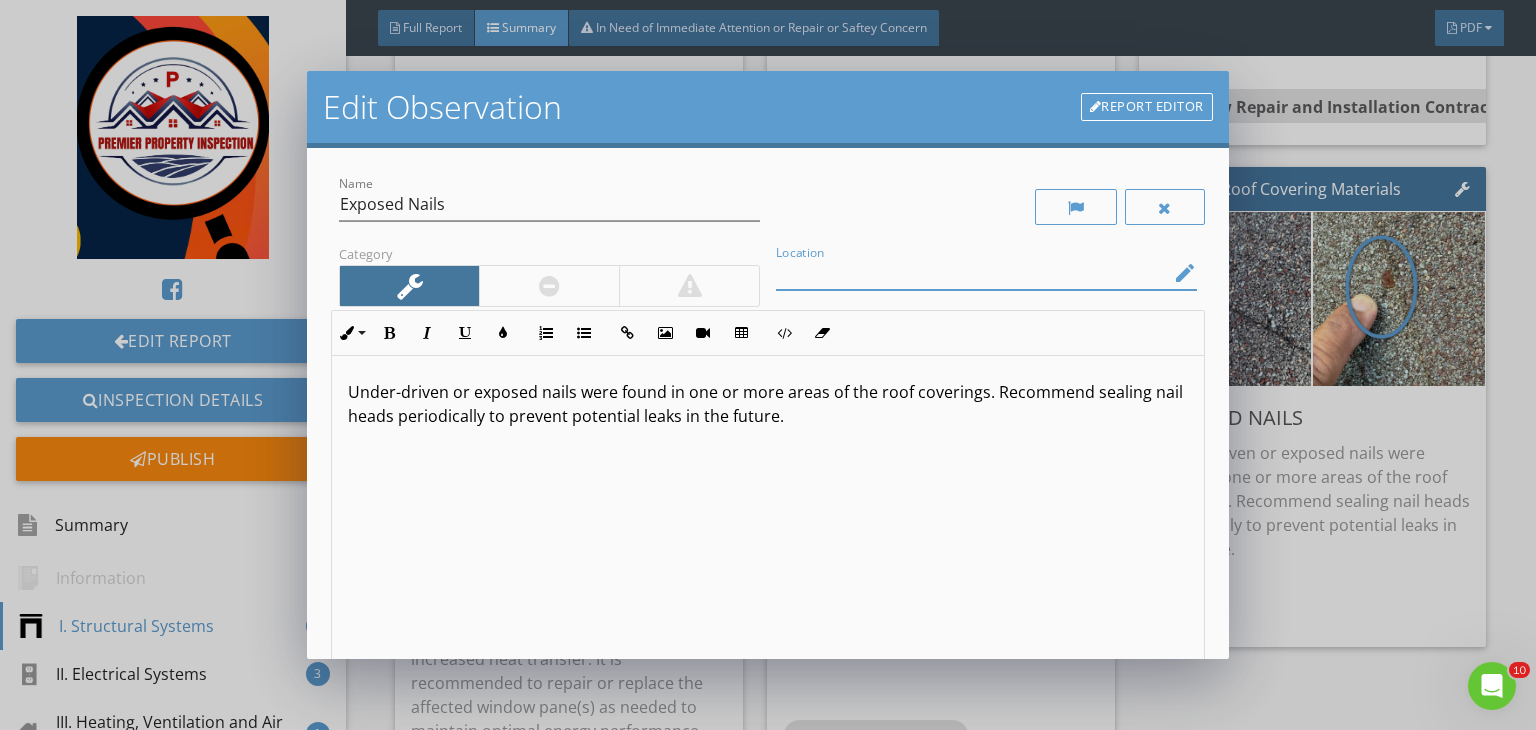 click at bounding box center [972, 273] 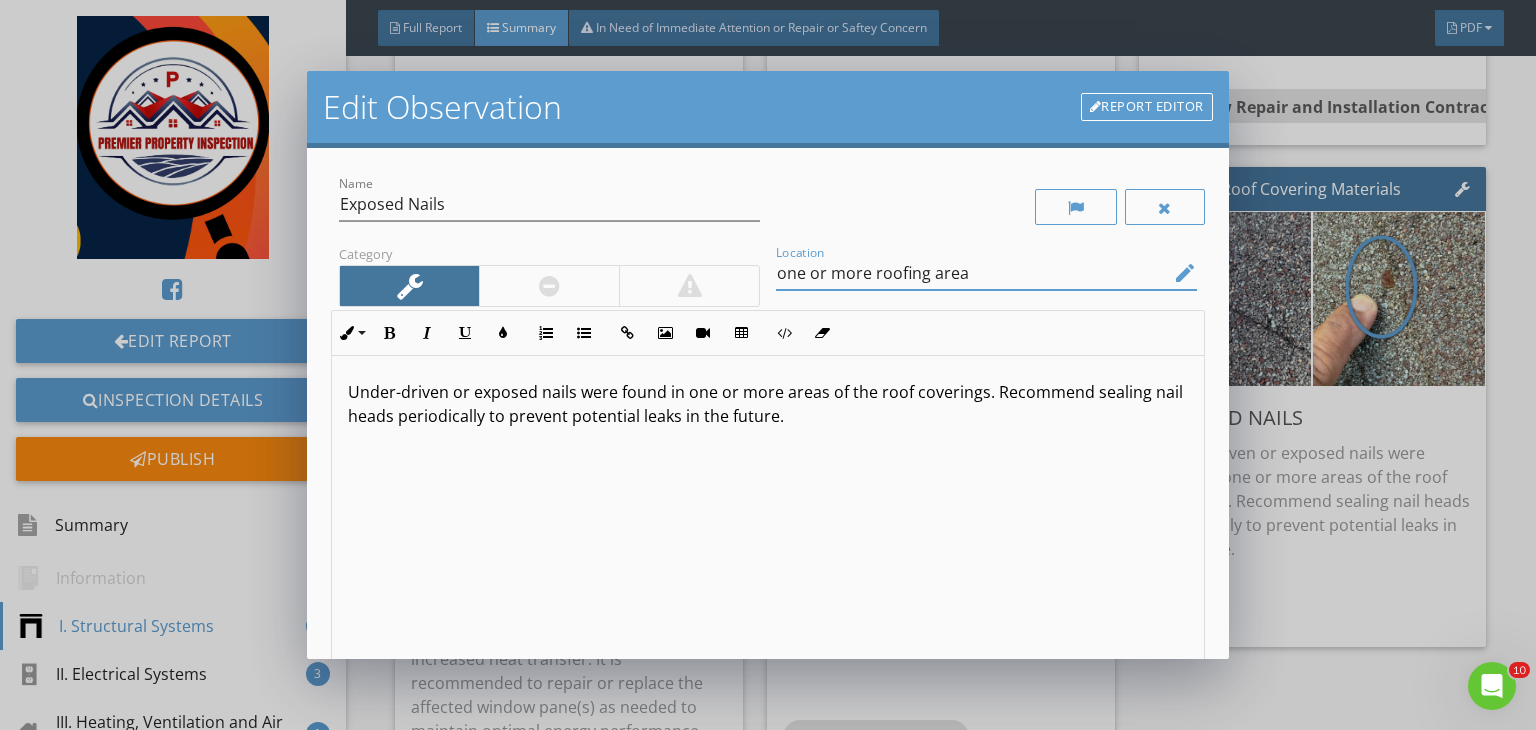 type on "one or more roofing area" 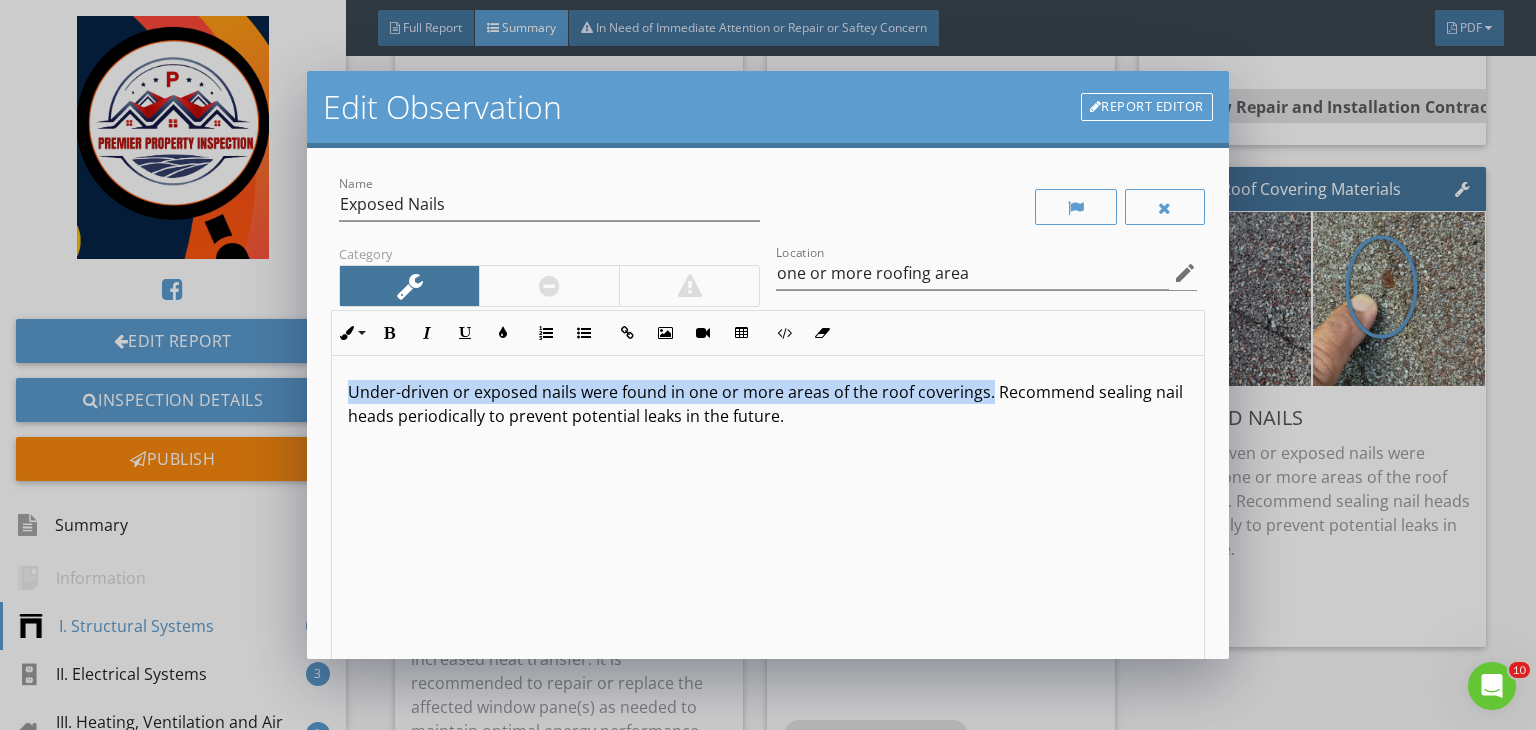 drag, startPoint x: 986, startPoint y: 394, endPoint x: 348, endPoint y: 386, distance: 638.0502 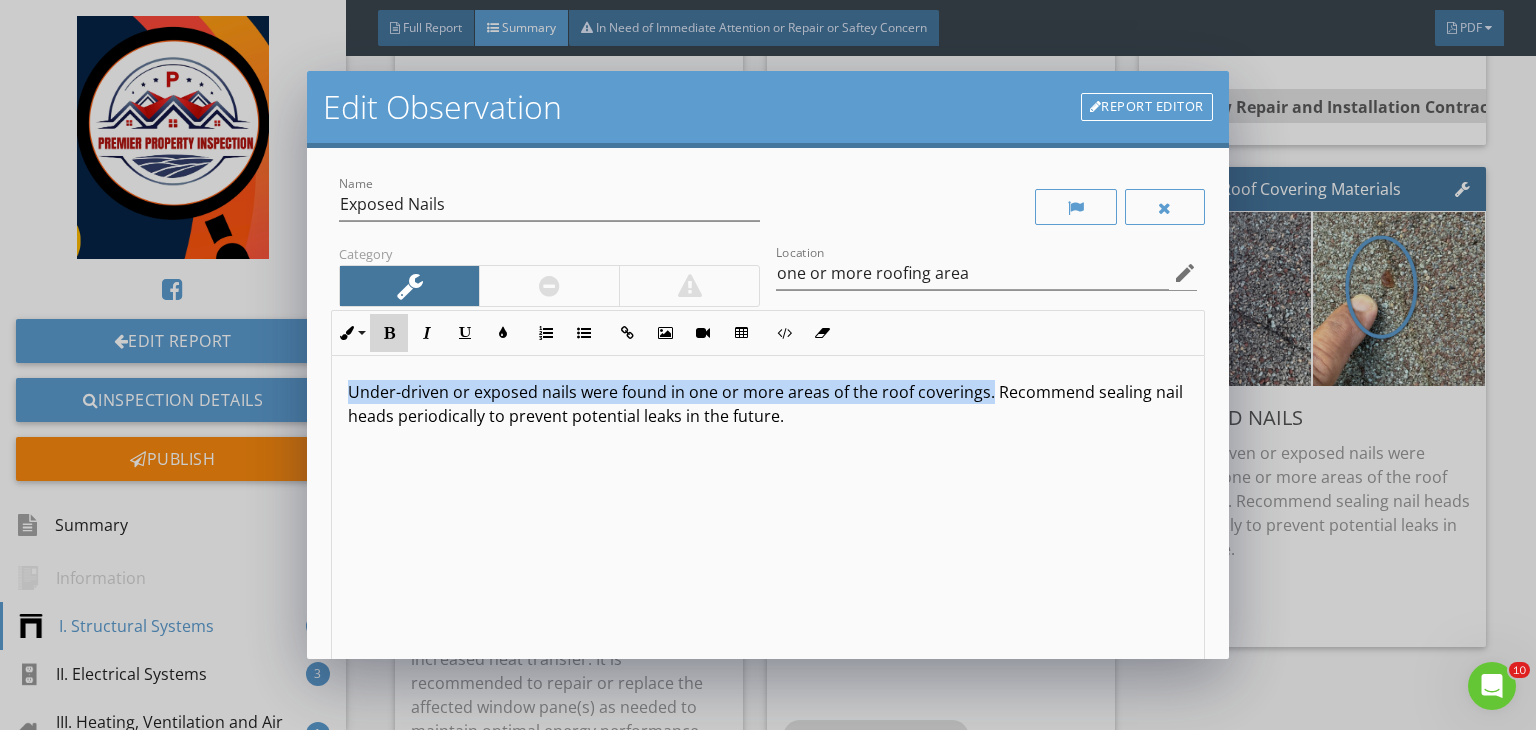 click at bounding box center (389, 333) 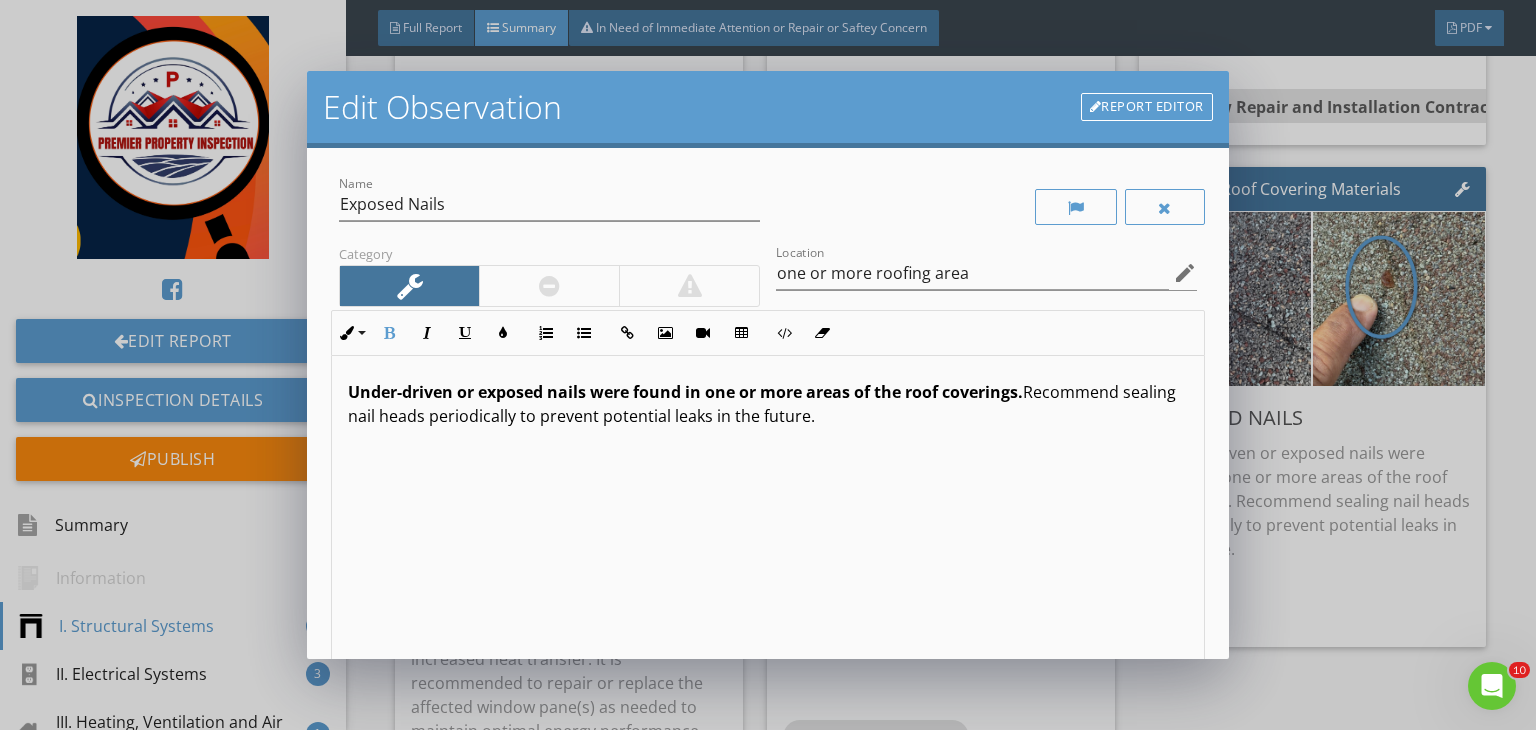 scroll, scrollTop: 0, scrollLeft: 0, axis: both 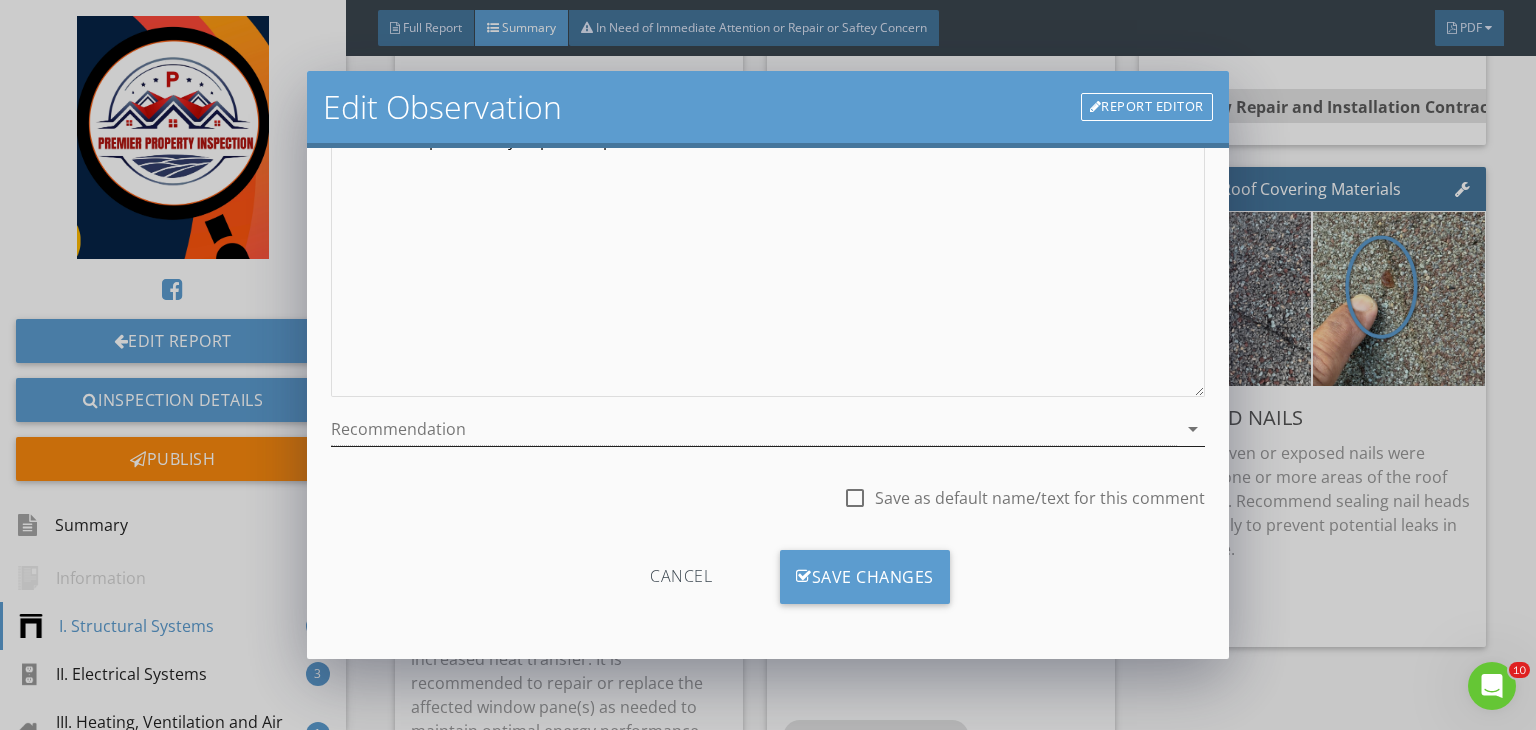 click at bounding box center [754, 429] 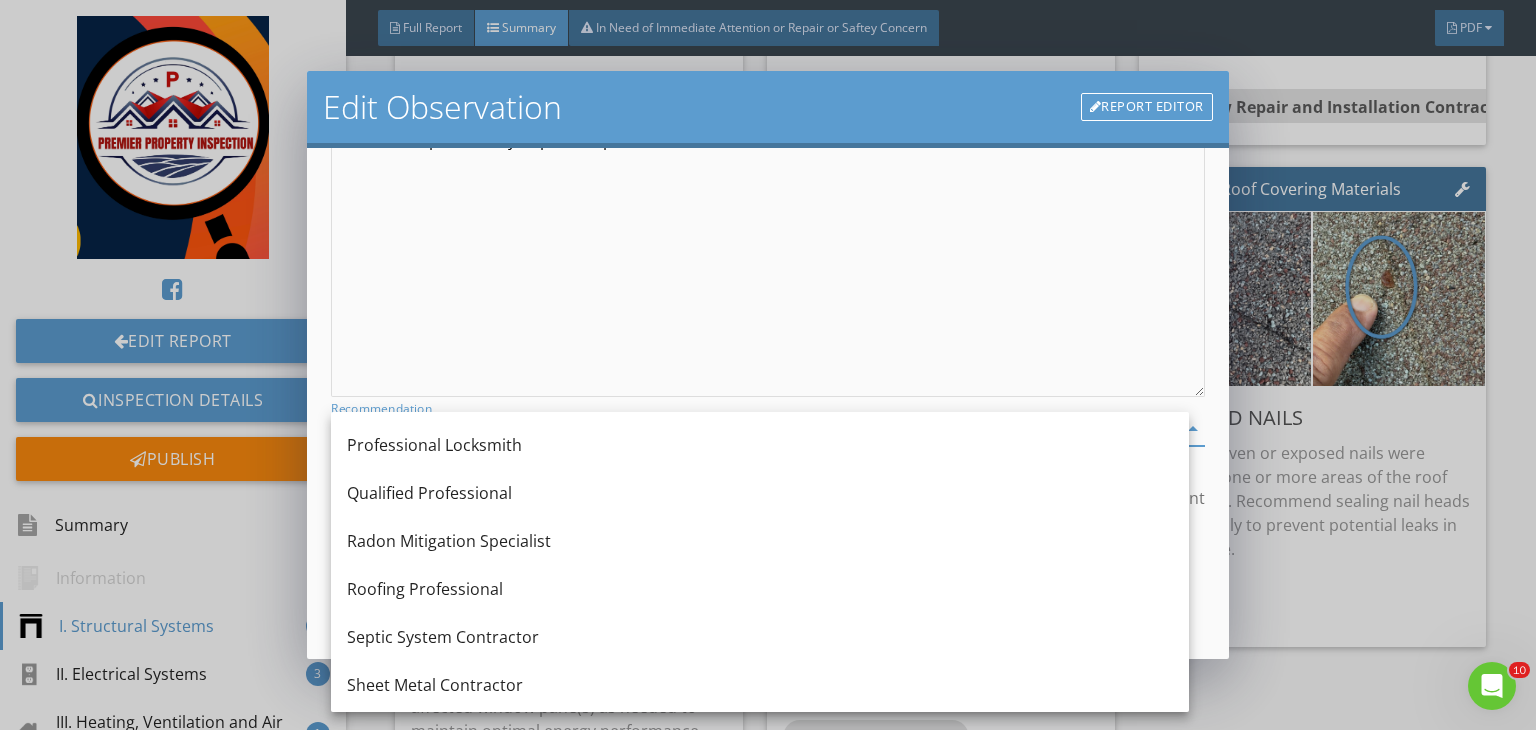 scroll, scrollTop: 2112, scrollLeft: 0, axis: vertical 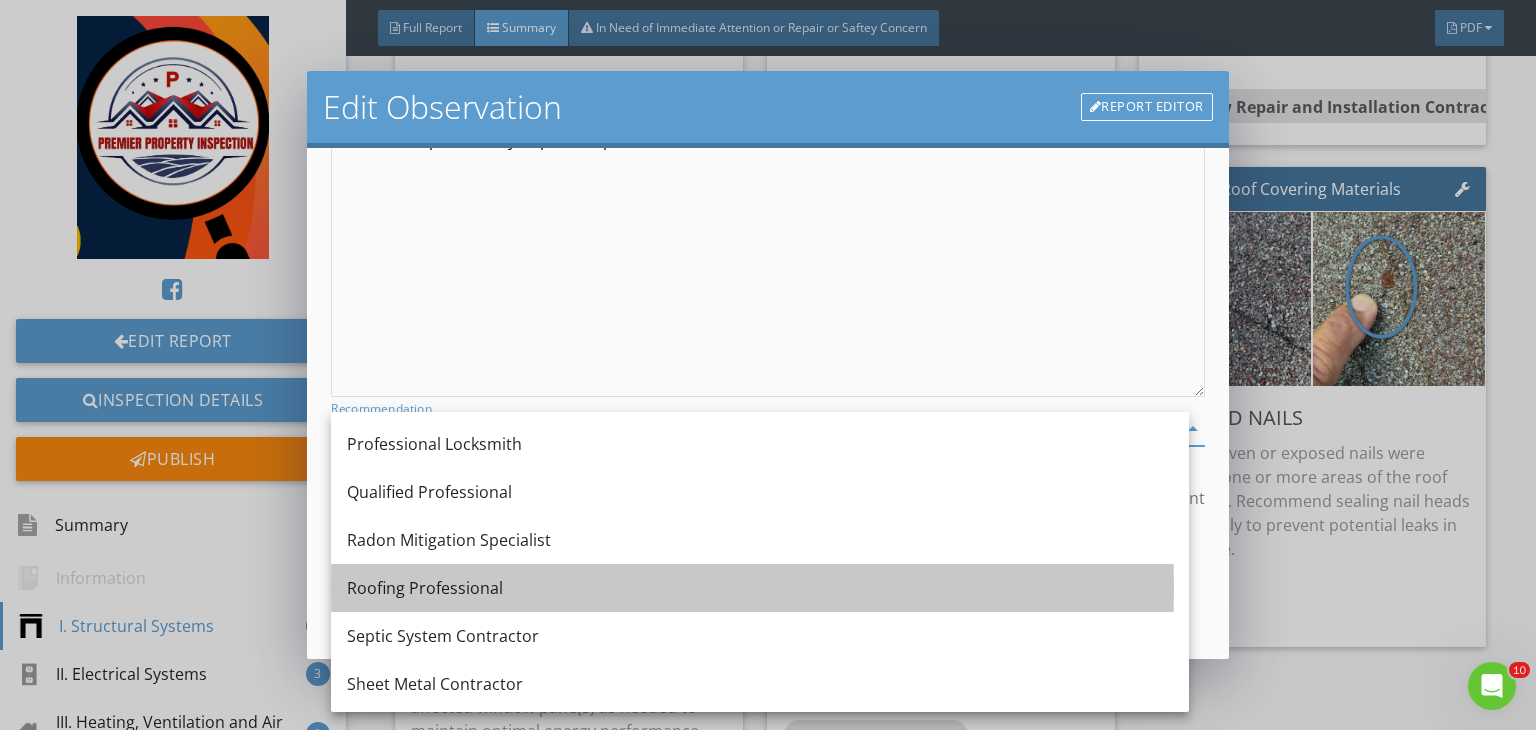 click on "Roofing Professional" at bounding box center (760, 588) 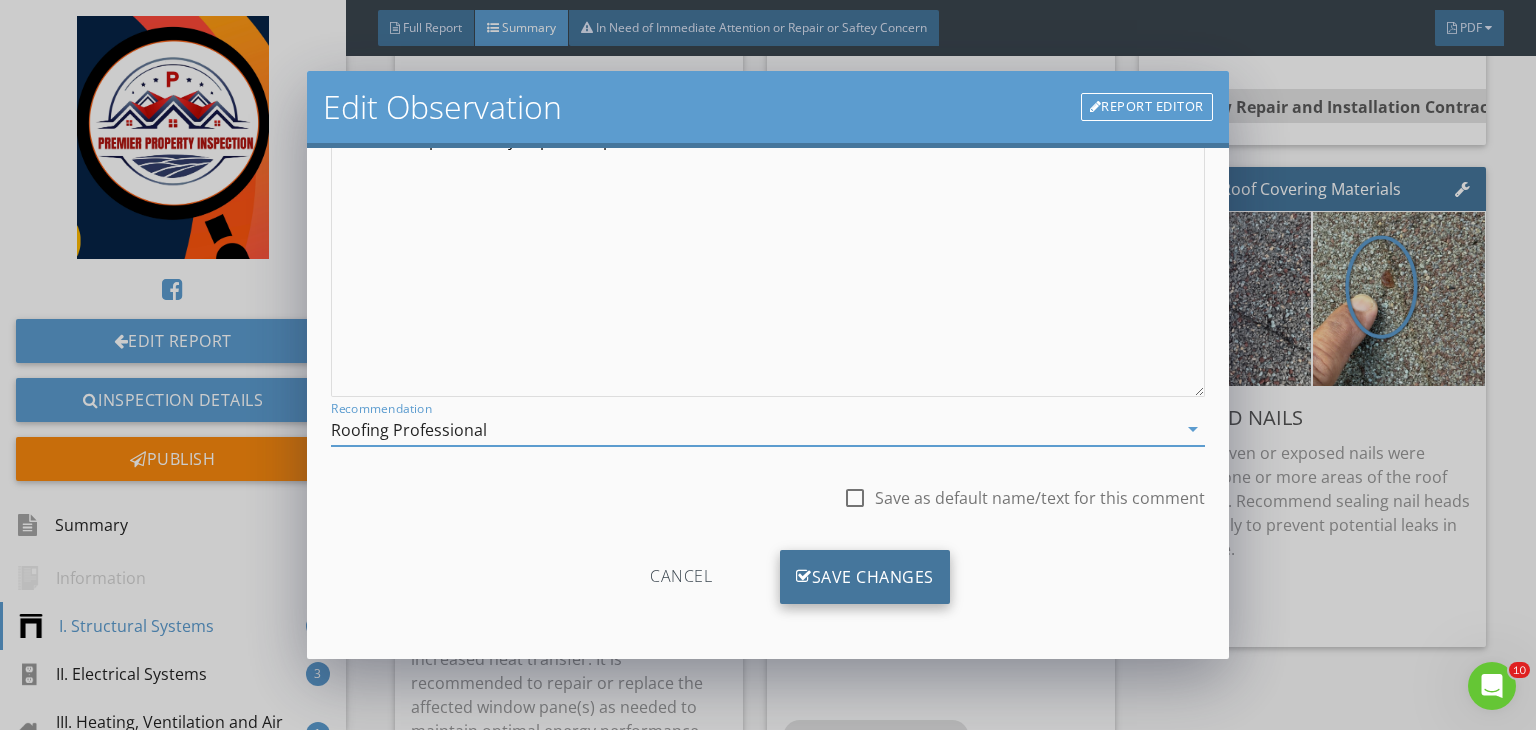 click on "Save Changes" at bounding box center (865, 577) 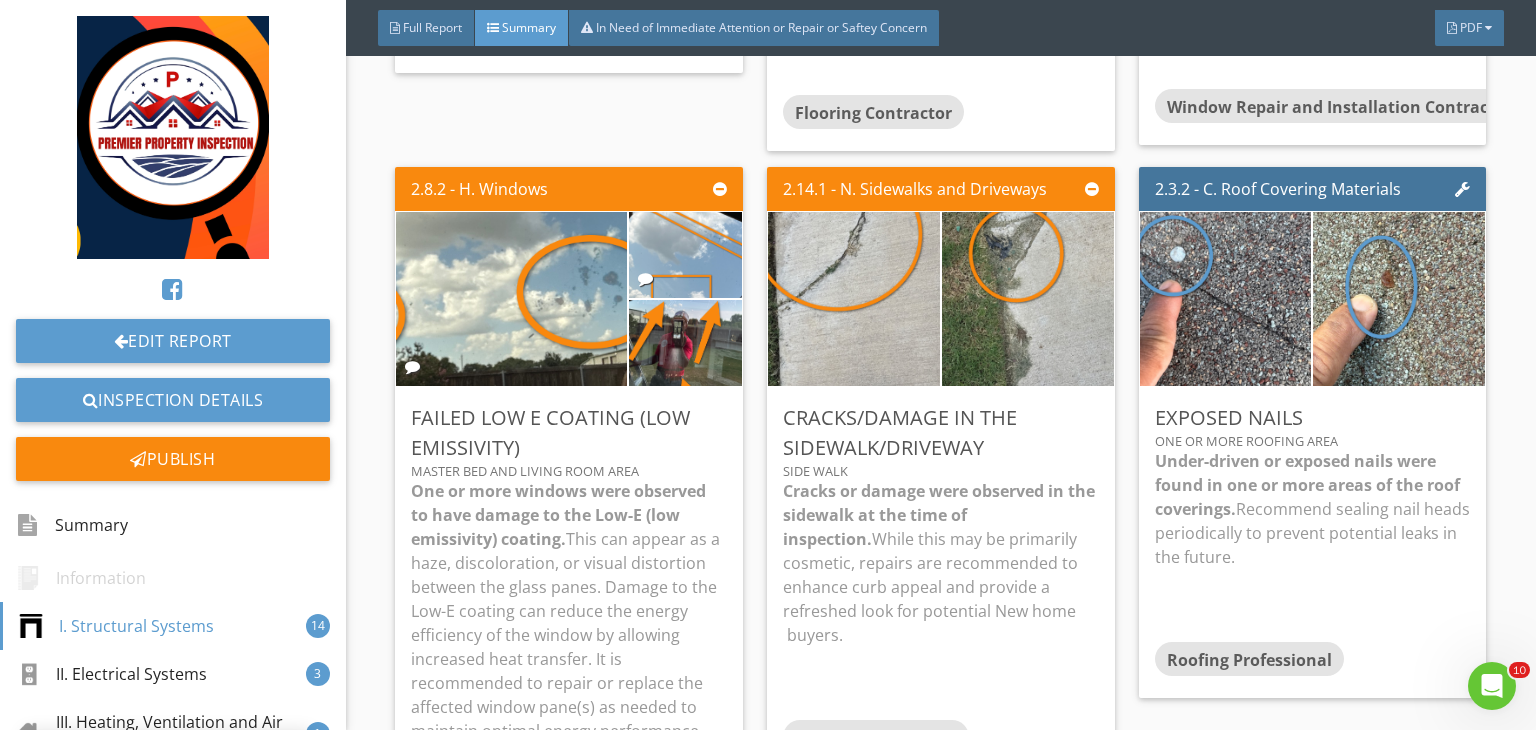 scroll, scrollTop: 39, scrollLeft: 0, axis: vertical 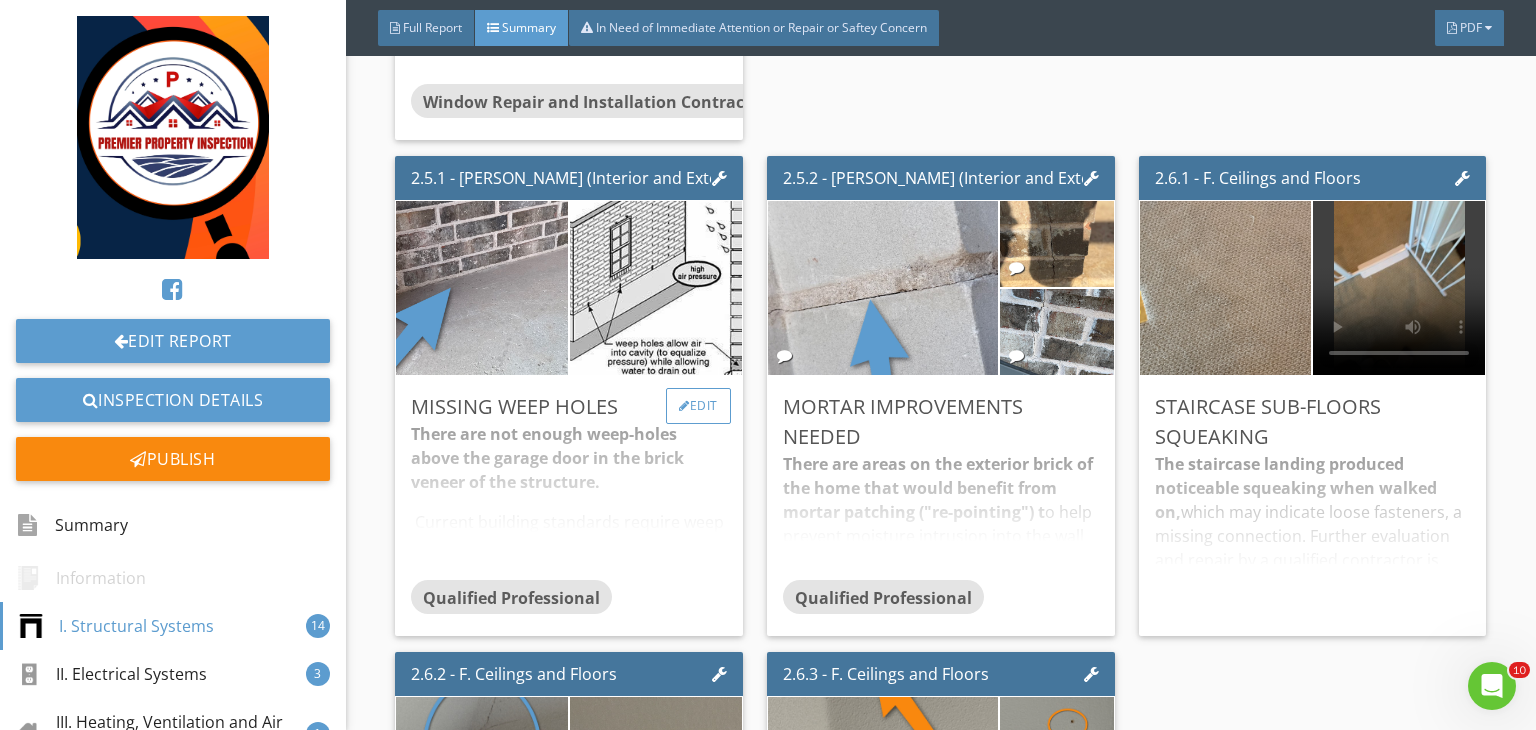 click on "Edit" at bounding box center [698, 406] 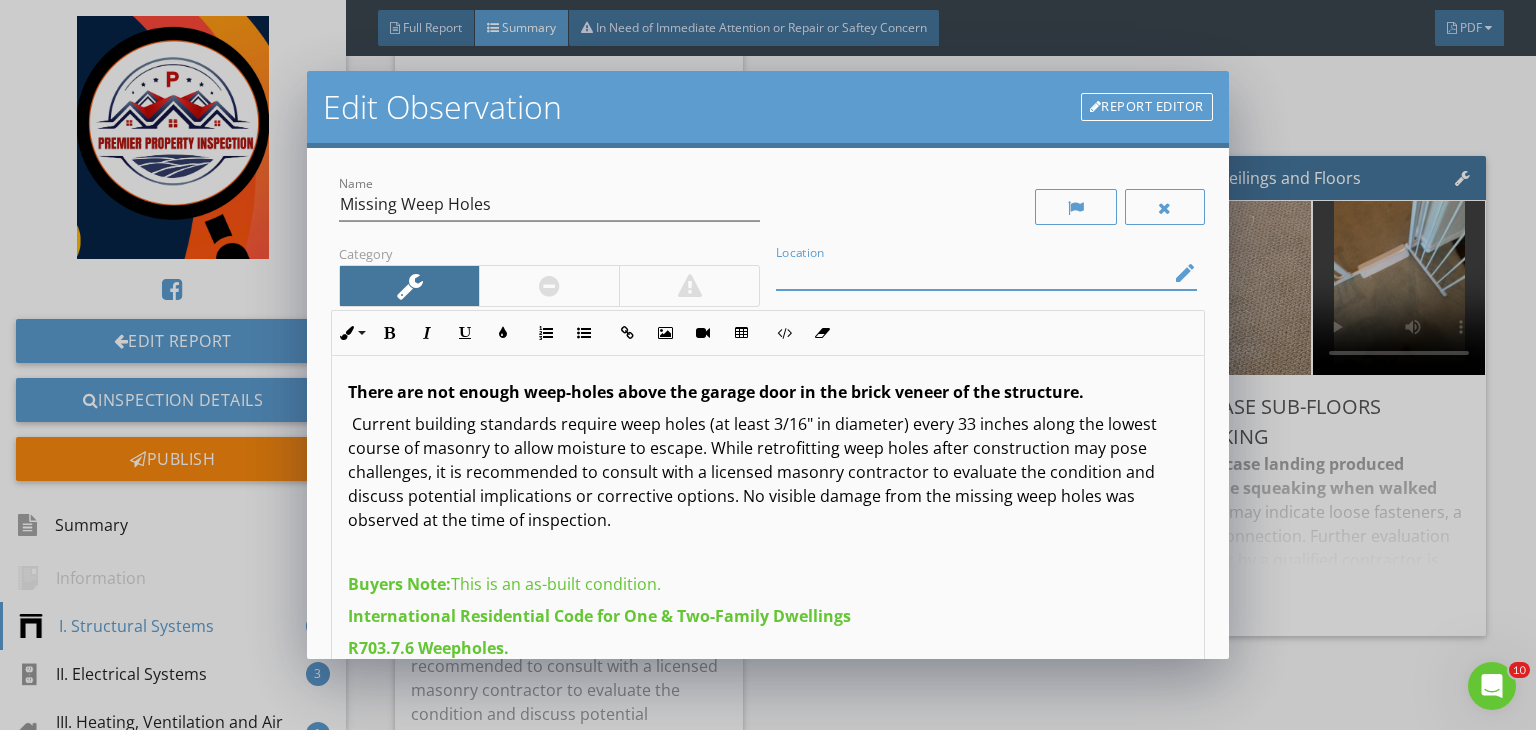 click at bounding box center [972, 273] 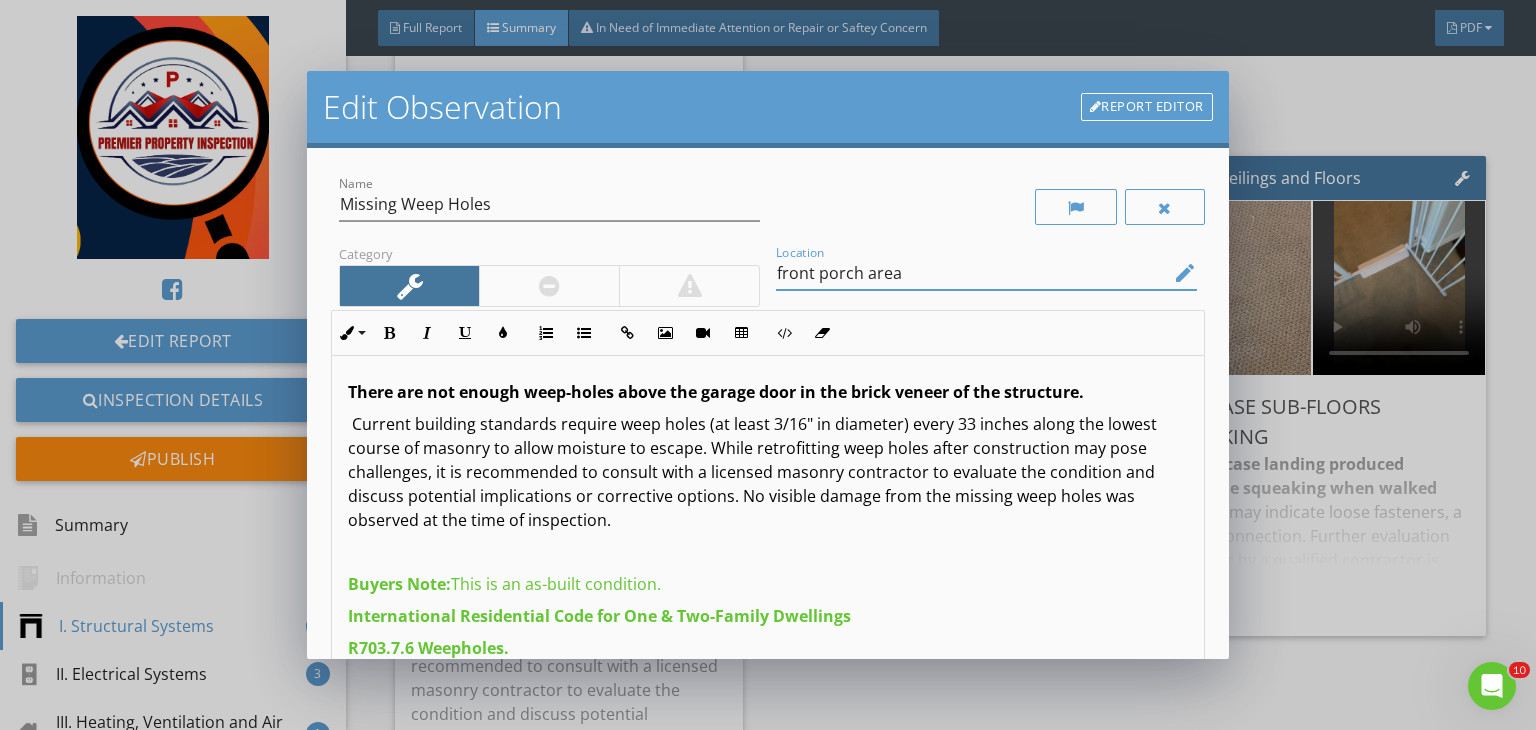 scroll, scrollTop: 92, scrollLeft: 0, axis: vertical 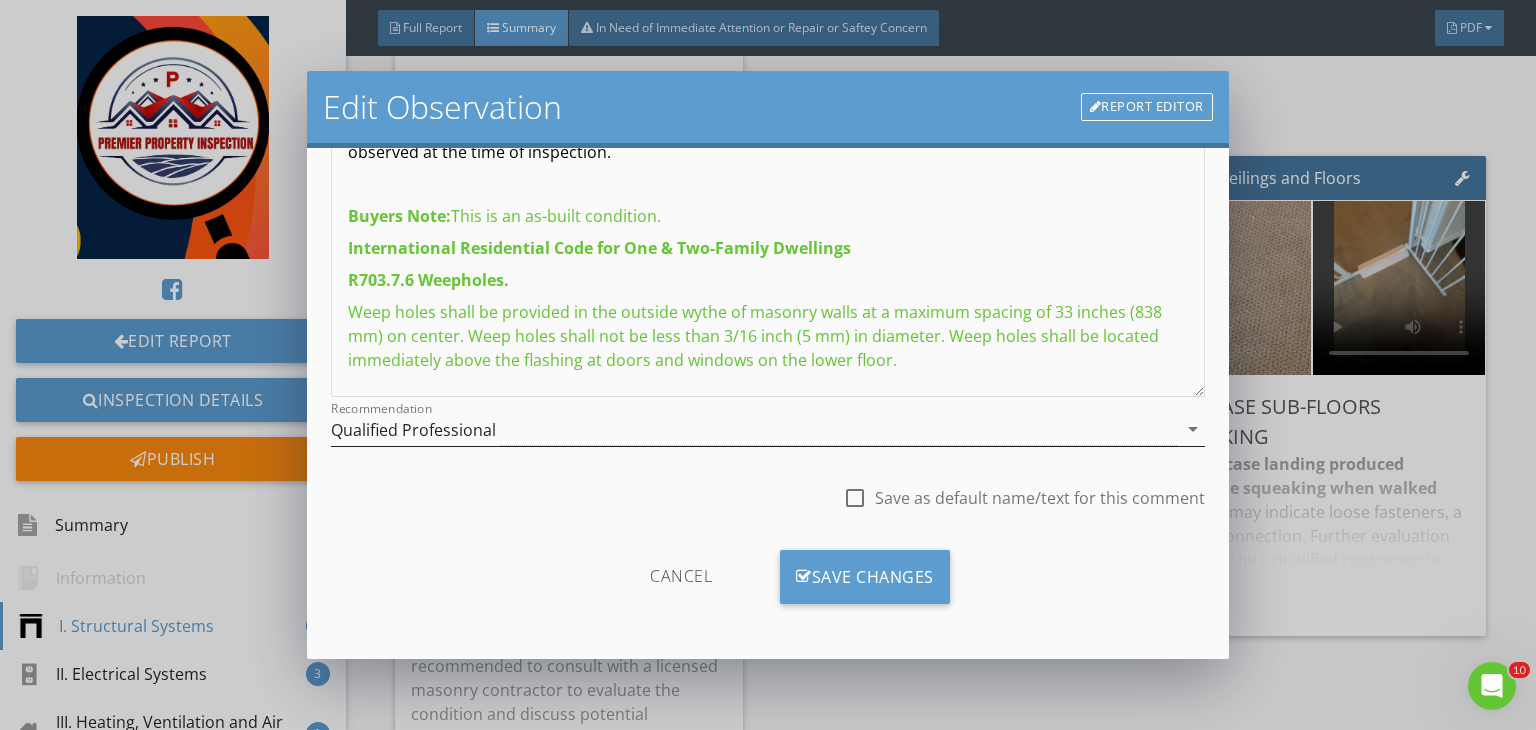 type on "front porch area" 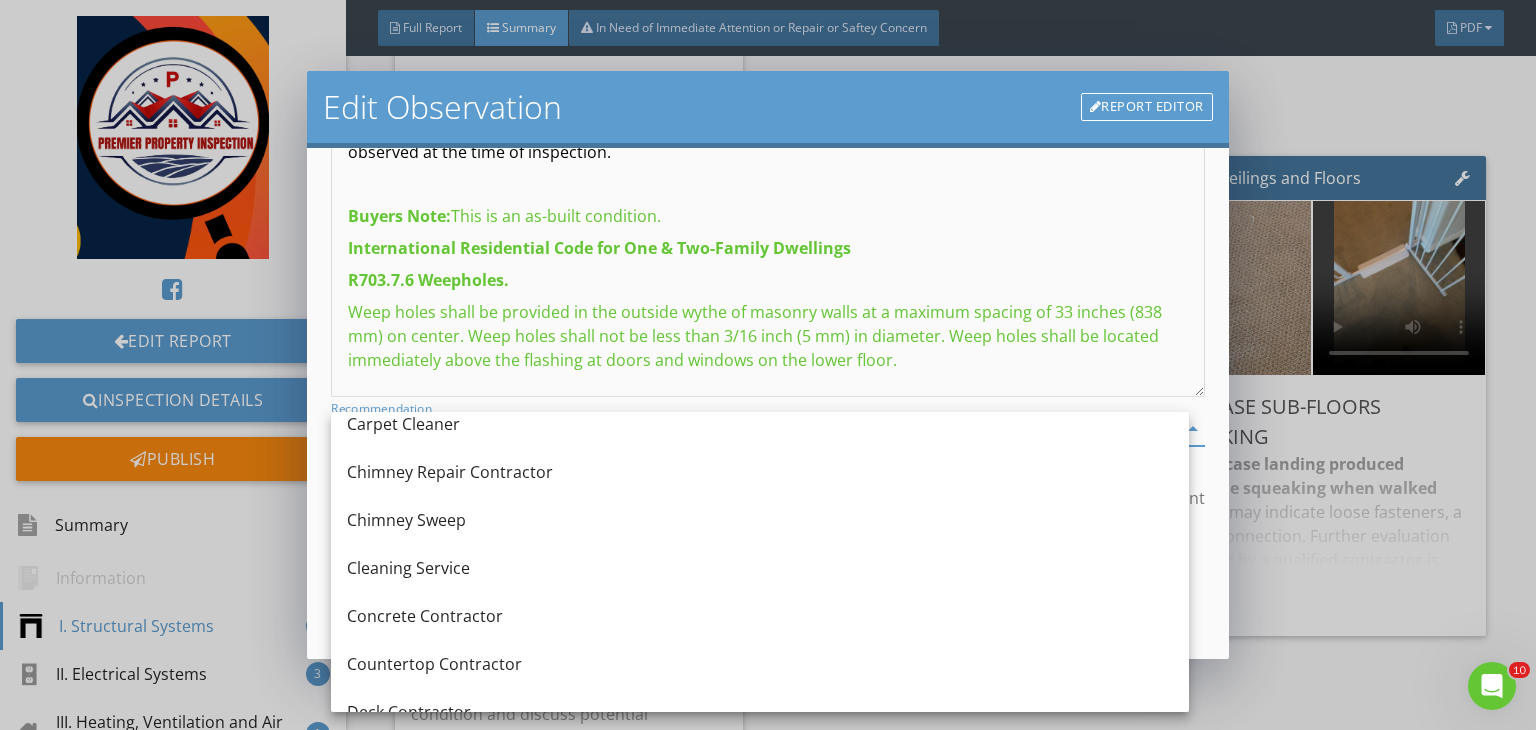 scroll, scrollTop: 266, scrollLeft: 0, axis: vertical 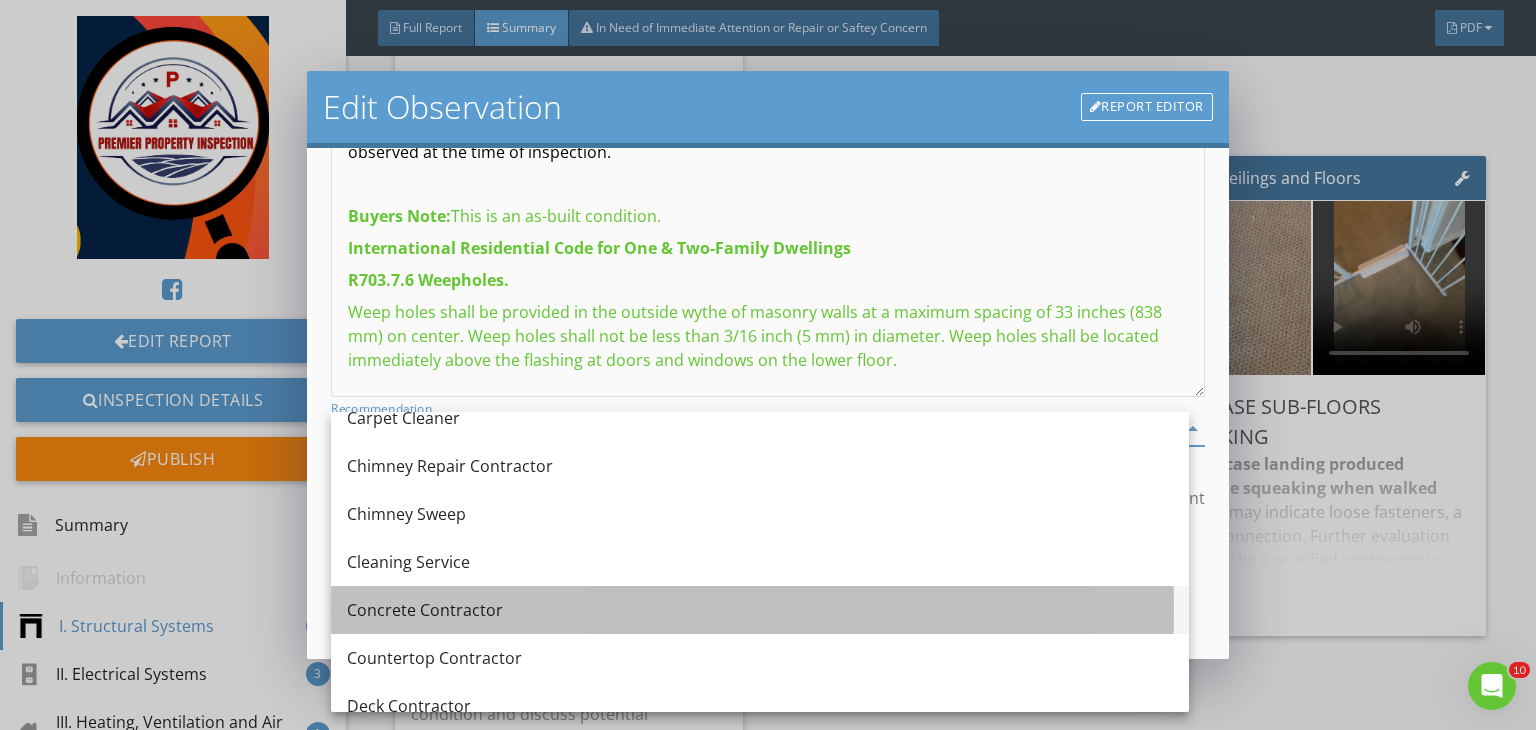 click on "Concrete Contractor" at bounding box center (760, 610) 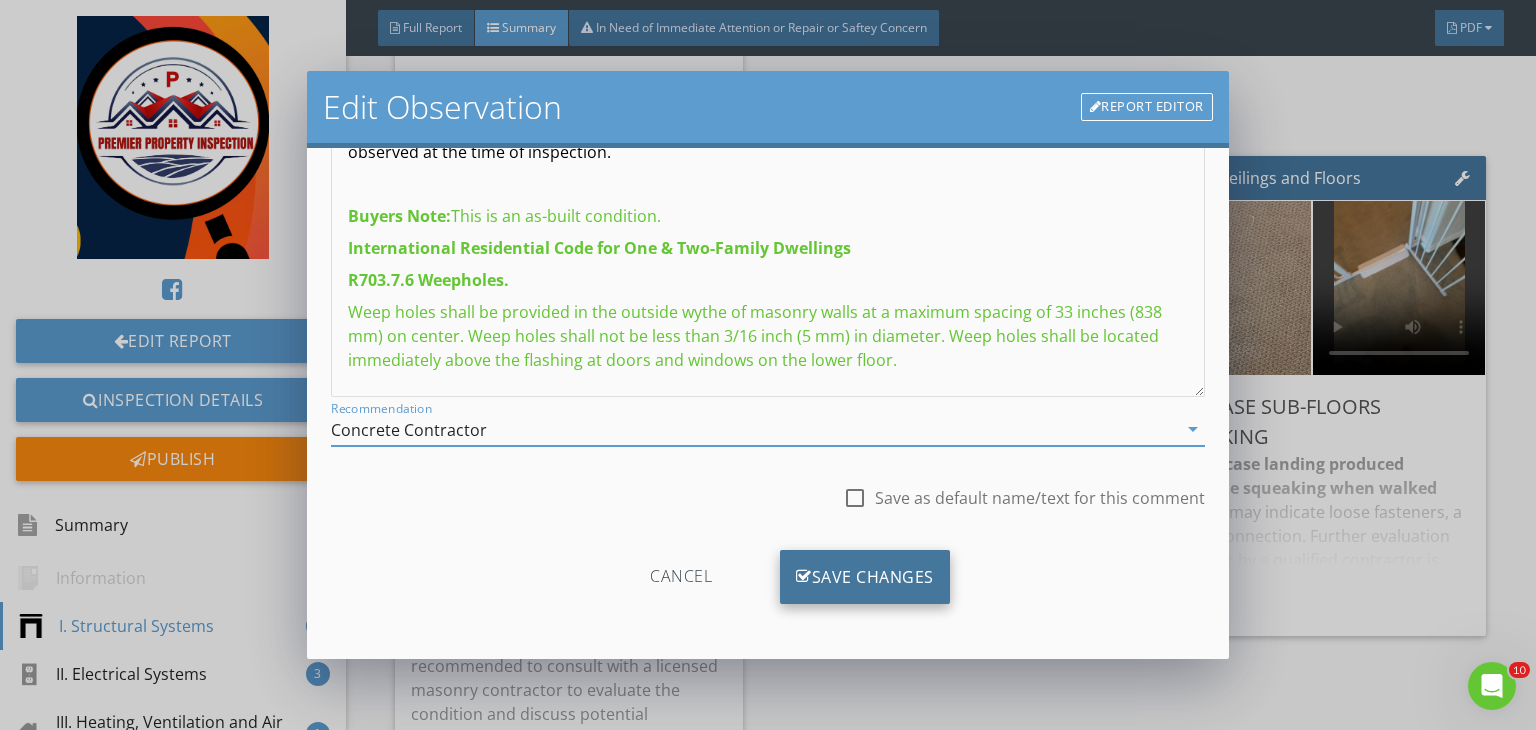click on "Save Changes" at bounding box center [865, 577] 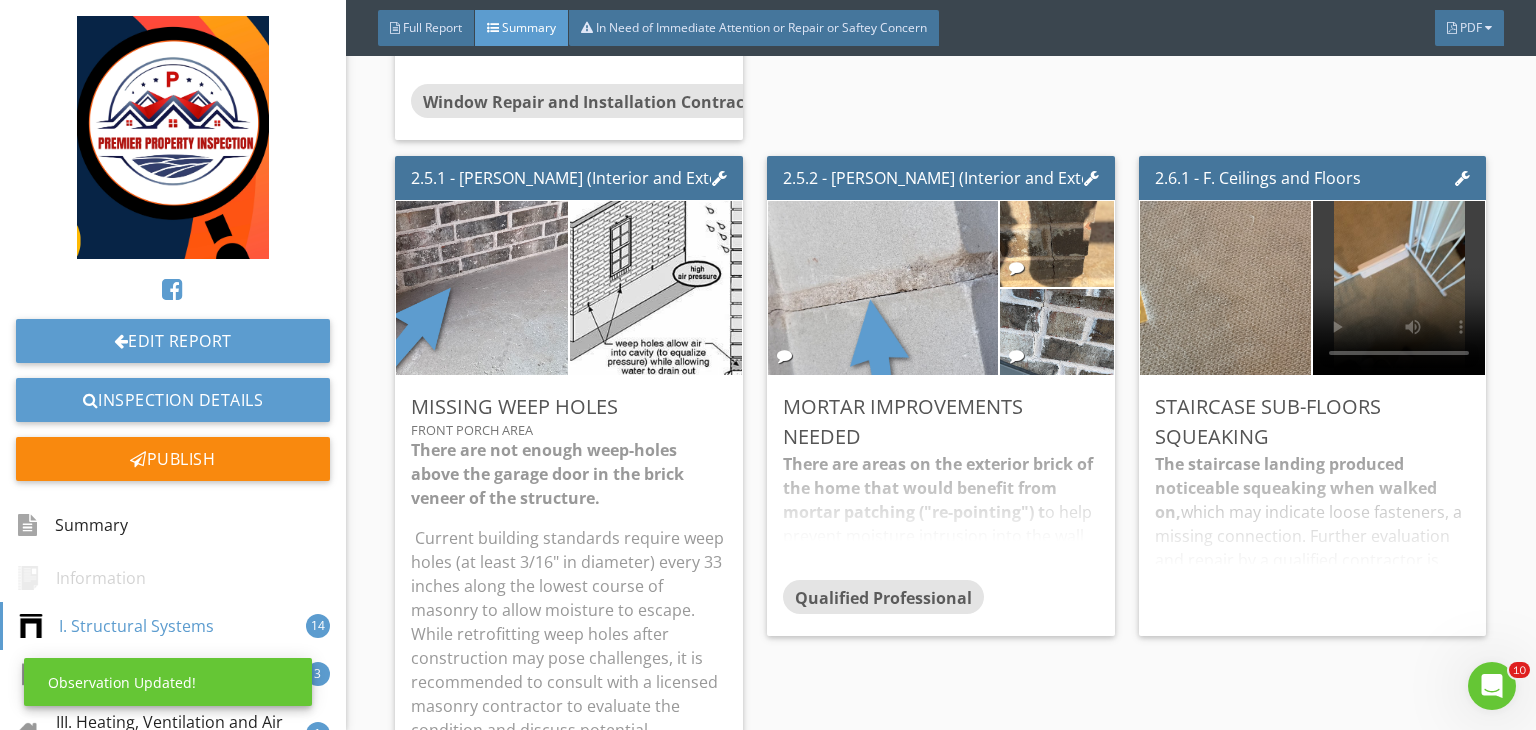 scroll, scrollTop: 39, scrollLeft: 0, axis: vertical 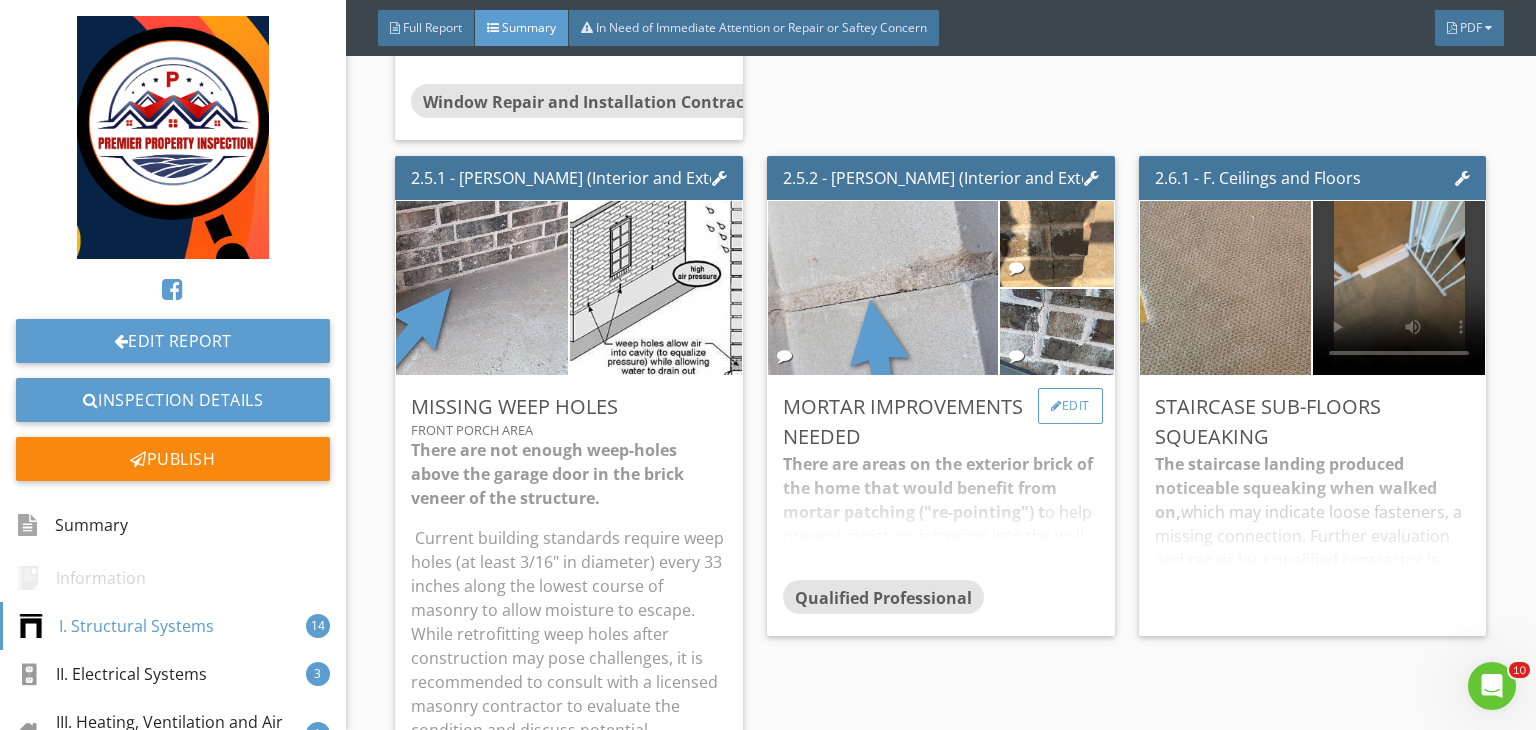 click on "Edit" at bounding box center [1070, 406] 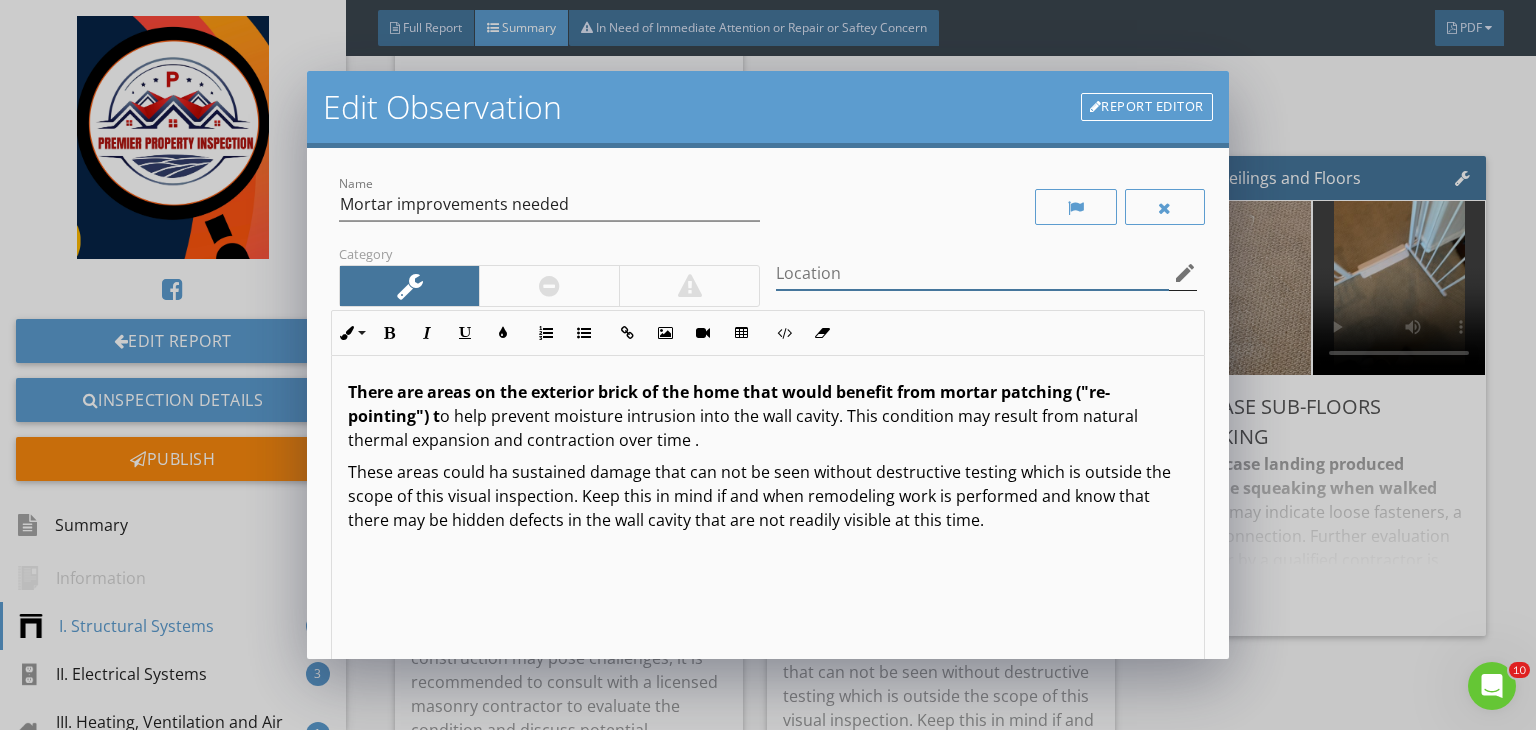 click at bounding box center [972, 273] 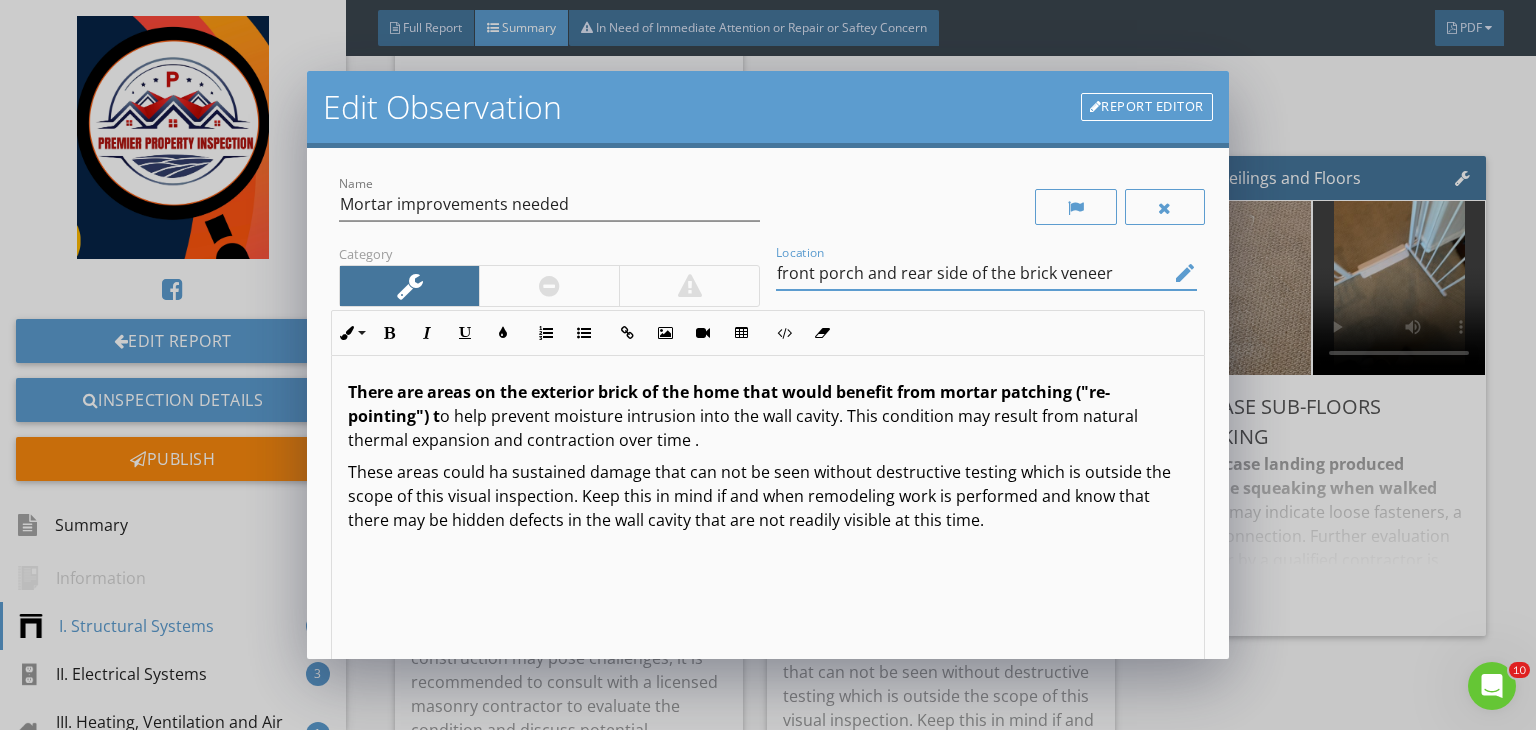 scroll, scrollTop: 0, scrollLeft: 0, axis: both 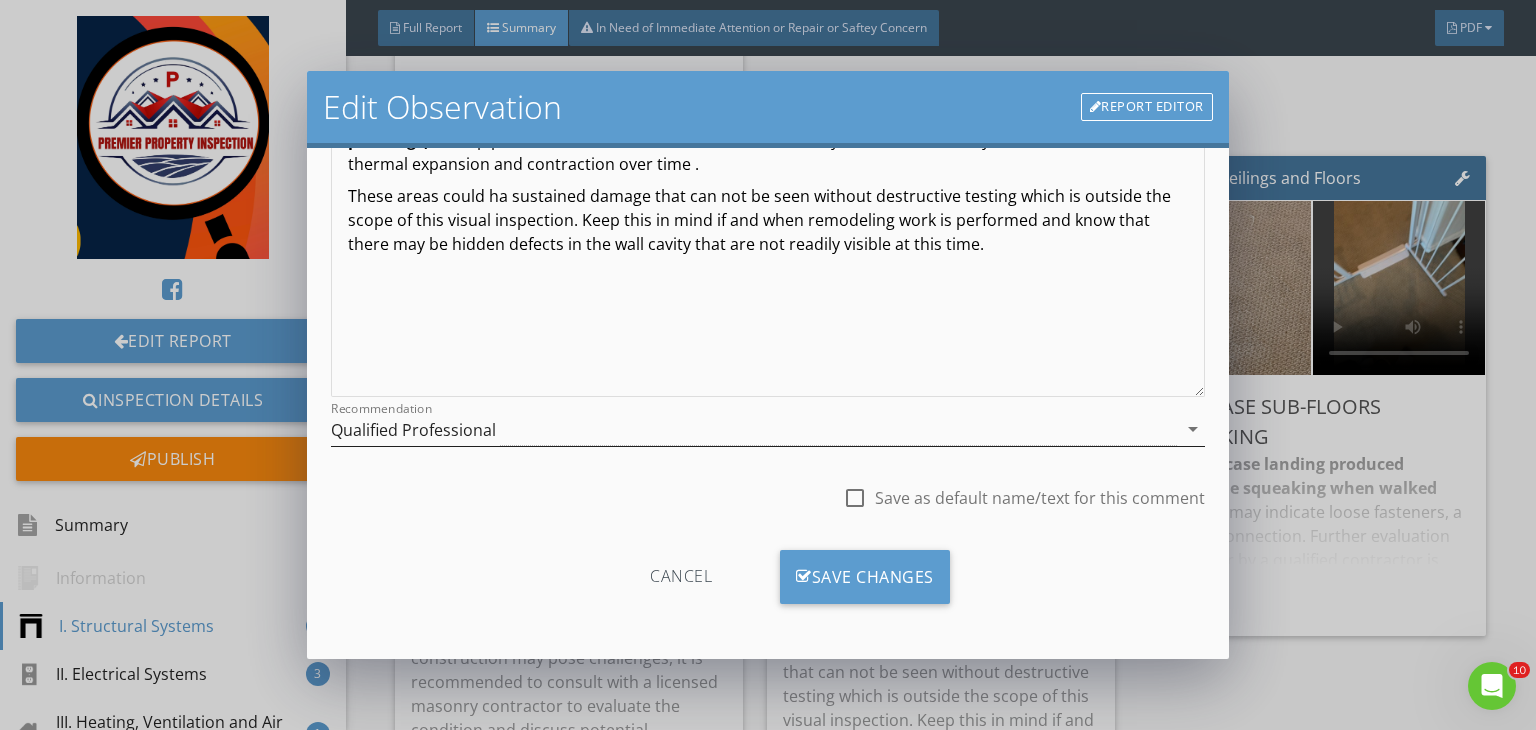 type on "front porch and rear side of the brick veneer" 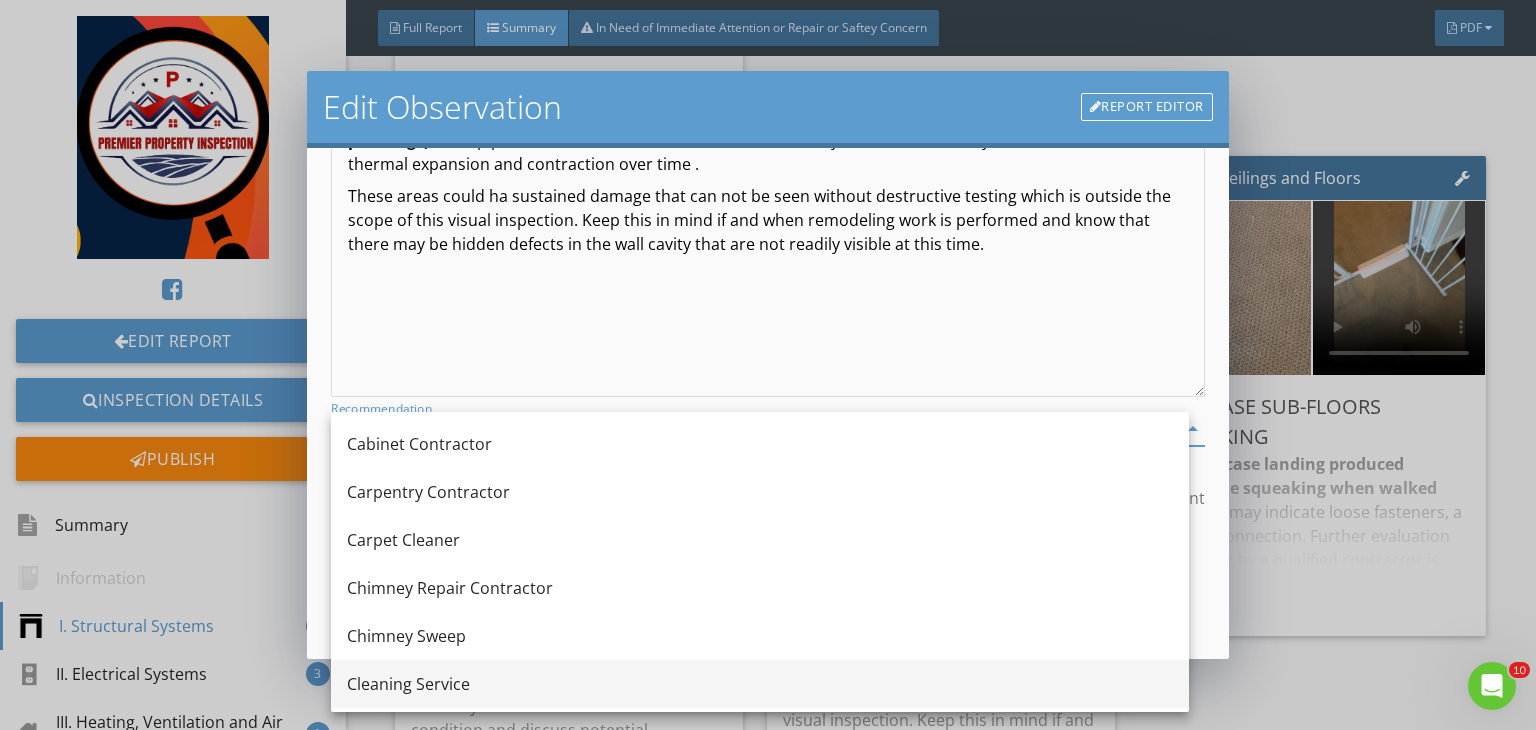scroll, scrollTop: 232, scrollLeft: 0, axis: vertical 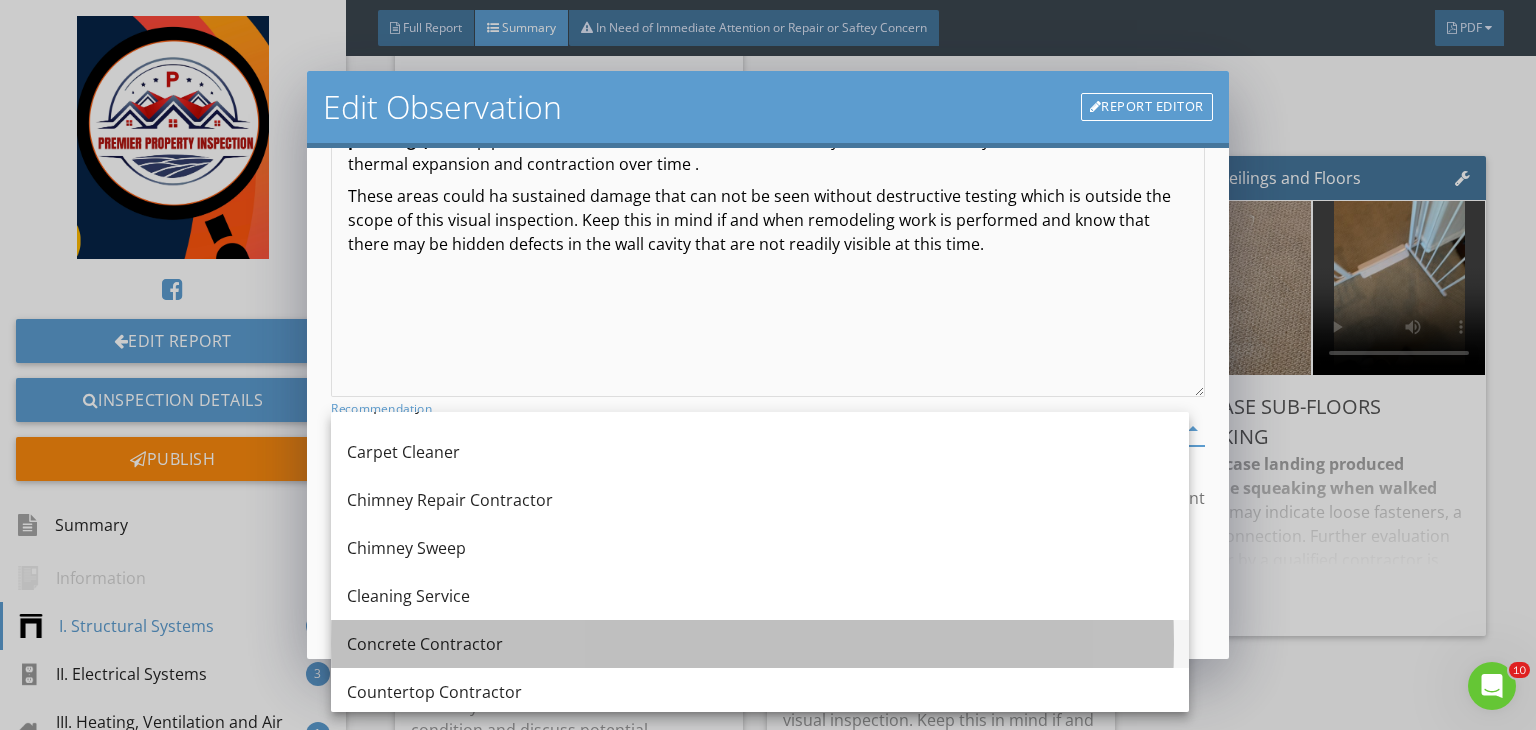click on "Concrete Contractor" at bounding box center (760, 644) 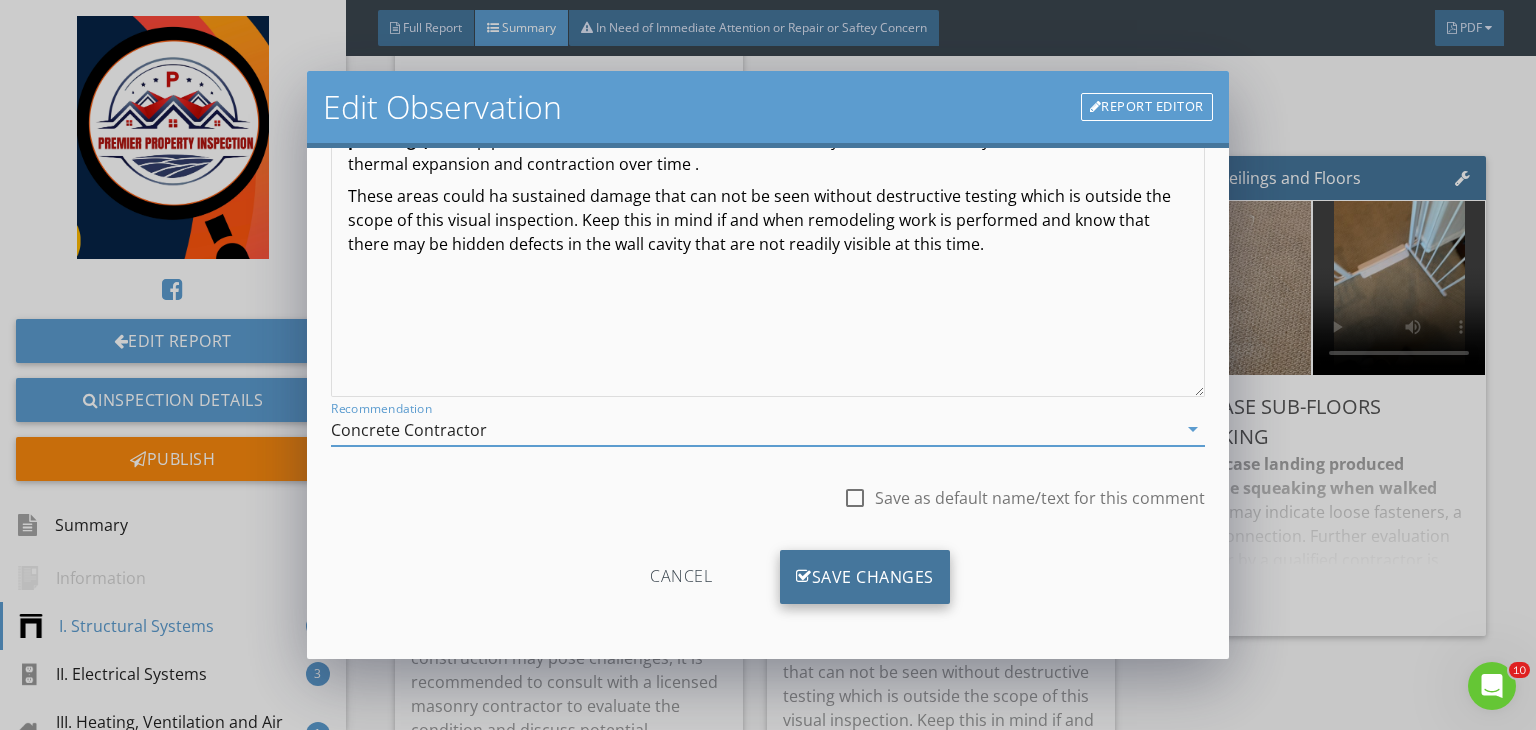 click on "Save Changes" at bounding box center [865, 577] 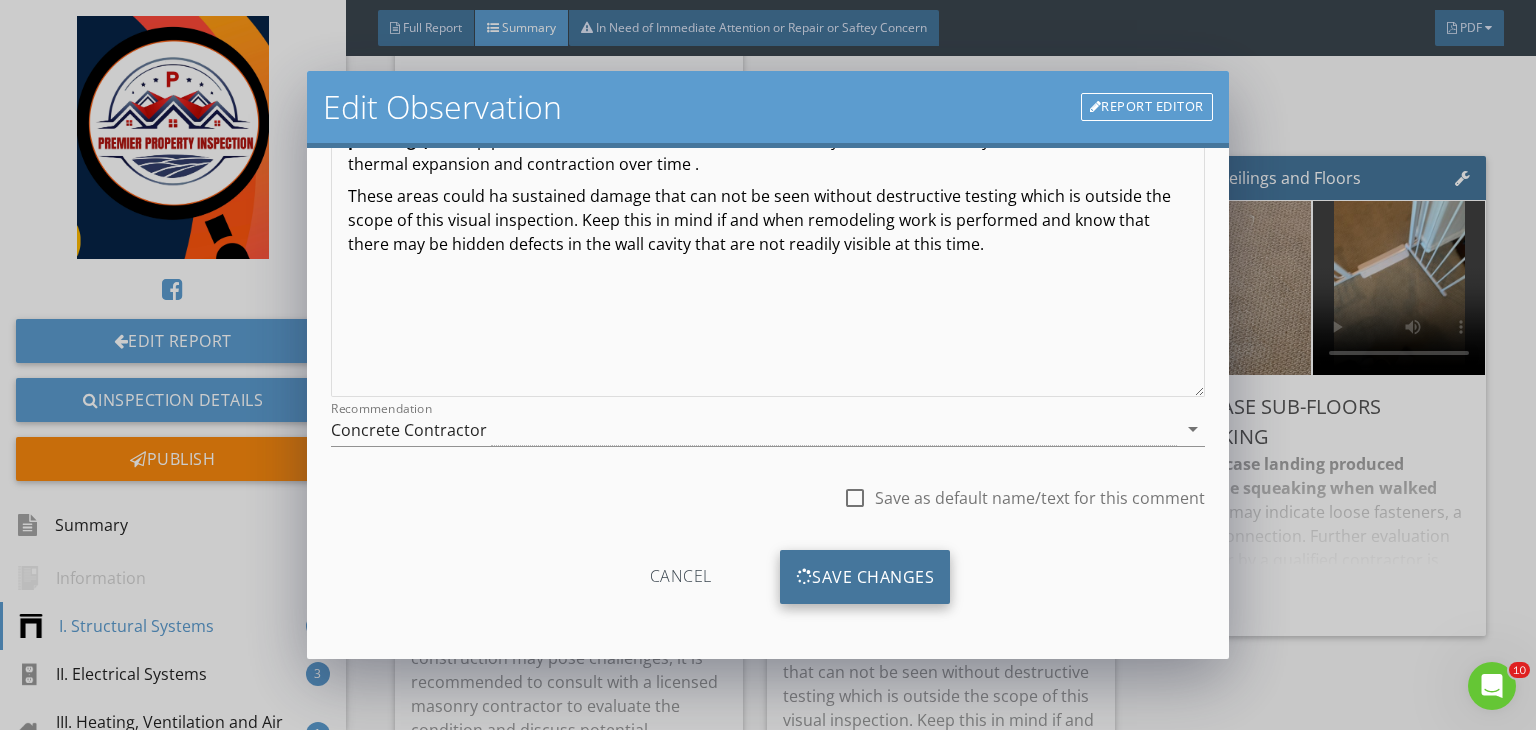 scroll, scrollTop: 39, scrollLeft: 0, axis: vertical 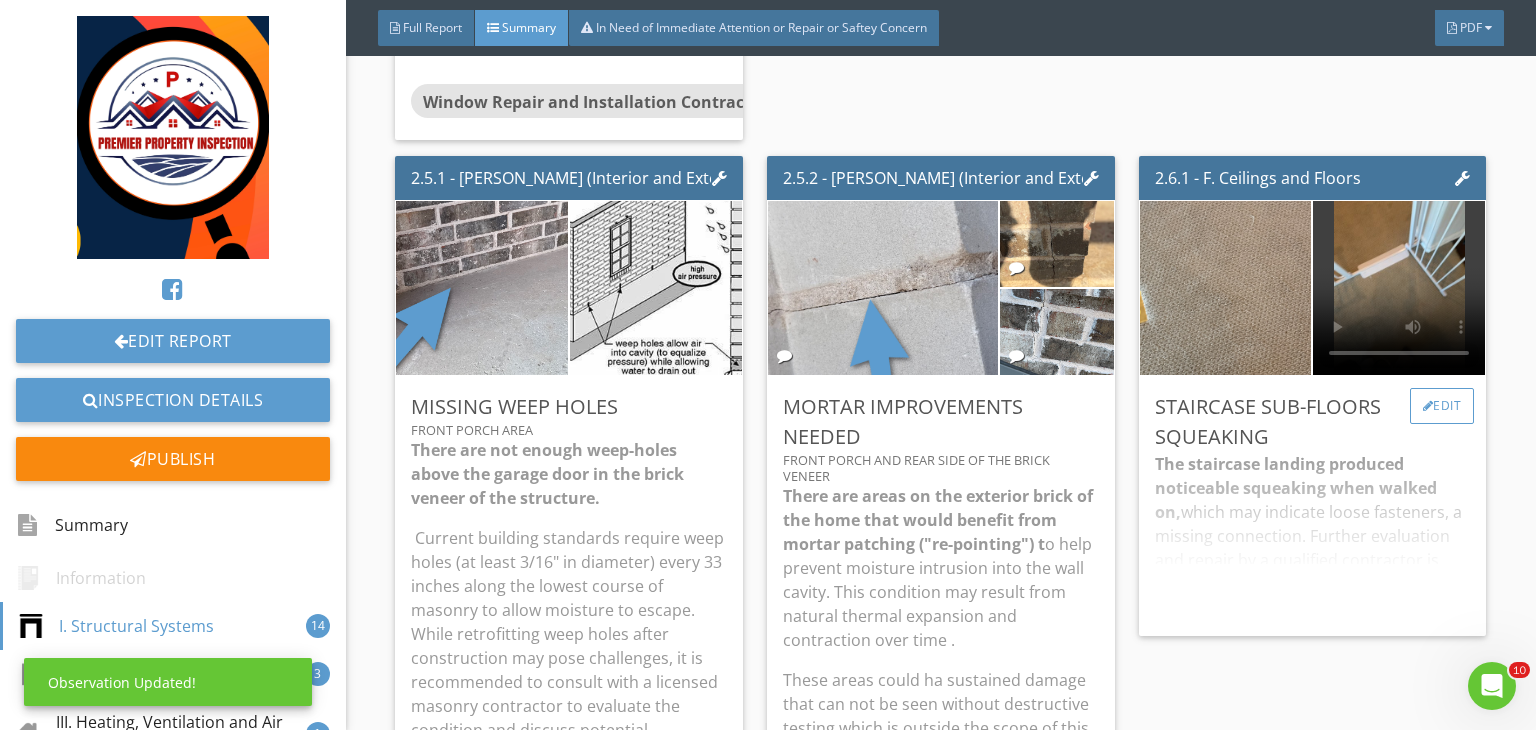 click at bounding box center [1428, 406] 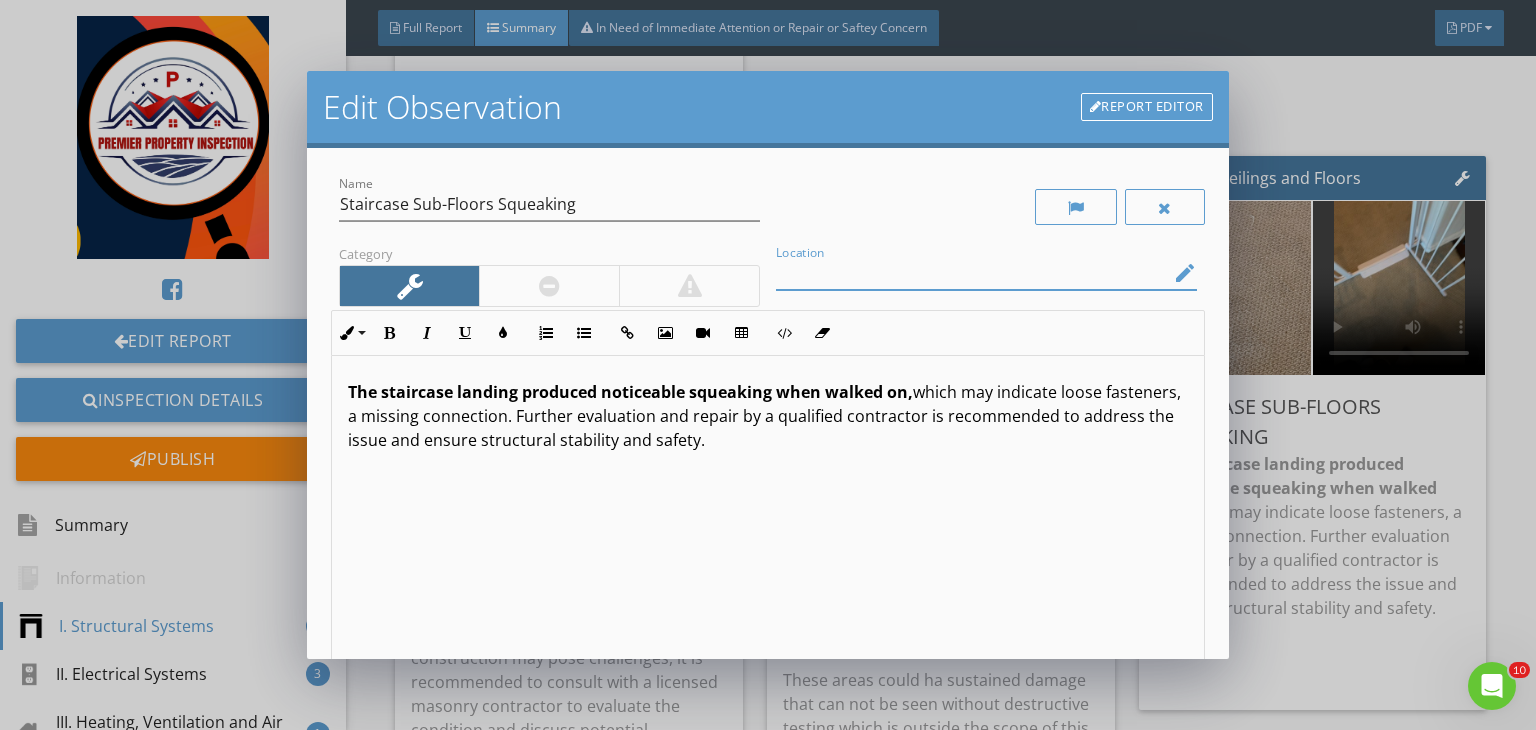 click at bounding box center [972, 273] 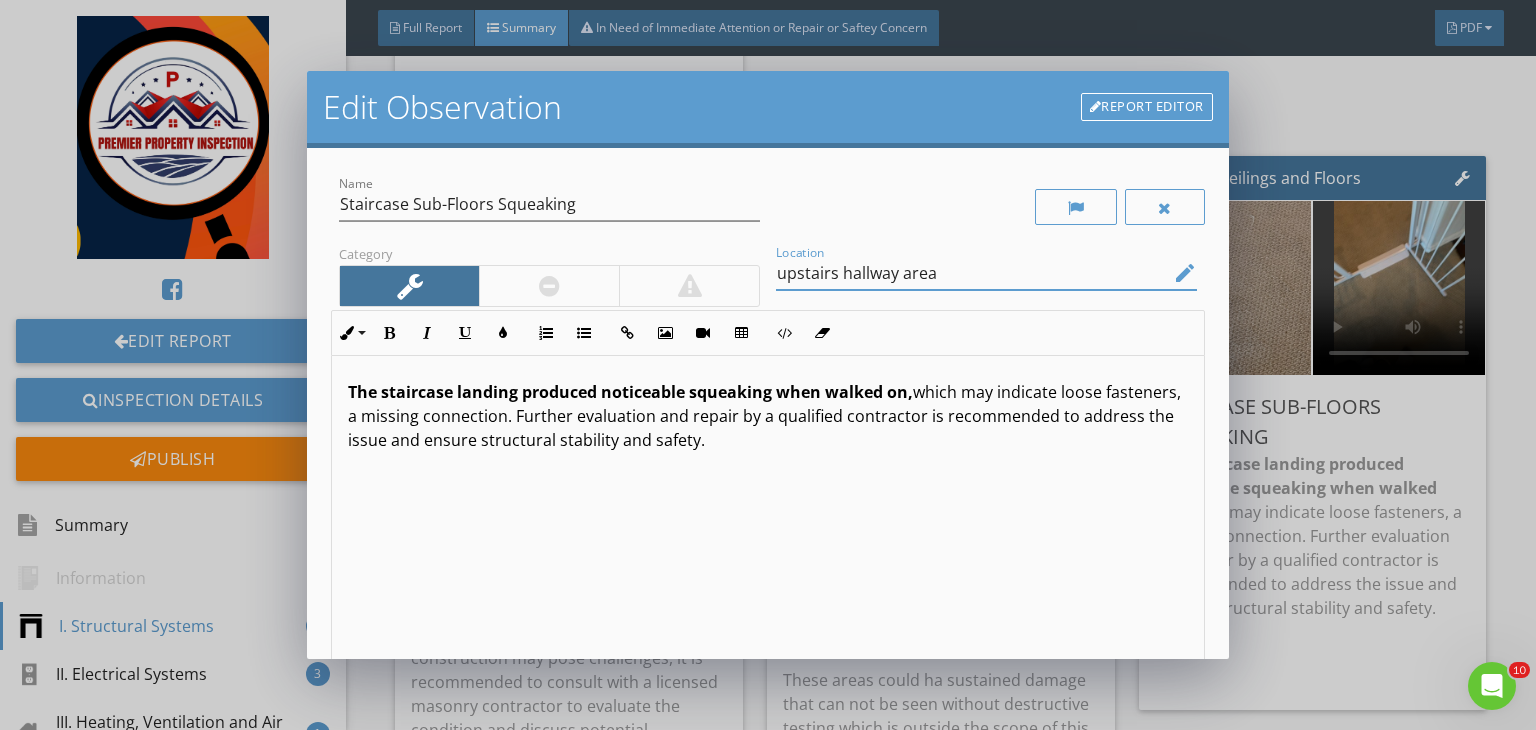 drag, startPoint x: 929, startPoint y: 274, endPoint x: 753, endPoint y: 282, distance: 176.18172 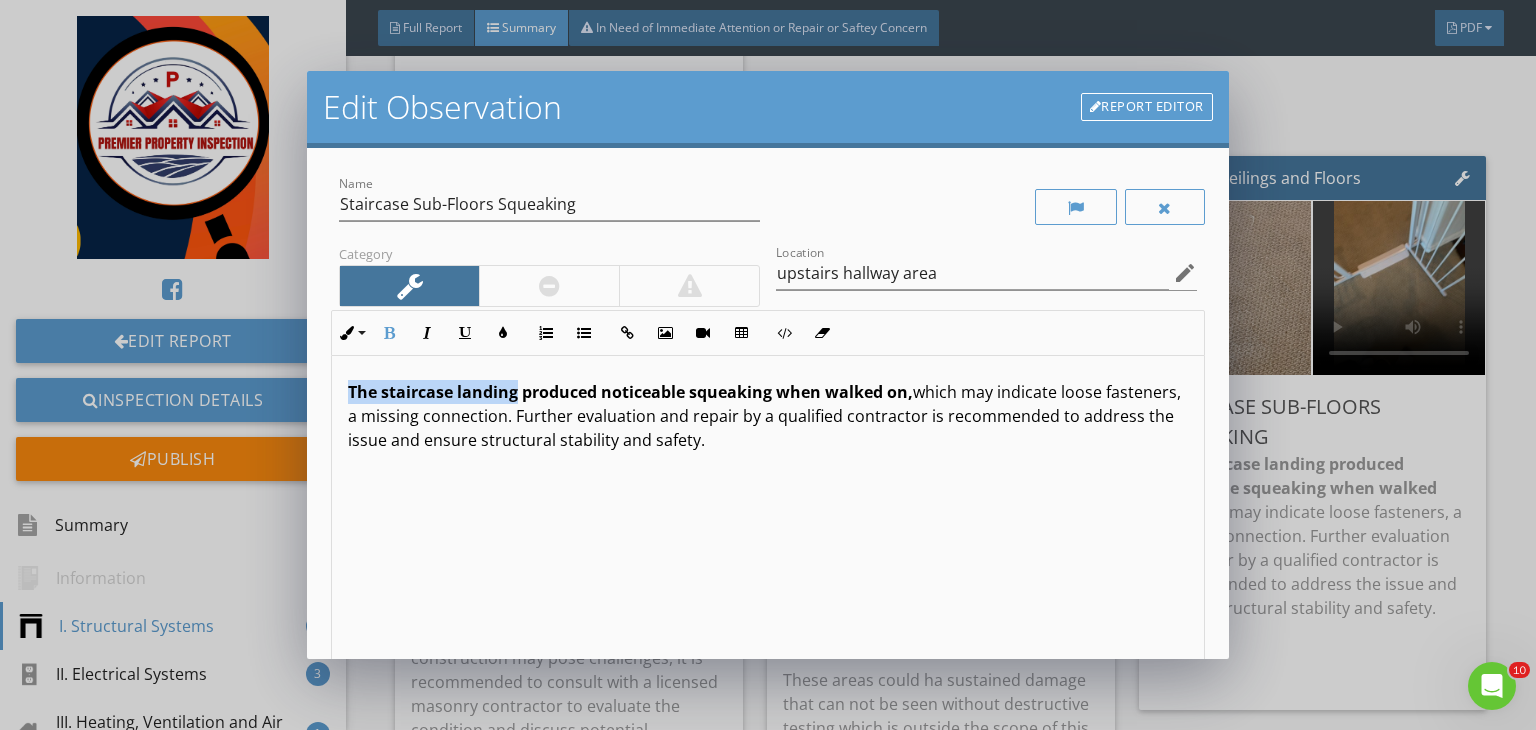 drag, startPoint x: 515, startPoint y: 387, endPoint x: 329, endPoint y: 388, distance: 186.00269 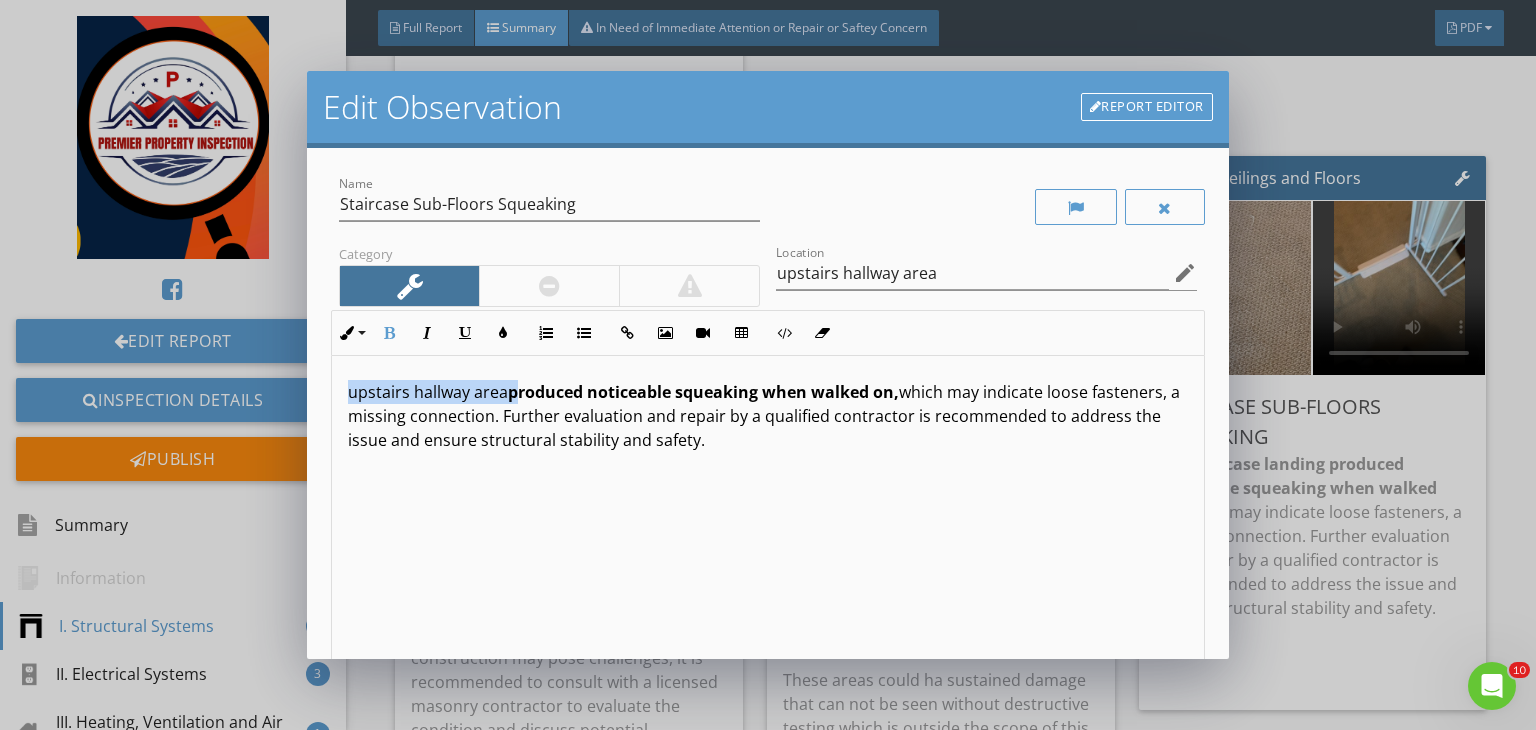 drag, startPoint x: 511, startPoint y: 387, endPoint x: 340, endPoint y: 379, distance: 171.18703 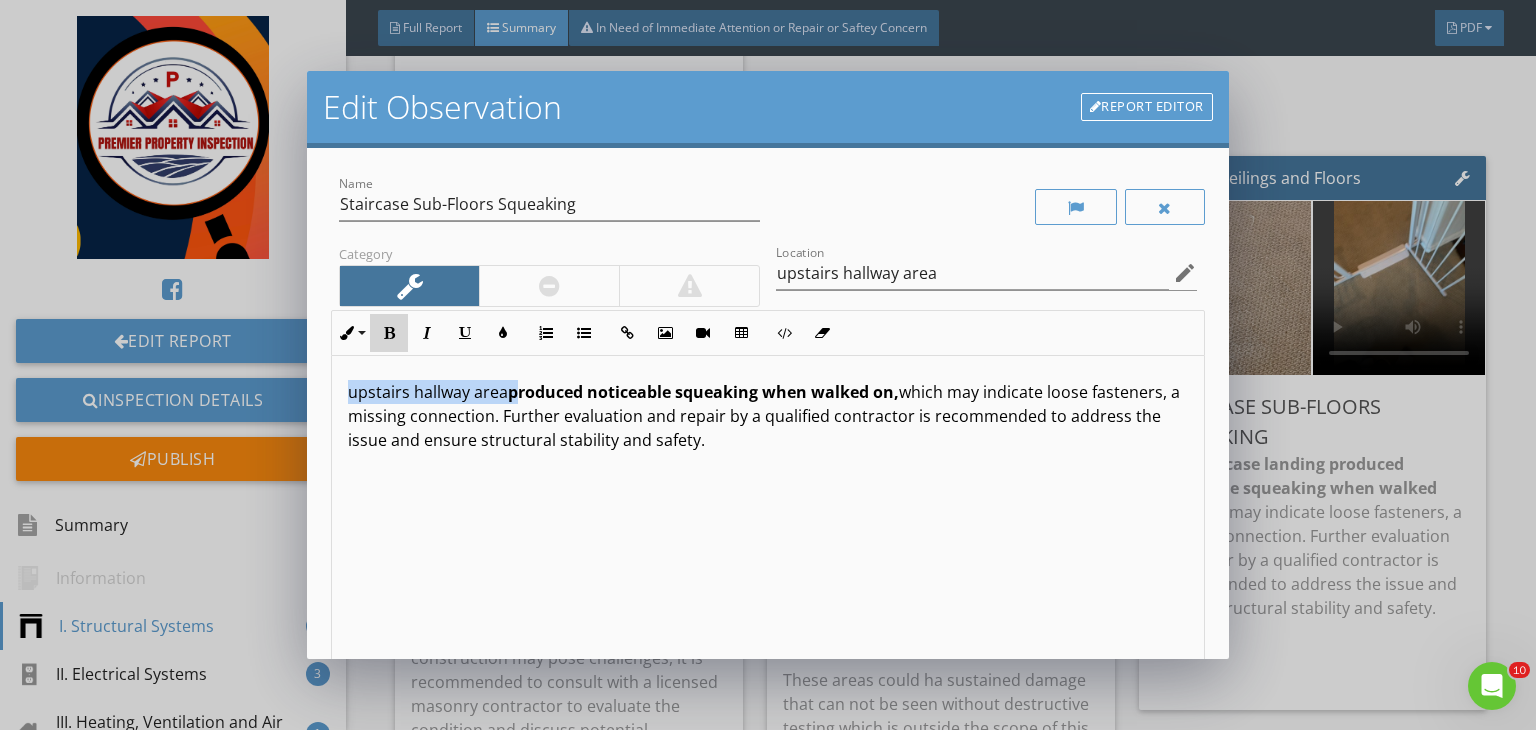 click on "Bold" at bounding box center [389, 333] 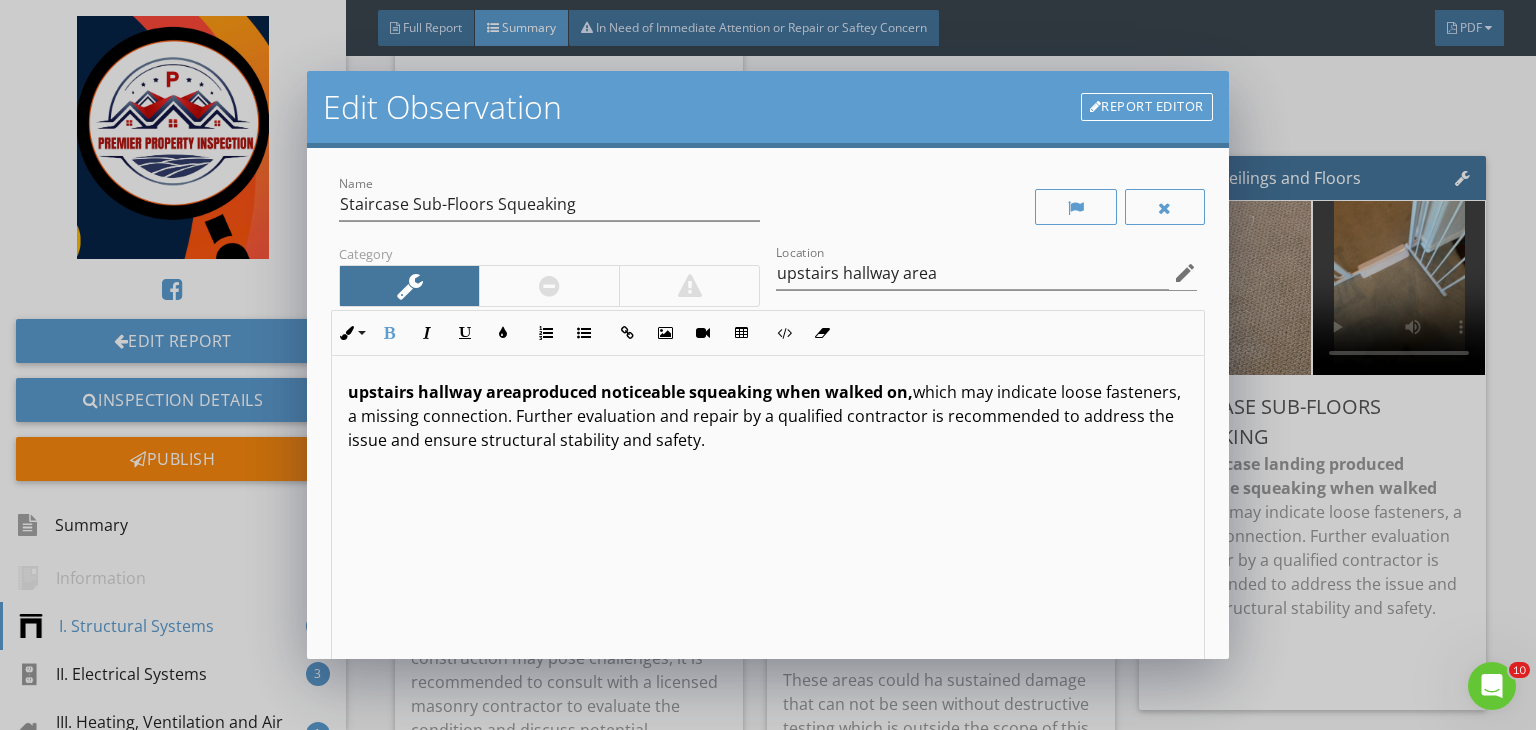 click on "upstairs hallway area" at bounding box center (435, 392) 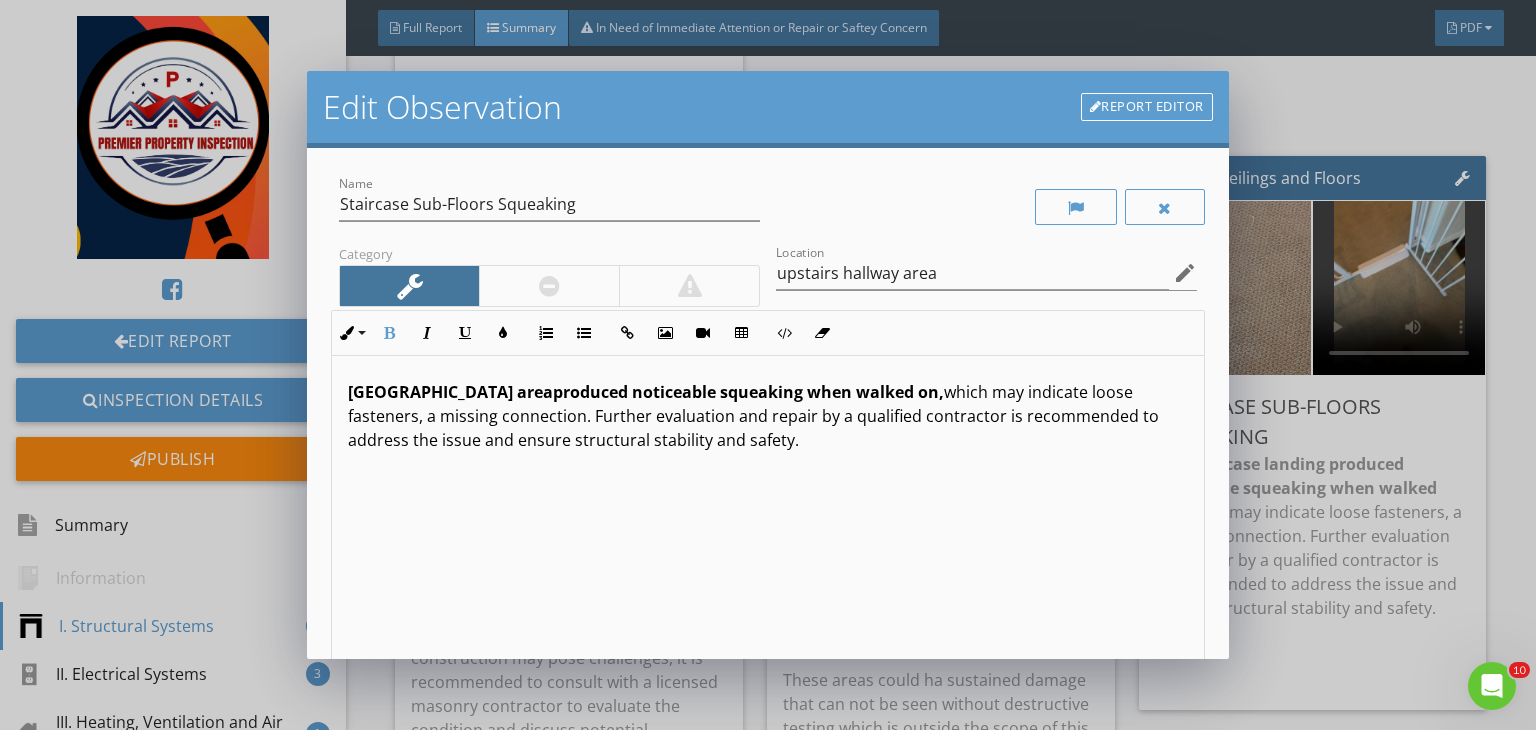 type 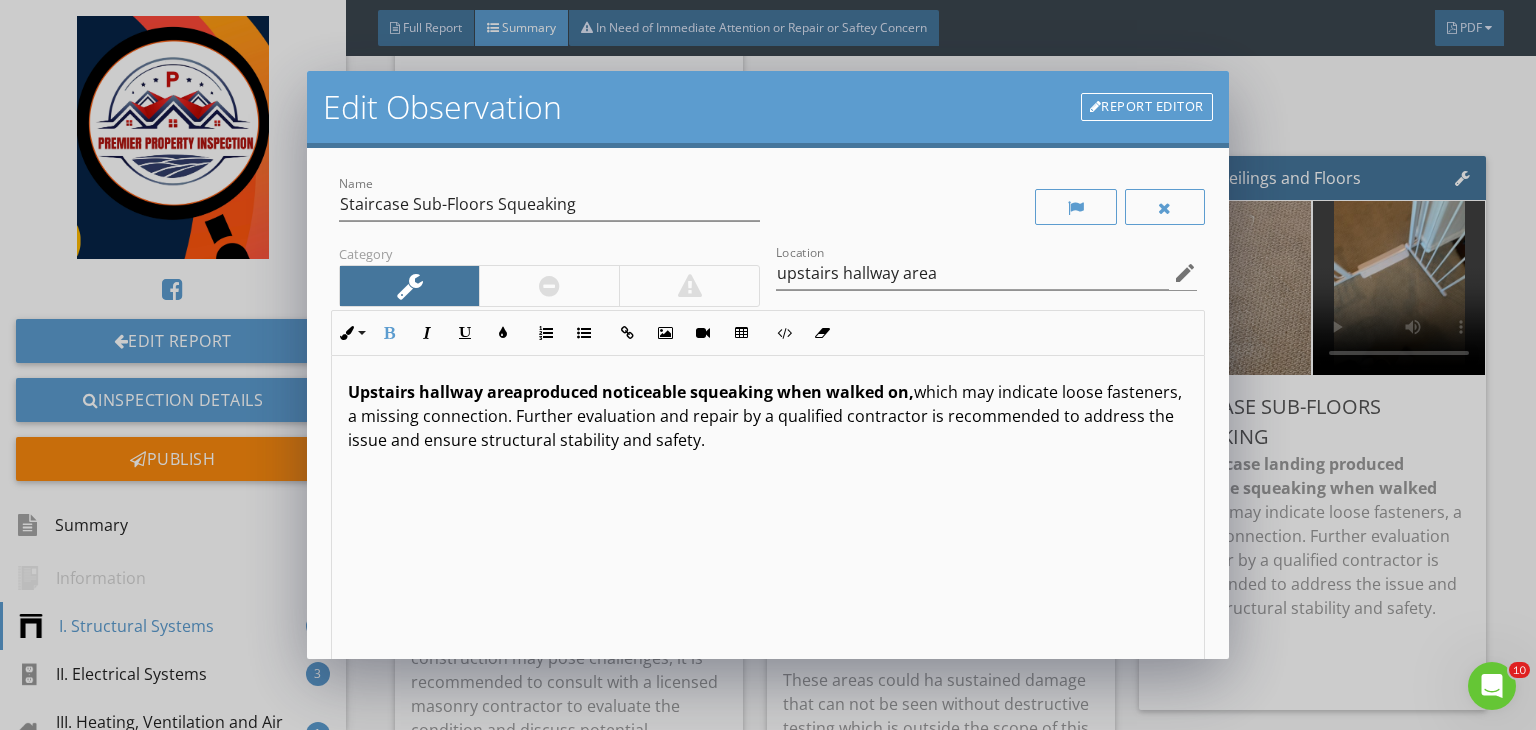 scroll, scrollTop: 0, scrollLeft: 0, axis: both 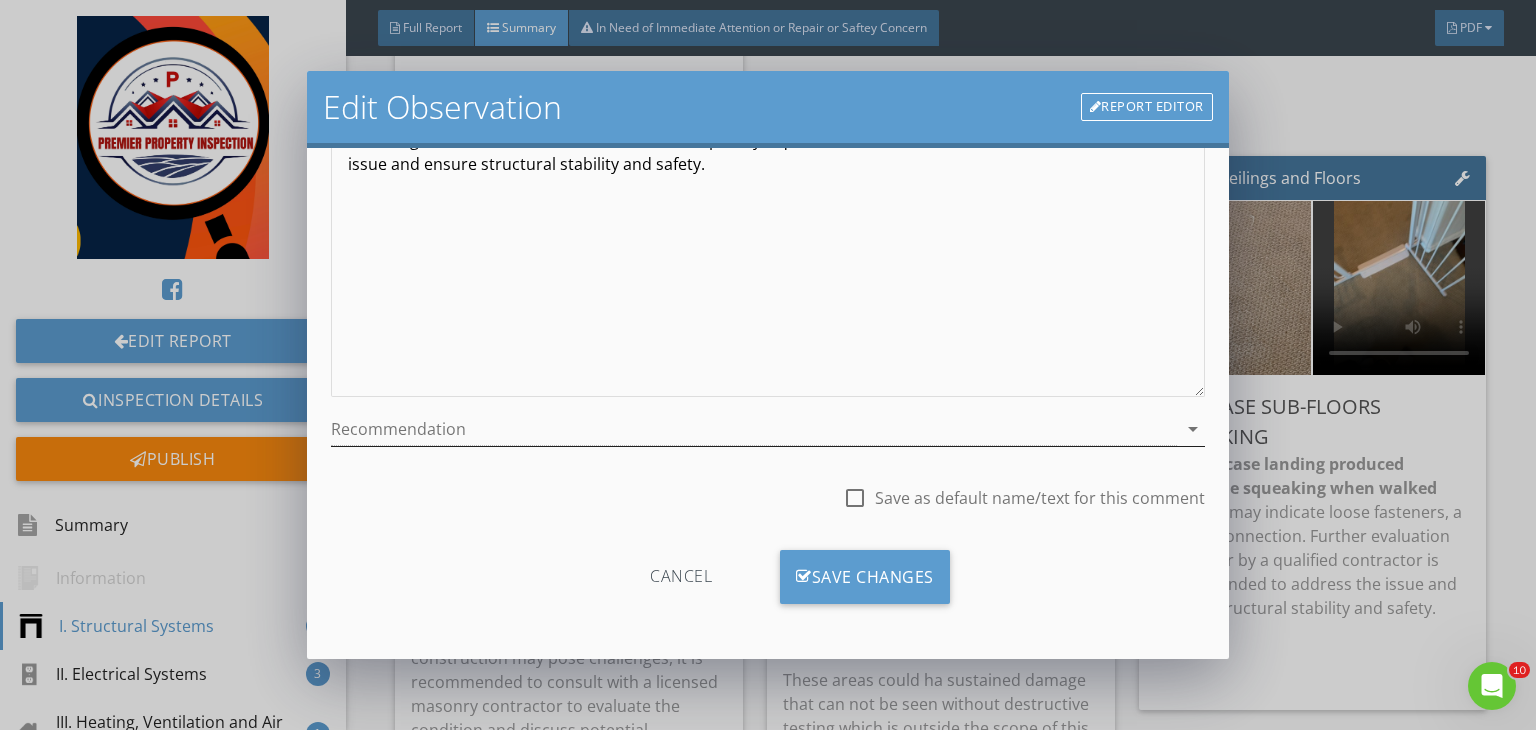 click at bounding box center (754, 429) 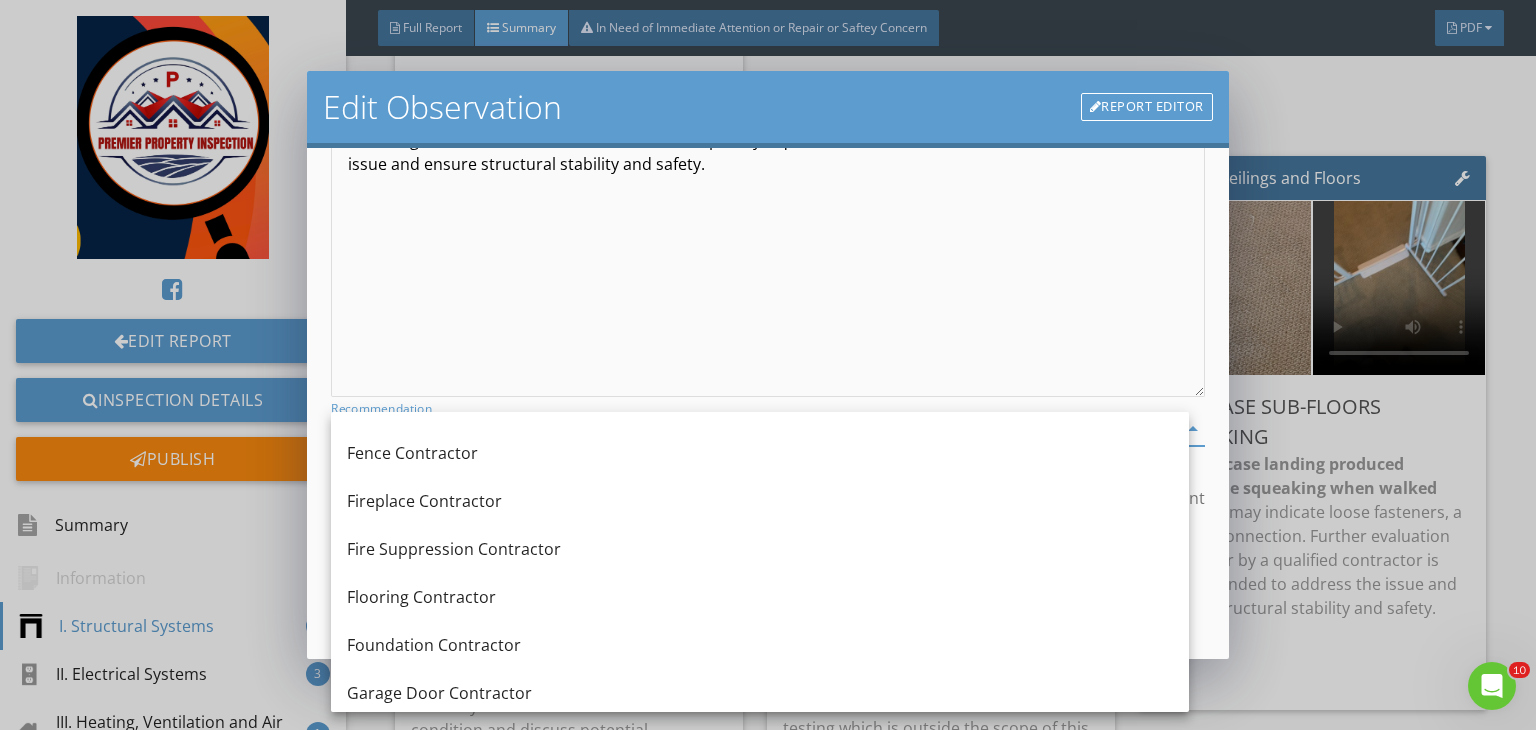 scroll, scrollTop: 812, scrollLeft: 0, axis: vertical 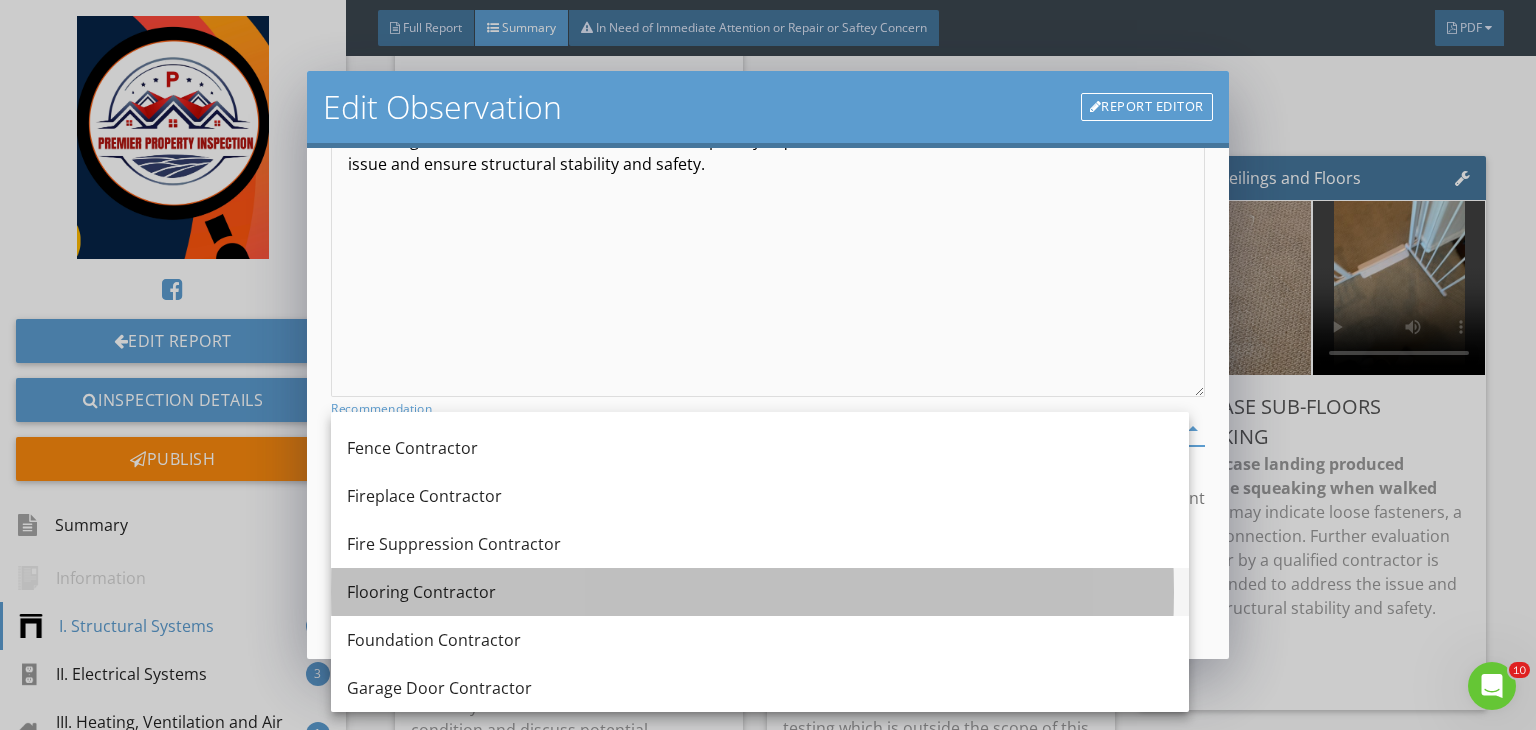 click on "Flooring Contractor" at bounding box center (760, 592) 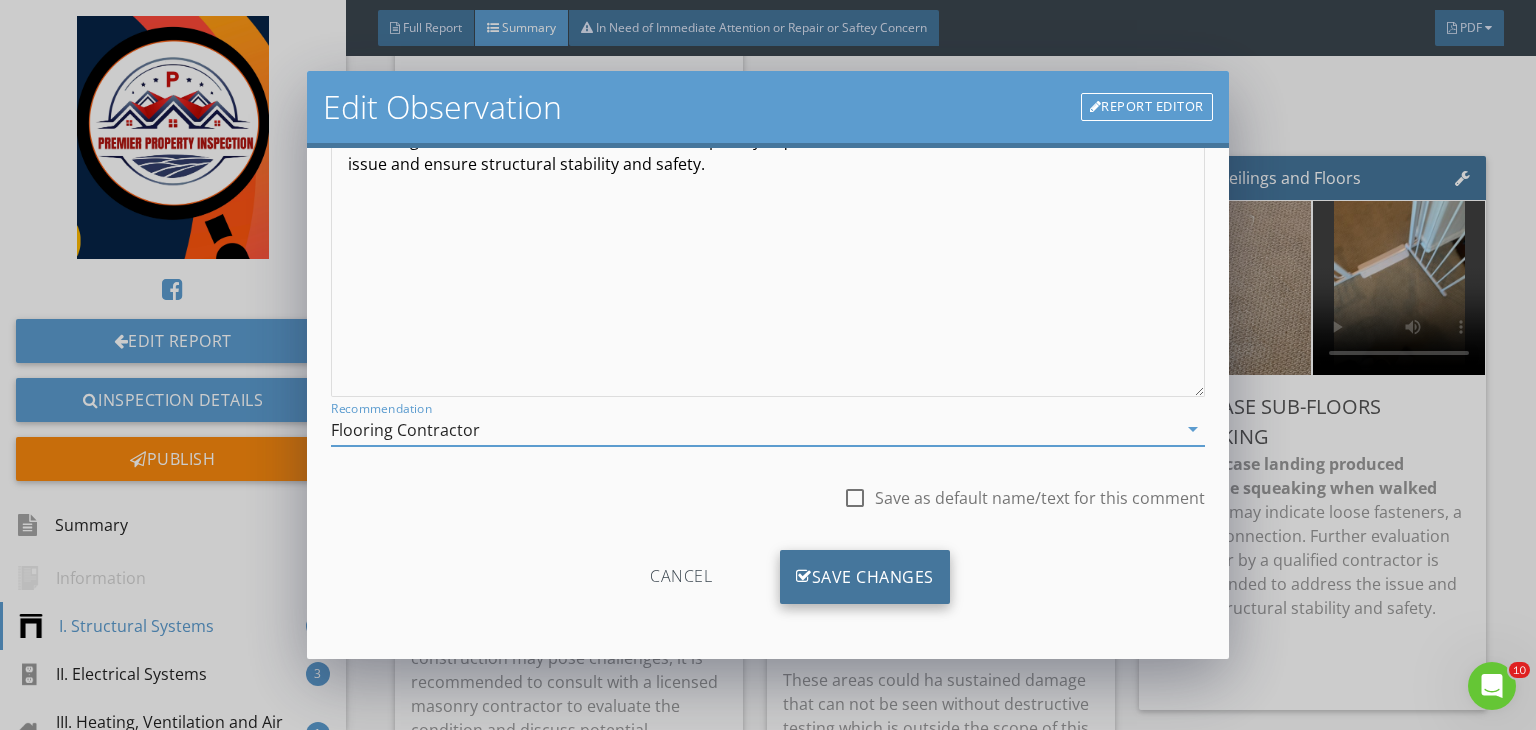 click on "Save Changes" at bounding box center [865, 577] 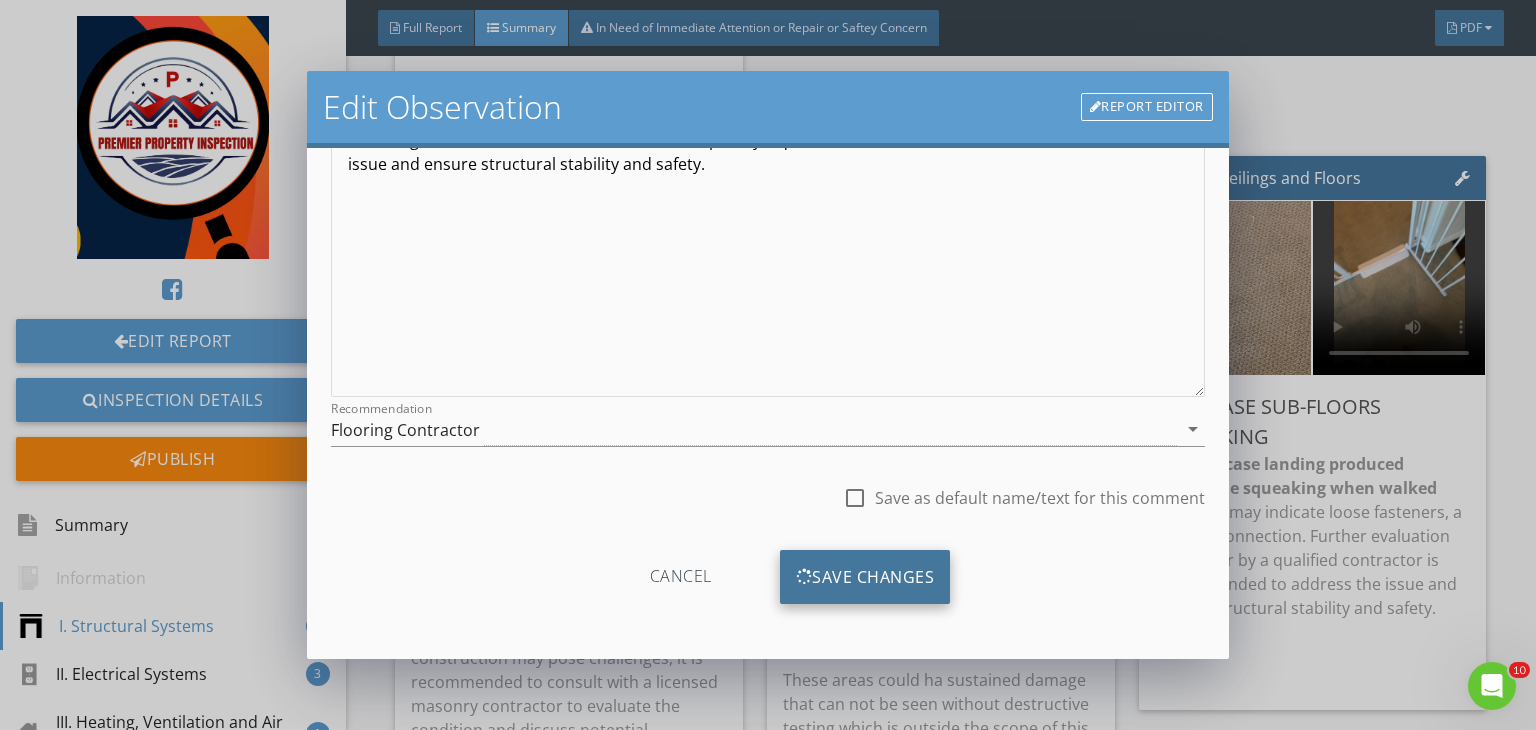 scroll, scrollTop: 39, scrollLeft: 0, axis: vertical 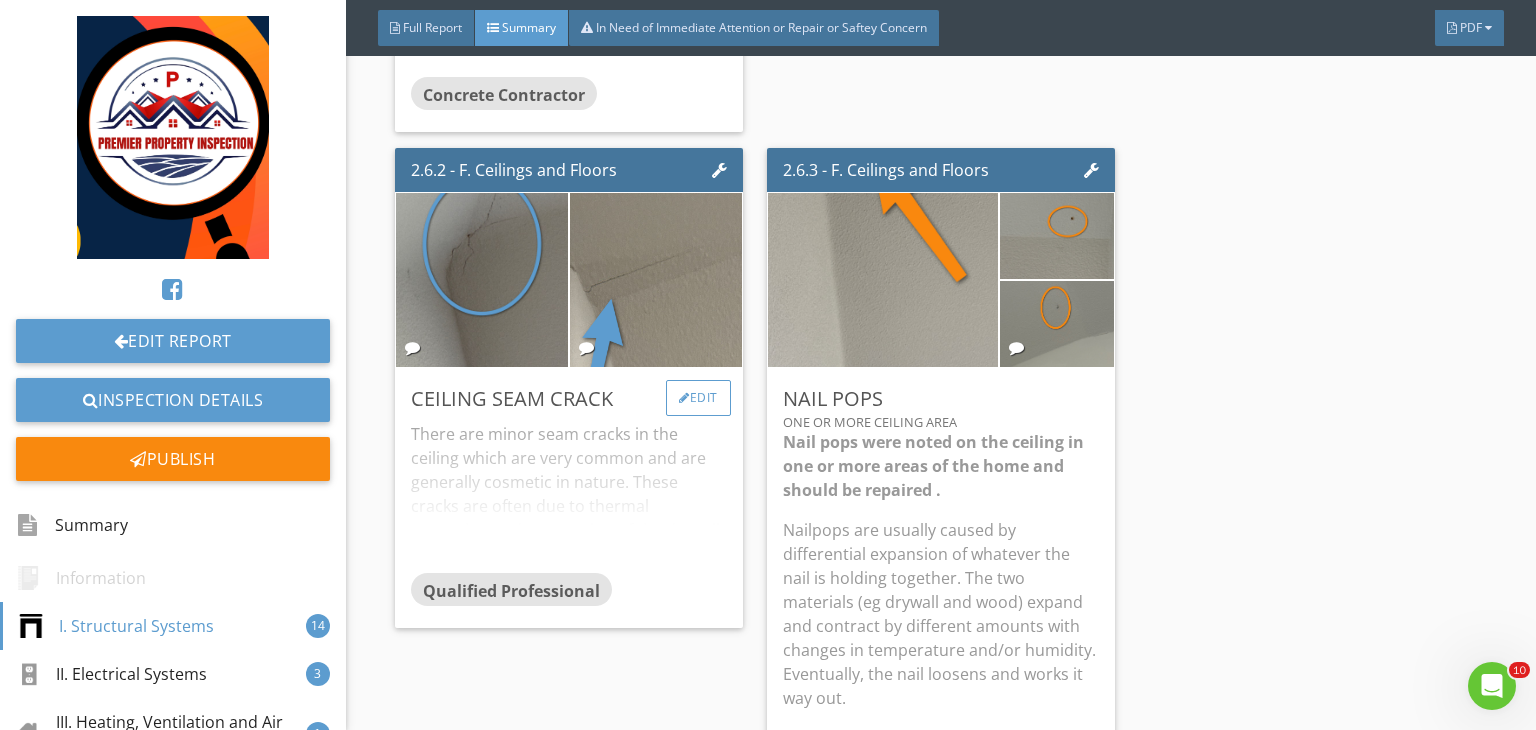 click on "Edit" at bounding box center (698, 398) 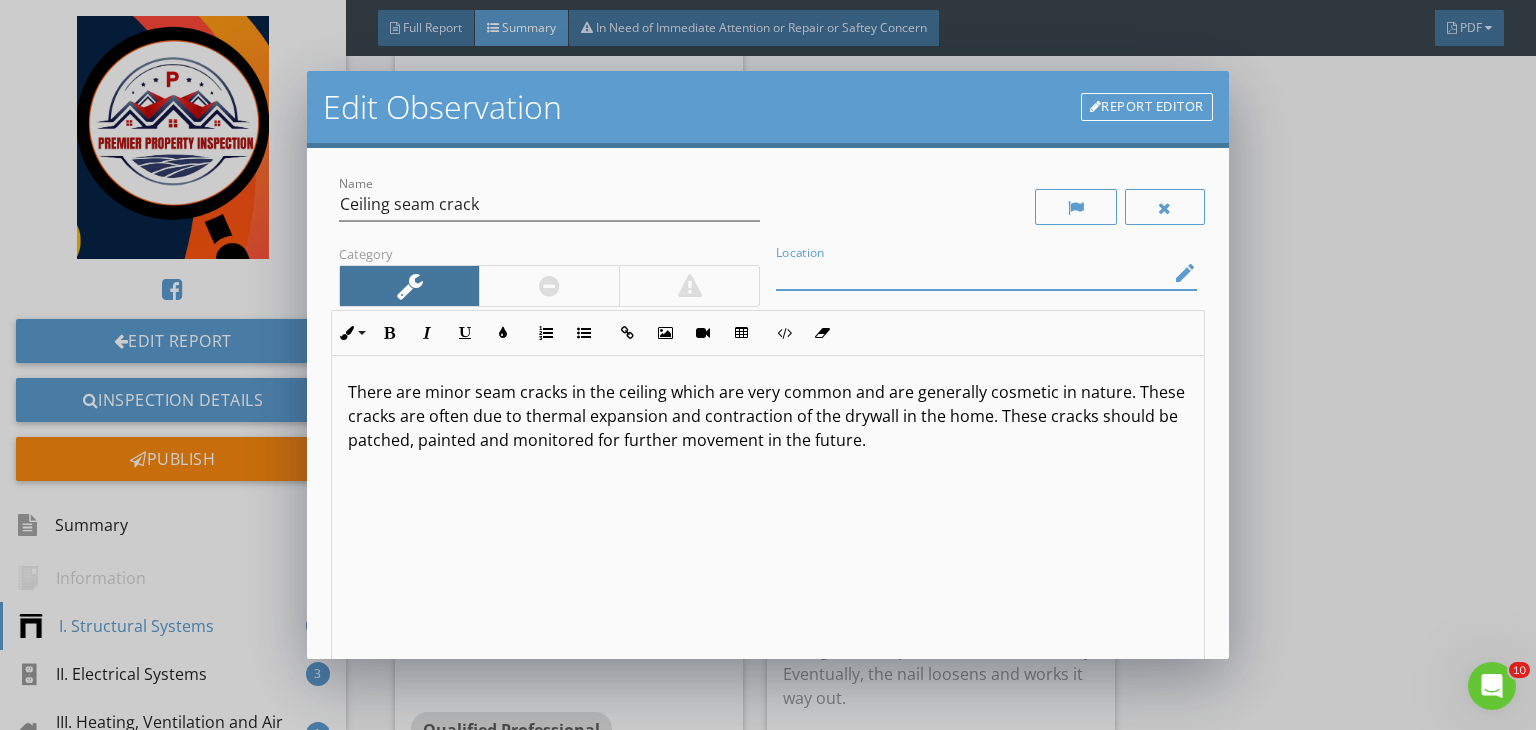 click at bounding box center [972, 273] 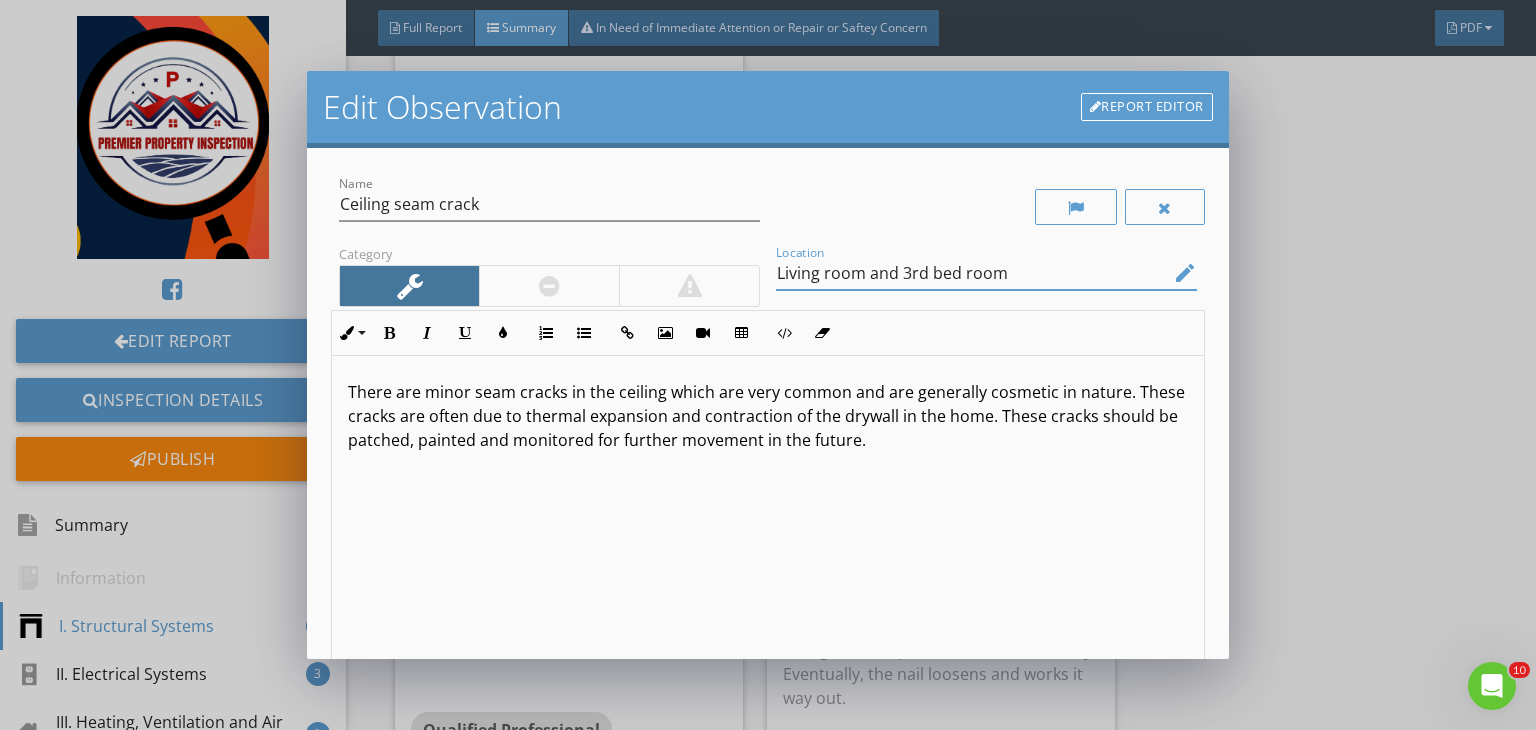 type on "Living room and 3rd bed room" 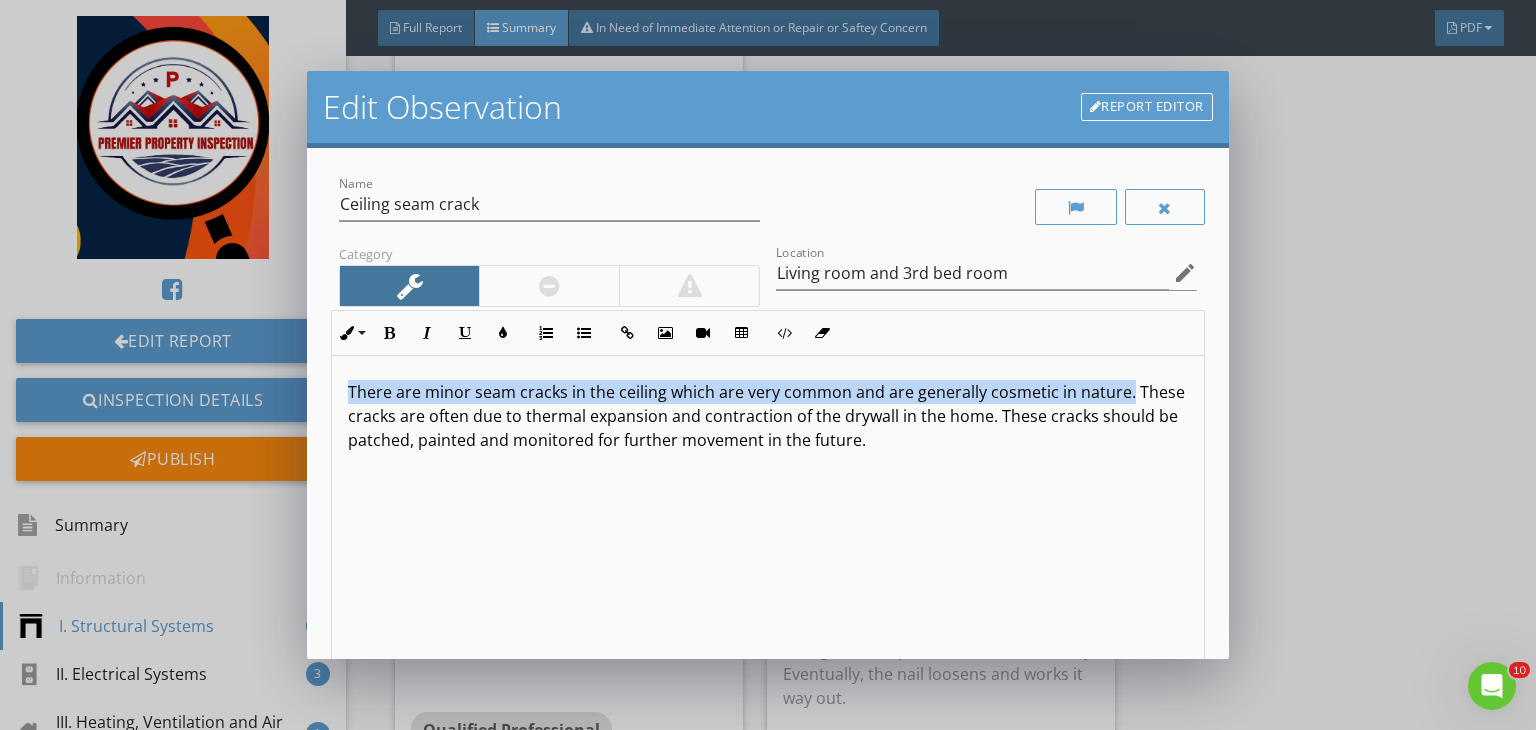 drag, startPoint x: 1125, startPoint y: 390, endPoint x: 339, endPoint y: 385, distance: 786.0159 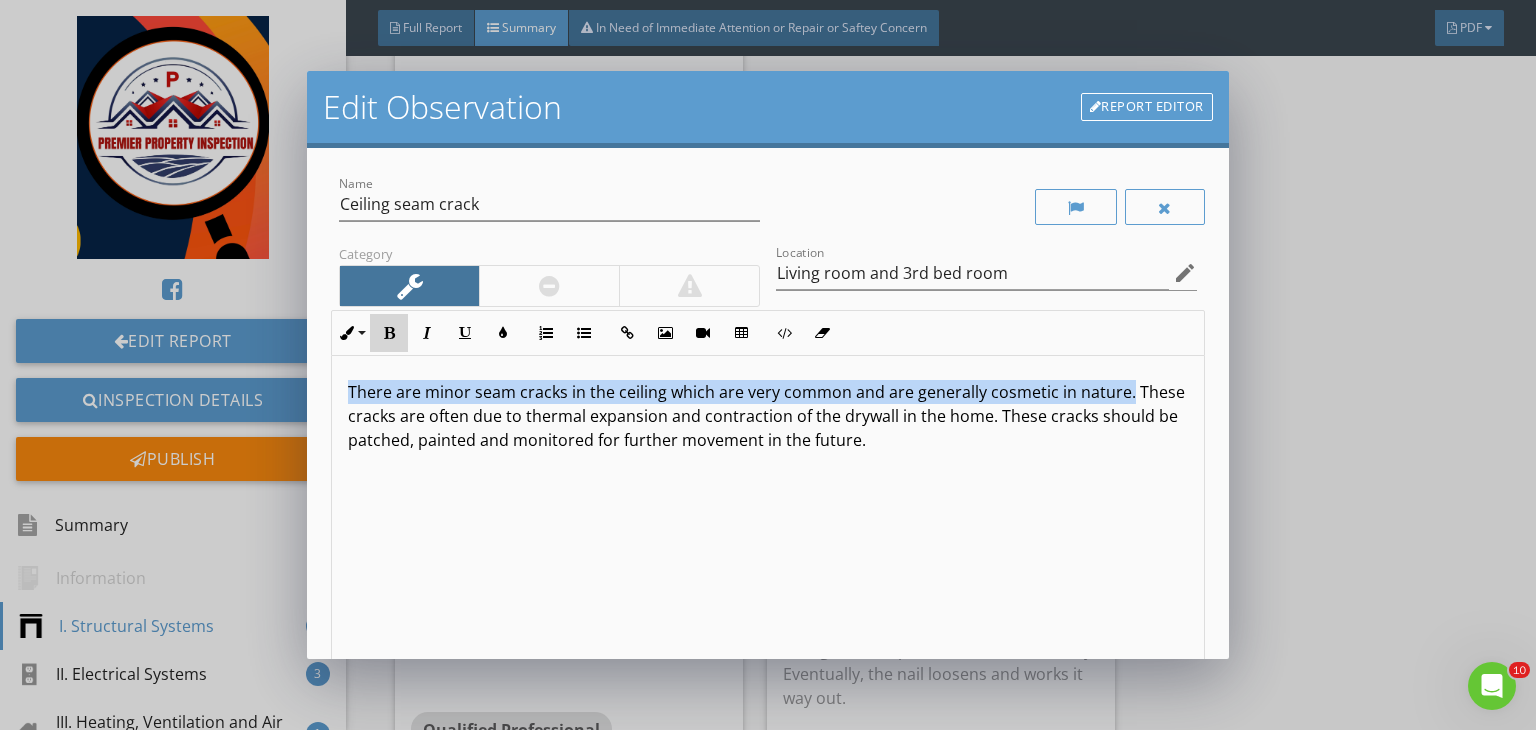 click on "Bold" at bounding box center (389, 333) 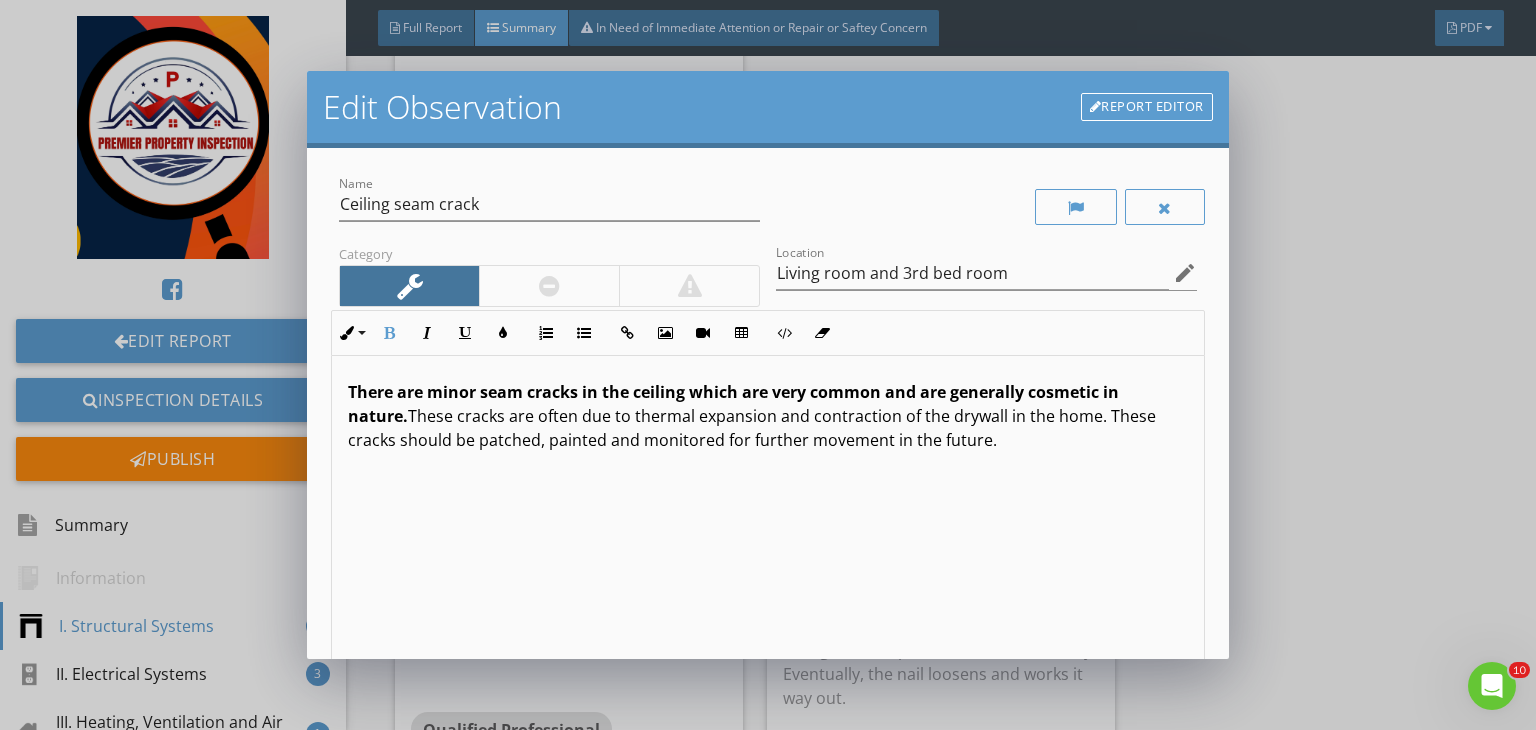 scroll, scrollTop: 0, scrollLeft: 0, axis: both 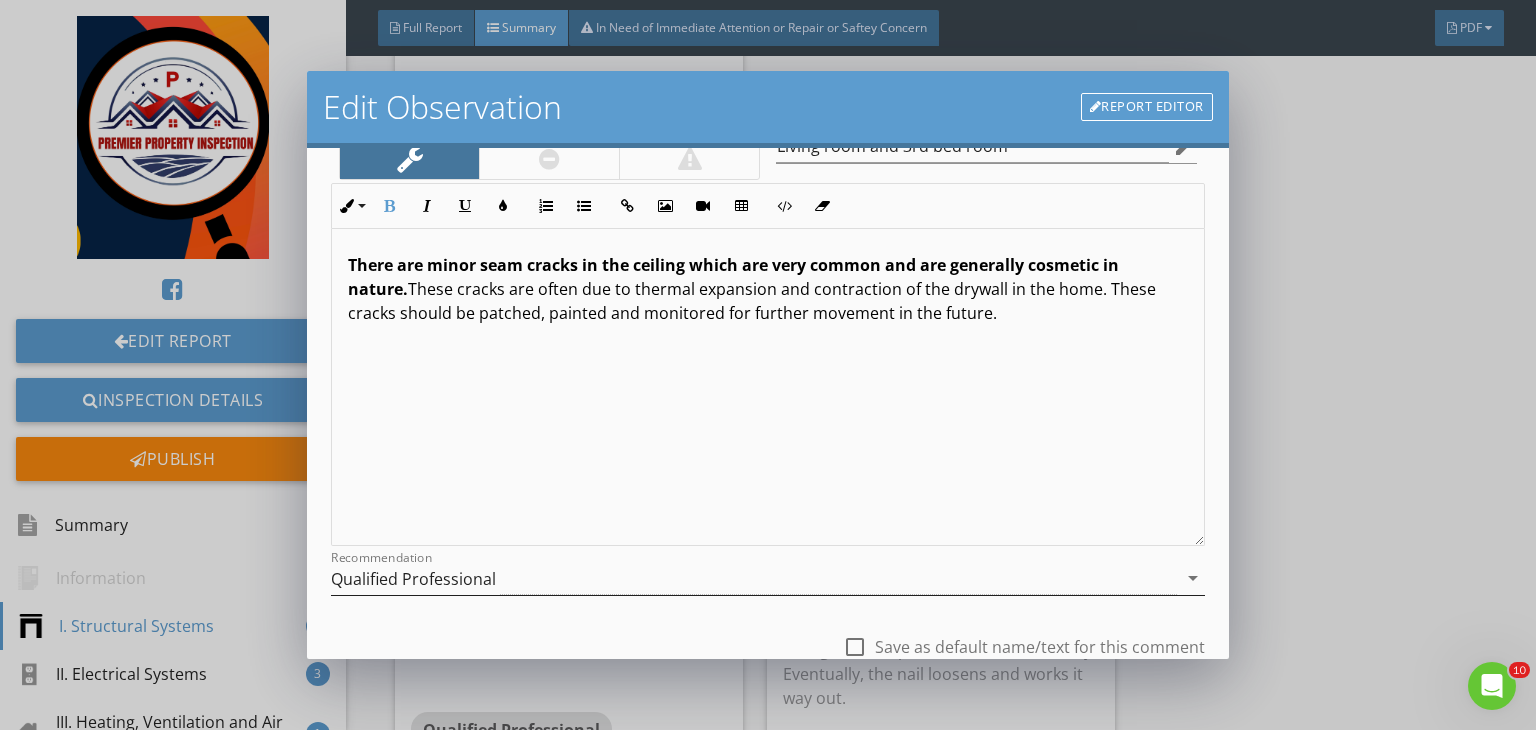 click on "Qualified Professional" at bounding box center [754, 578] 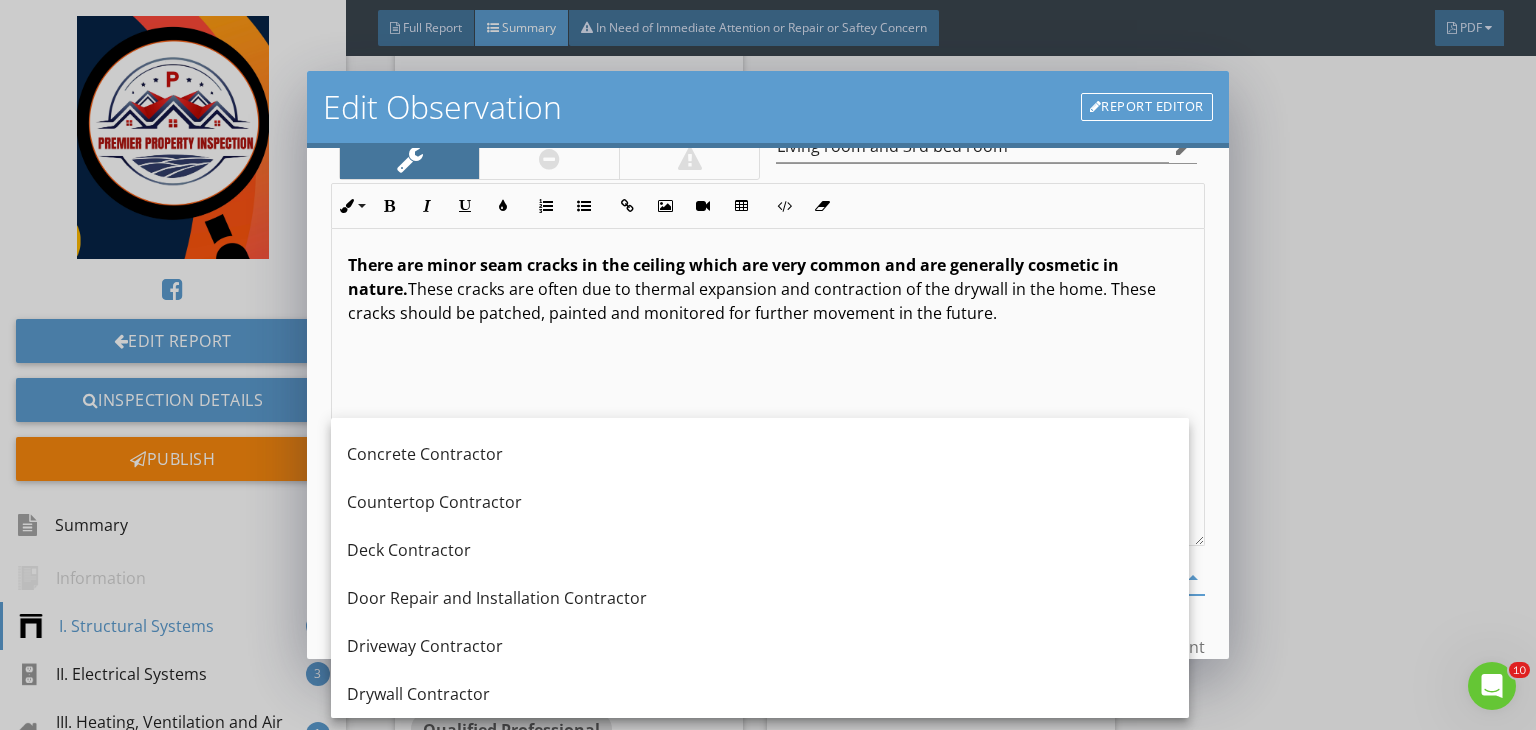 scroll, scrollTop: 431, scrollLeft: 0, axis: vertical 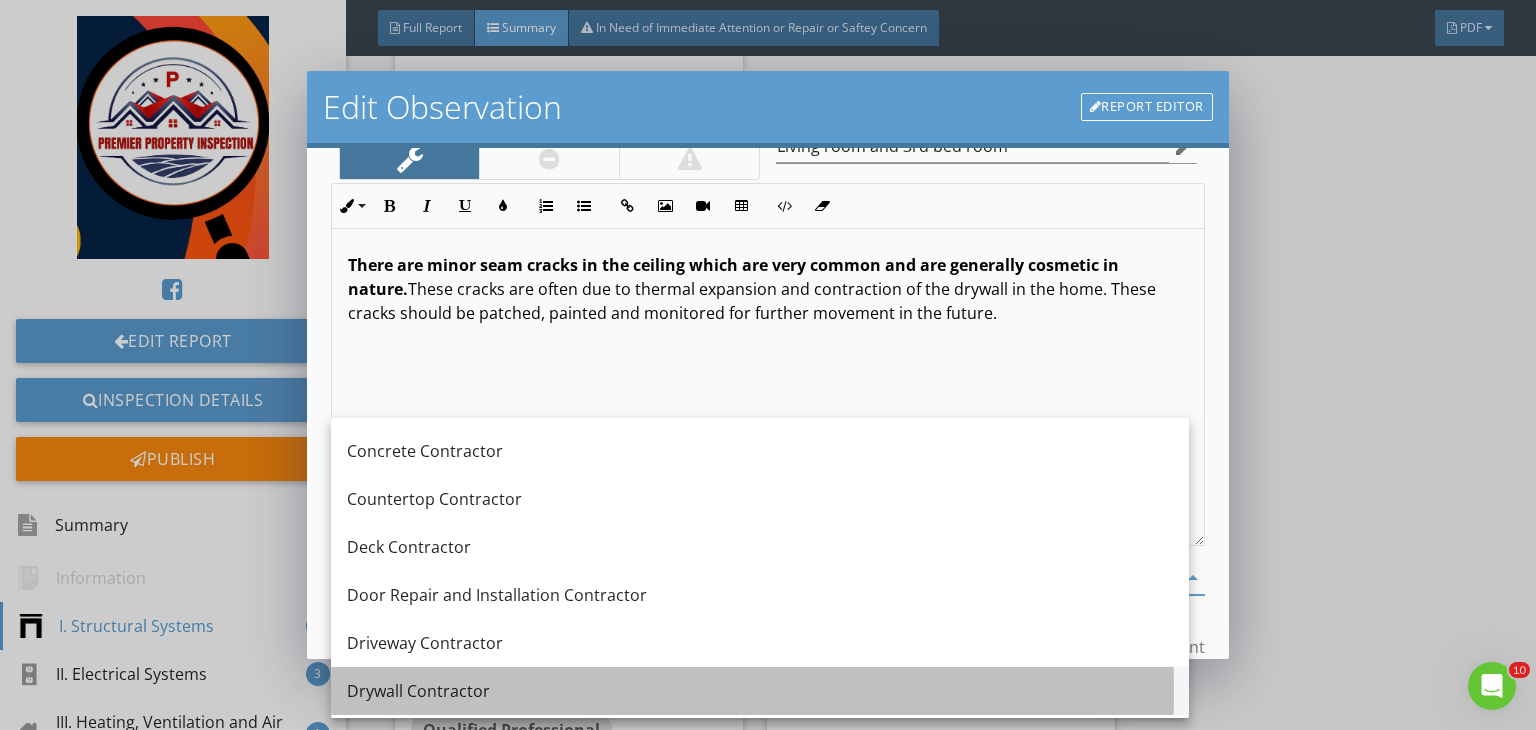 click on "Drywall Contractor" at bounding box center (760, 691) 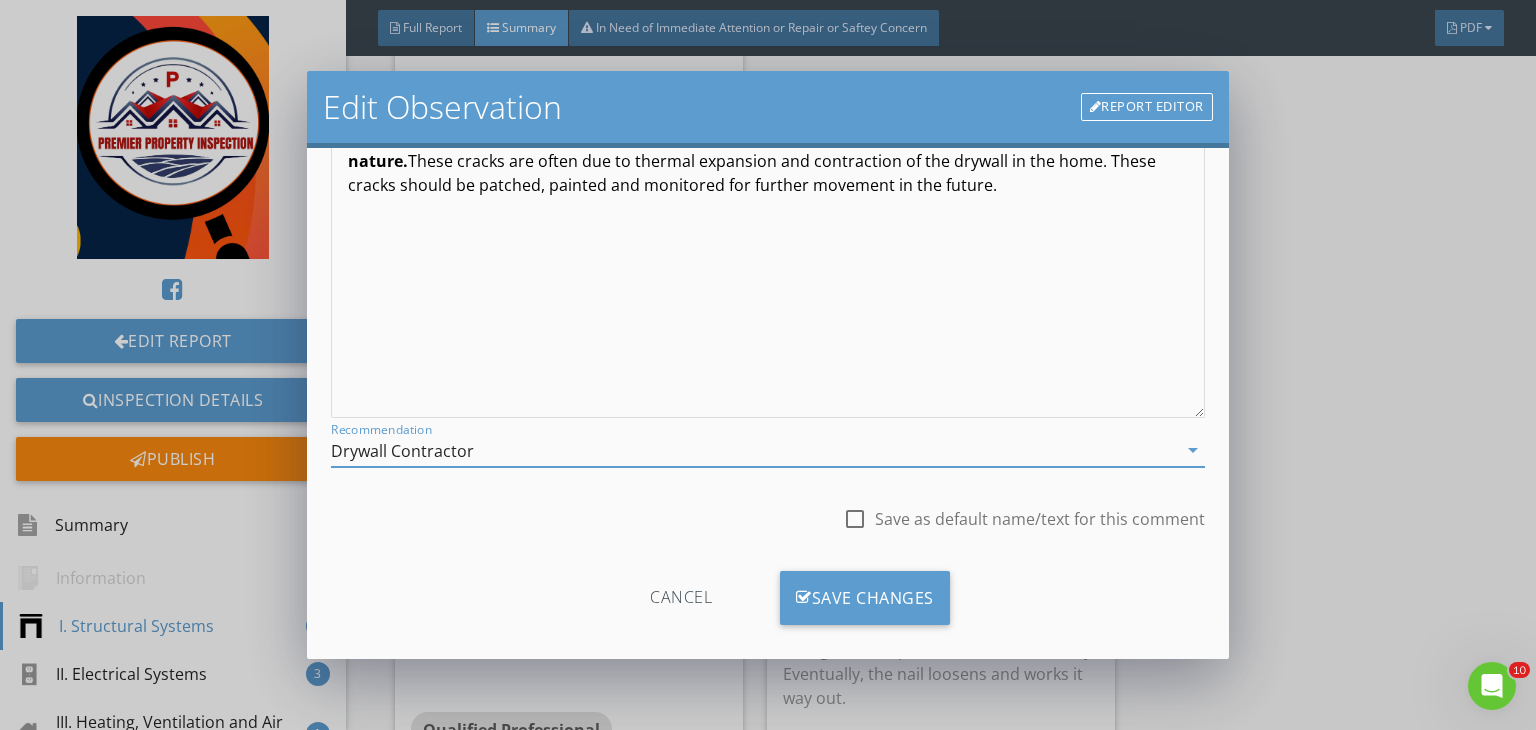 scroll, scrollTop: 276, scrollLeft: 0, axis: vertical 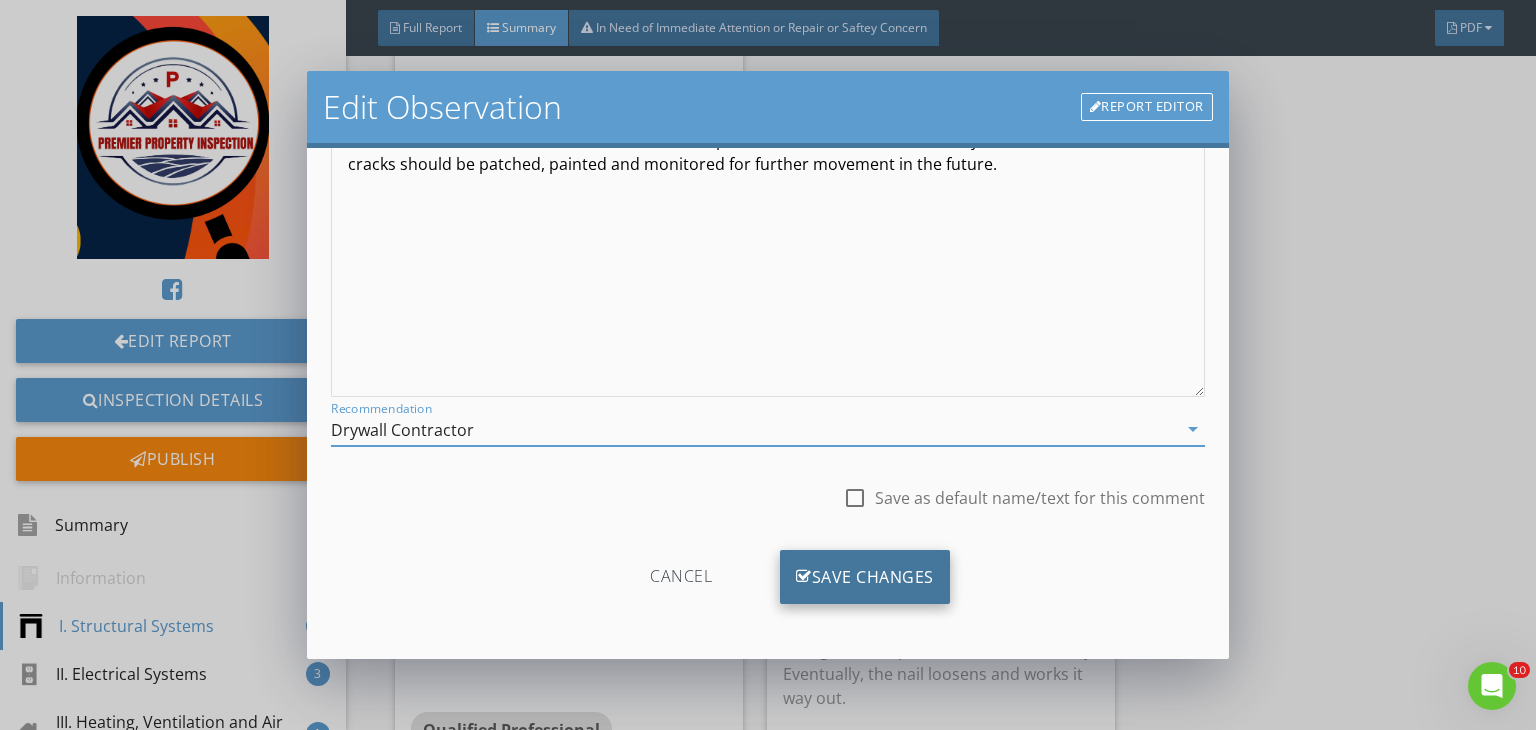 click on "Save Changes" at bounding box center (865, 577) 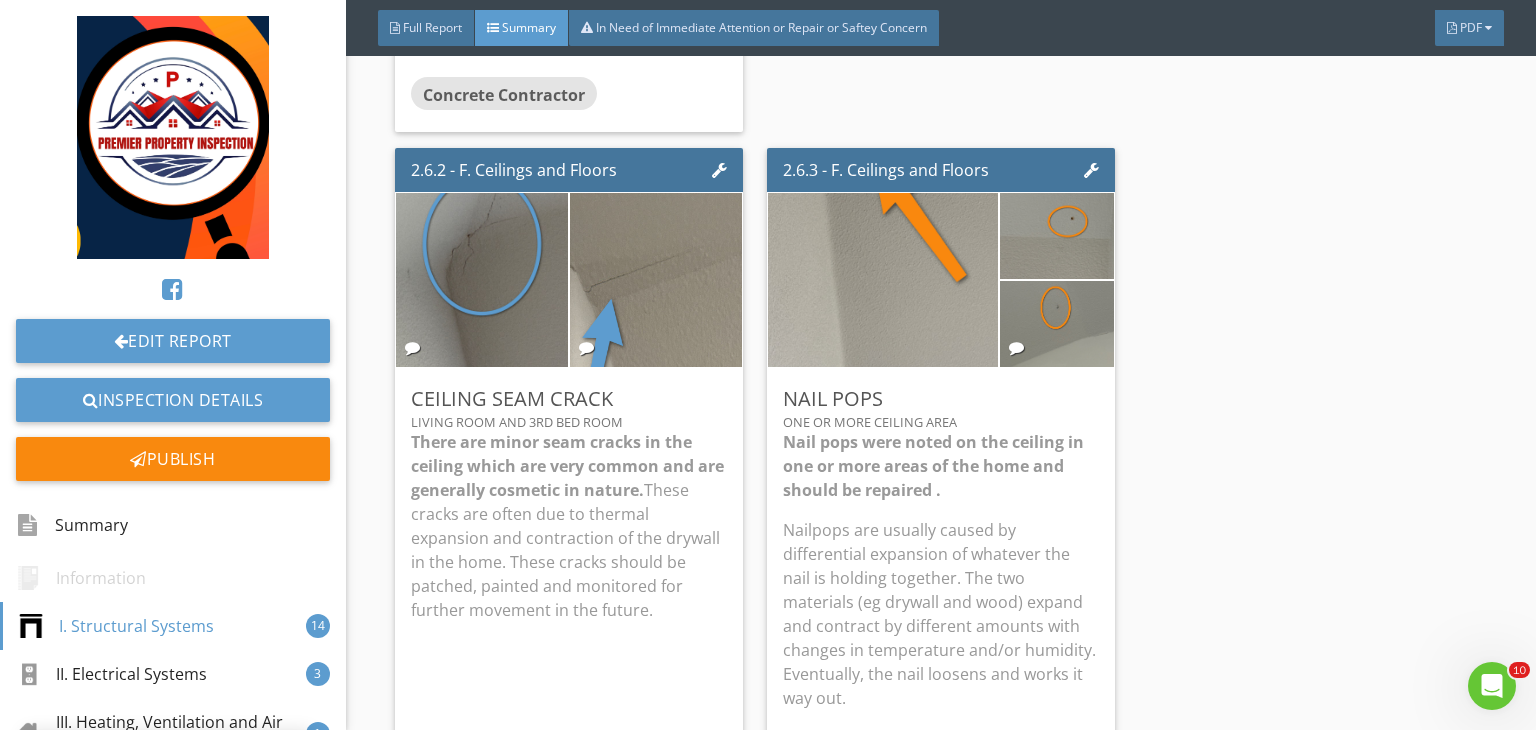 scroll, scrollTop: 39, scrollLeft: 0, axis: vertical 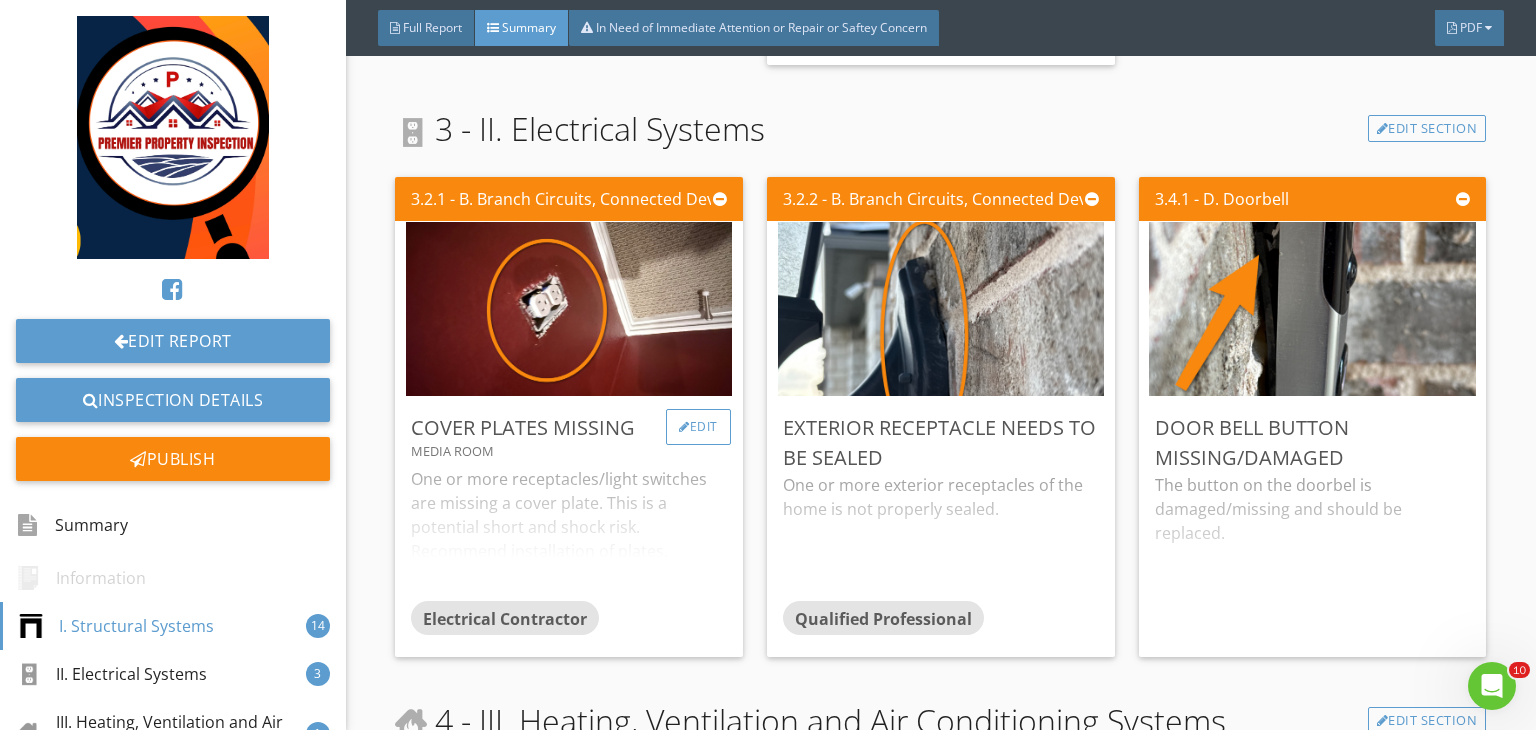 click on "Edit" at bounding box center (698, 427) 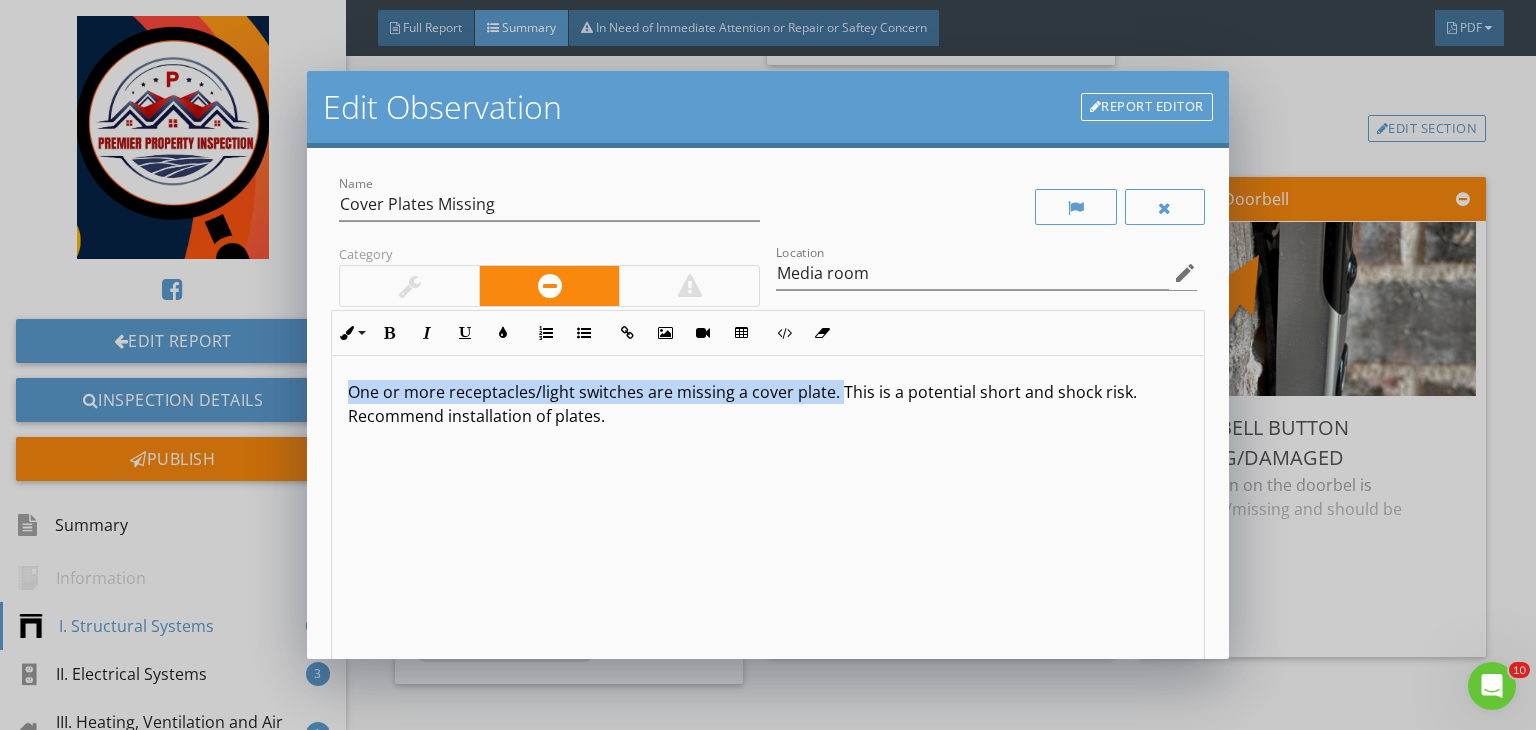 drag, startPoint x: 834, startPoint y: 395, endPoint x: 312, endPoint y: 390, distance: 522.0239 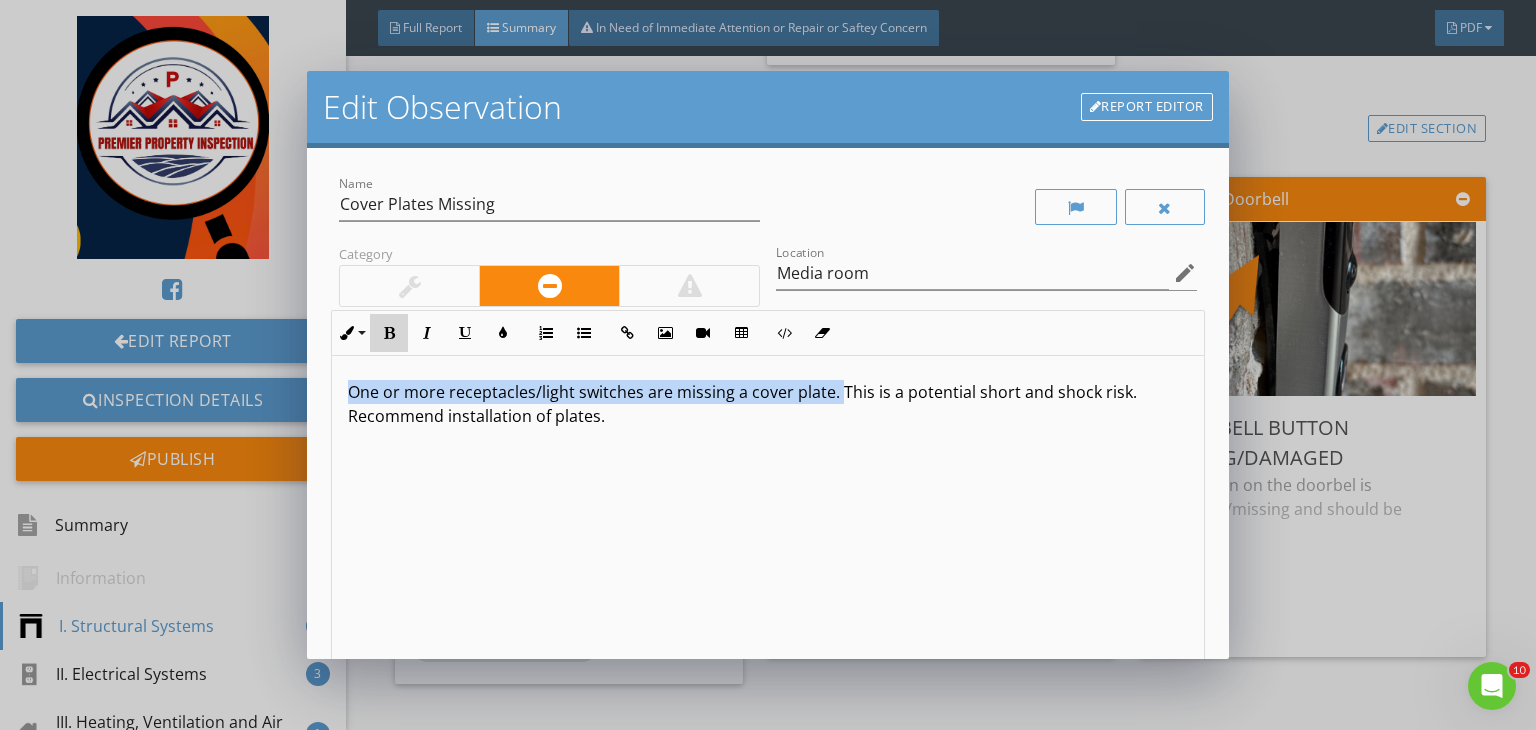 click on "Bold" at bounding box center (389, 333) 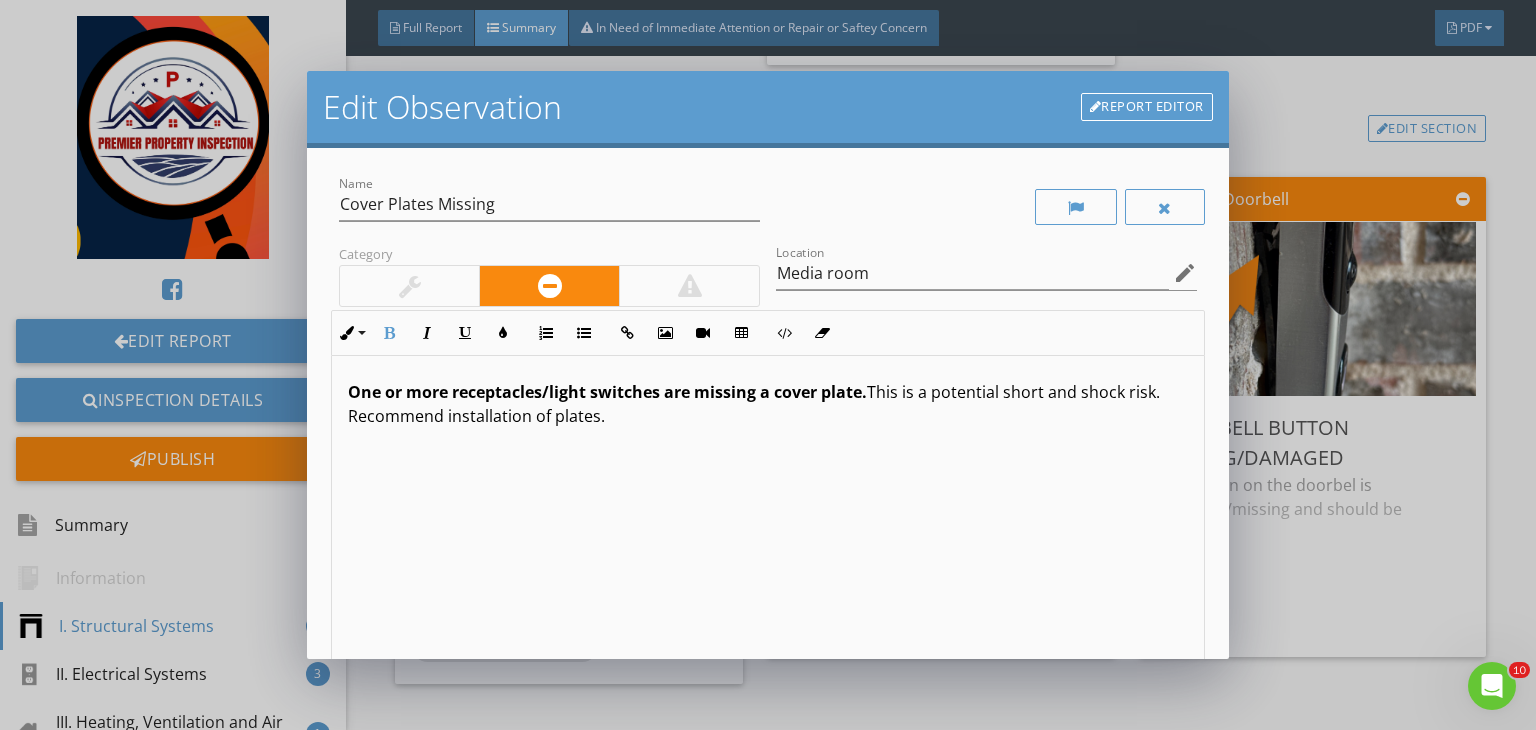 scroll, scrollTop: 0, scrollLeft: 0, axis: both 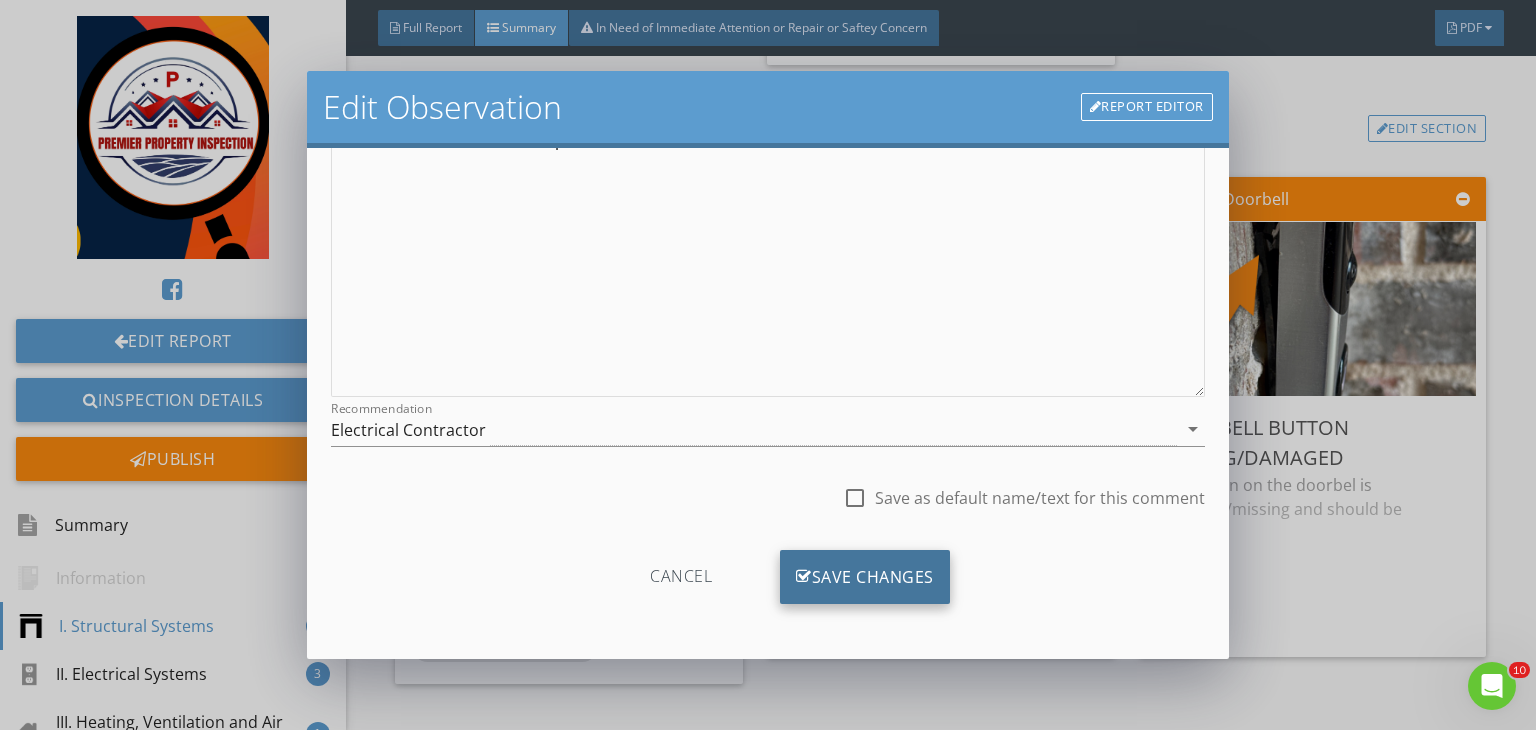 click on "Save Changes" at bounding box center (865, 577) 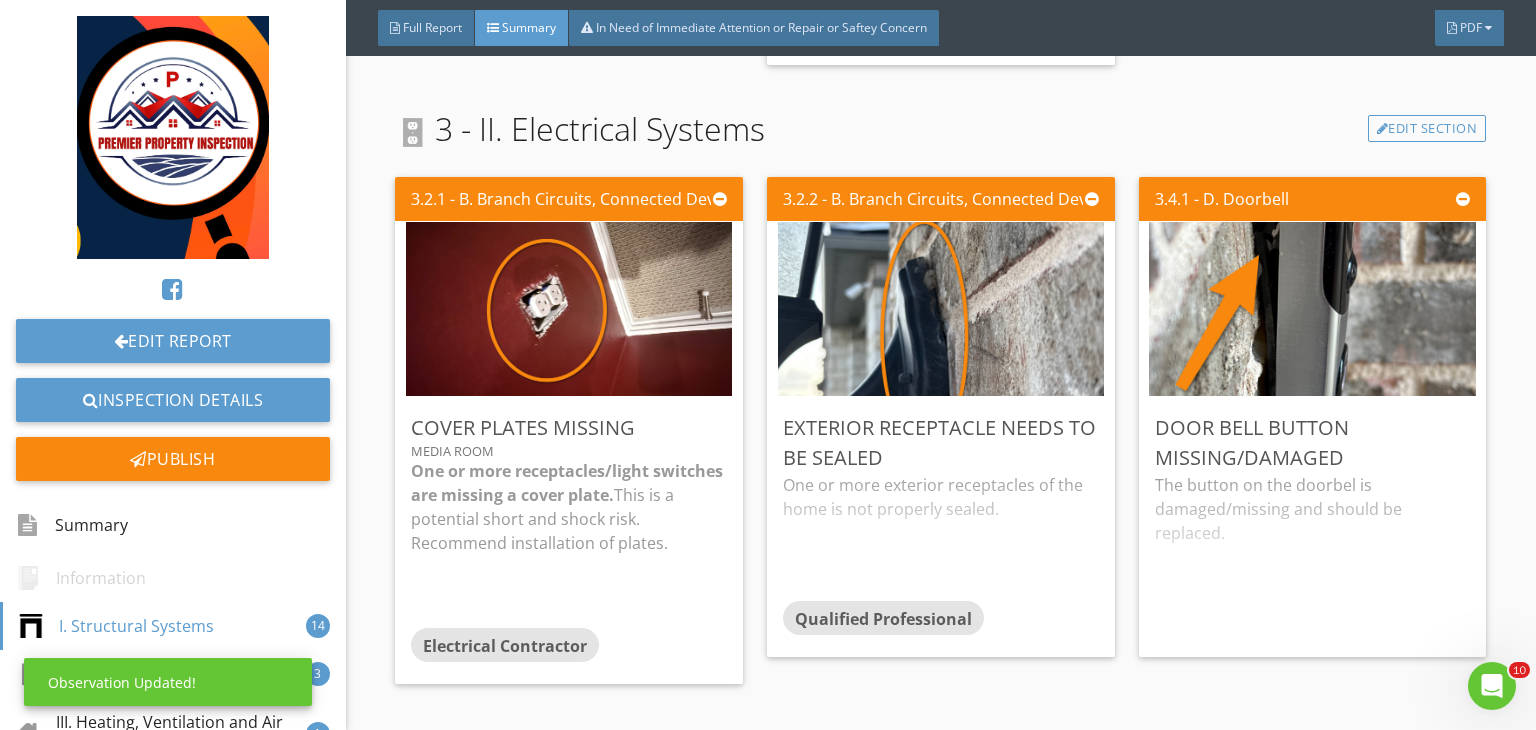 scroll, scrollTop: 39, scrollLeft: 0, axis: vertical 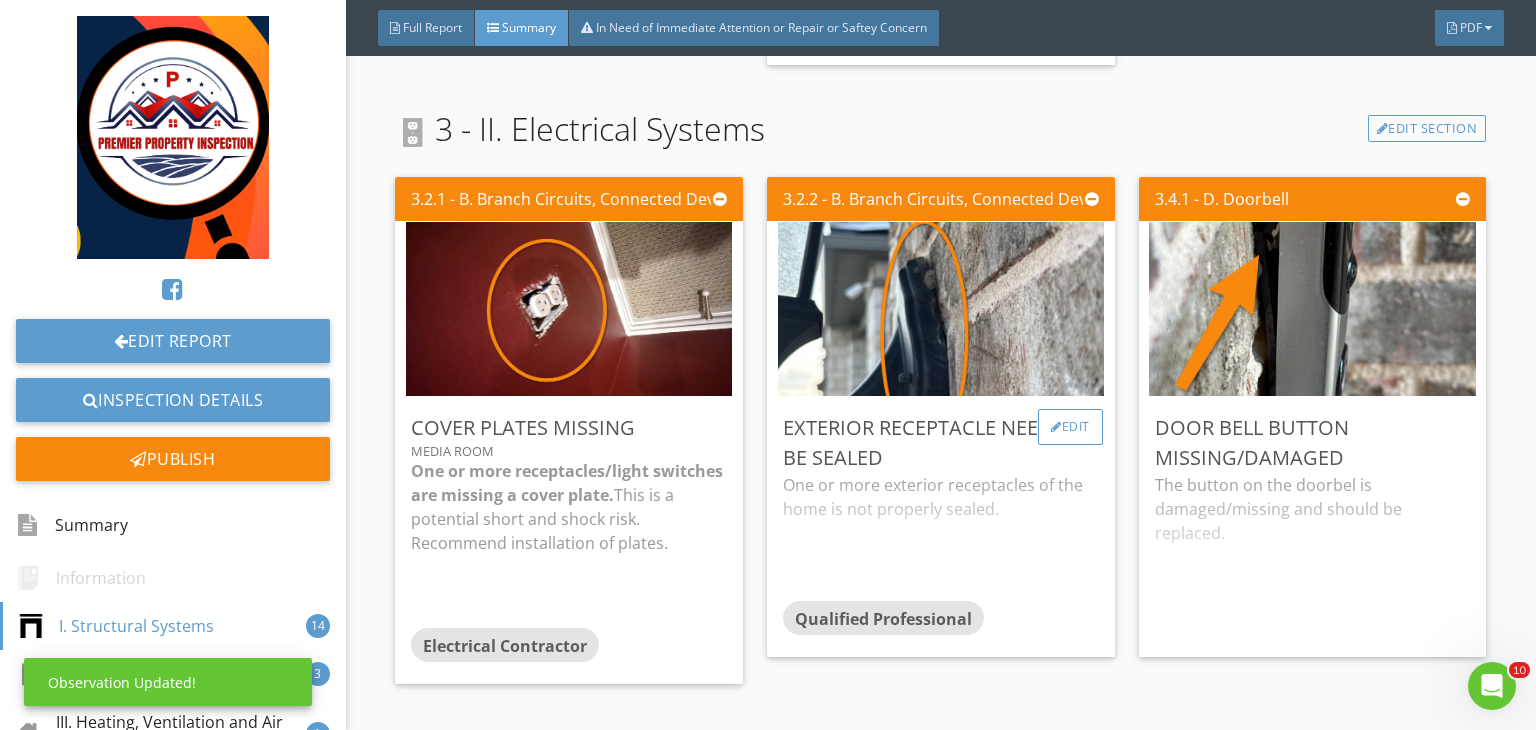 click on "Edit" at bounding box center [1070, 427] 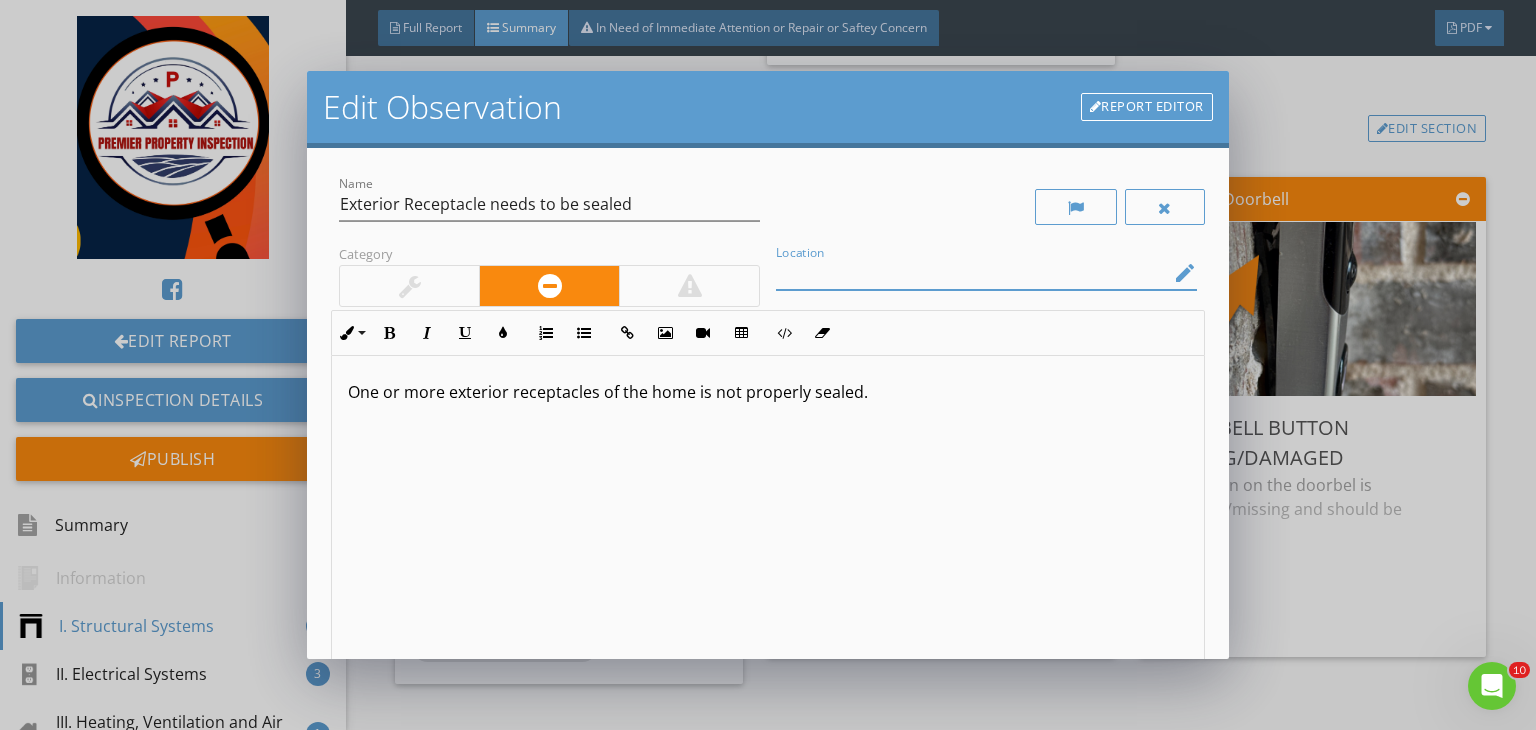 click at bounding box center [972, 273] 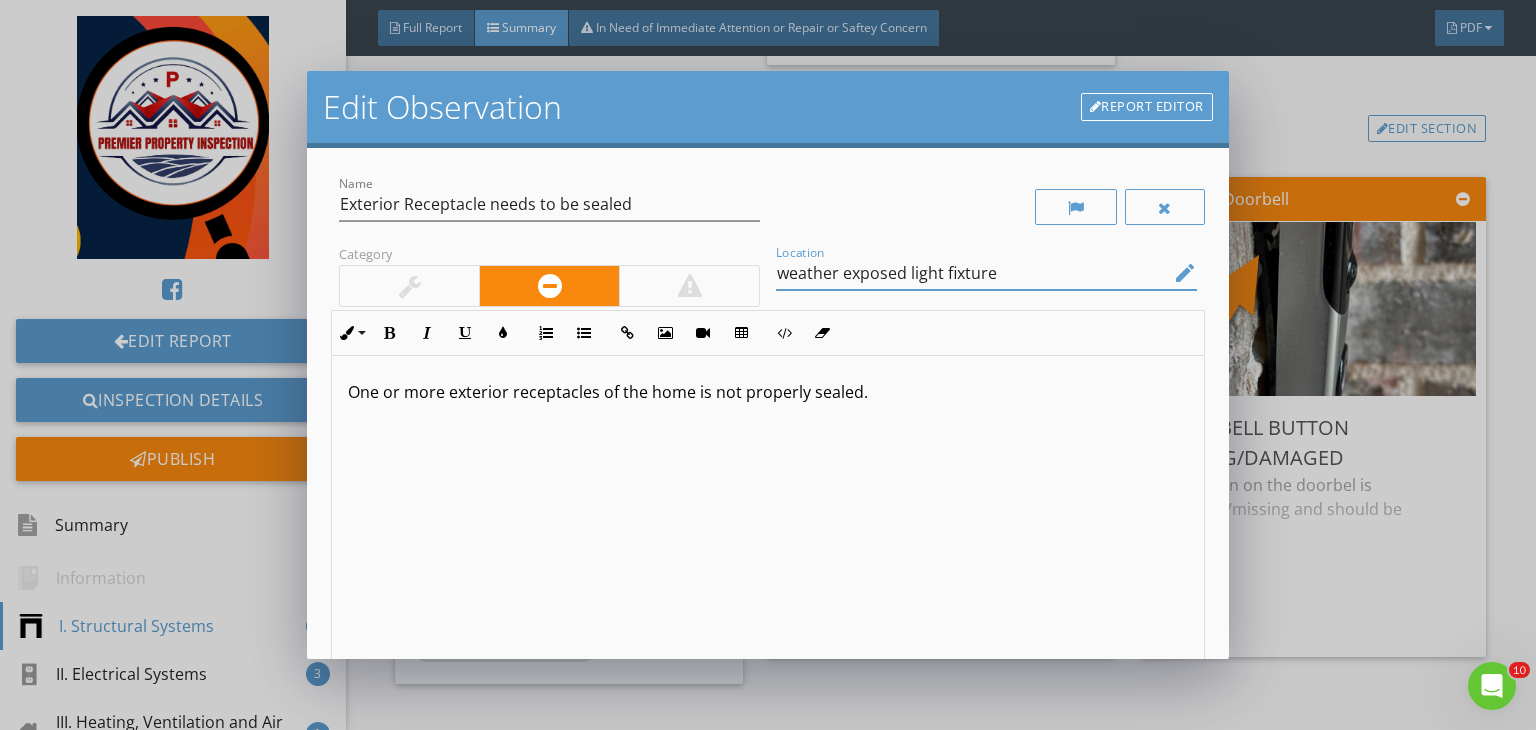 scroll, scrollTop: 0, scrollLeft: 0, axis: both 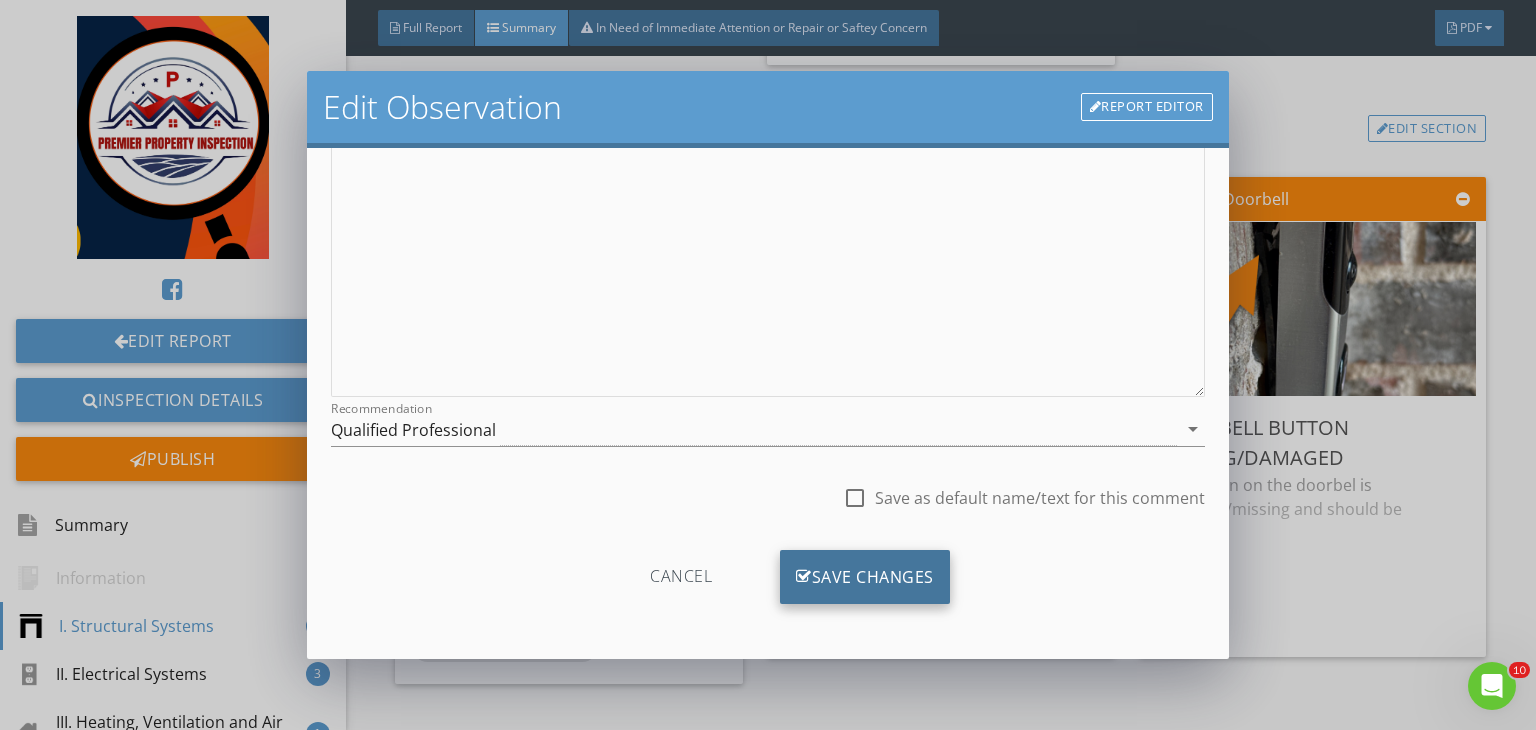 type on "weather exposed light fixture" 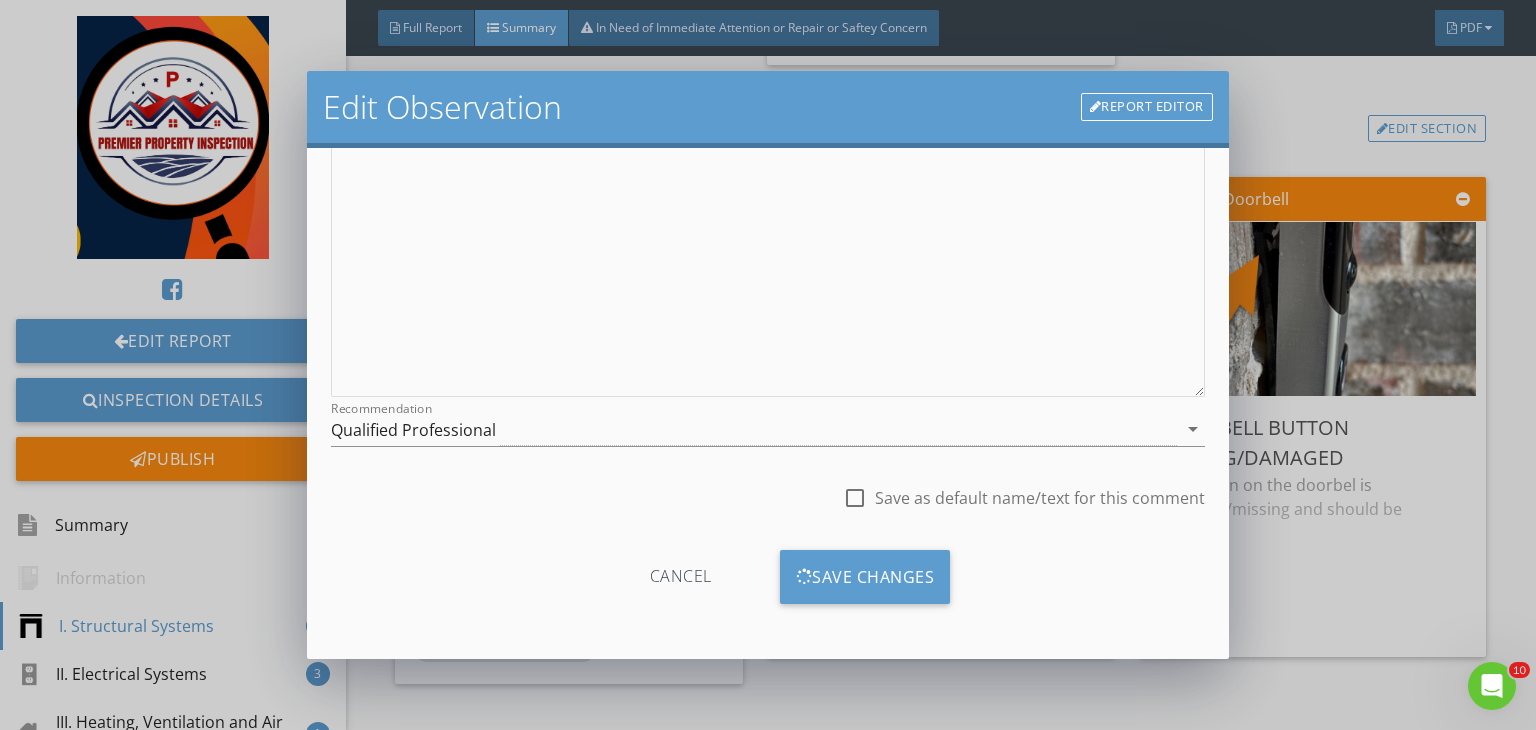 scroll, scrollTop: 39, scrollLeft: 0, axis: vertical 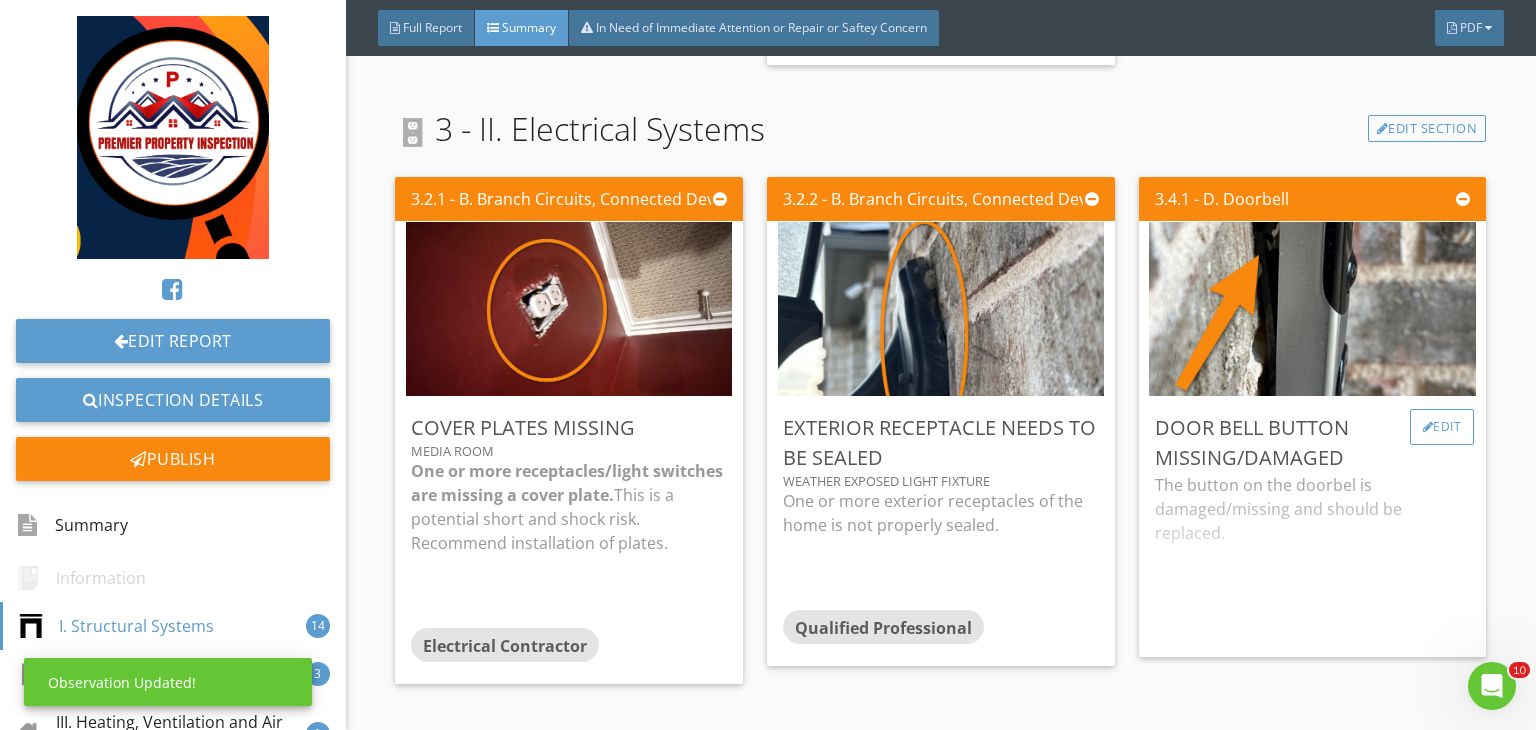 click on "Edit" at bounding box center (1442, 427) 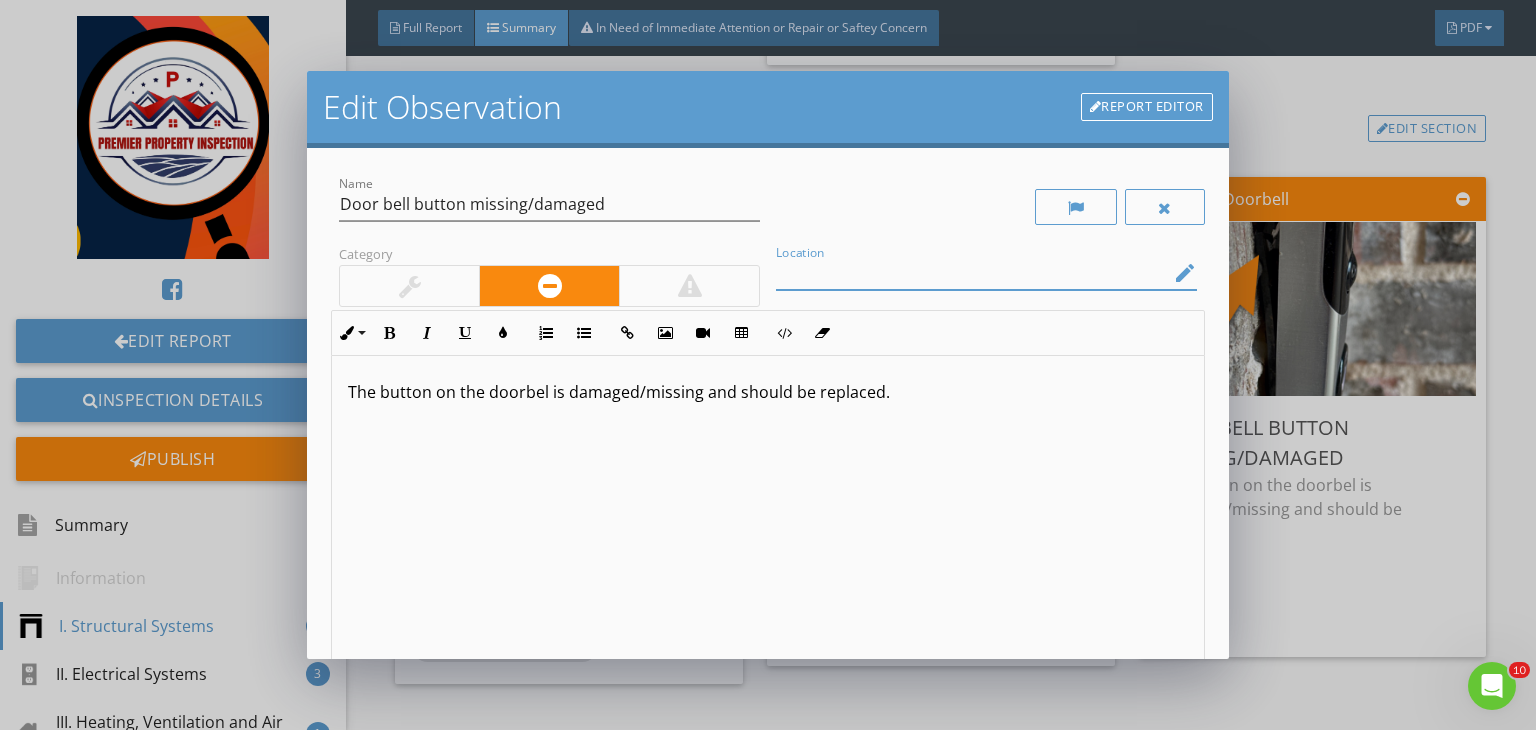 click at bounding box center [972, 273] 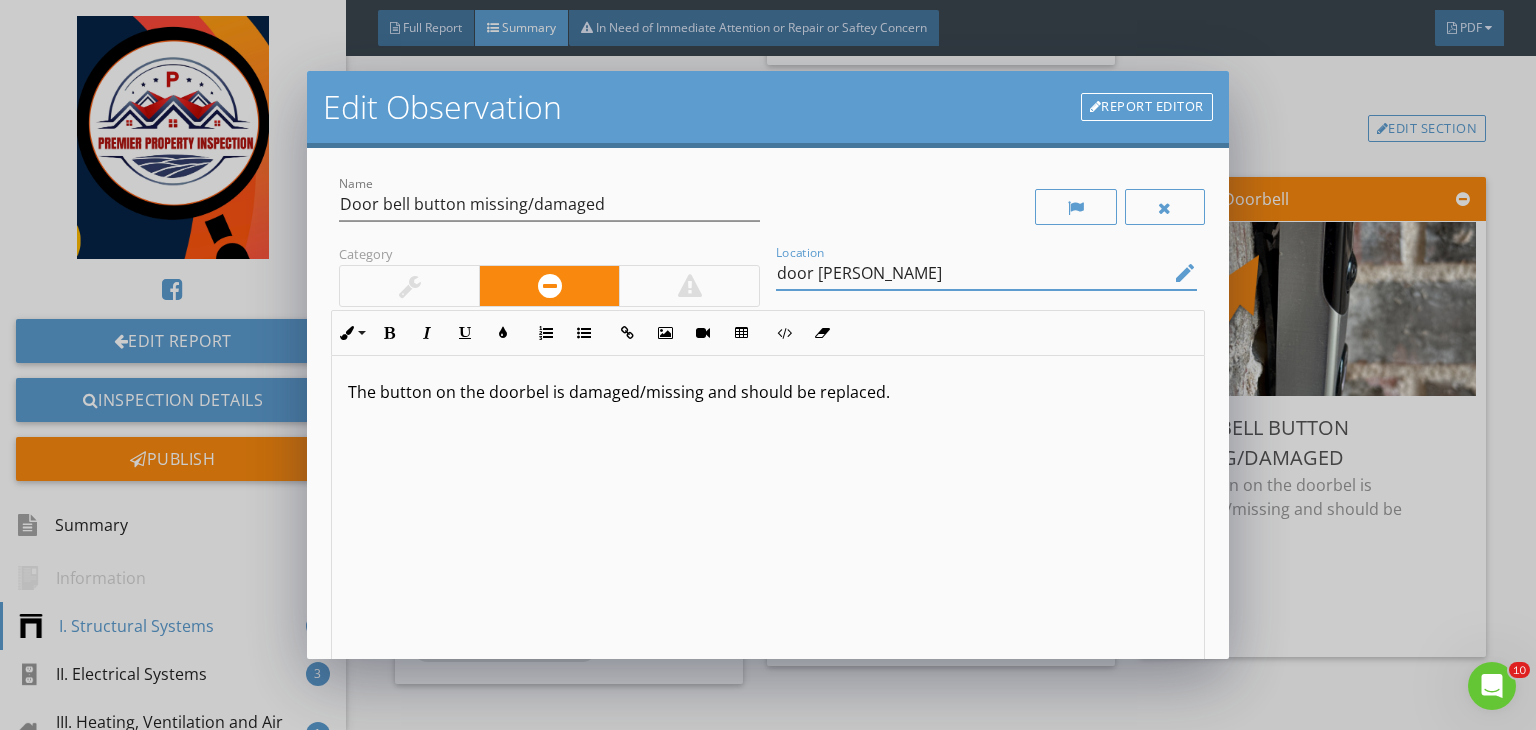 type on "door bell" 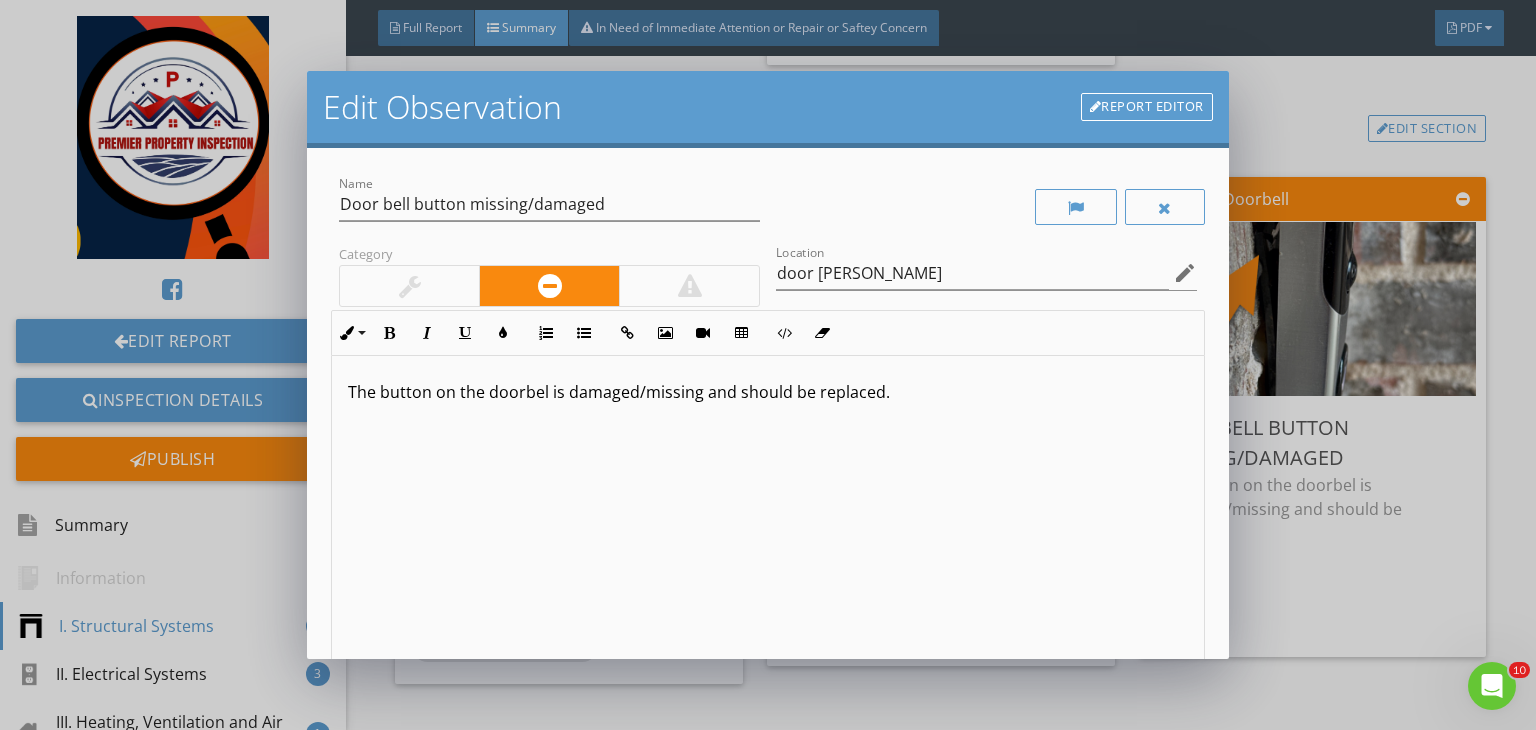 click on "The button on the doorbel is damaged/missing and should be replaced." at bounding box center [768, 392] 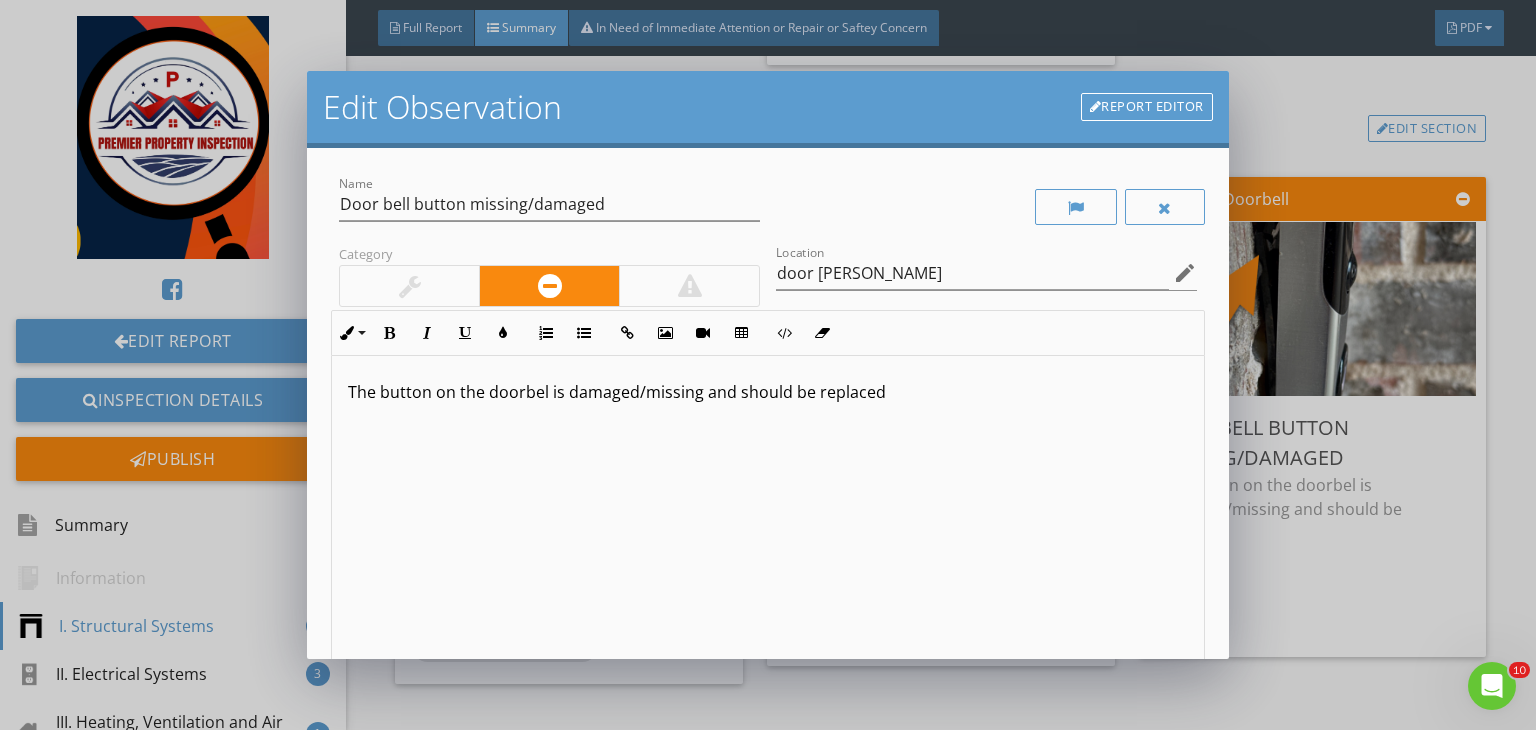 type 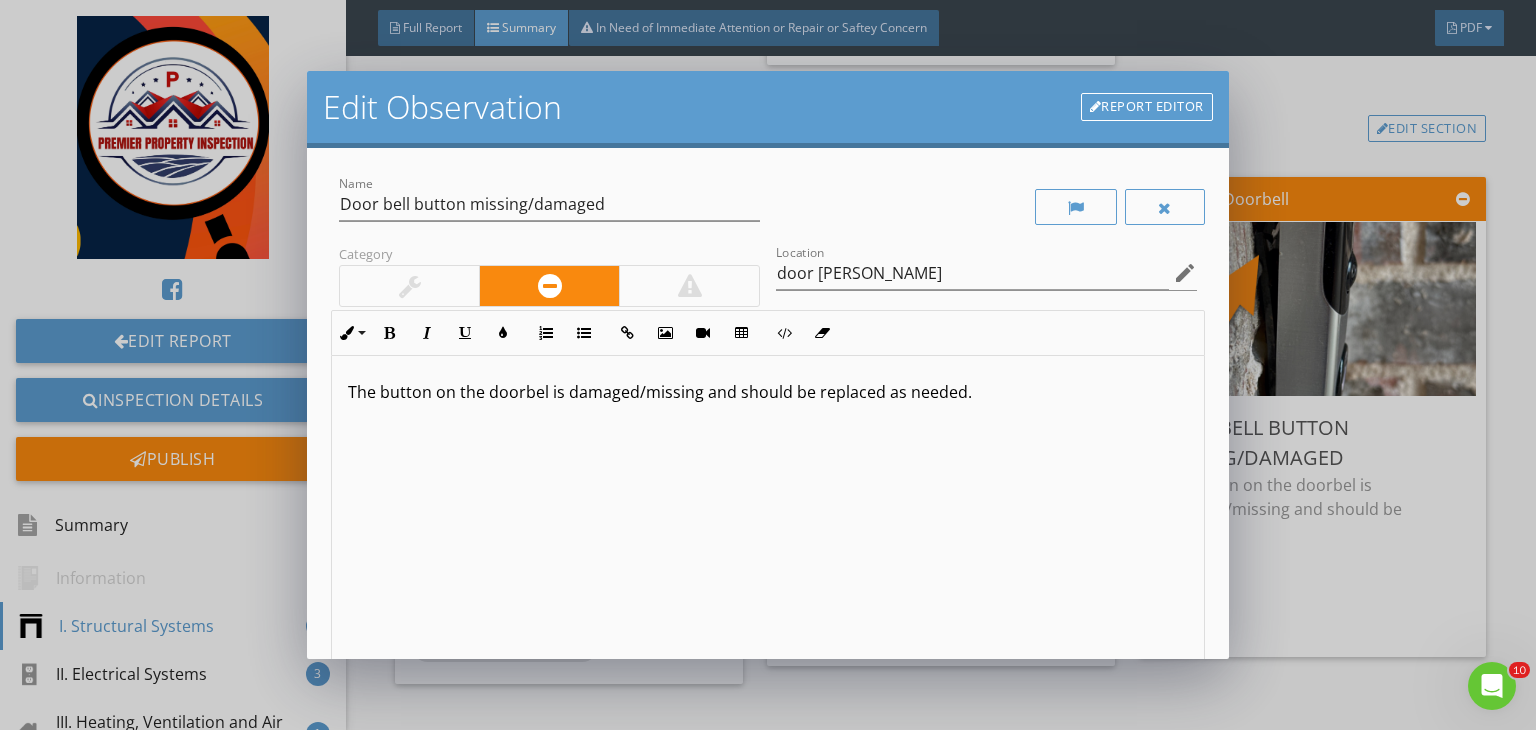 scroll, scrollTop: 0, scrollLeft: 0, axis: both 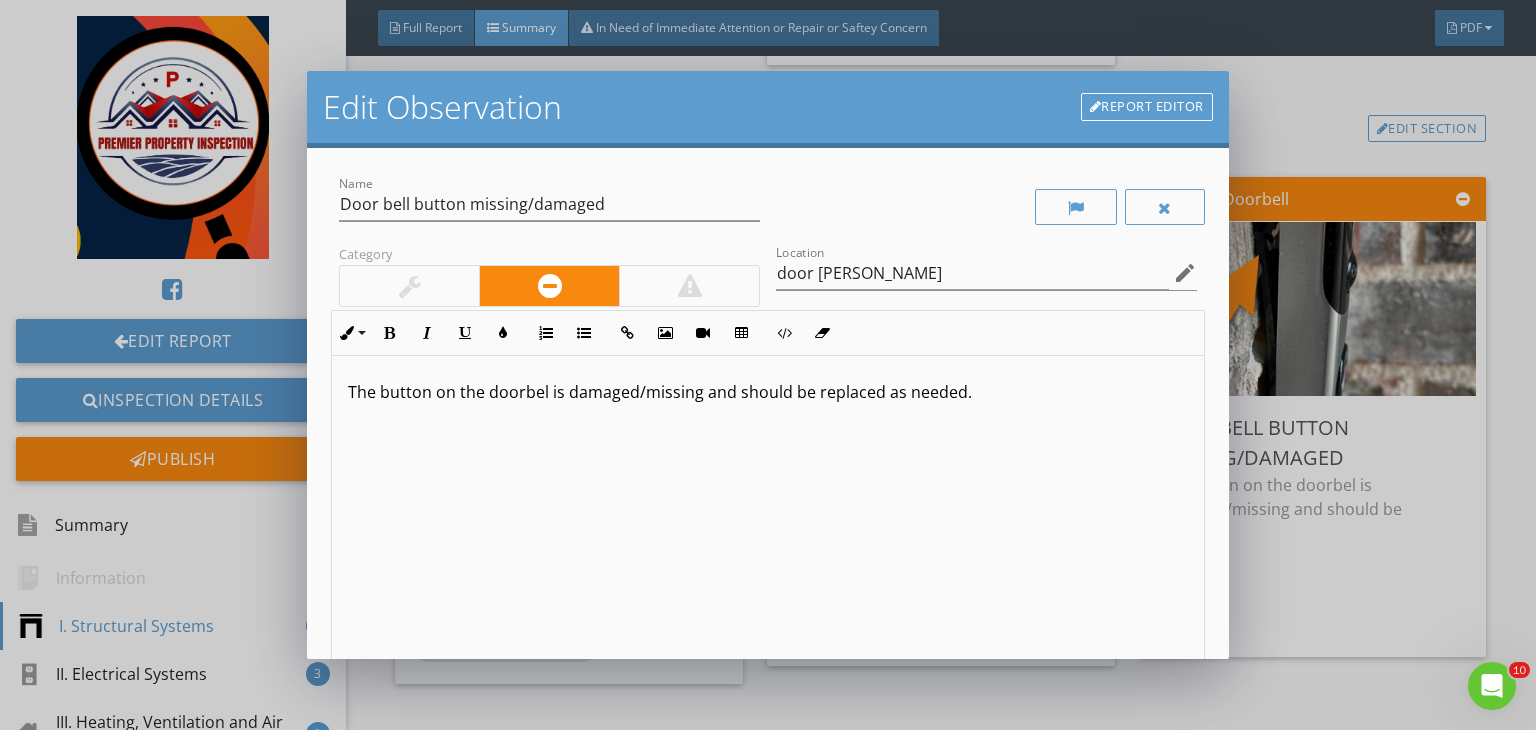 click on "The button on the doorbel is damaged/missing and should be replaced as needed." at bounding box center [768, 392] 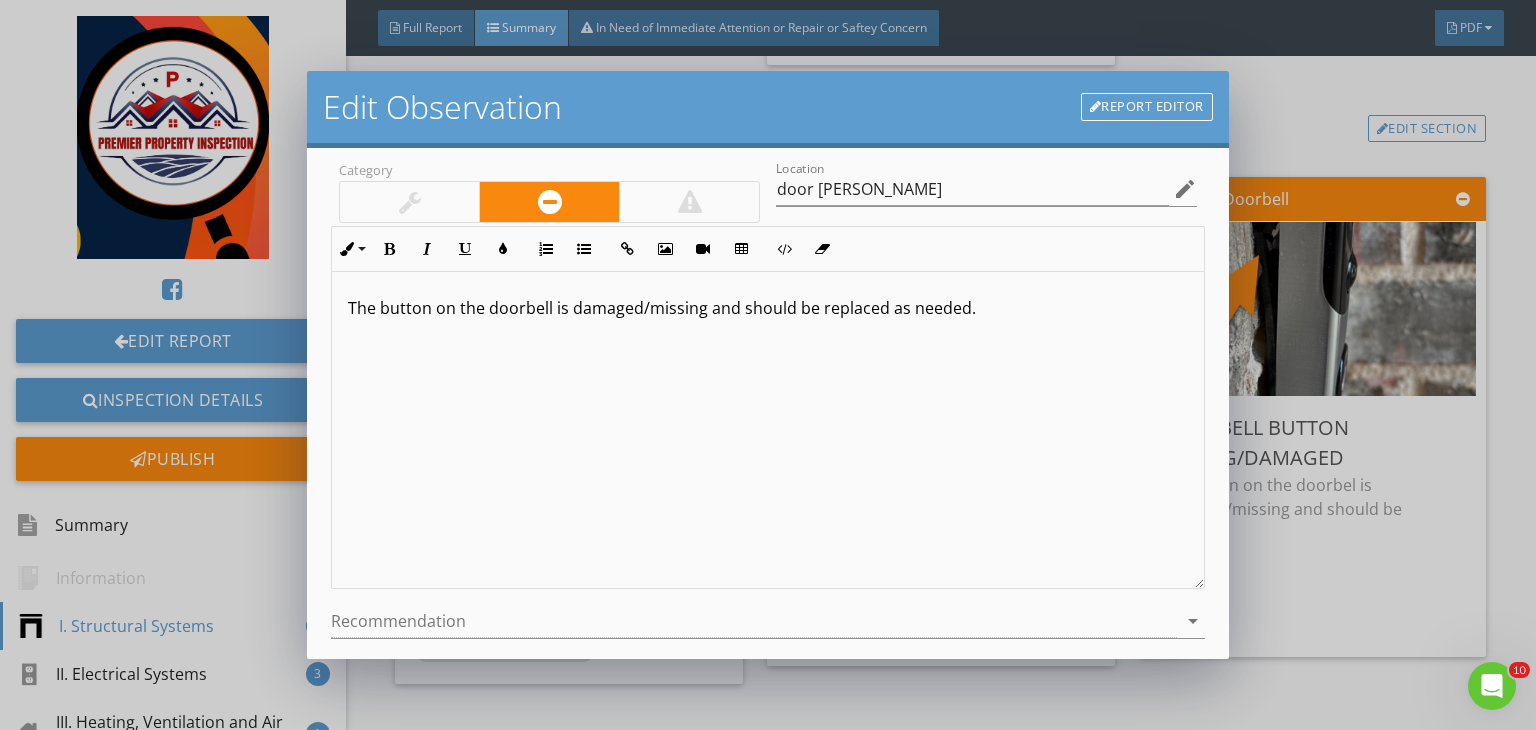 scroll, scrollTop: 276, scrollLeft: 0, axis: vertical 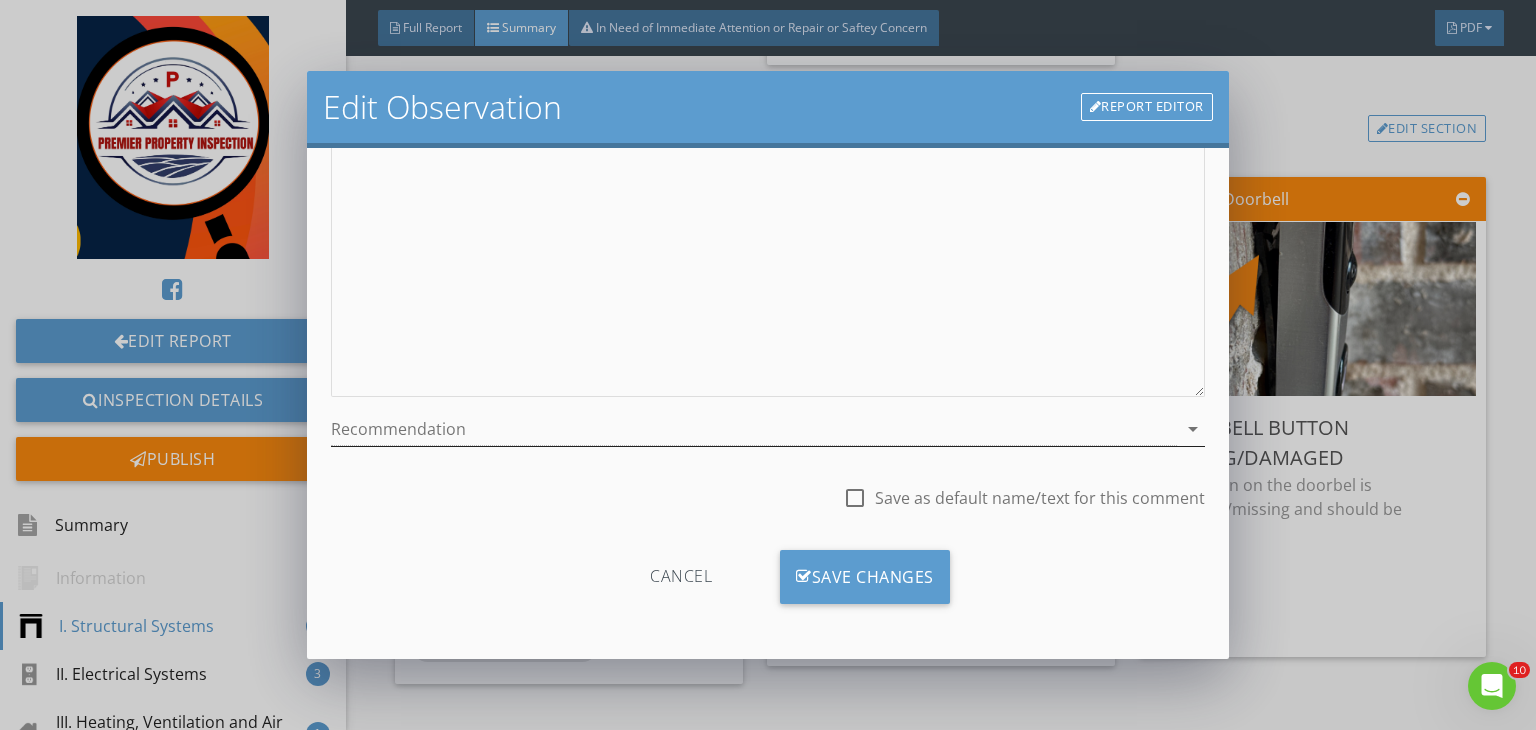 click at bounding box center (754, 429) 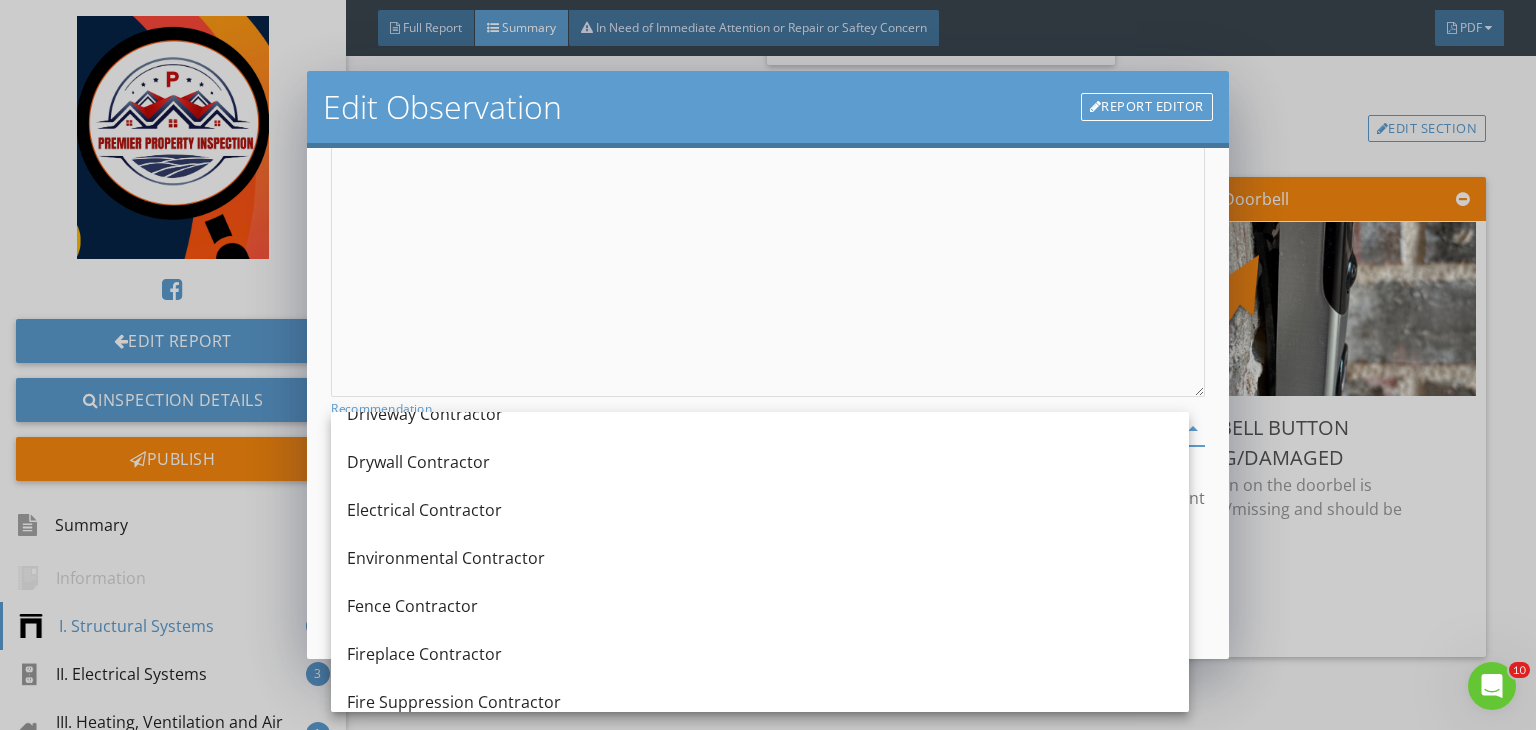 scroll, scrollTop: 656, scrollLeft: 0, axis: vertical 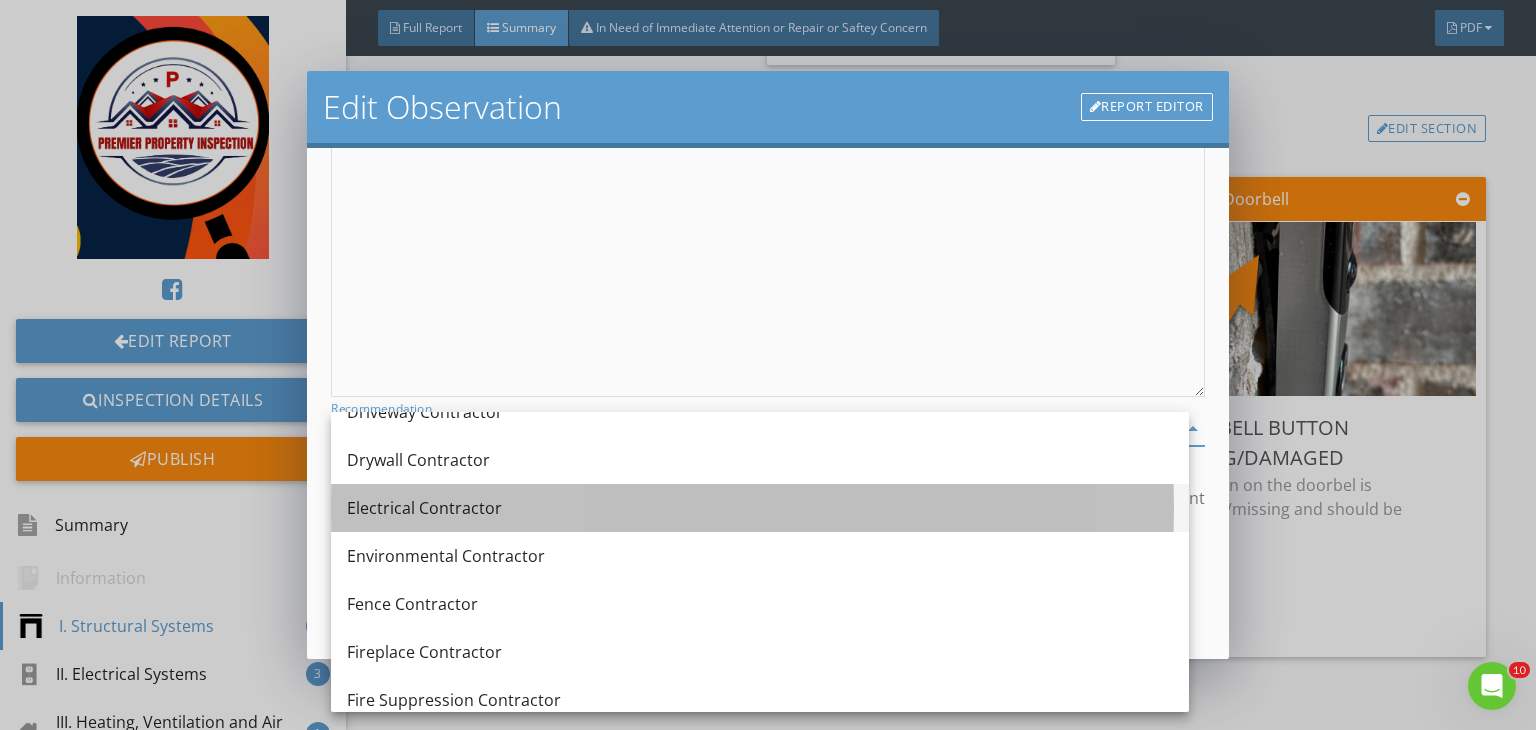 click on "Electrical Contractor" at bounding box center (760, 508) 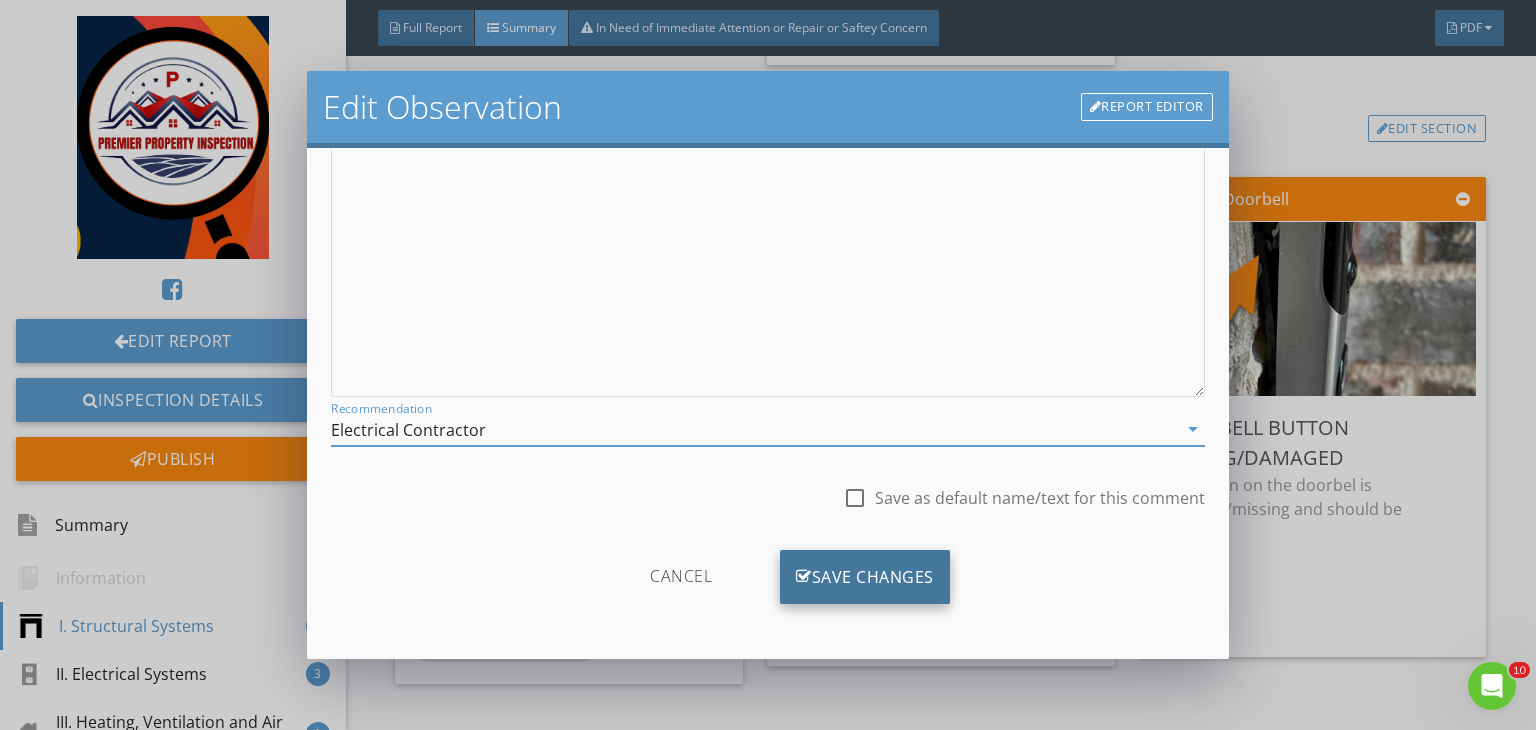 click on "Save Changes" at bounding box center (865, 577) 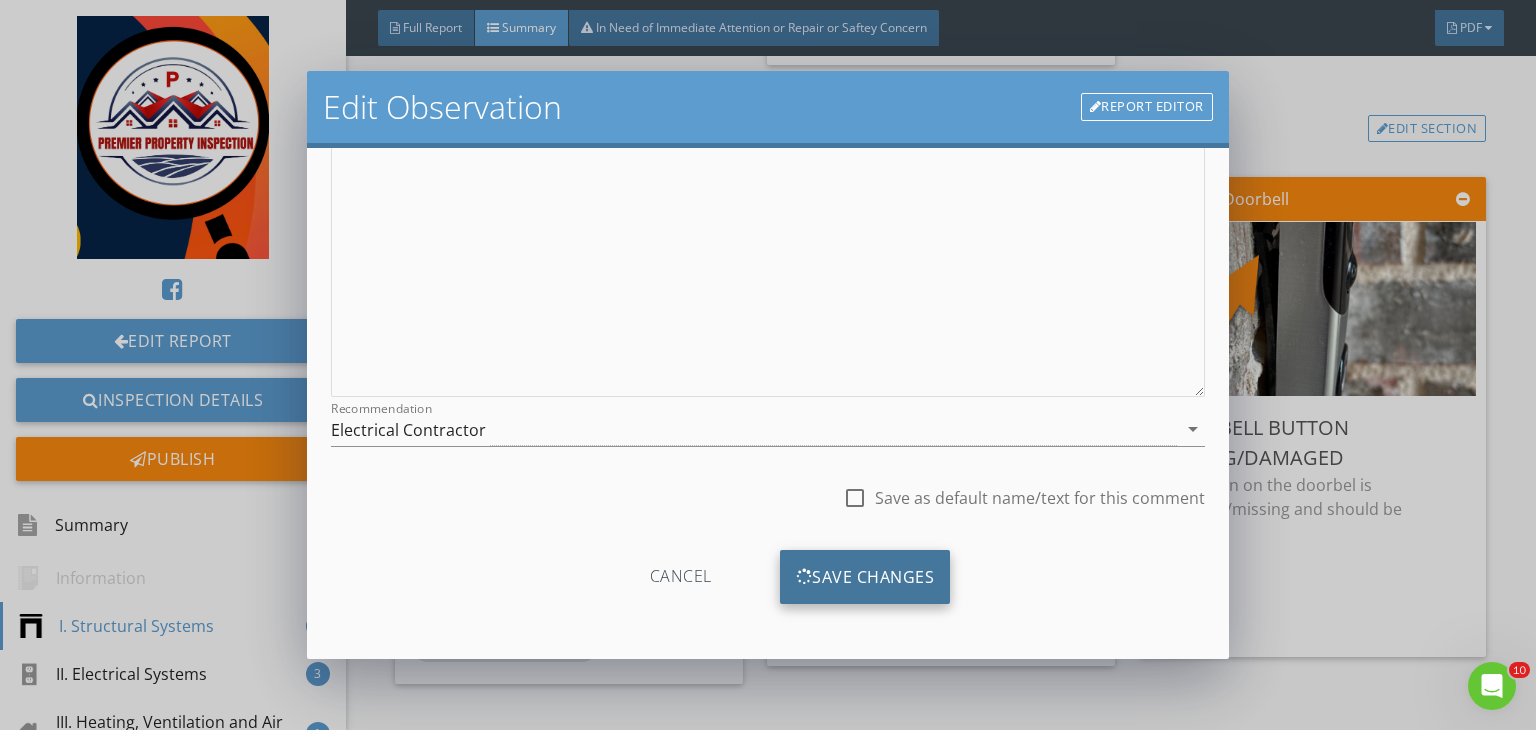 scroll, scrollTop: 39, scrollLeft: 0, axis: vertical 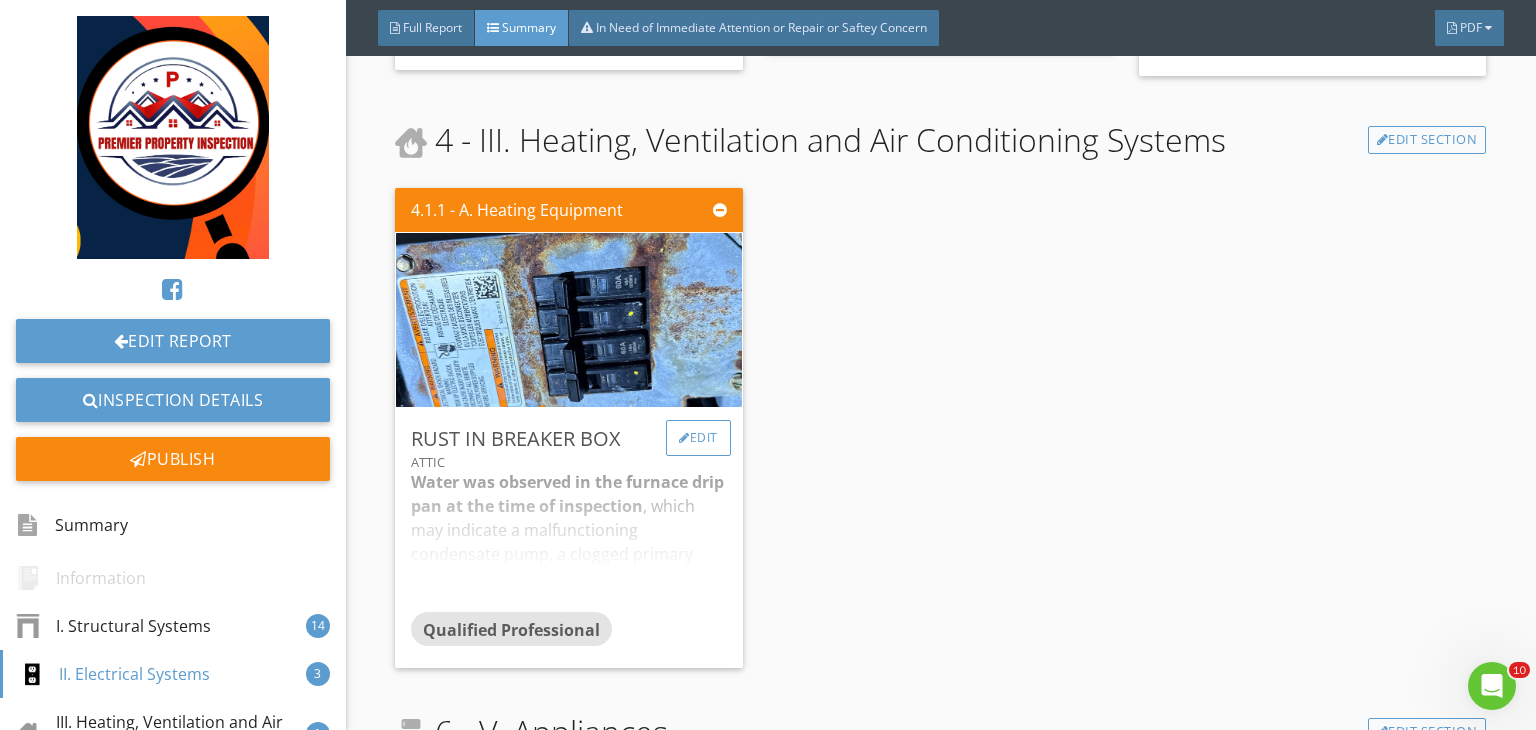 click on "Edit" at bounding box center [698, 438] 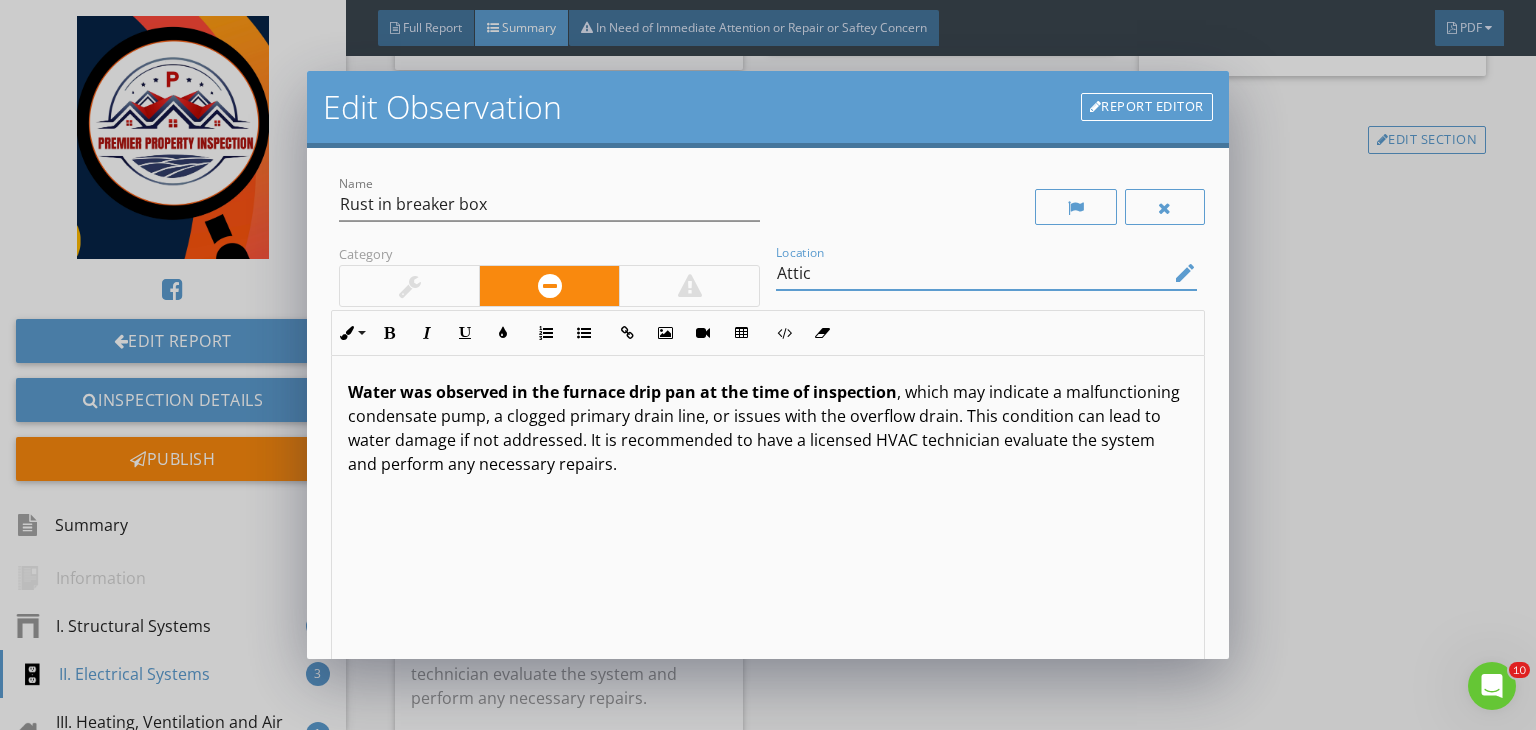 click on "Attic" at bounding box center (972, 273) 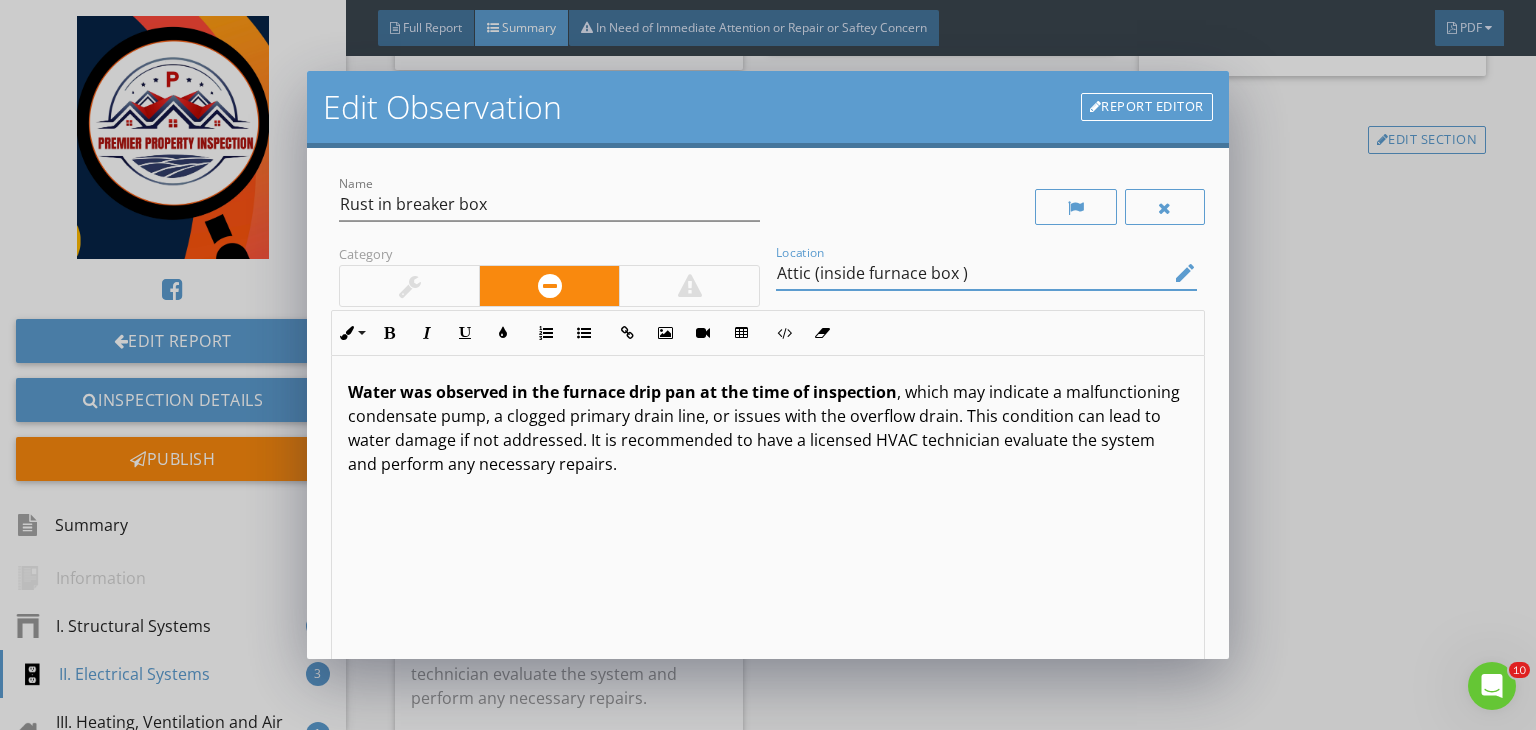type on "Attic (inside furnace box )" 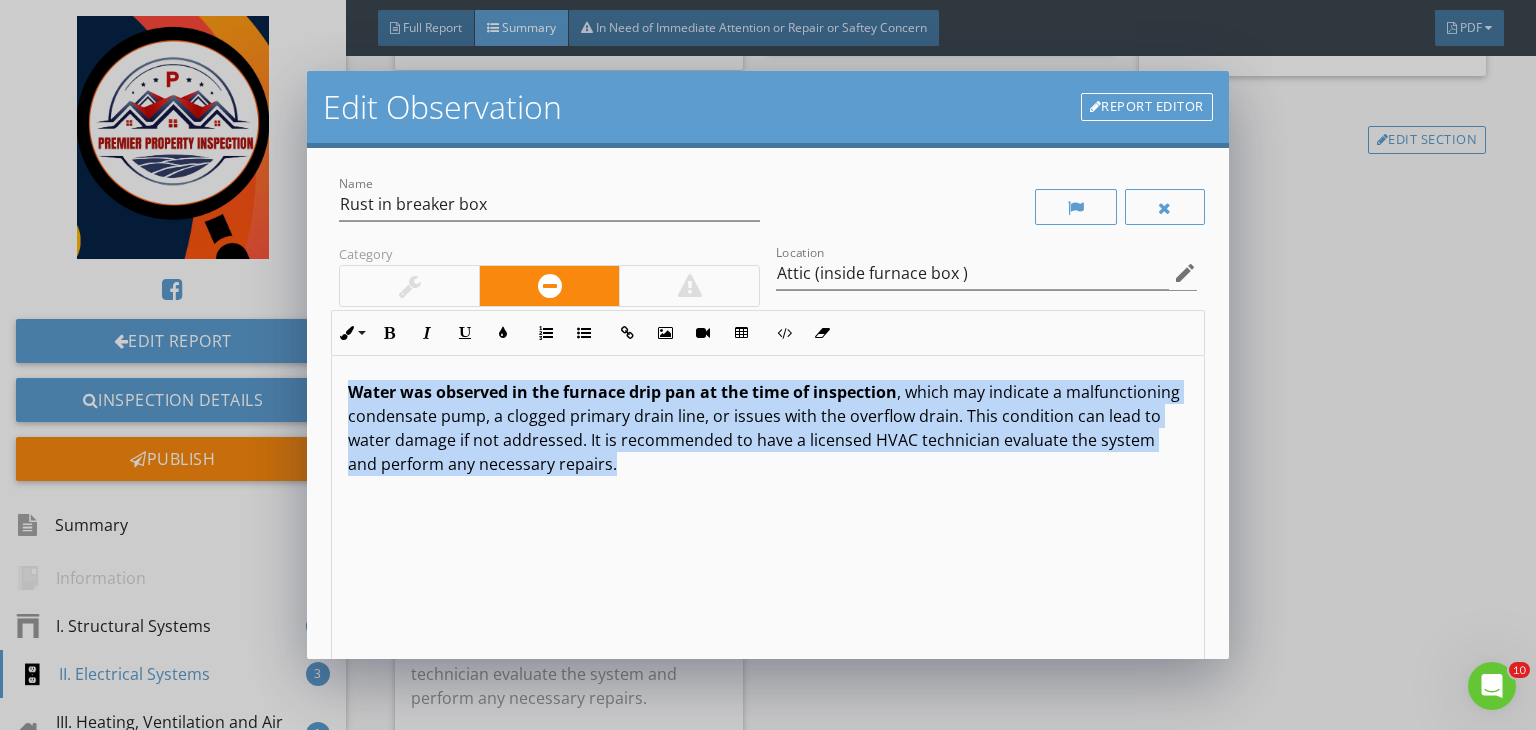 drag, startPoint x: 801, startPoint y: 476, endPoint x: 305, endPoint y: 365, distance: 508.26862 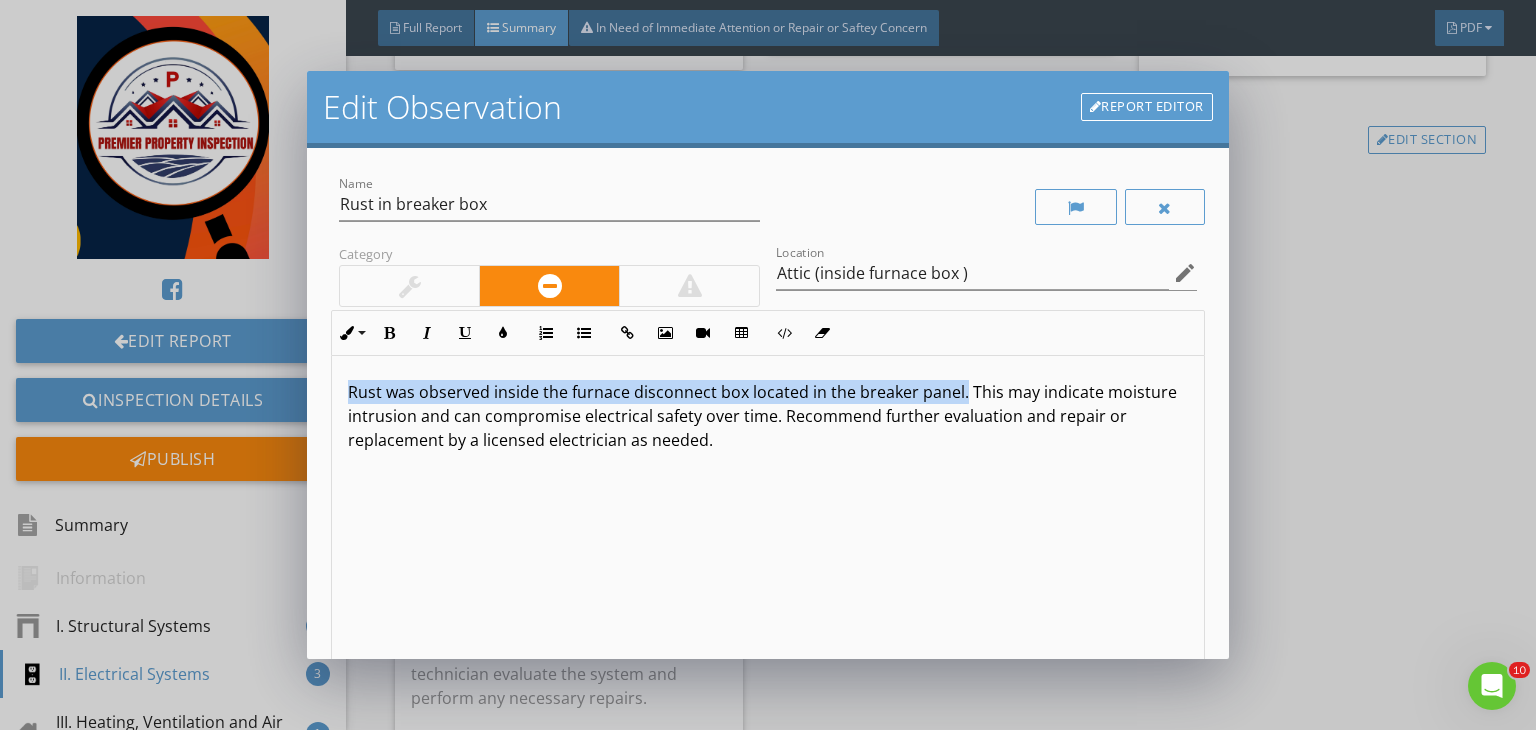 drag, startPoint x: 960, startPoint y: 397, endPoint x: 314, endPoint y: 325, distance: 650 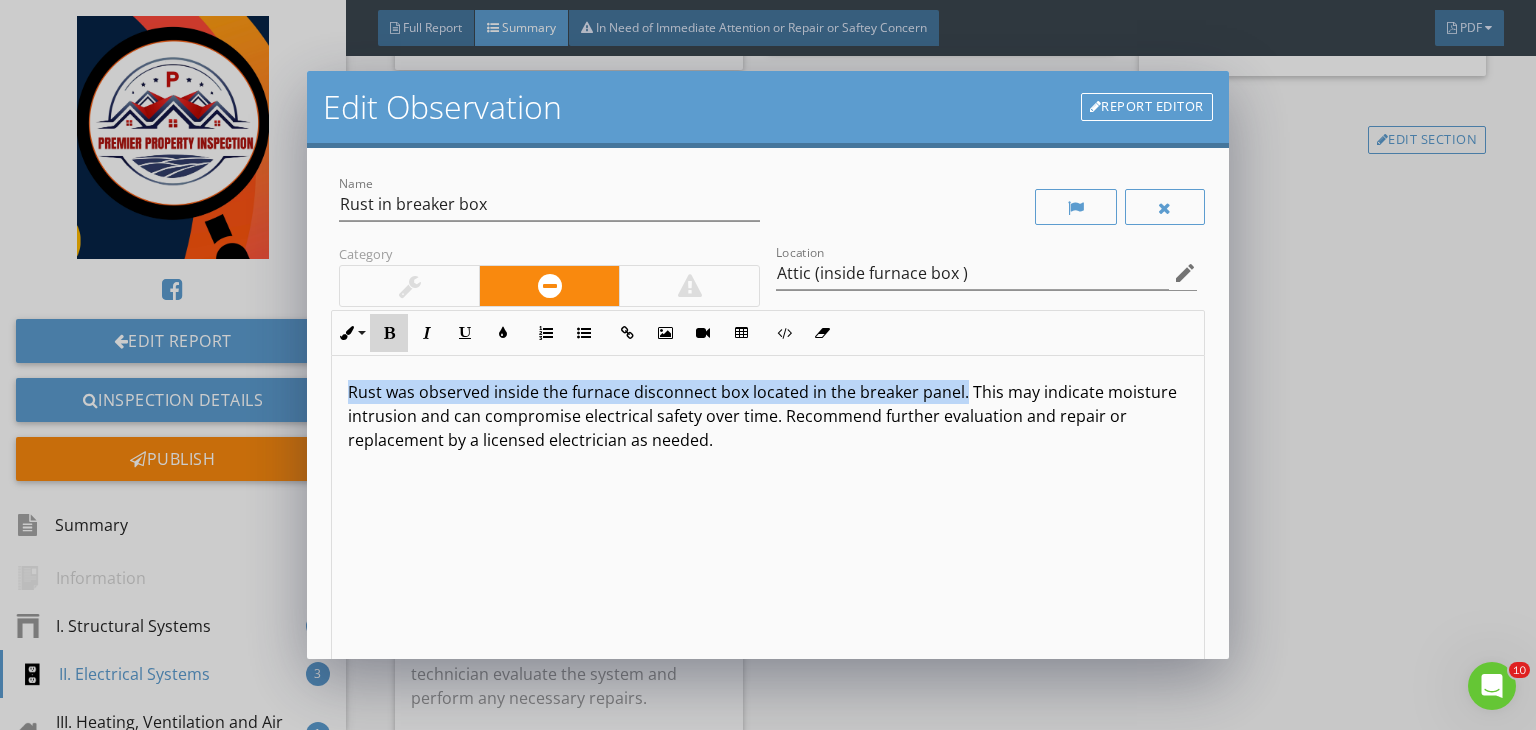 click on "Bold" at bounding box center [389, 333] 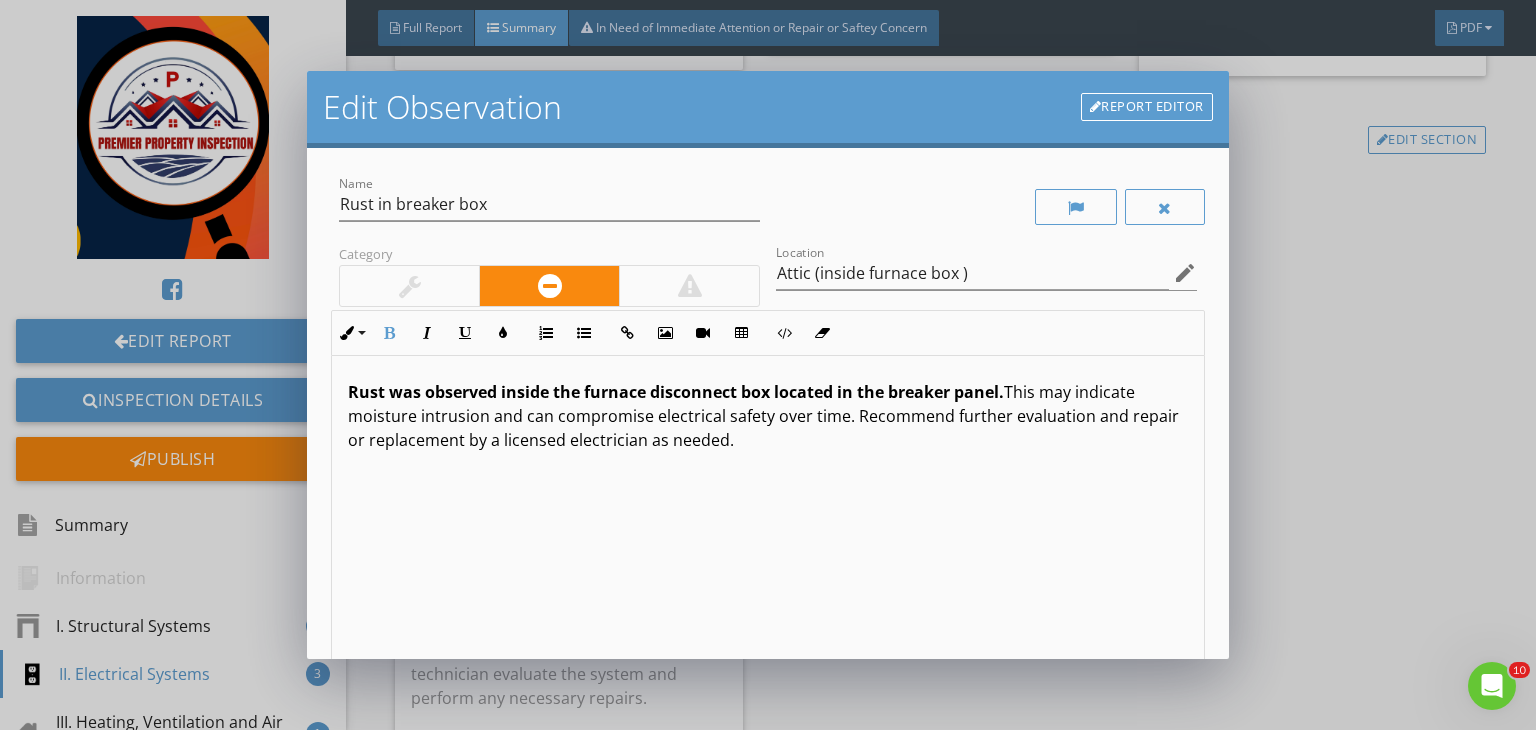 scroll, scrollTop: 0, scrollLeft: 0, axis: both 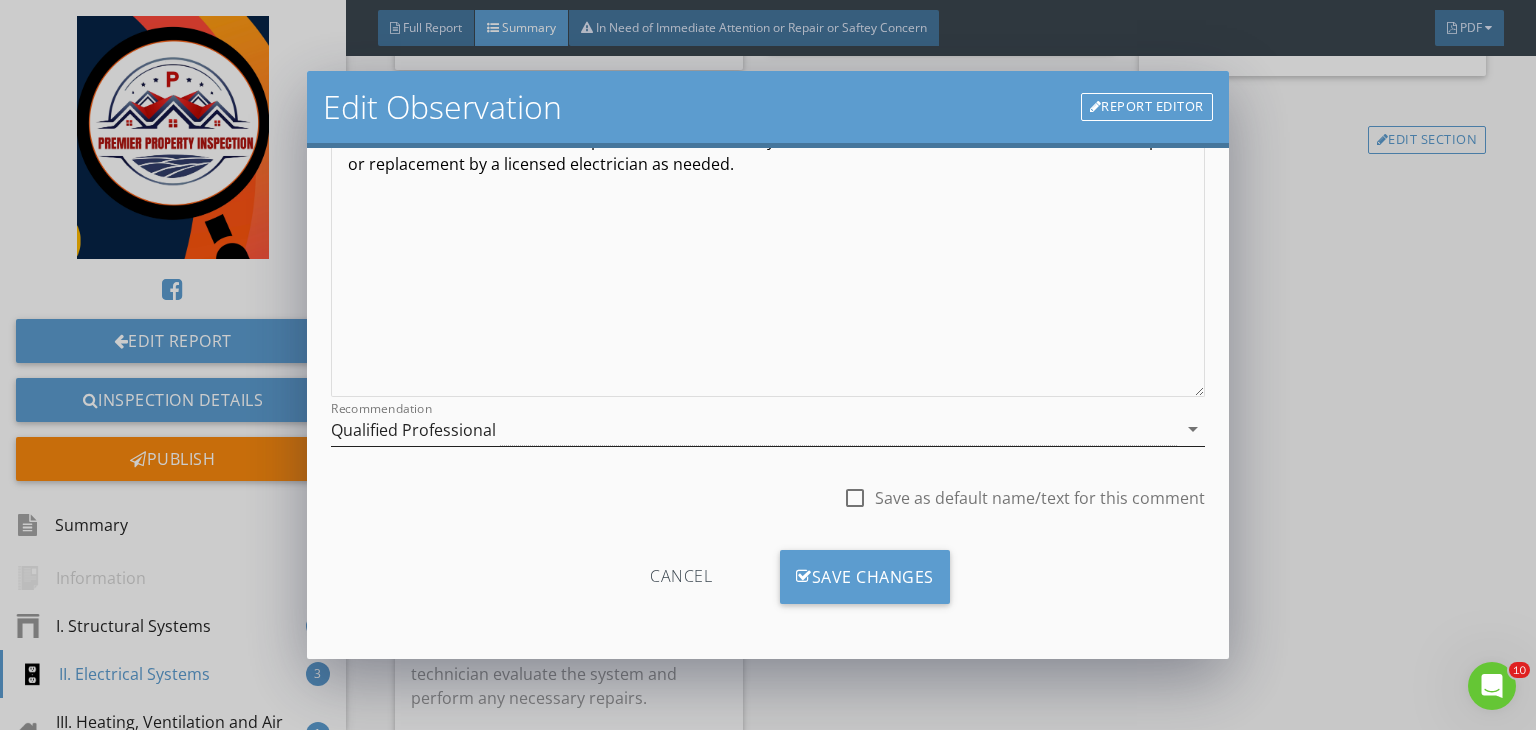 click on "Qualified Professional" at bounding box center (754, 429) 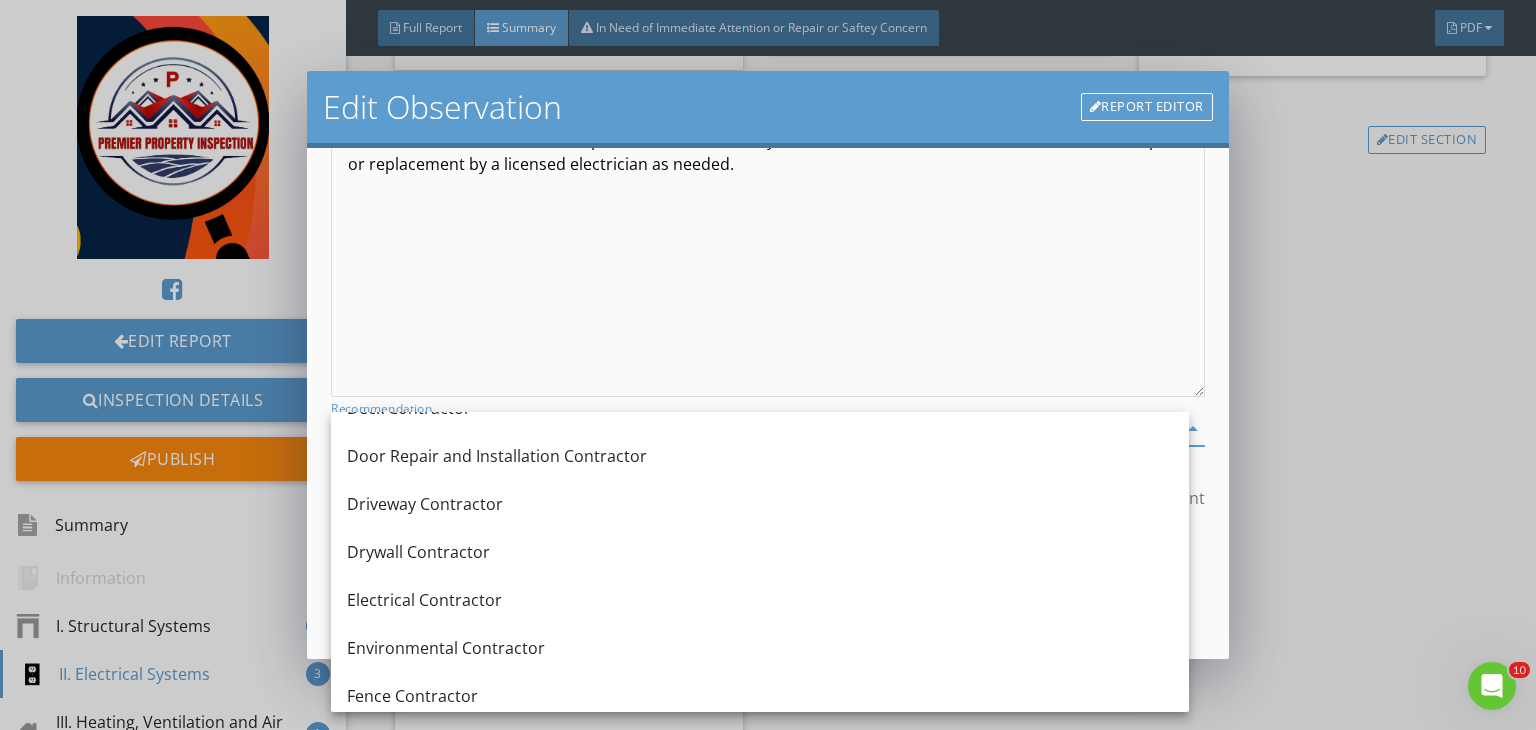 scroll, scrollTop: 564, scrollLeft: 0, axis: vertical 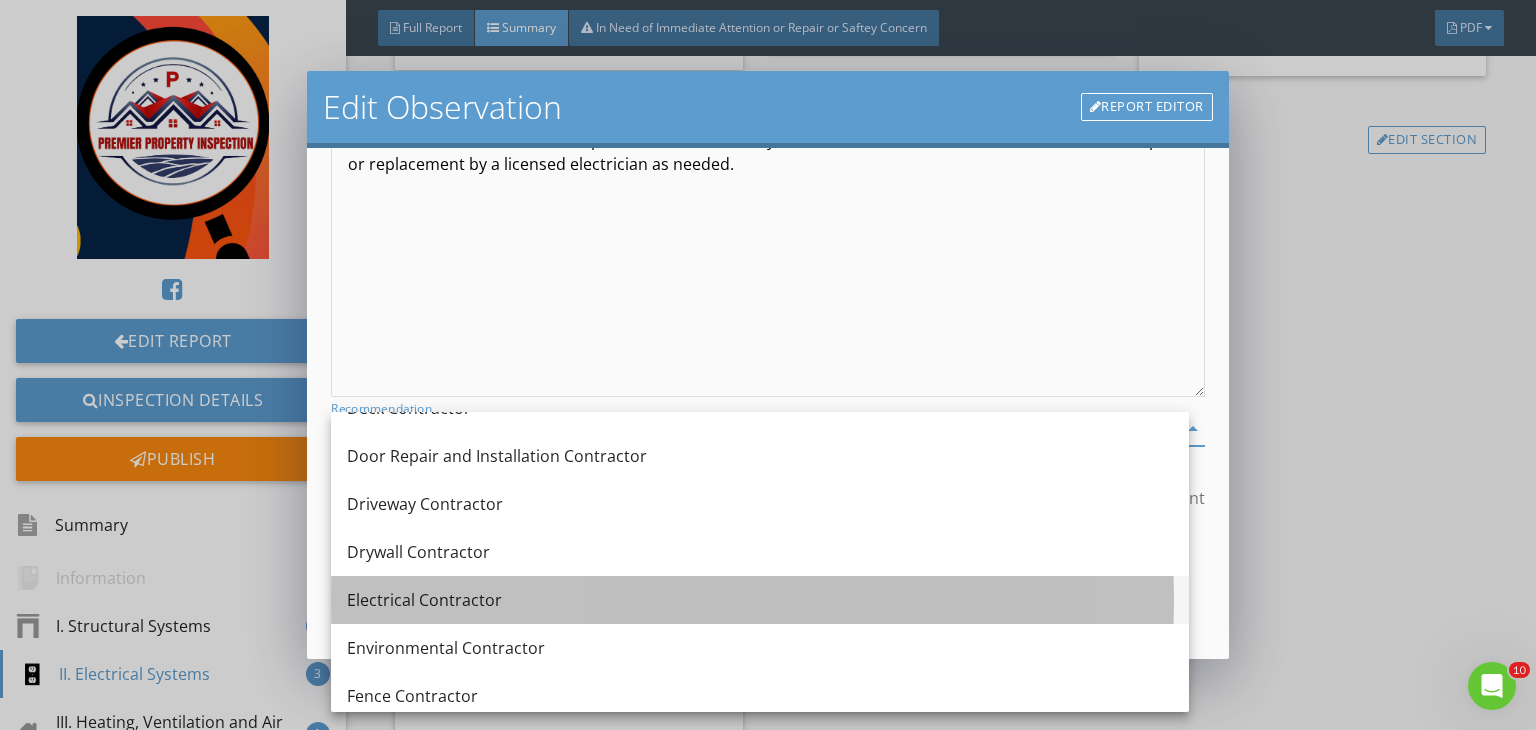 click on "Electrical Contractor" at bounding box center (760, 600) 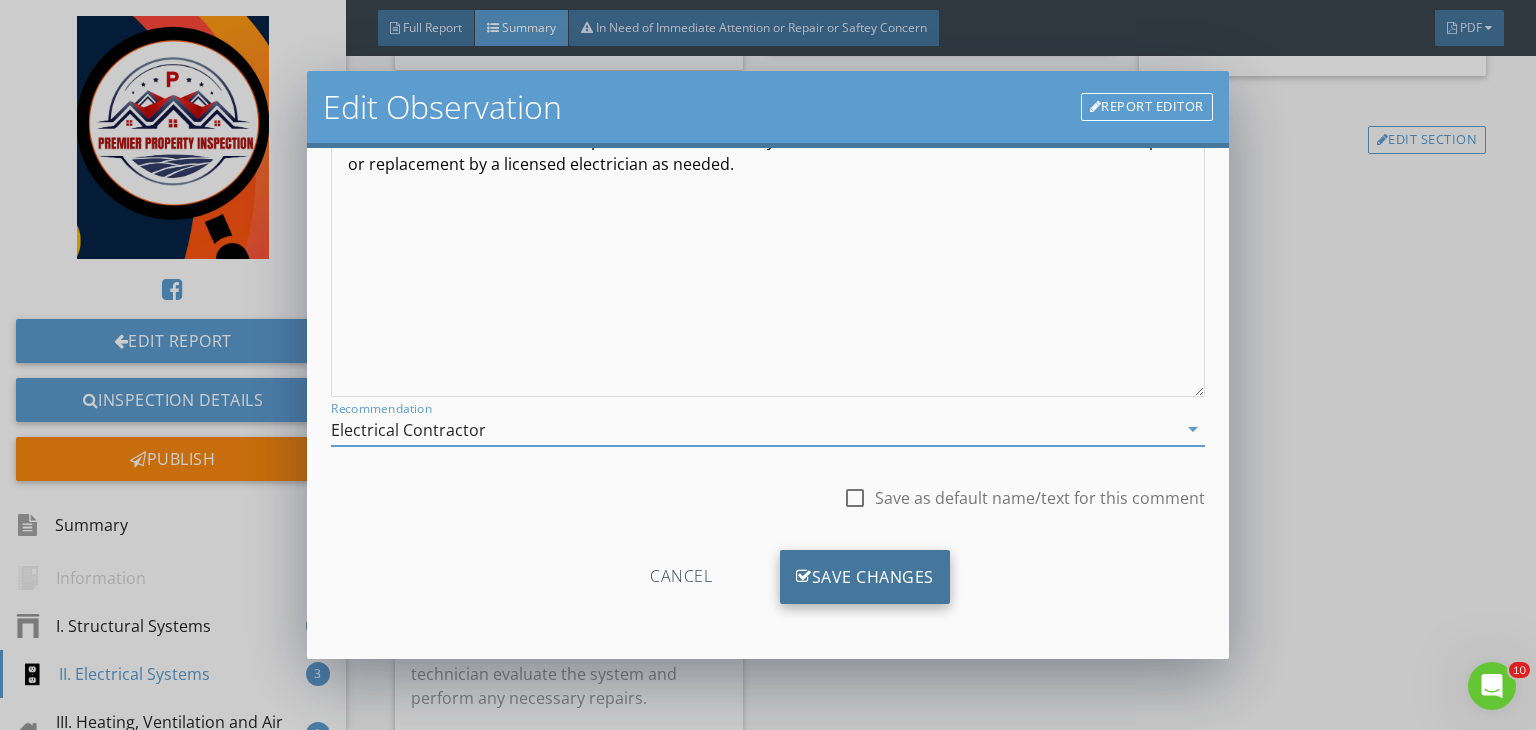 click on "Save Changes" at bounding box center [865, 577] 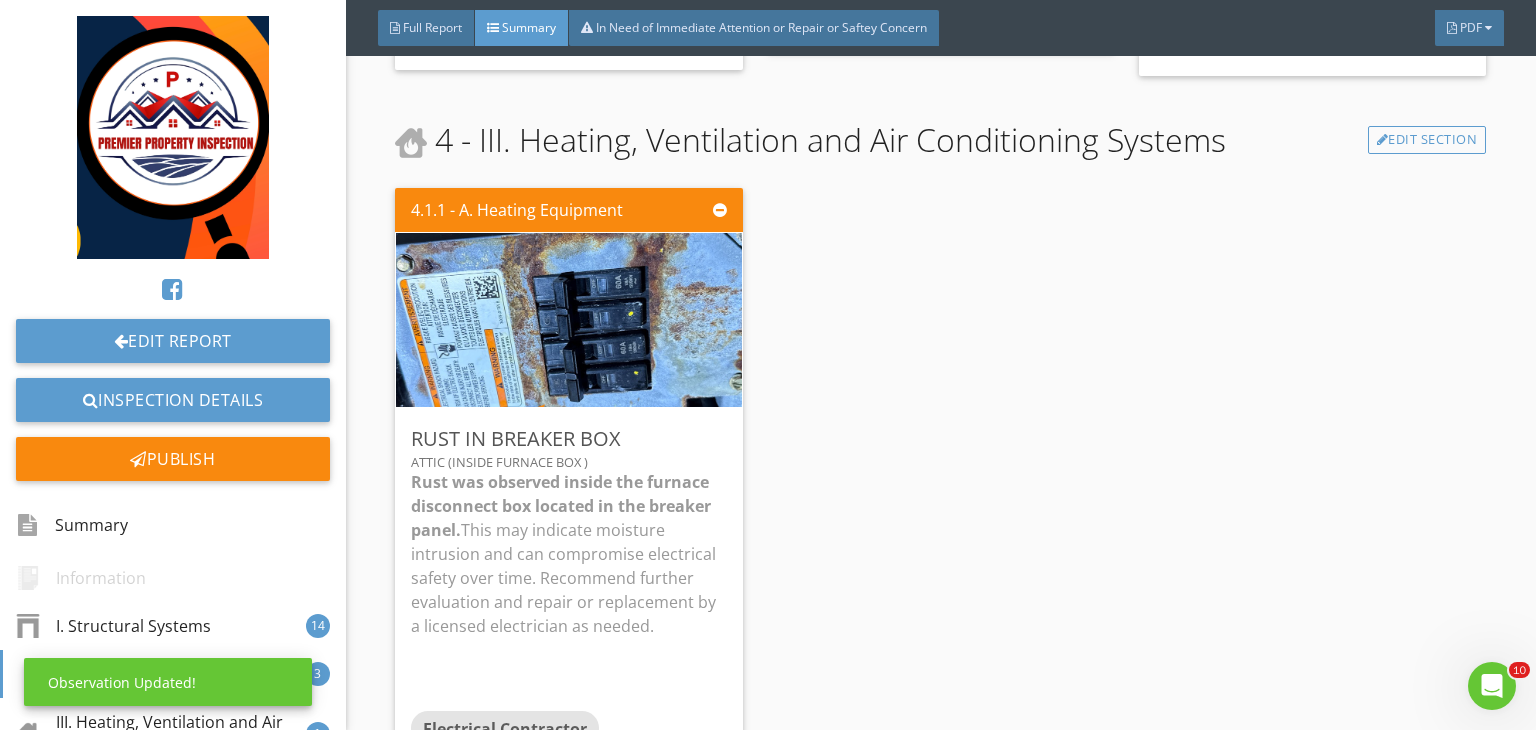 scroll, scrollTop: 39, scrollLeft: 0, axis: vertical 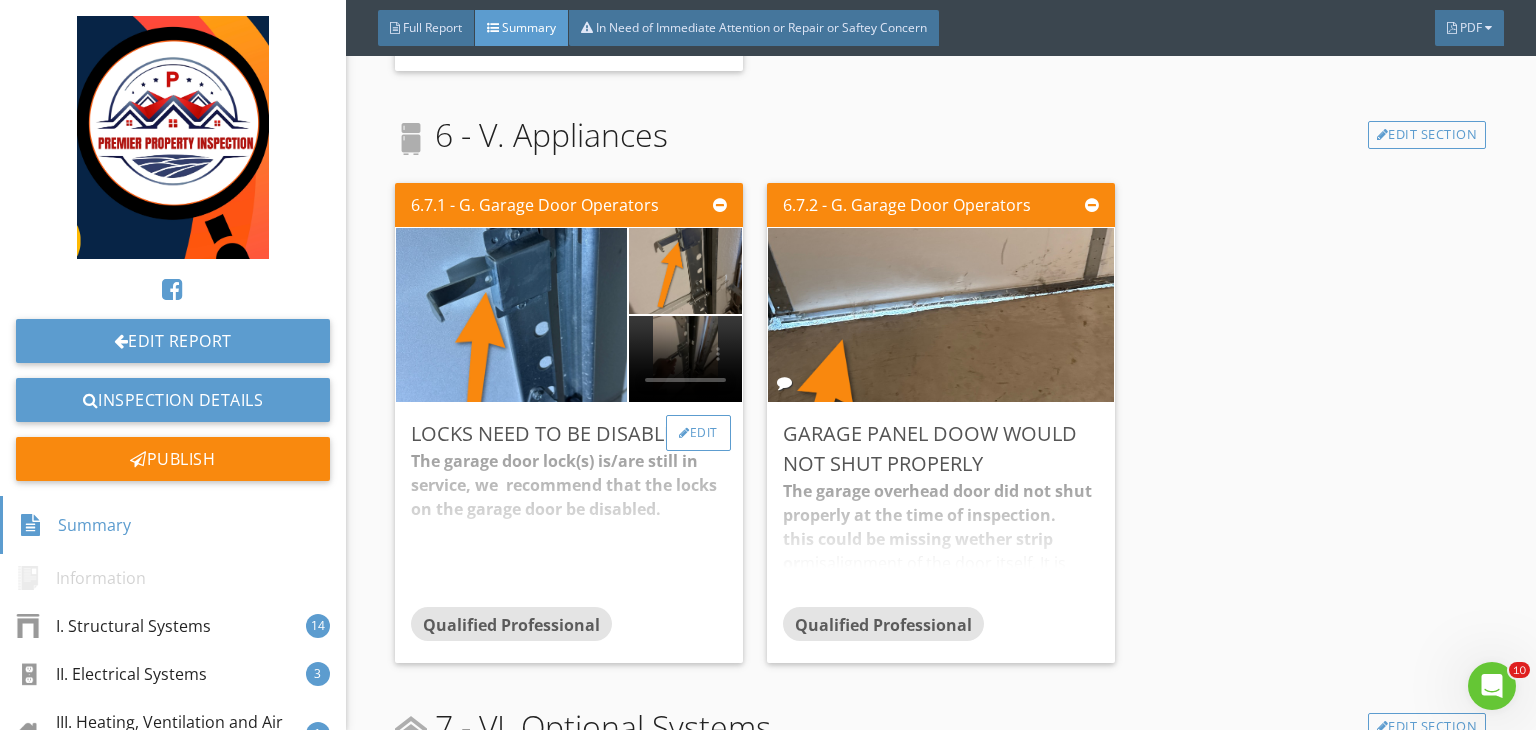 click on "Edit" at bounding box center [698, 433] 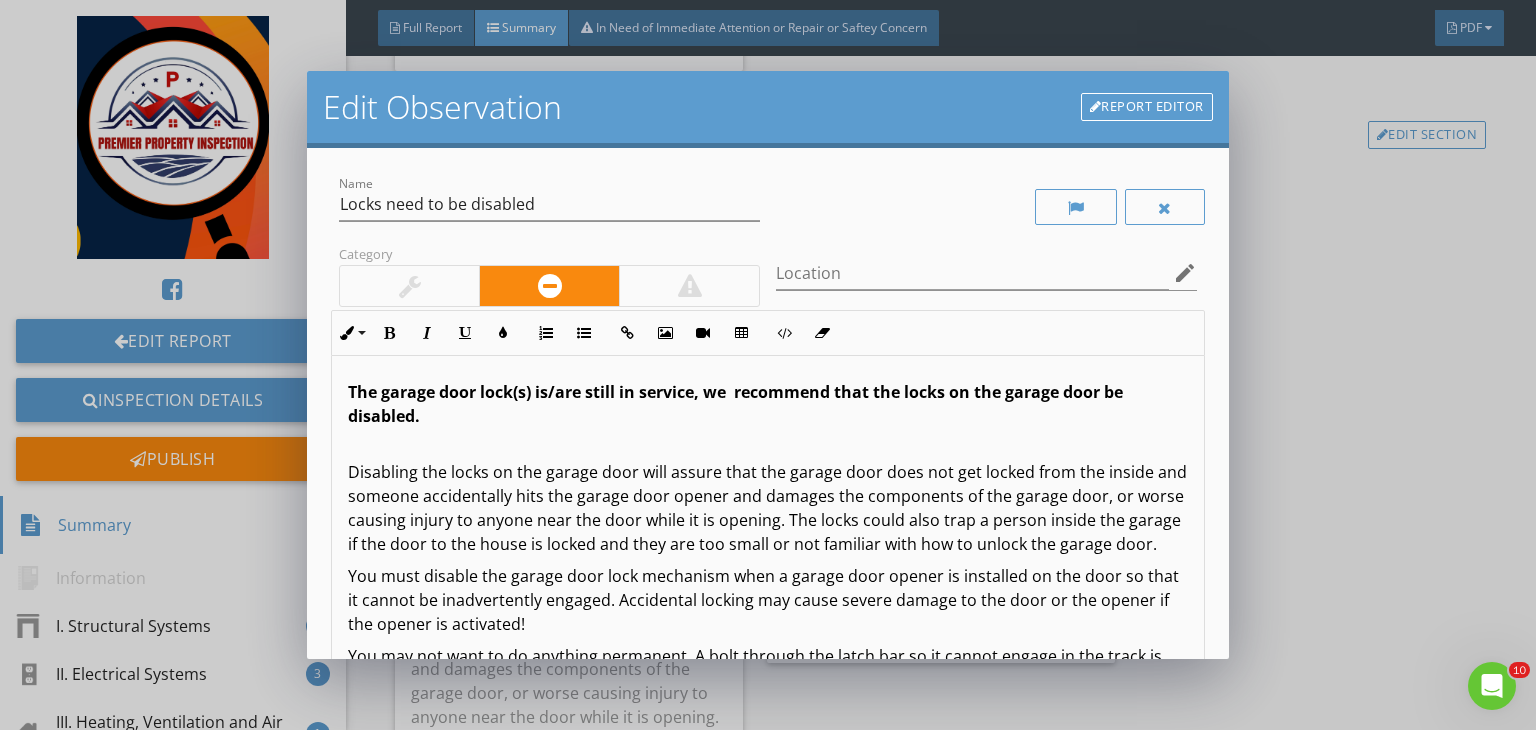 click at bounding box center [410, 286] 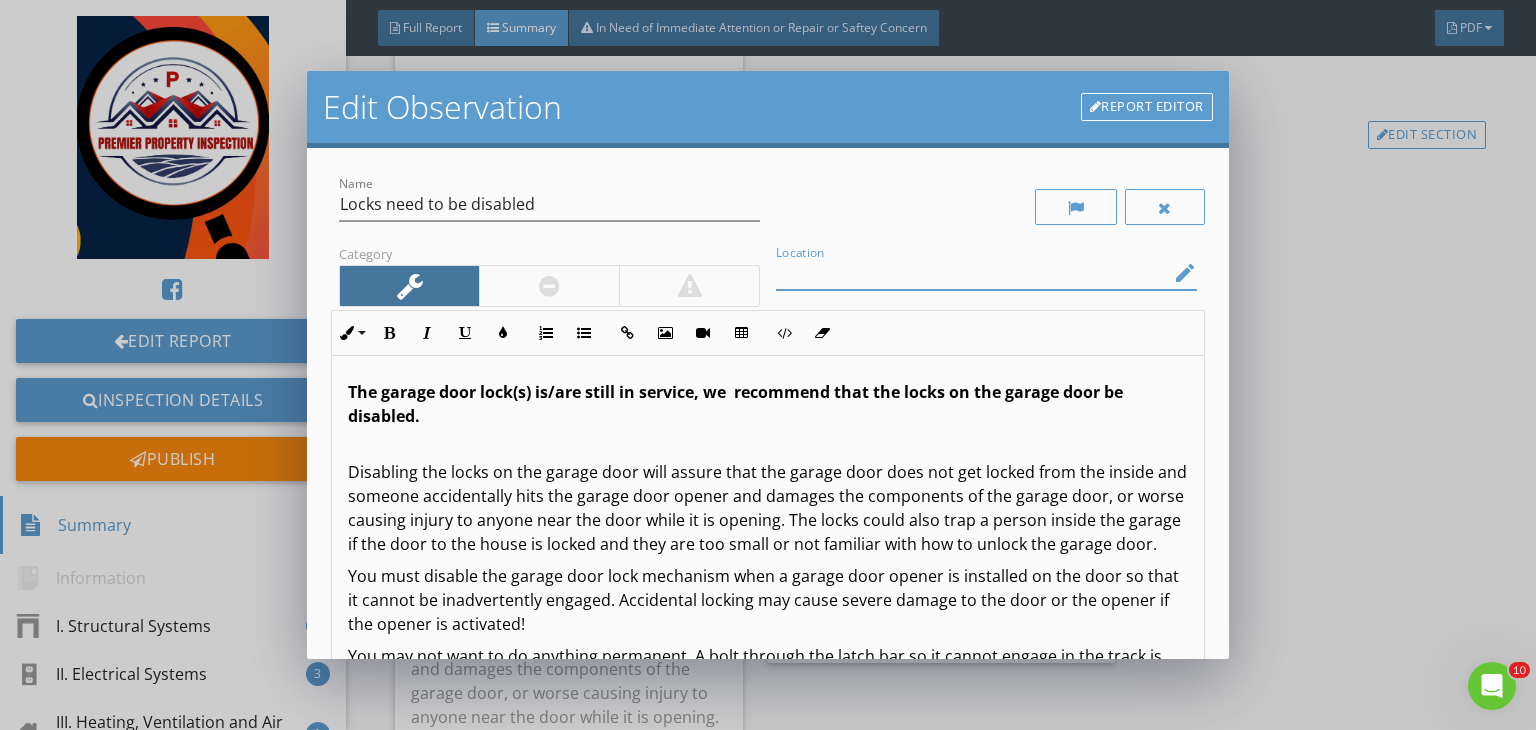click at bounding box center [972, 273] 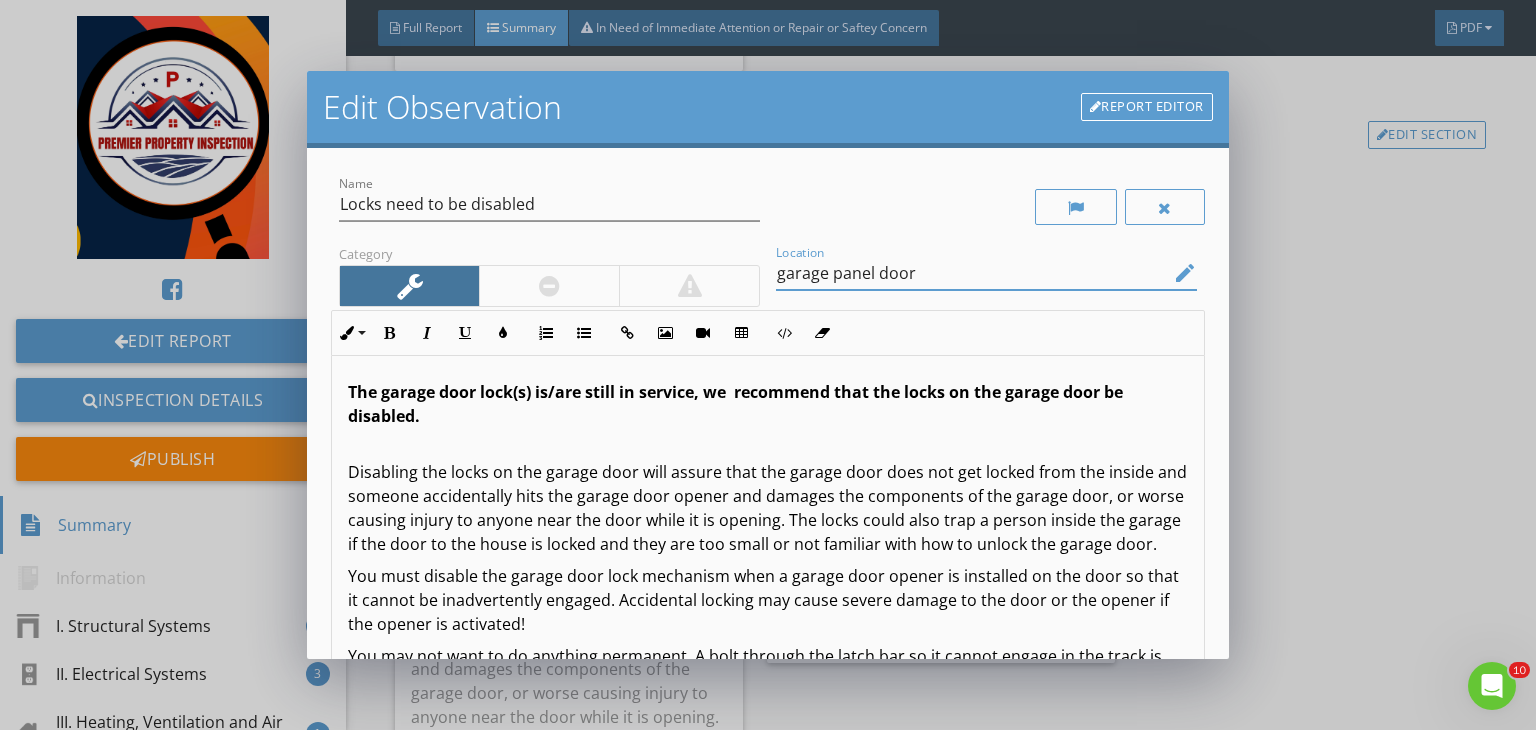 scroll, scrollTop: 347, scrollLeft: 0, axis: vertical 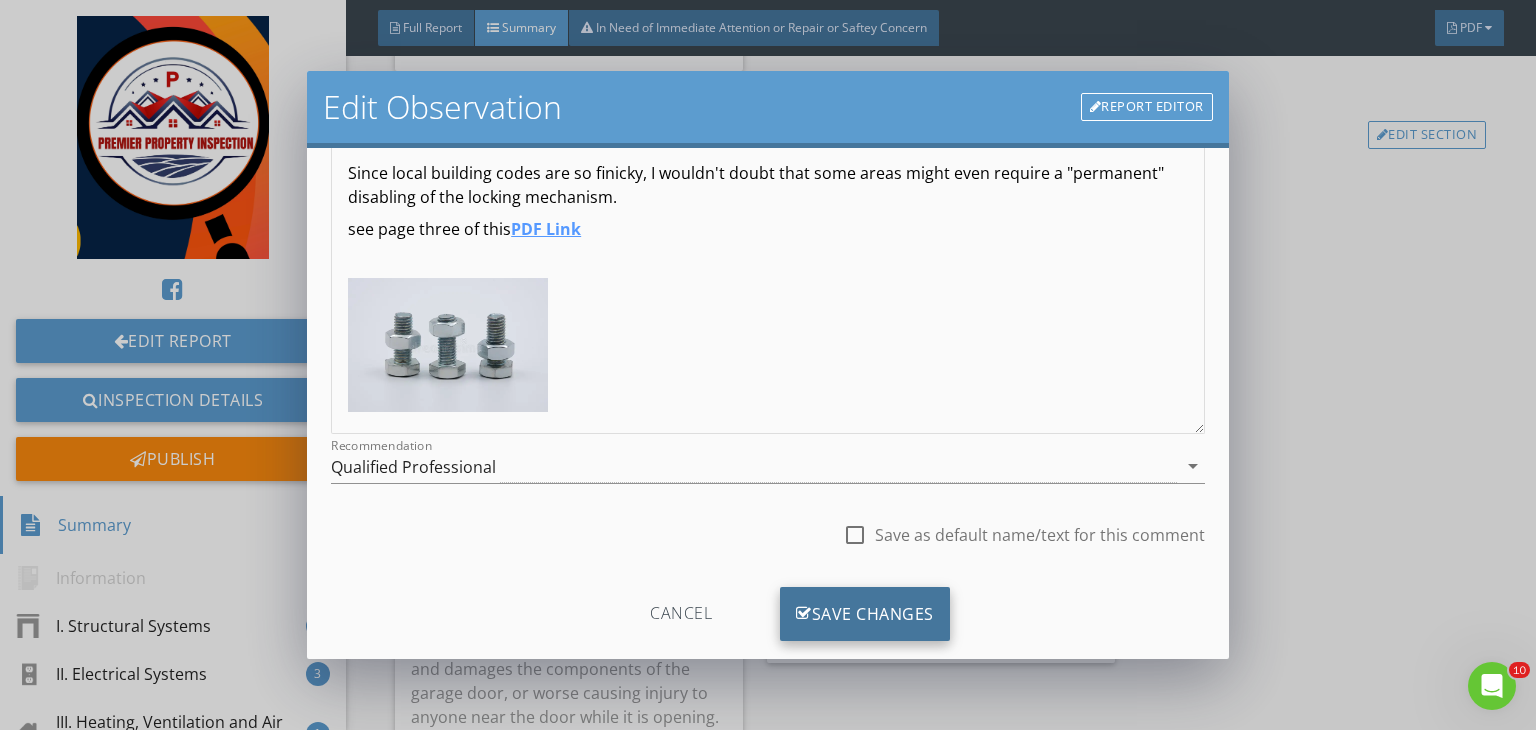 type on "garage panel door" 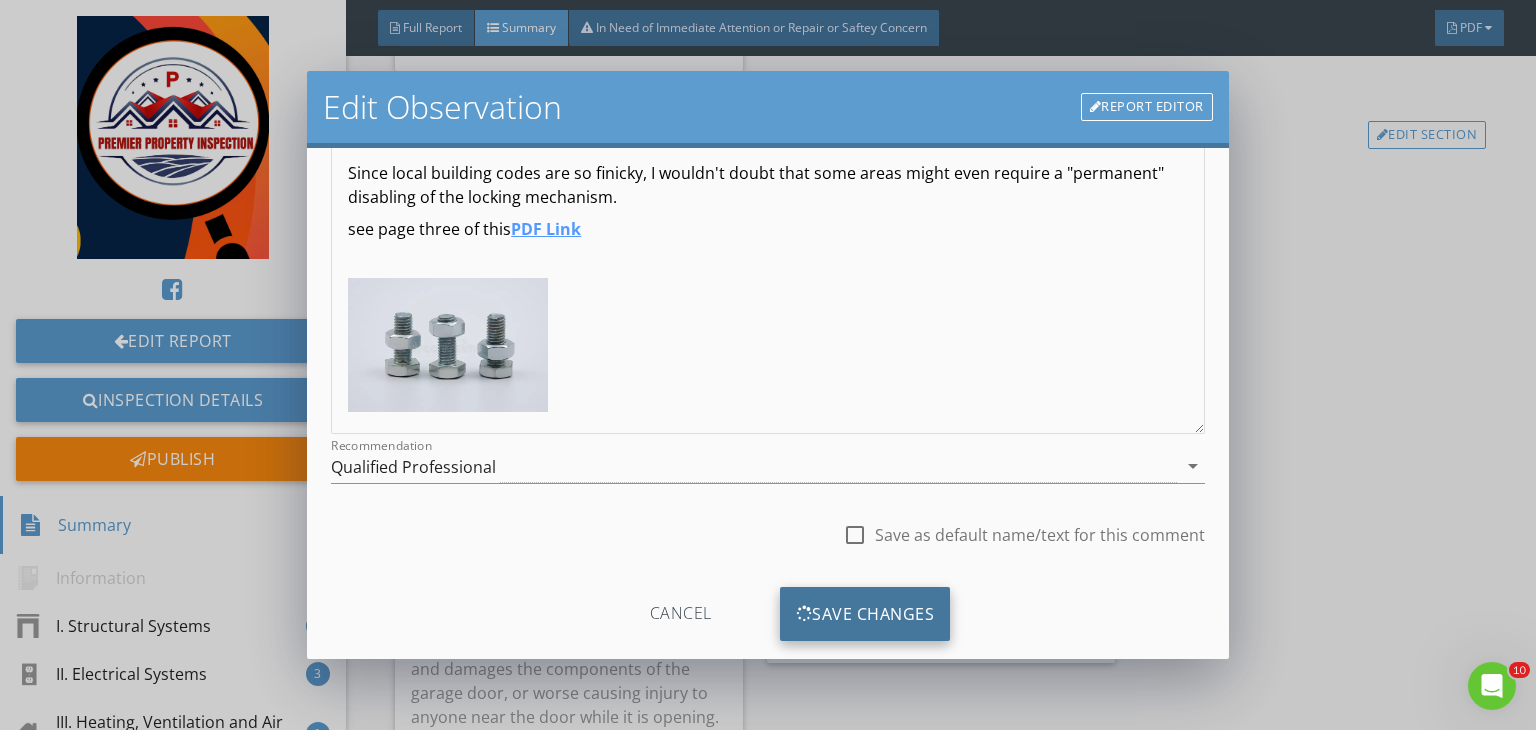 type on "<p><strong>The garage door lock(s) is/are still in service, we &nbsp;recommend that the locks on the garage door be disabled.</strong></p><p><strong><br></strong>Disabling the locks on the garage door will assure that the garage door does not get locked from the inside and someone accidentally hits the garage door opener and damages the components of the garage door, or worse causing injury to anyone near the door while it is opening. The locks could also trap a person inside the garage if the door to the house is locked and they are too small or not familiar with how to unlock the garage door.</p><p>You must disable the garage door lock mechanism when a garage door opener is installed on the door so that it cannot be
inadvertently engaged. Accidental locking may cause severe damage to the door or
the opener if the opener is activated!</p><p>You may not want to do anything permanent. A bolt through the latch bar so it cannot
engage in the track is fine. You may have to drill a hole through the latch to
acc..." 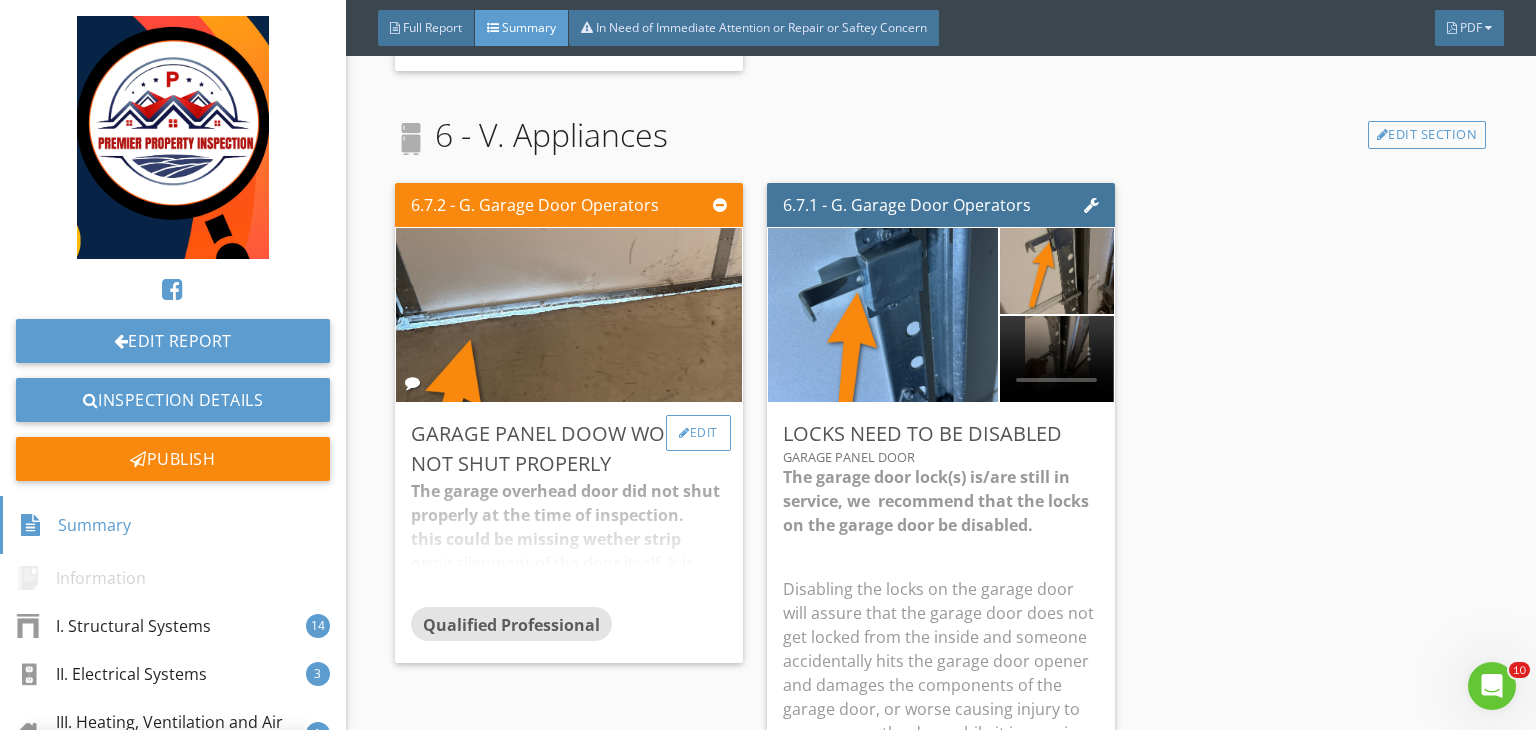 click on "Edit" at bounding box center [698, 433] 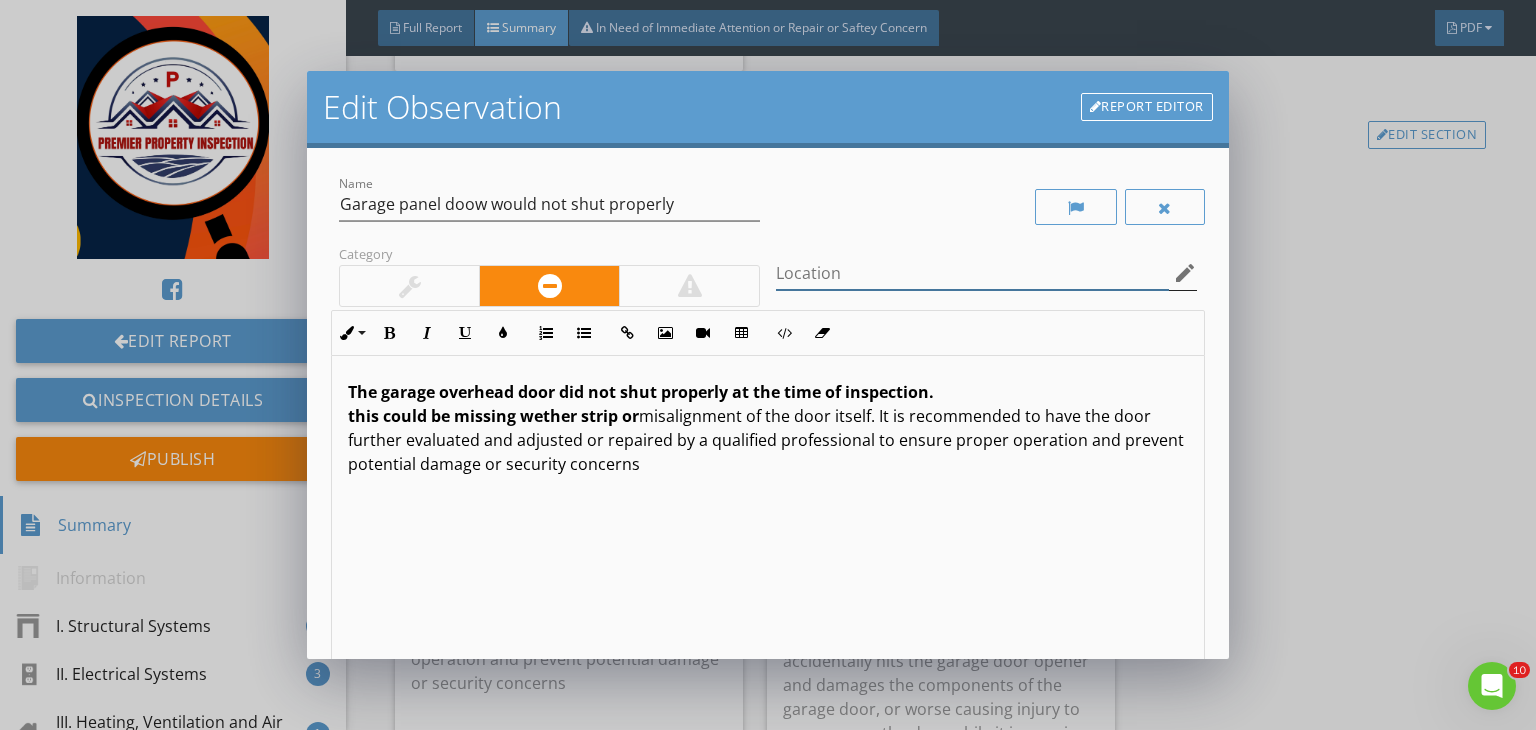 click at bounding box center (972, 273) 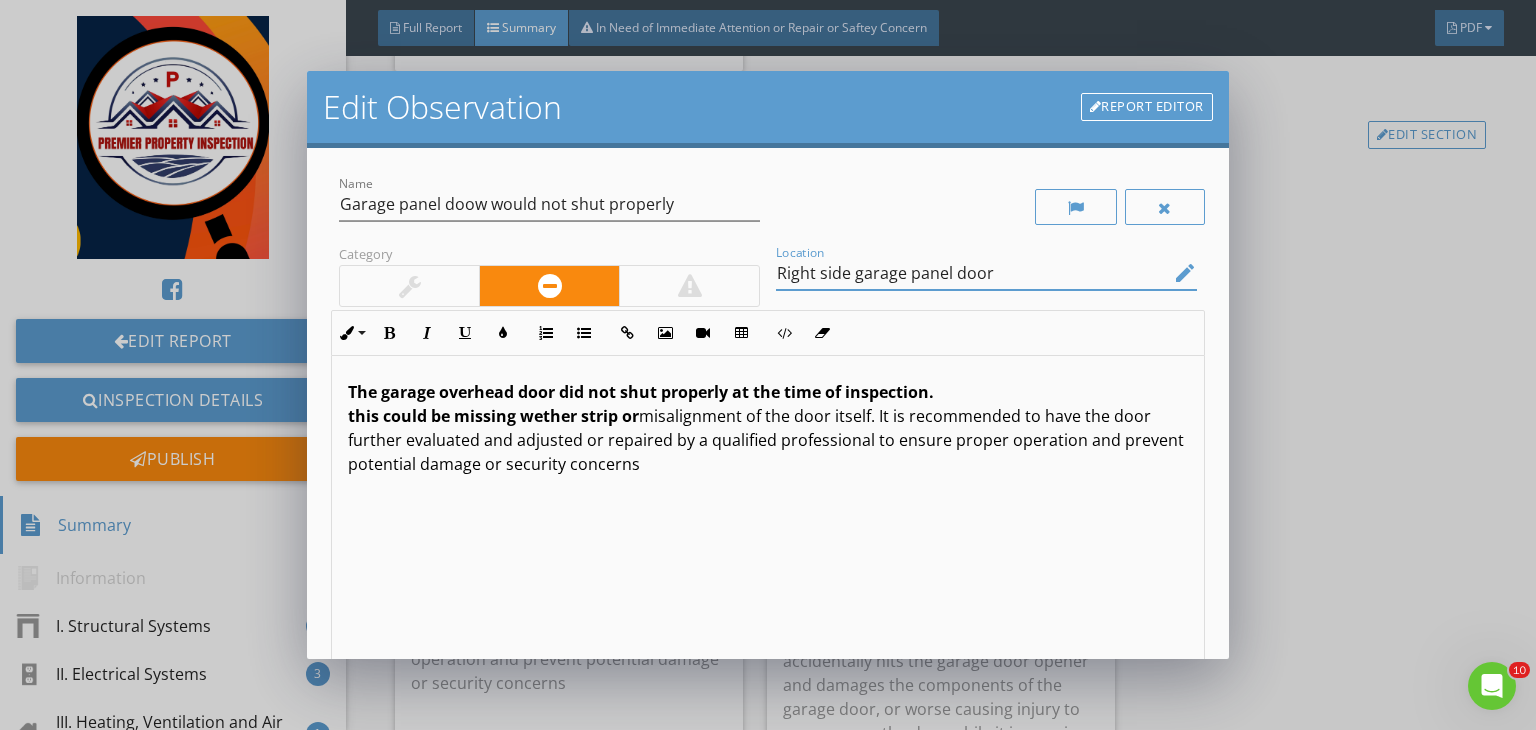 scroll, scrollTop: 0, scrollLeft: 0, axis: both 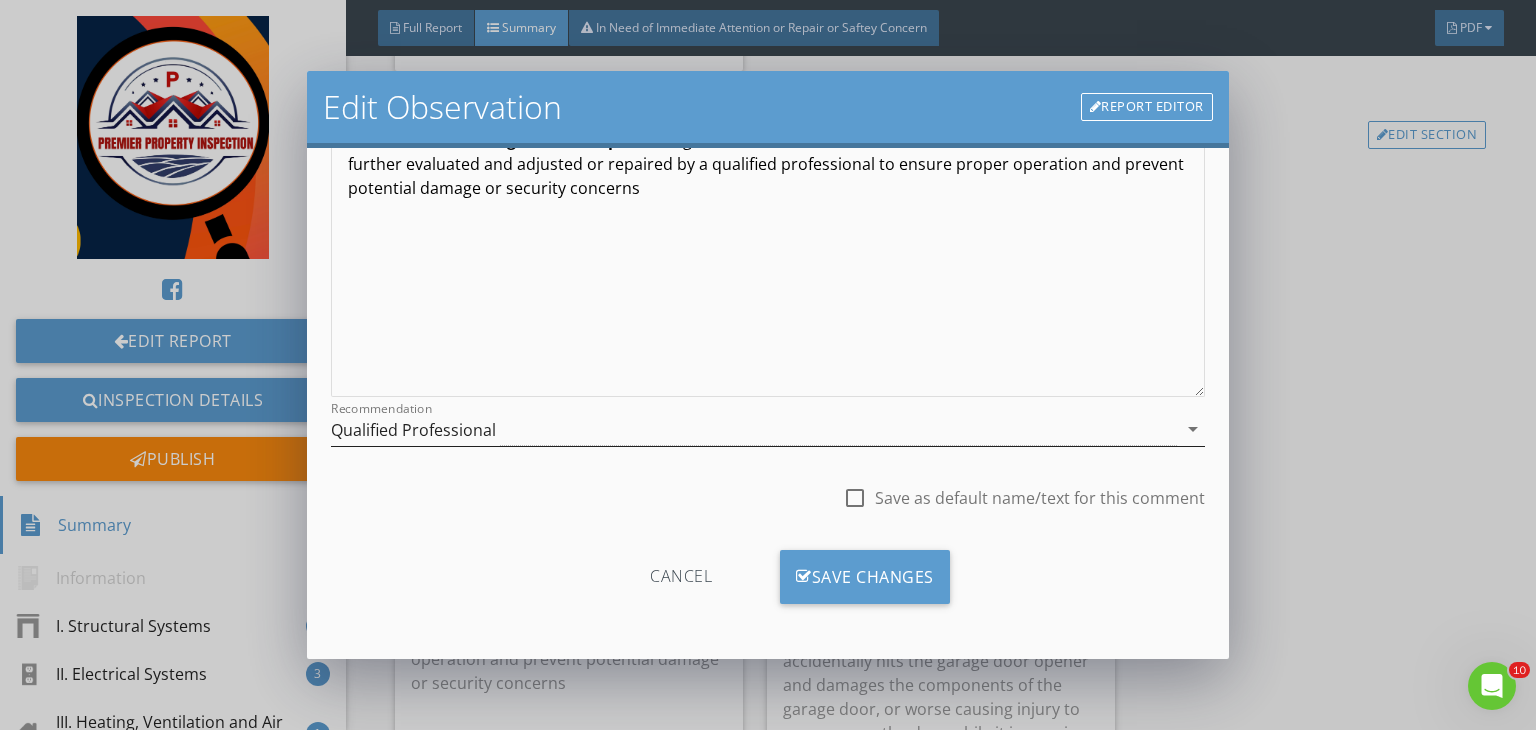 type on "Right side garage panel door" 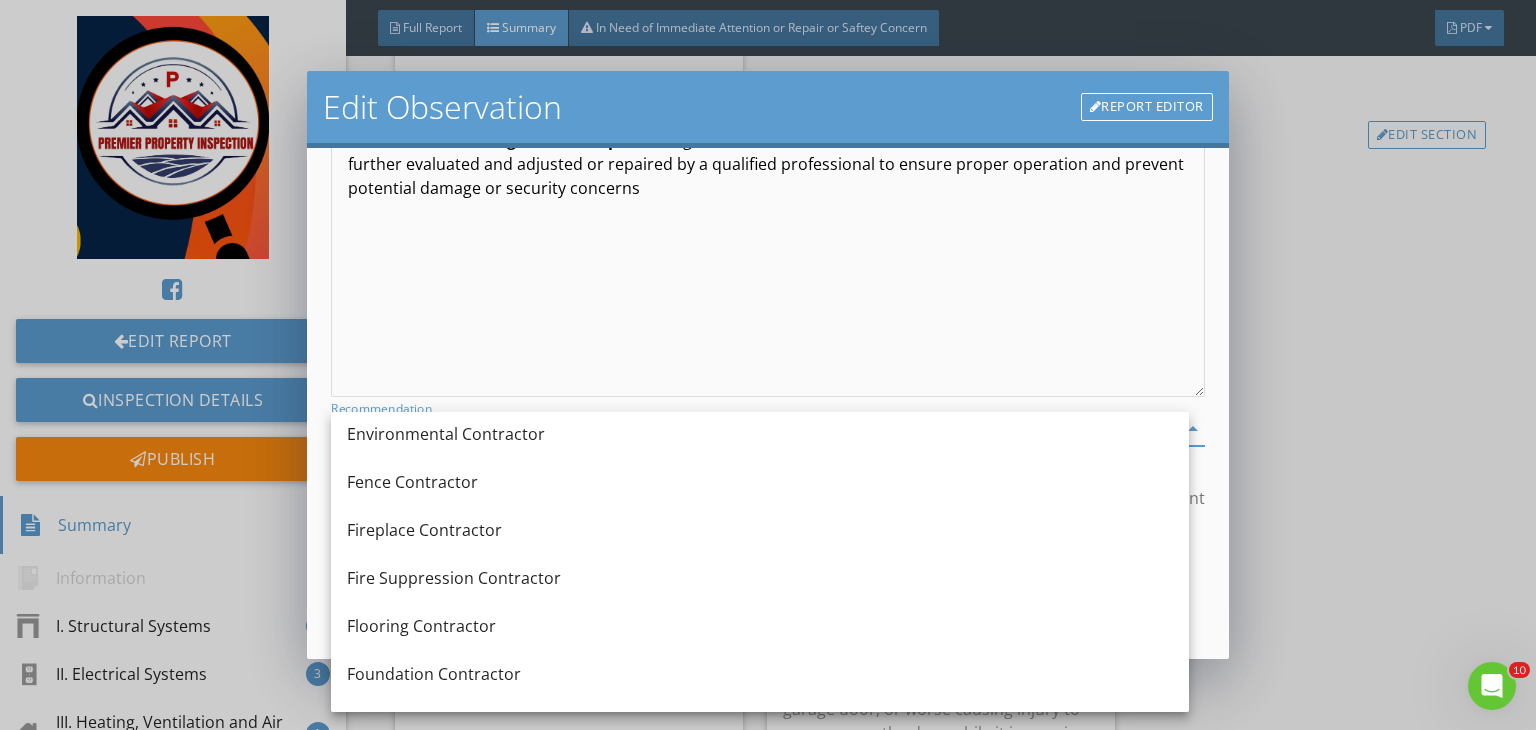 scroll, scrollTop: 958, scrollLeft: 0, axis: vertical 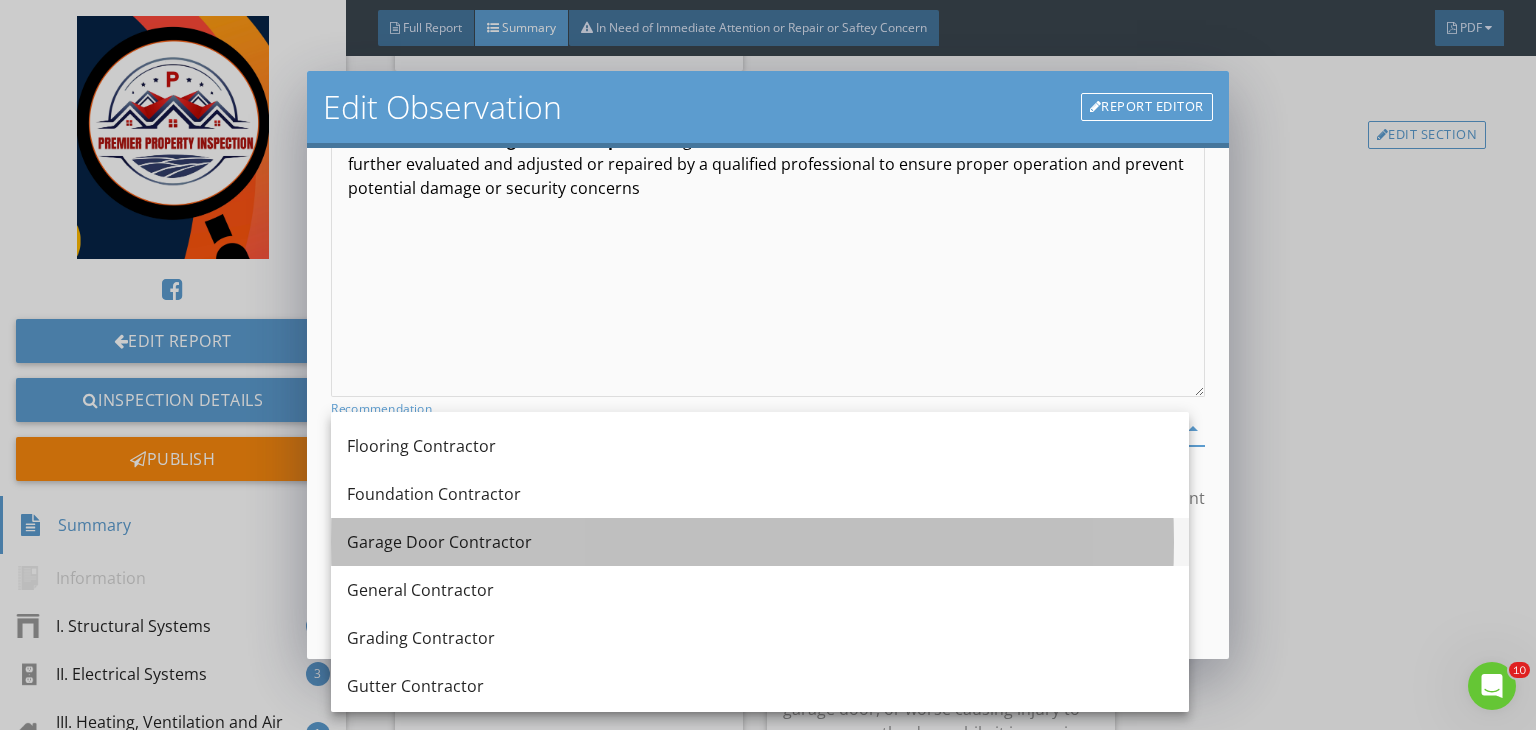 click on "Garage Door Contractor" at bounding box center [760, 542] 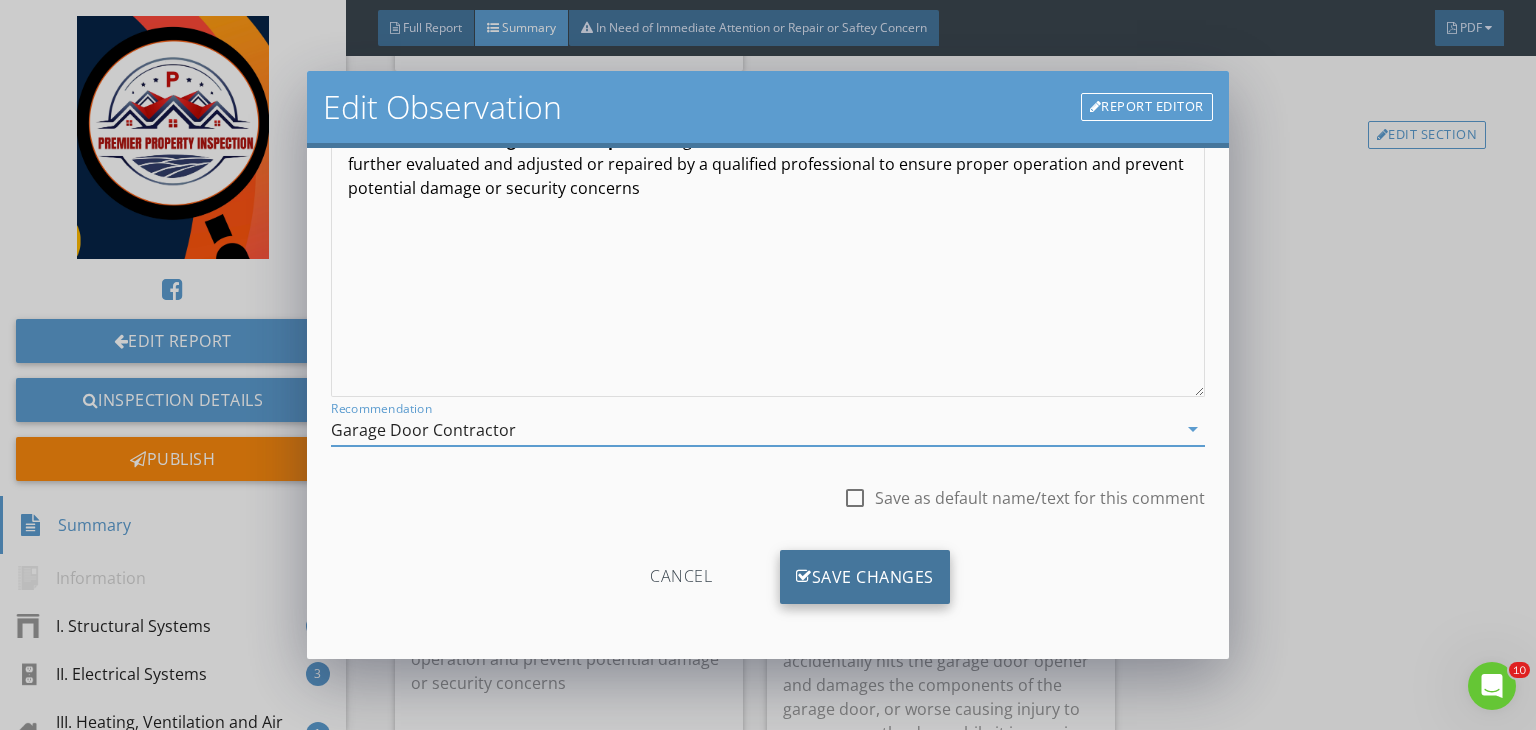 click on "Save Changes" at bounding box center (865, 577) 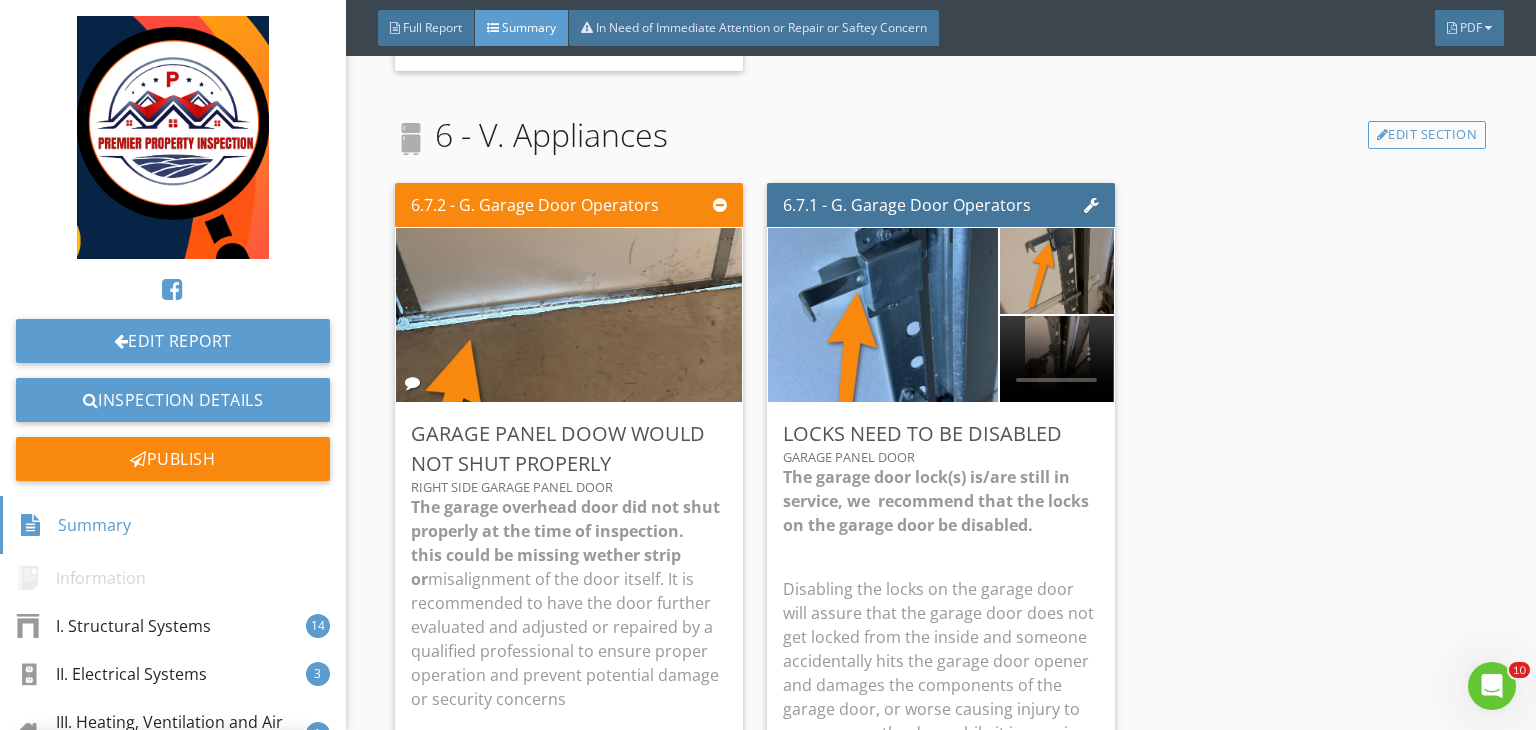 scroll, scrollTop: 39, scrollLeft: 0, axis: vertical 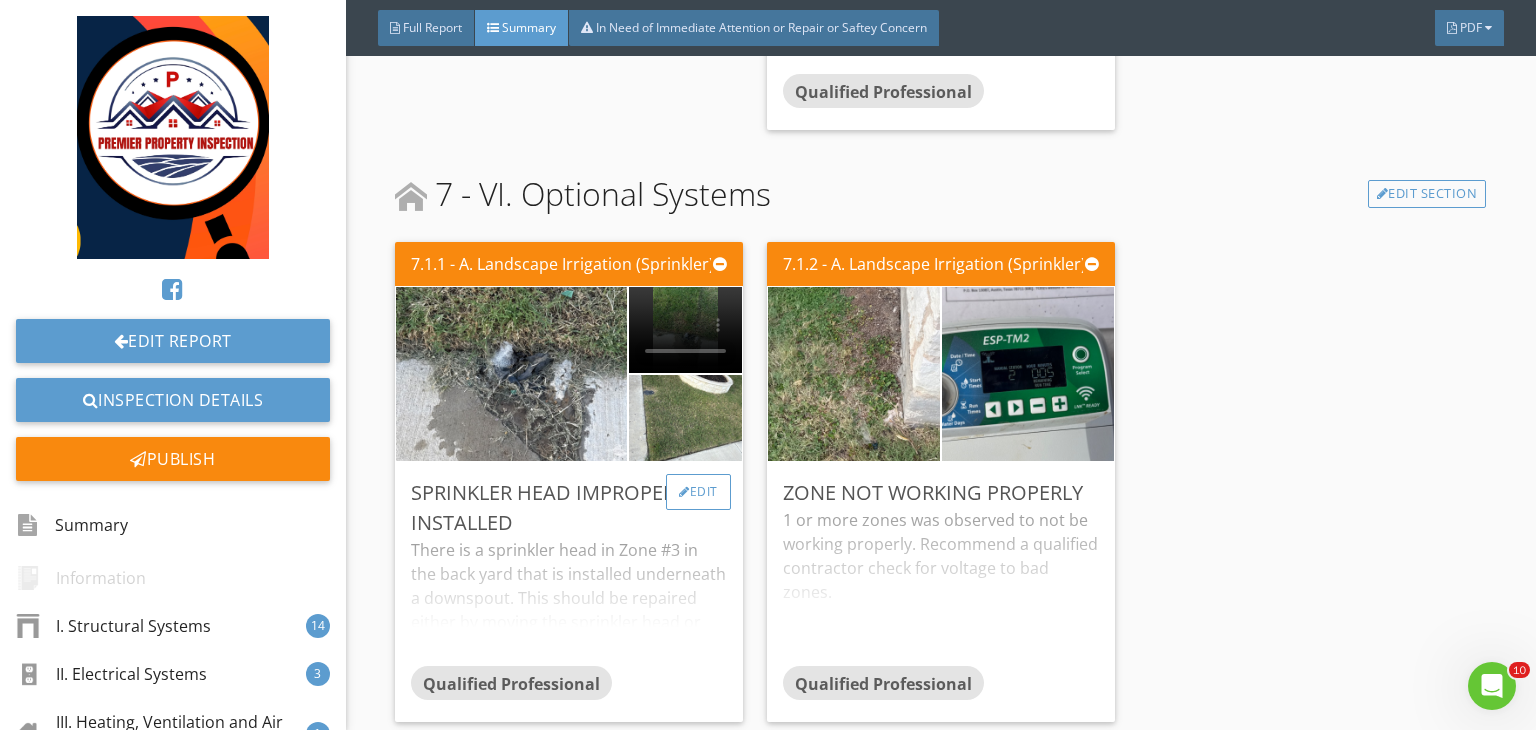 click on "Edit" at bounding box center [698, 492] 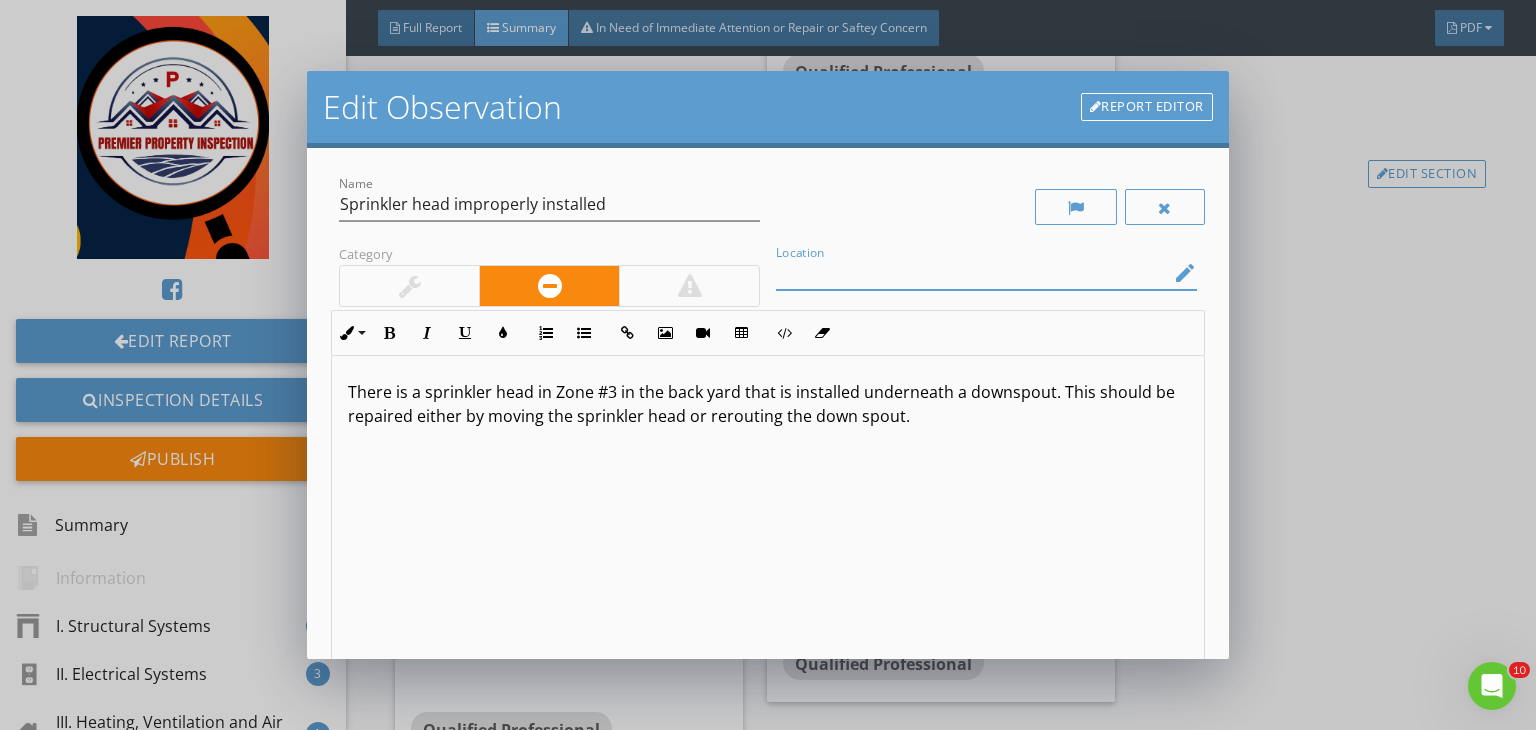 click at bounding box center (972, 273) 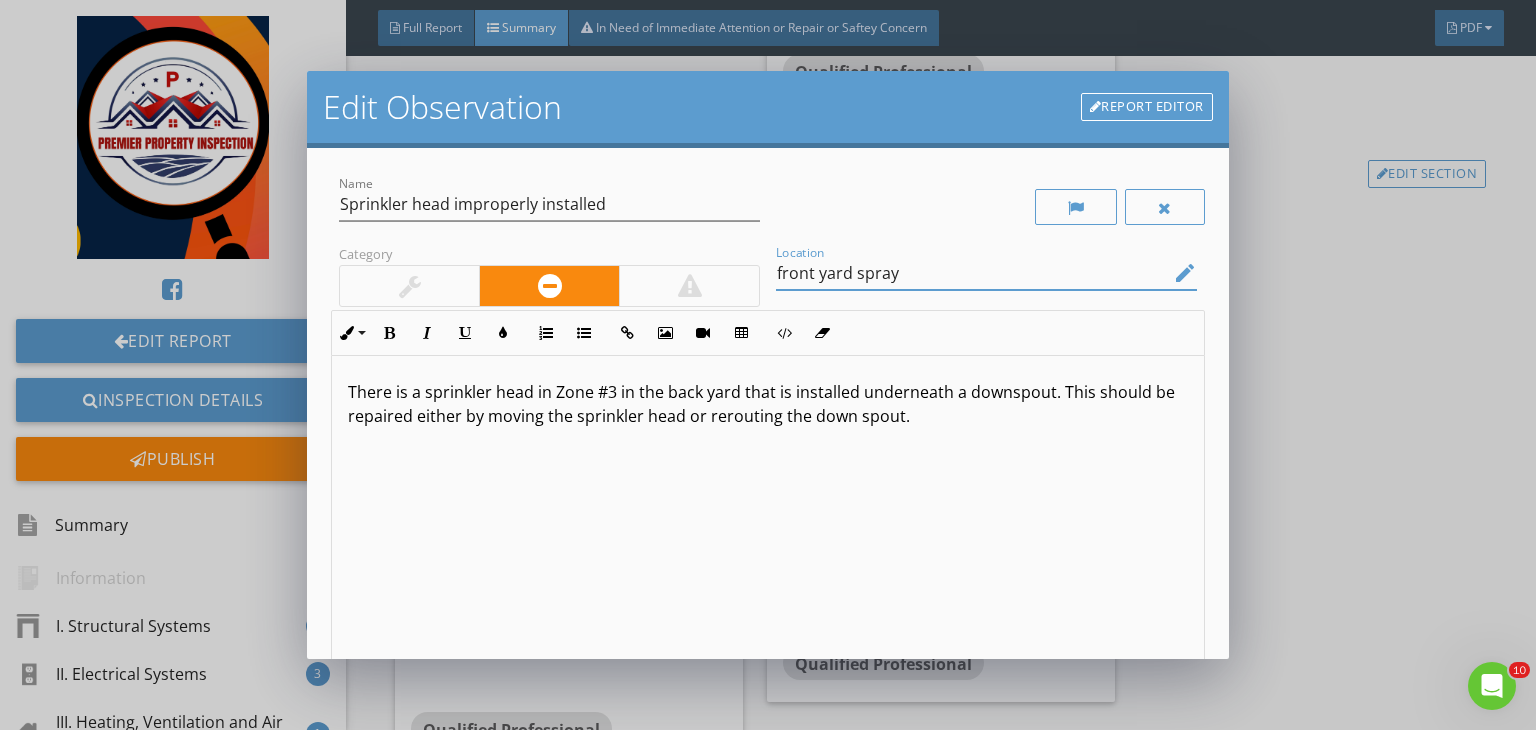 type on "front yard spray" 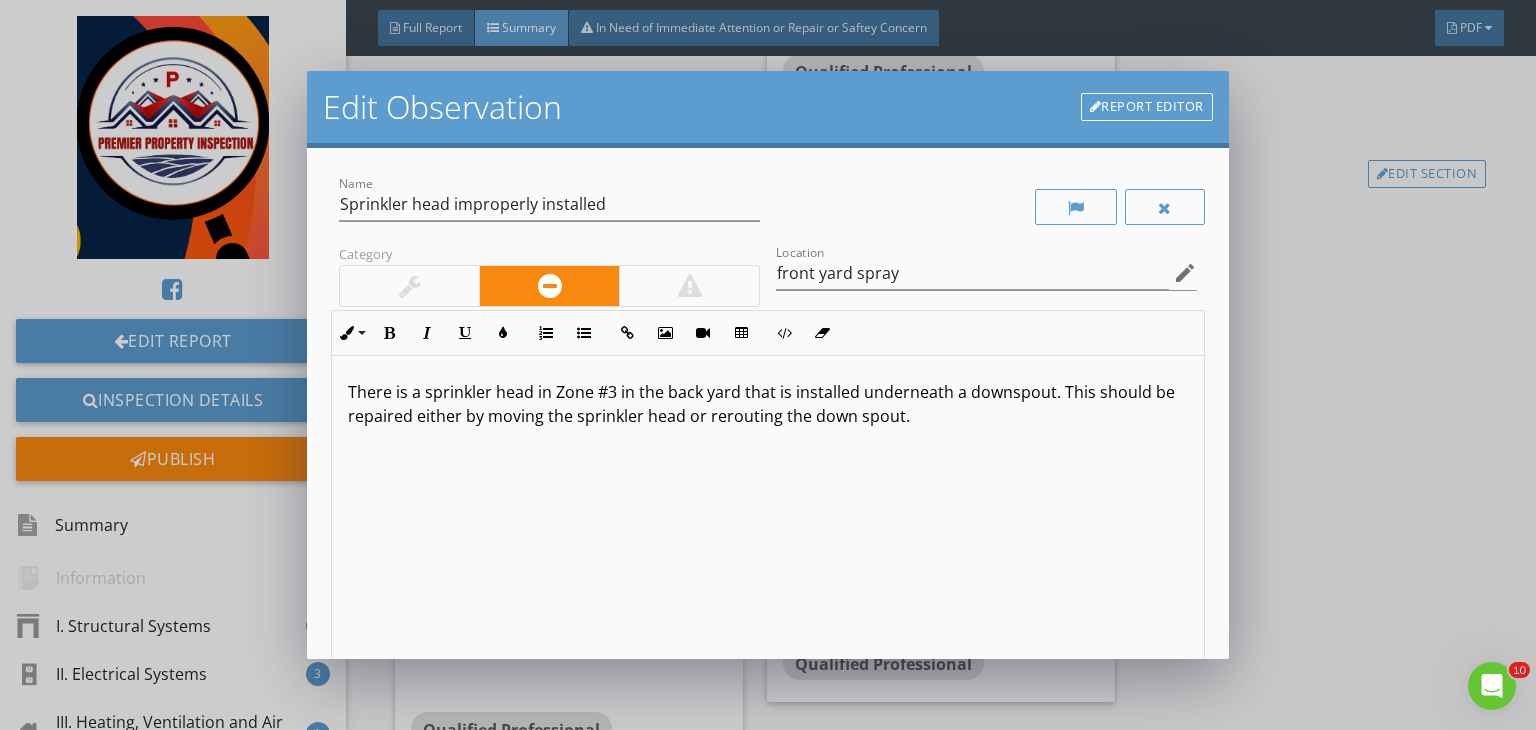 click on "There is a sprinkler head in Zone #3 in the back yard that is installed underneath a downspout. This should be repaired either by moving the sprinkler head or rerouting the down spout." at bounding box center (768, 404) 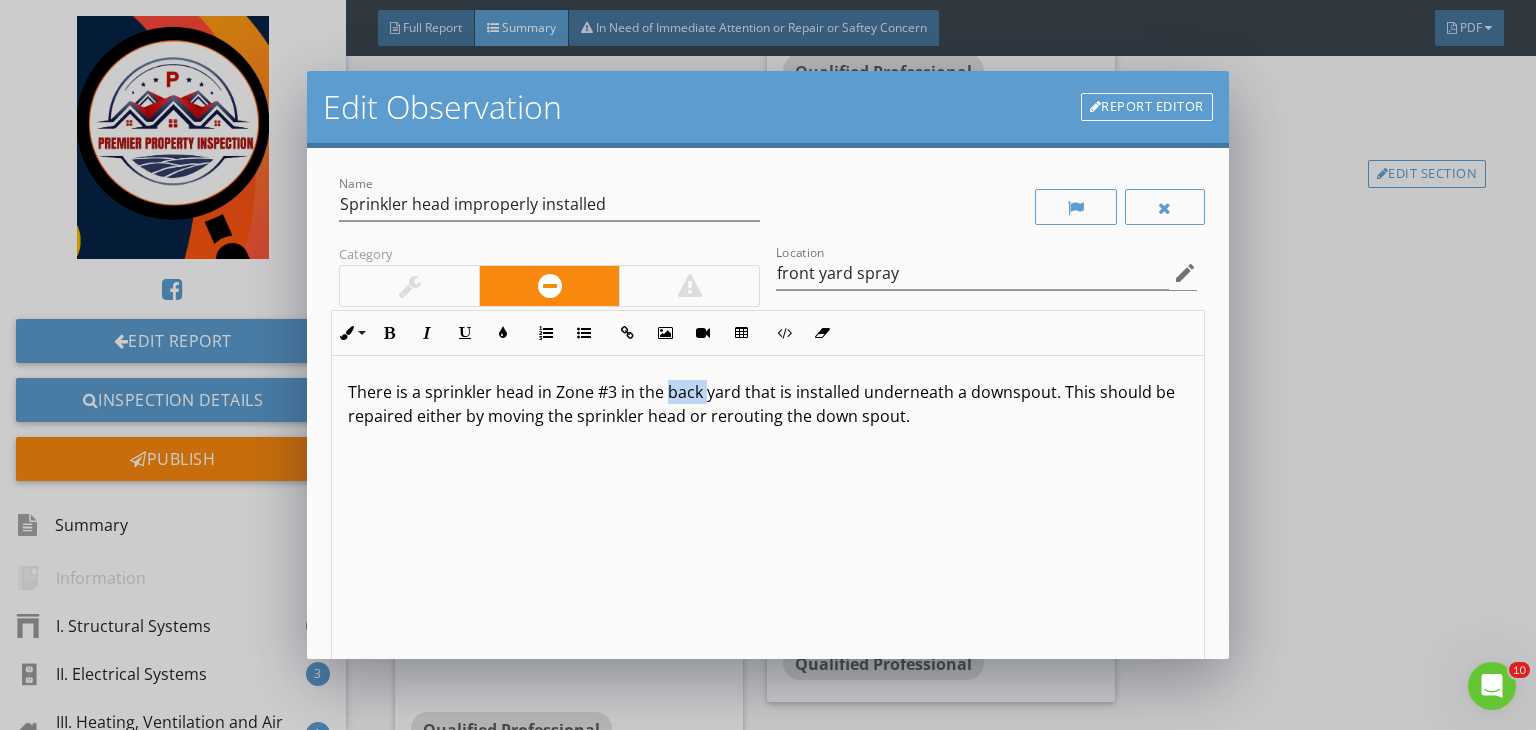 click on "There is a sprinkler head in Zone #3 in the back yard that is installed underneath a downspout. This should be repaired either by moving the sprinkler head or rerouting the down spout." at bounding box center [768, 404] 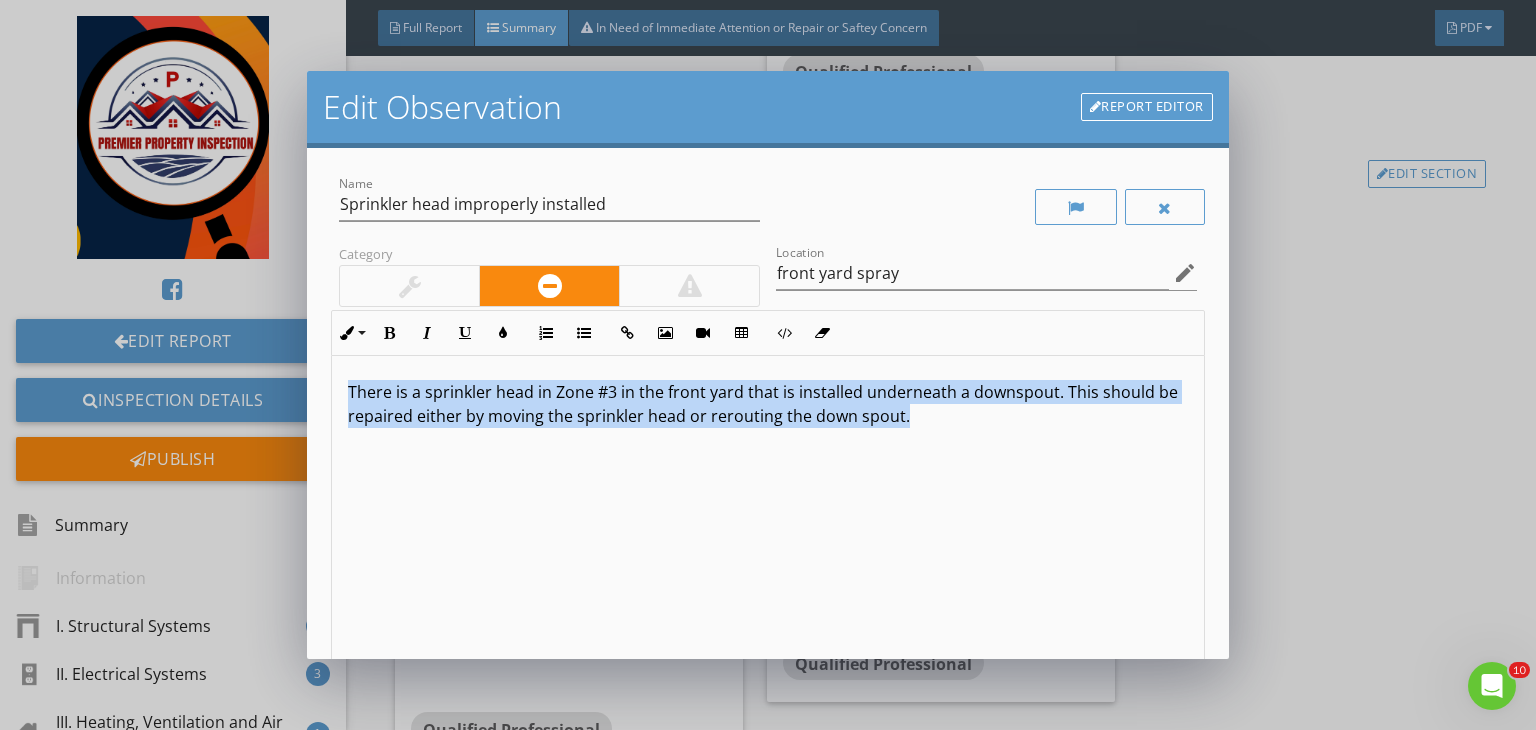 drag, startPoint x: 936, startPoint y: 433, endPoint x: 222, endPoint y: 367, distance: 717.04395 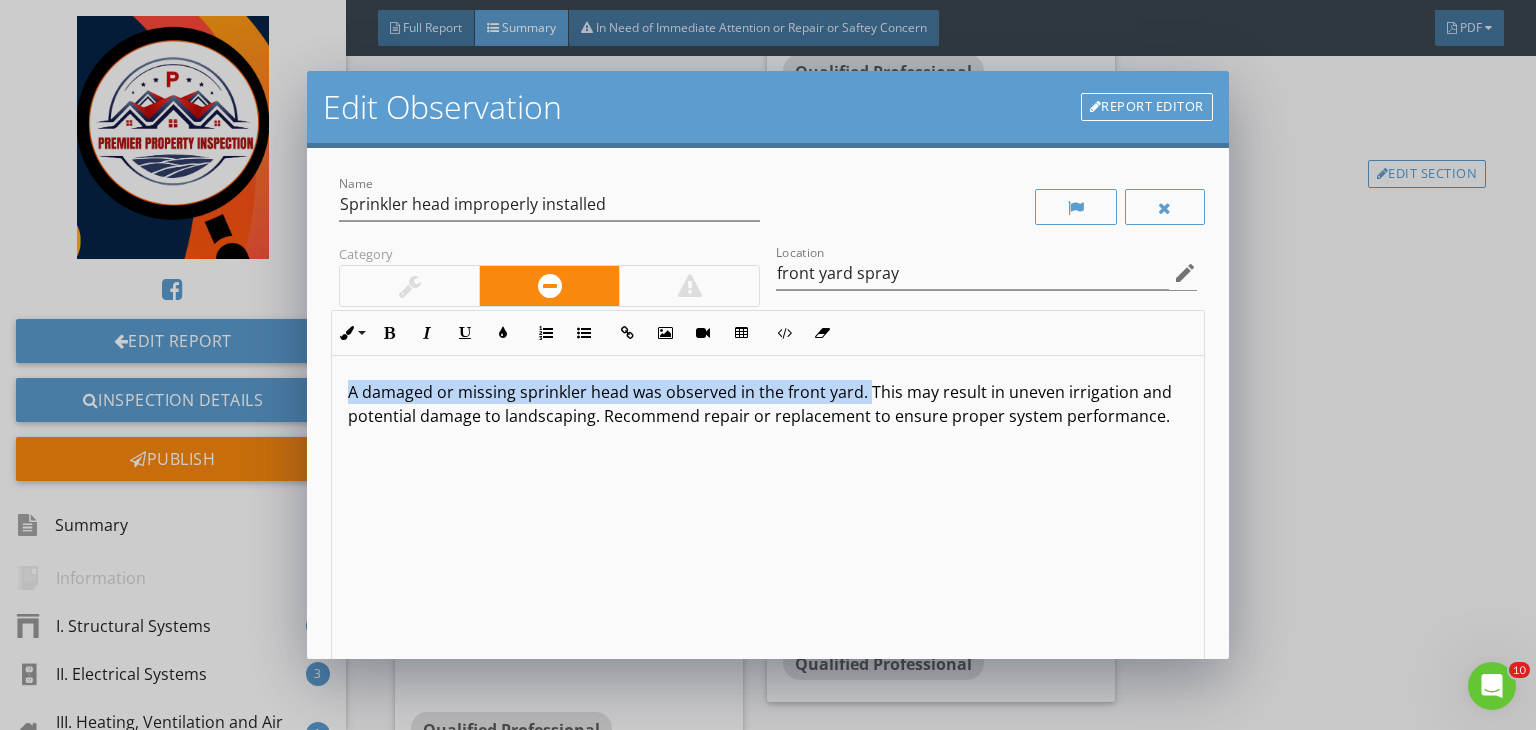 drag, startPoint x: 865, startPoint y: 397, endPoint x: 284, endPoint y: 317, distance: 586.4819 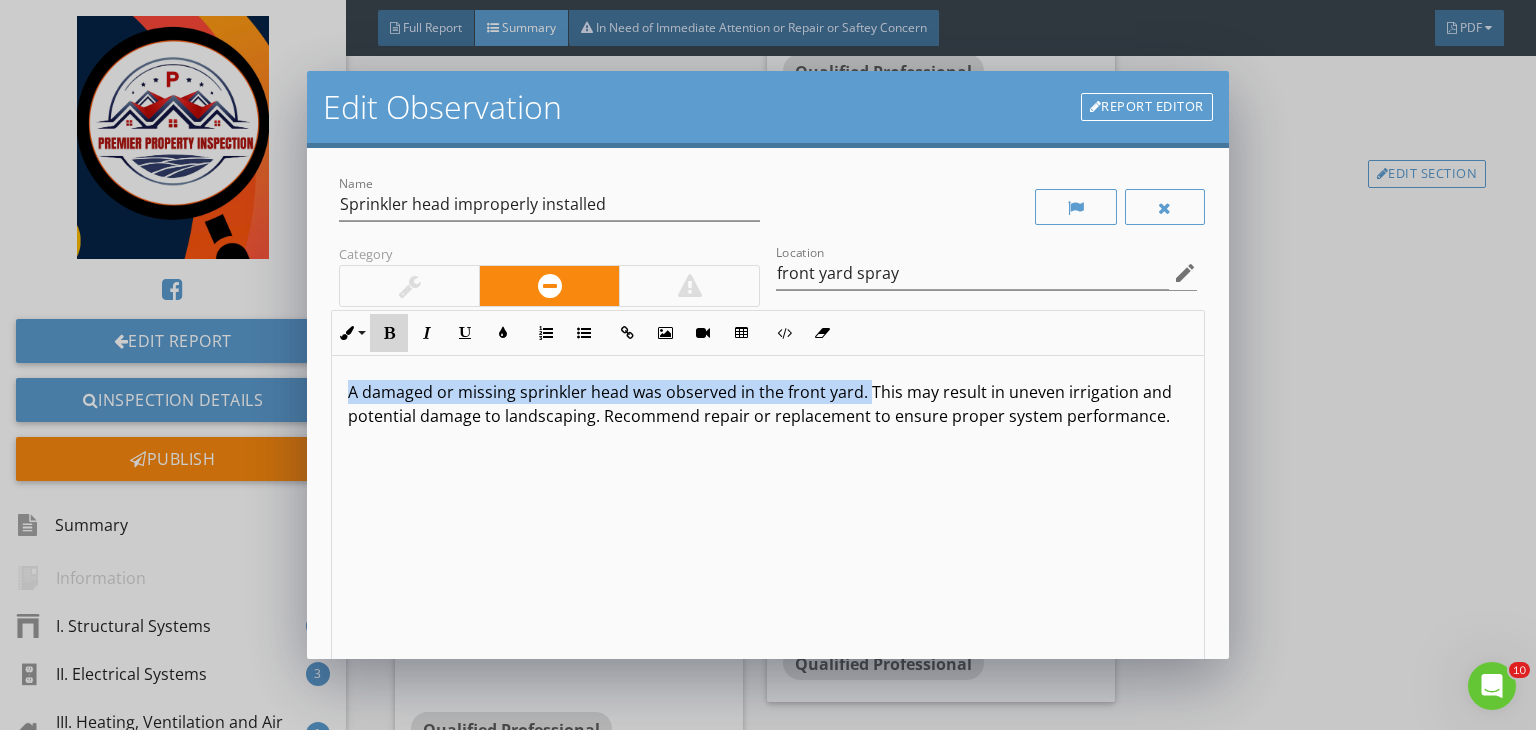 click at bounding box center [389, 333] 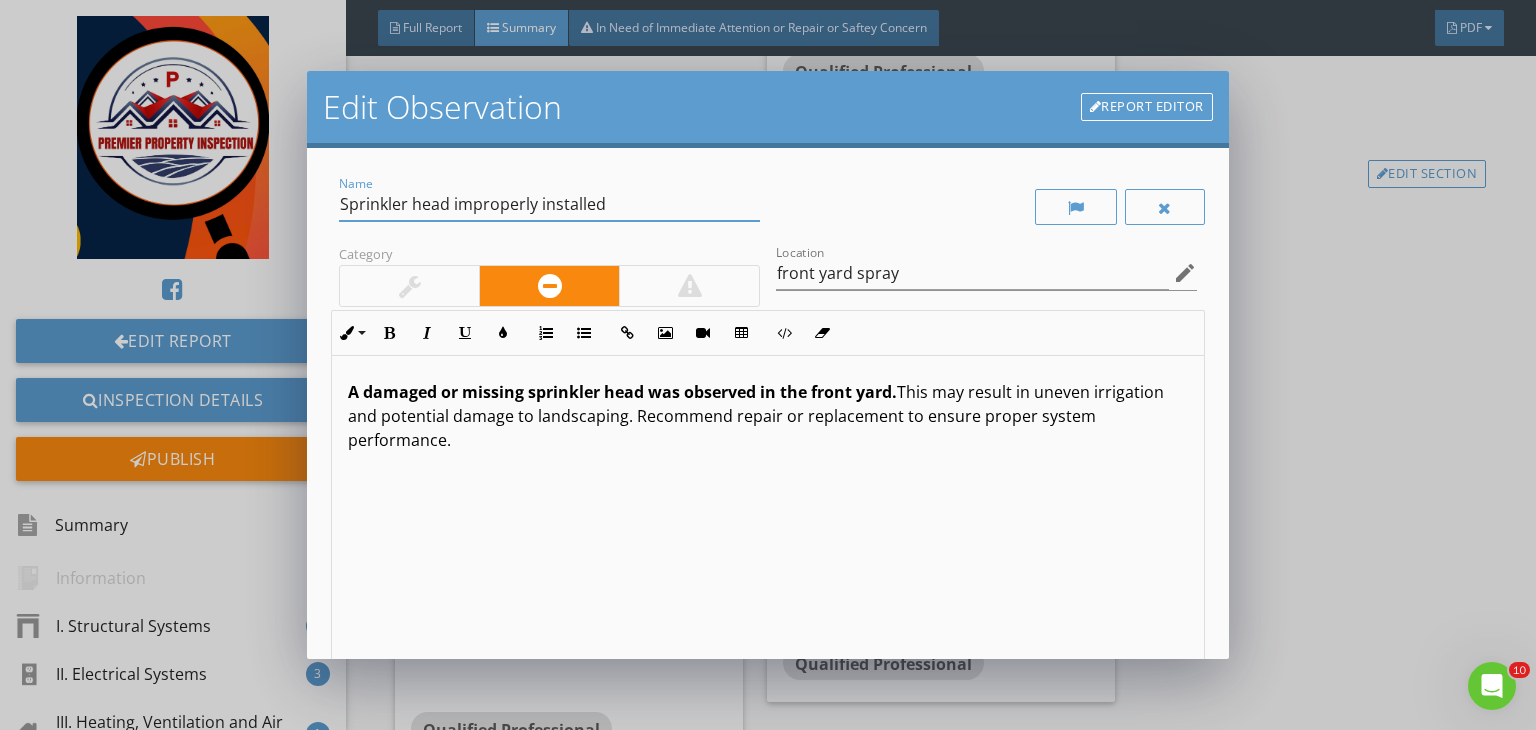 click on "Sprinkler head improperly installed" at bounding box center (549, 204) 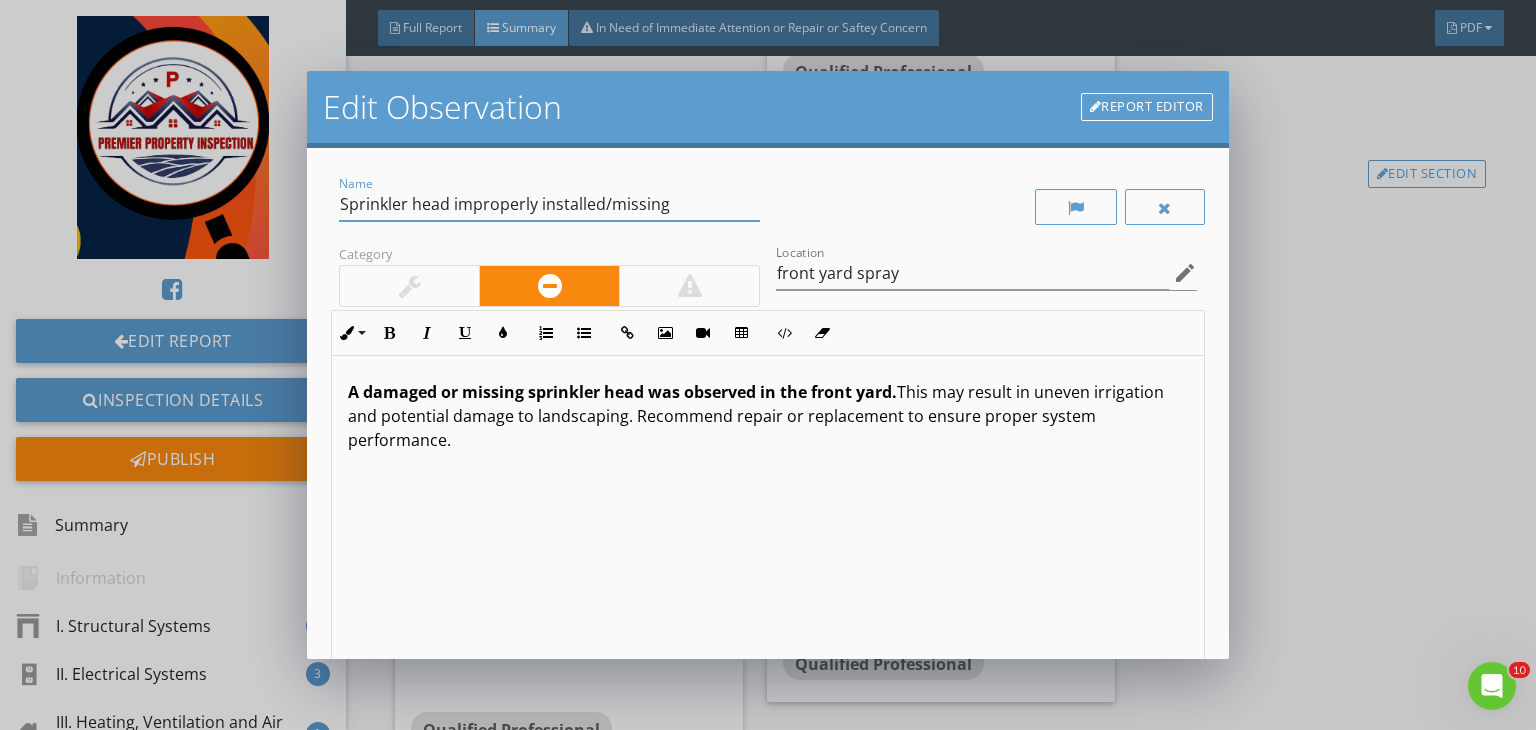 scroll, scrollTop: 0, scrollLeft: 0, axis: both 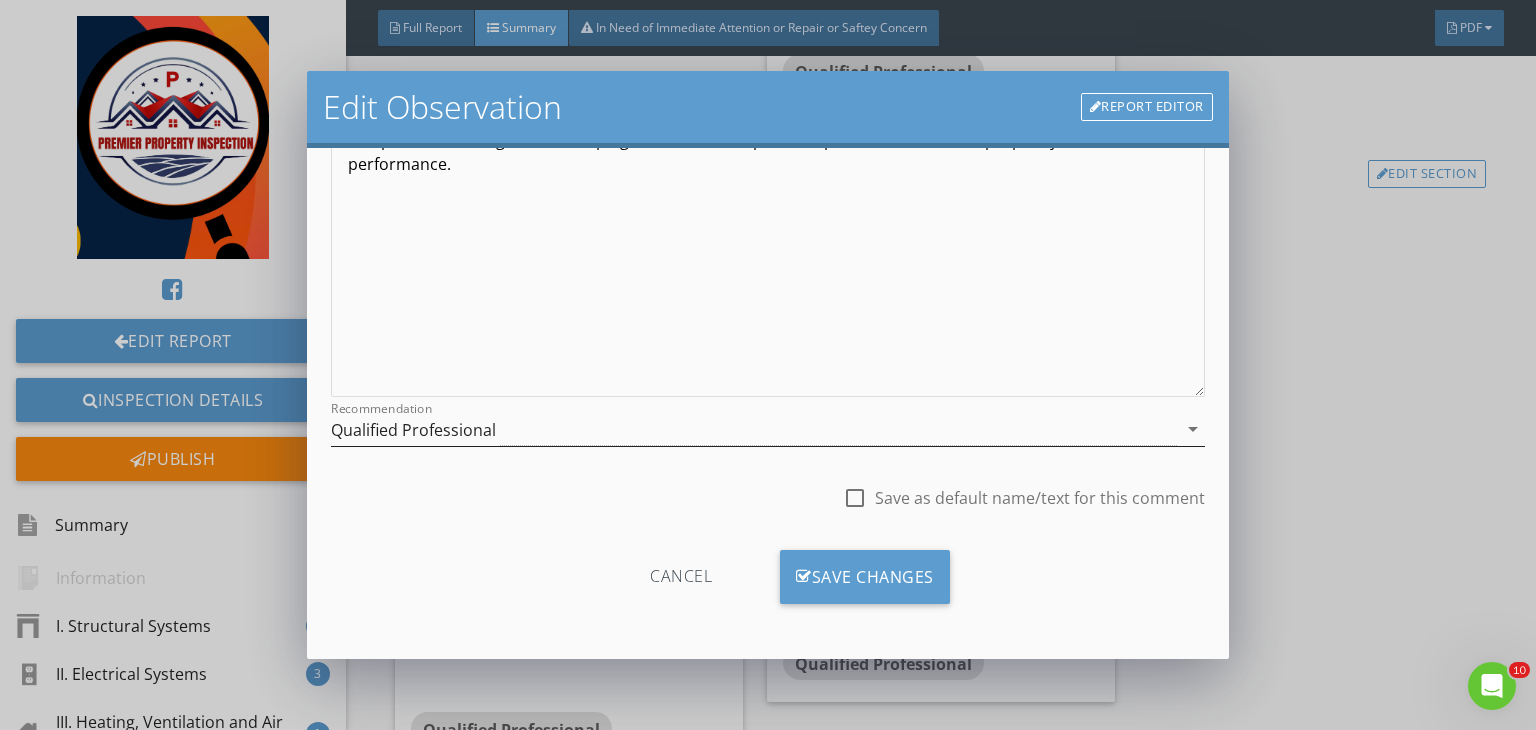 type on "Sprinkler head improperly installed/missing" 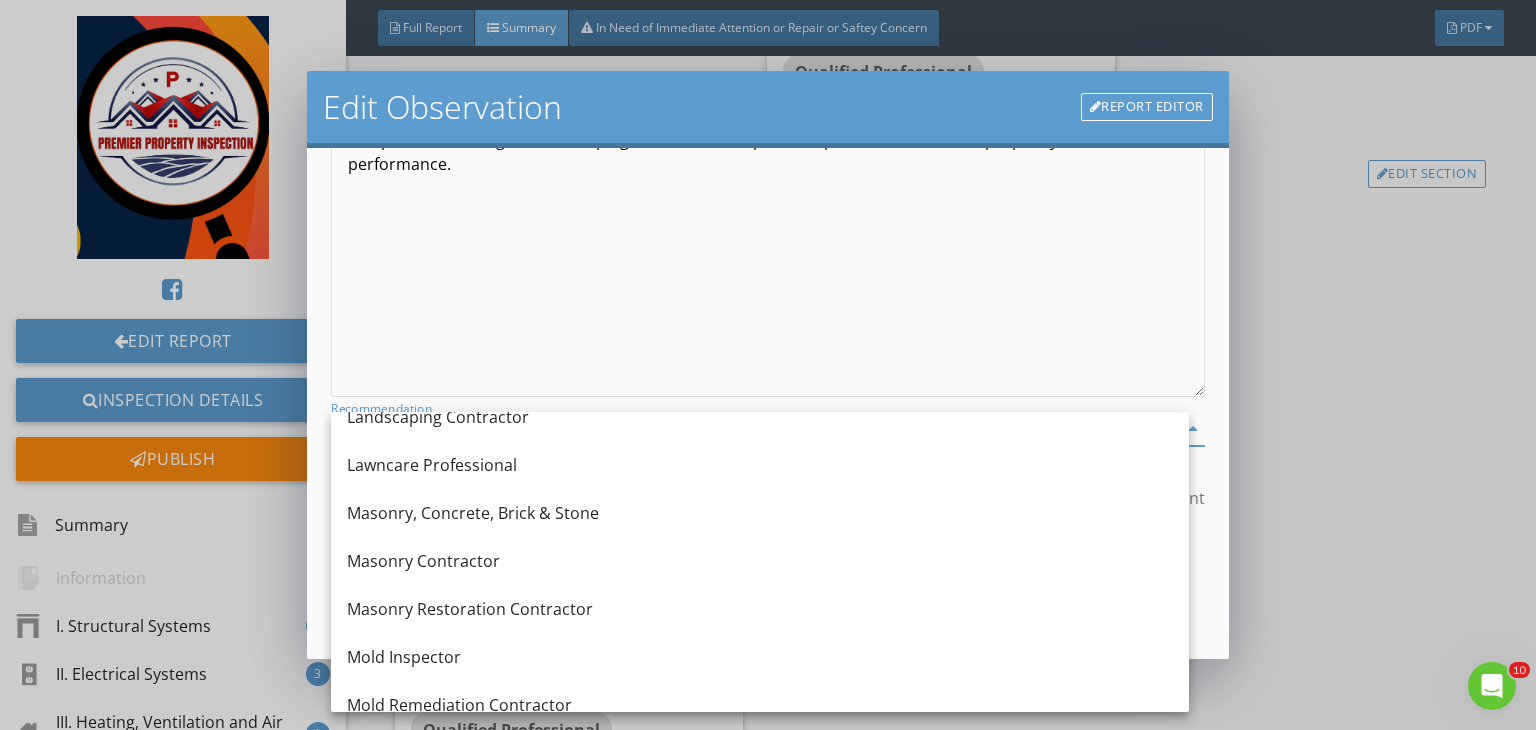scroll, scrollTop: 1566, scrollLeft: 0, axis: vertical 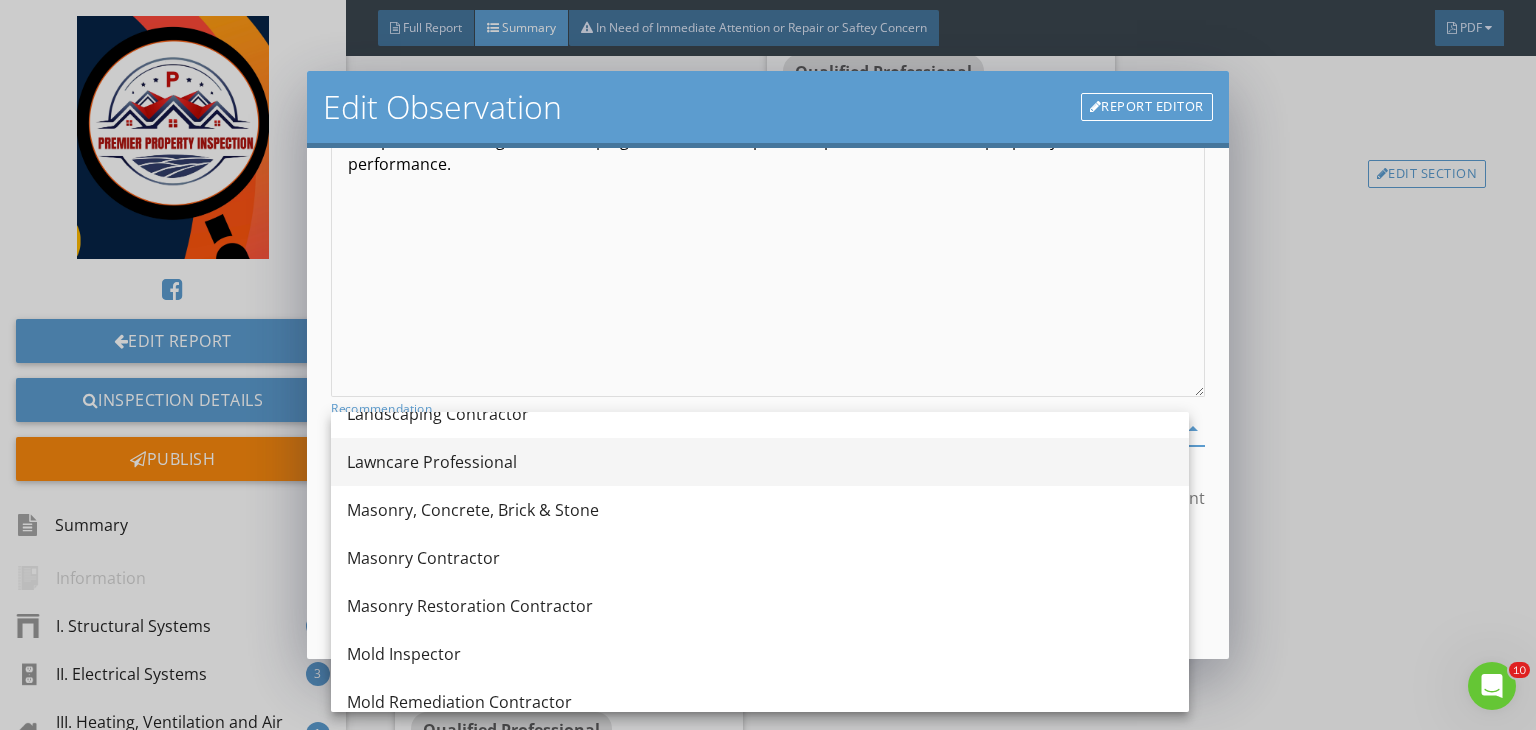 click on "Lawncare Professional" at bounding box center (760, 462) 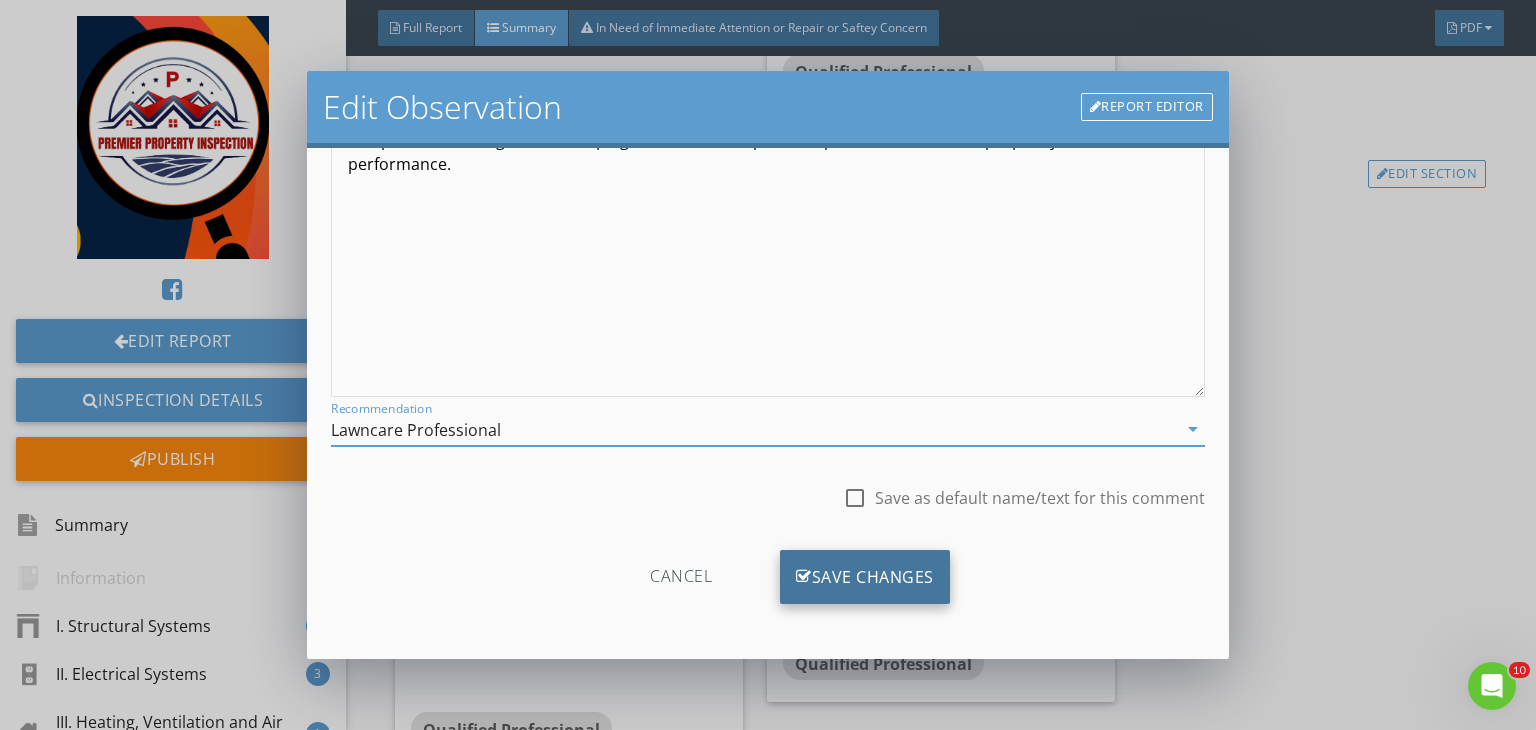 click on "Save Changes" at bounding box center [865, 577] 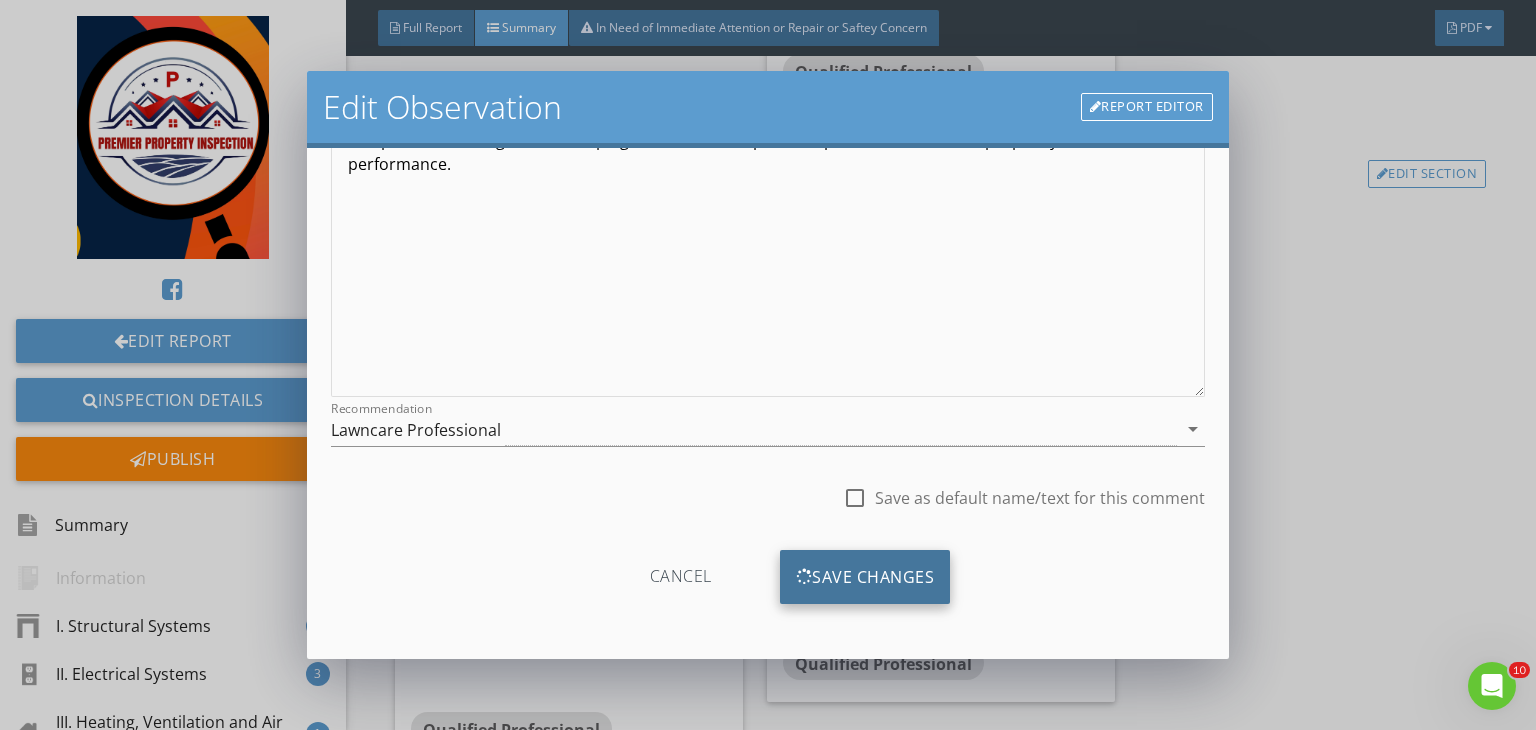 scroll, scrollTop: 39, scrollLeft: 0, axis: vertical 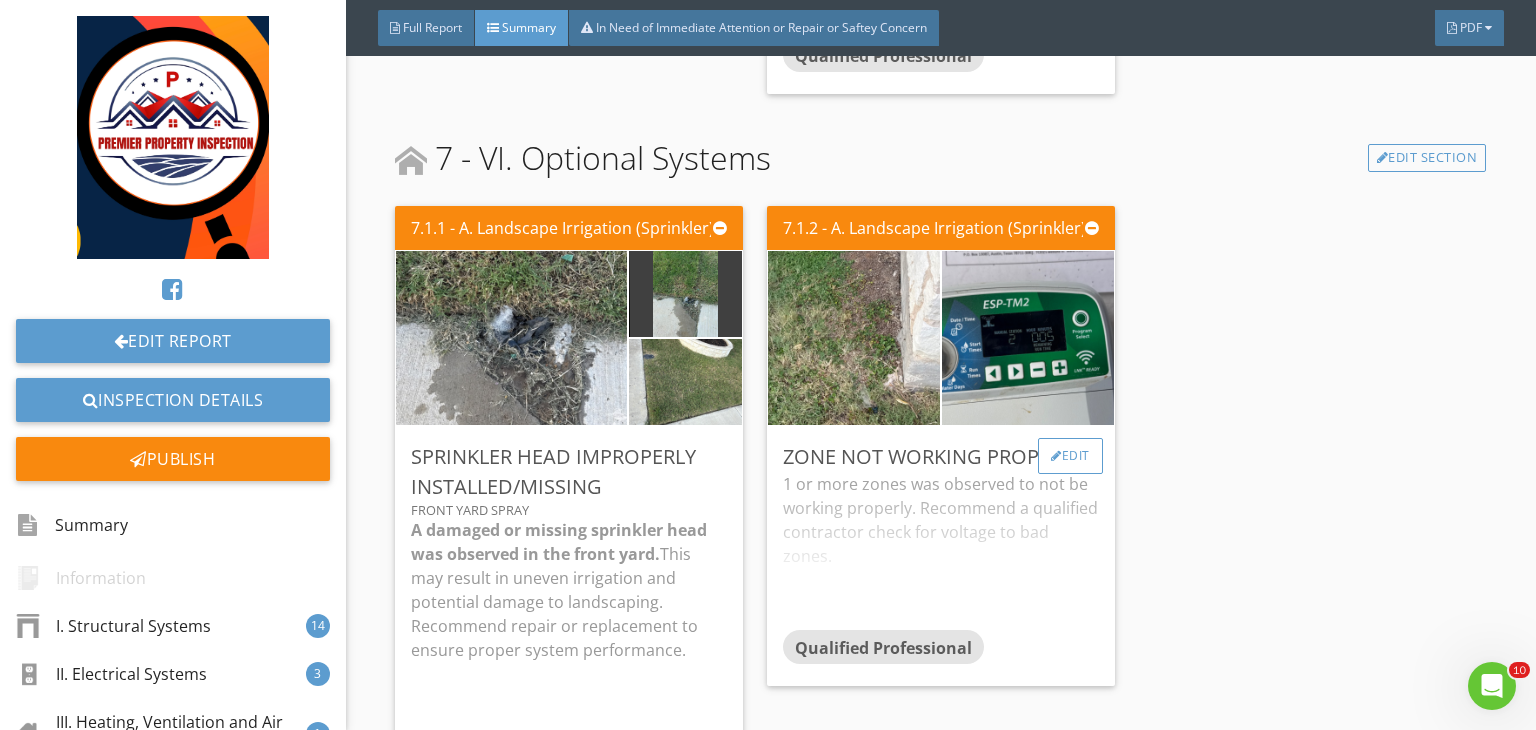 click on "Edit" at bounding box center [1070, 456] 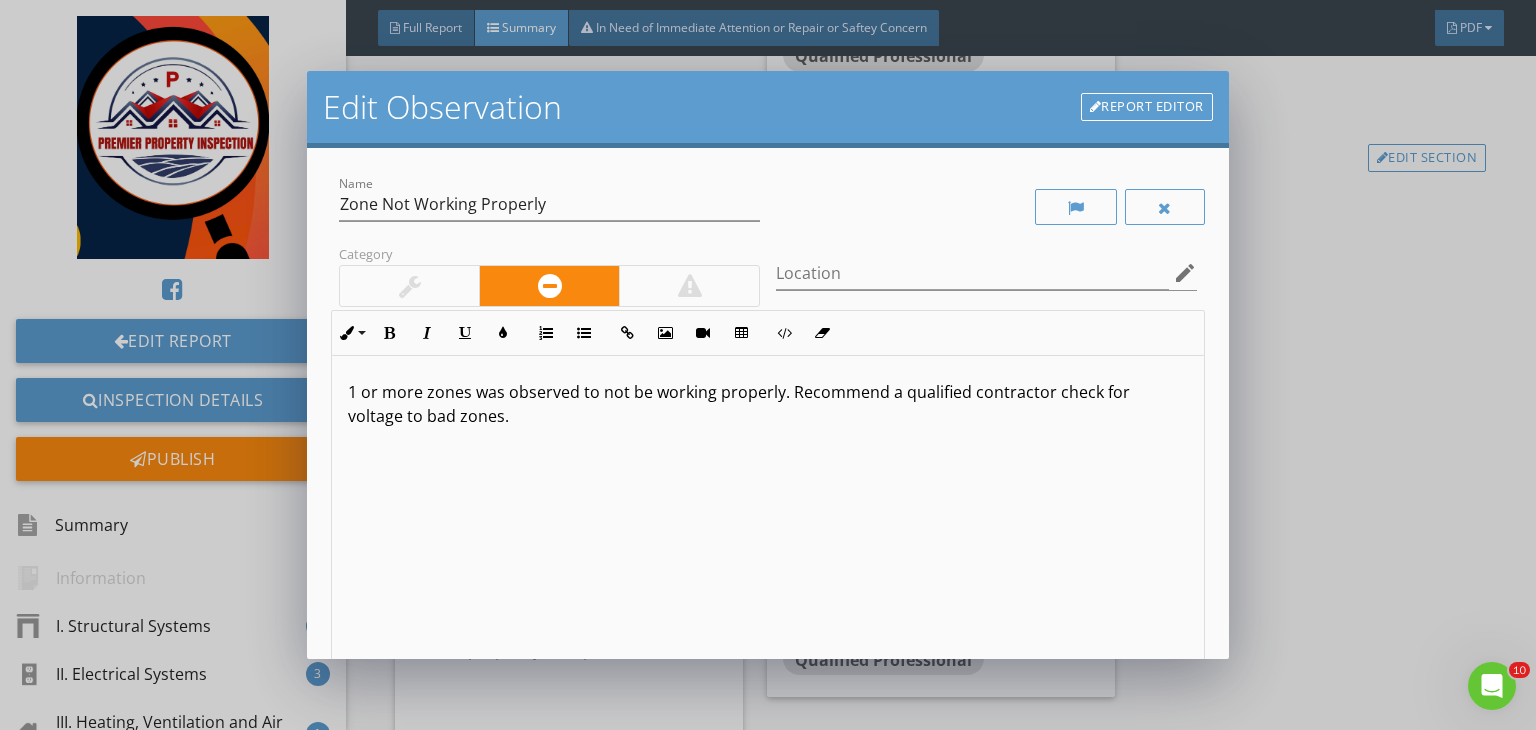 drag, startPoint x: 556, startPoint y: 425, endPoint x: 313, endPoint y: 376, distance: 247.8911 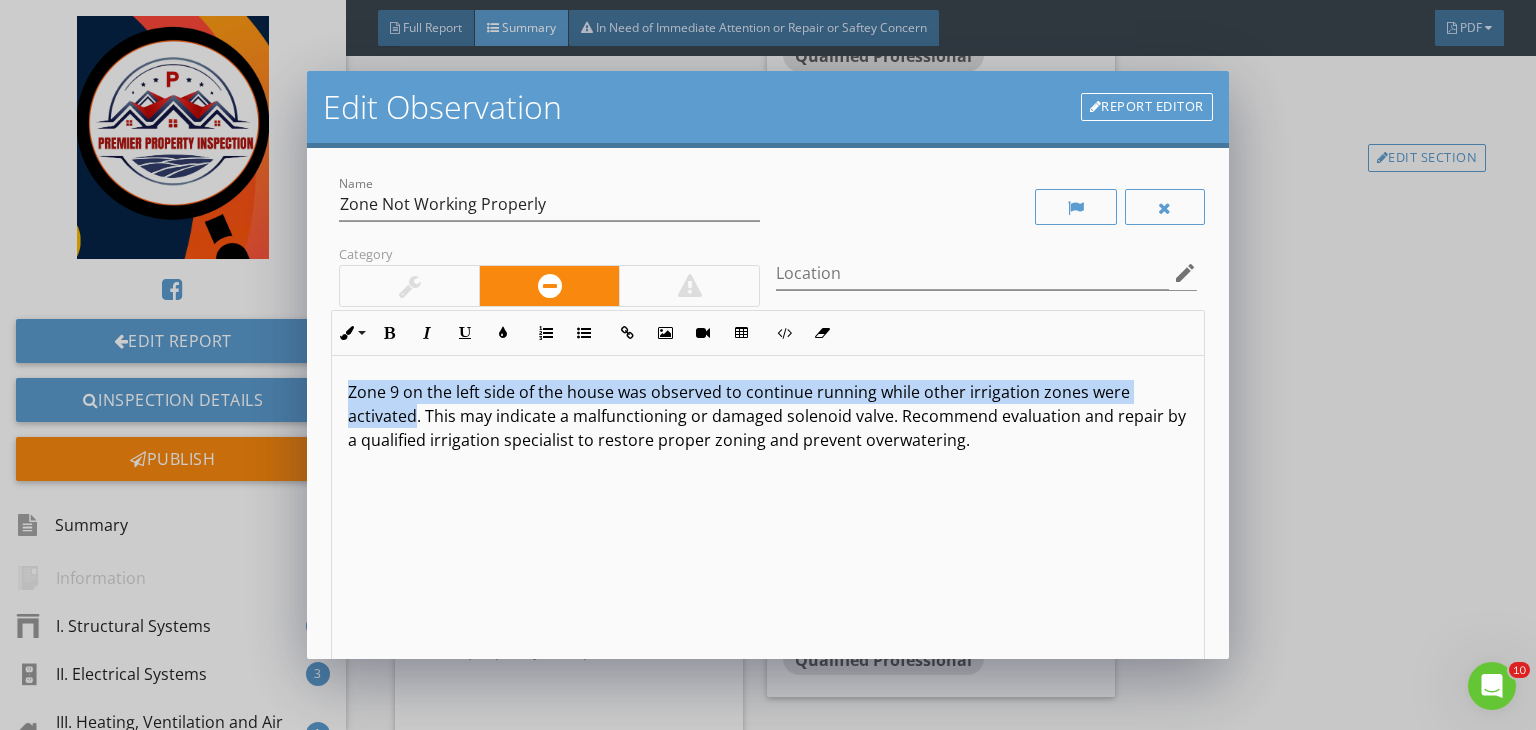 drag, startPoint x: 415, startPoint y: 409, endPoint x: 345, endPoint y: 400, distance: 70.5762 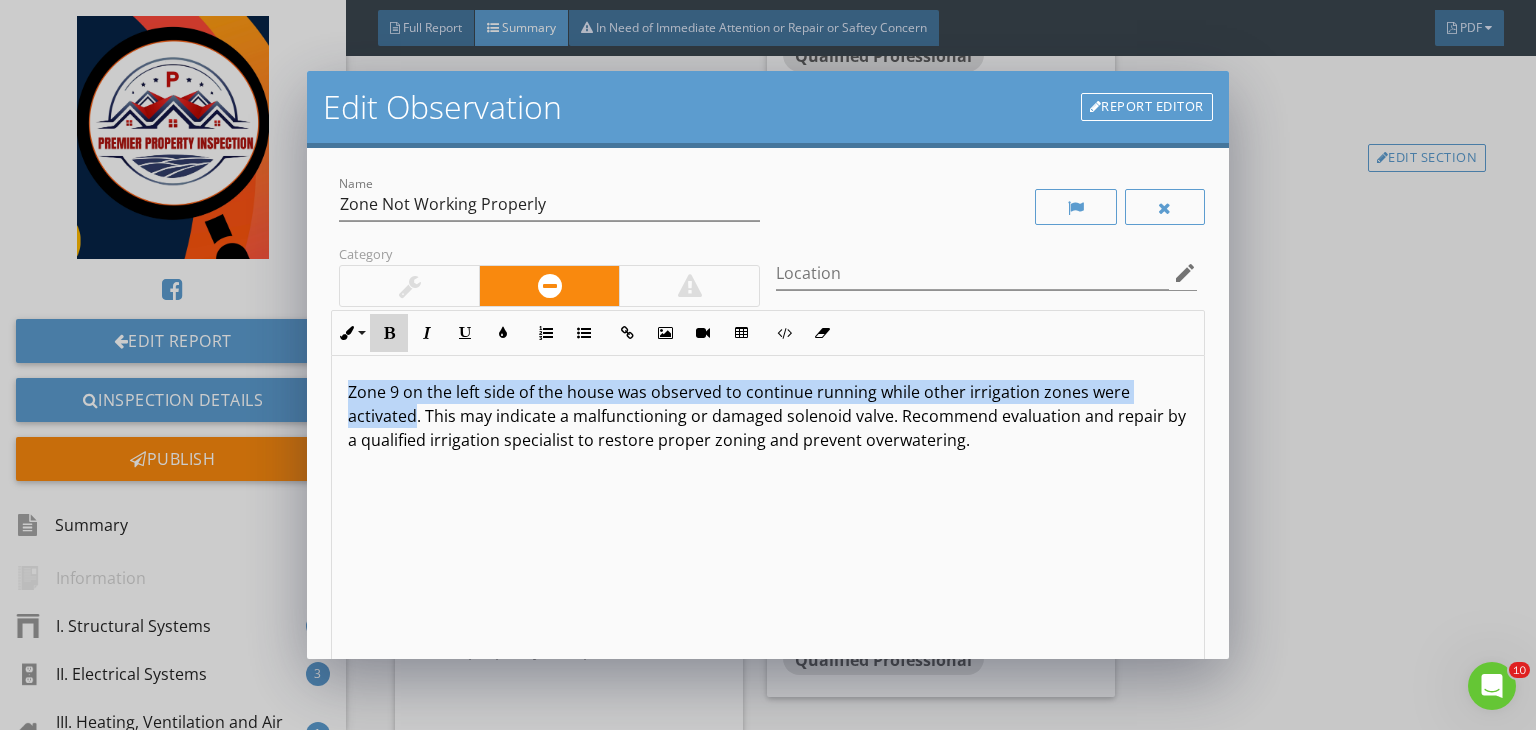 click at bounding box center (389, 333) 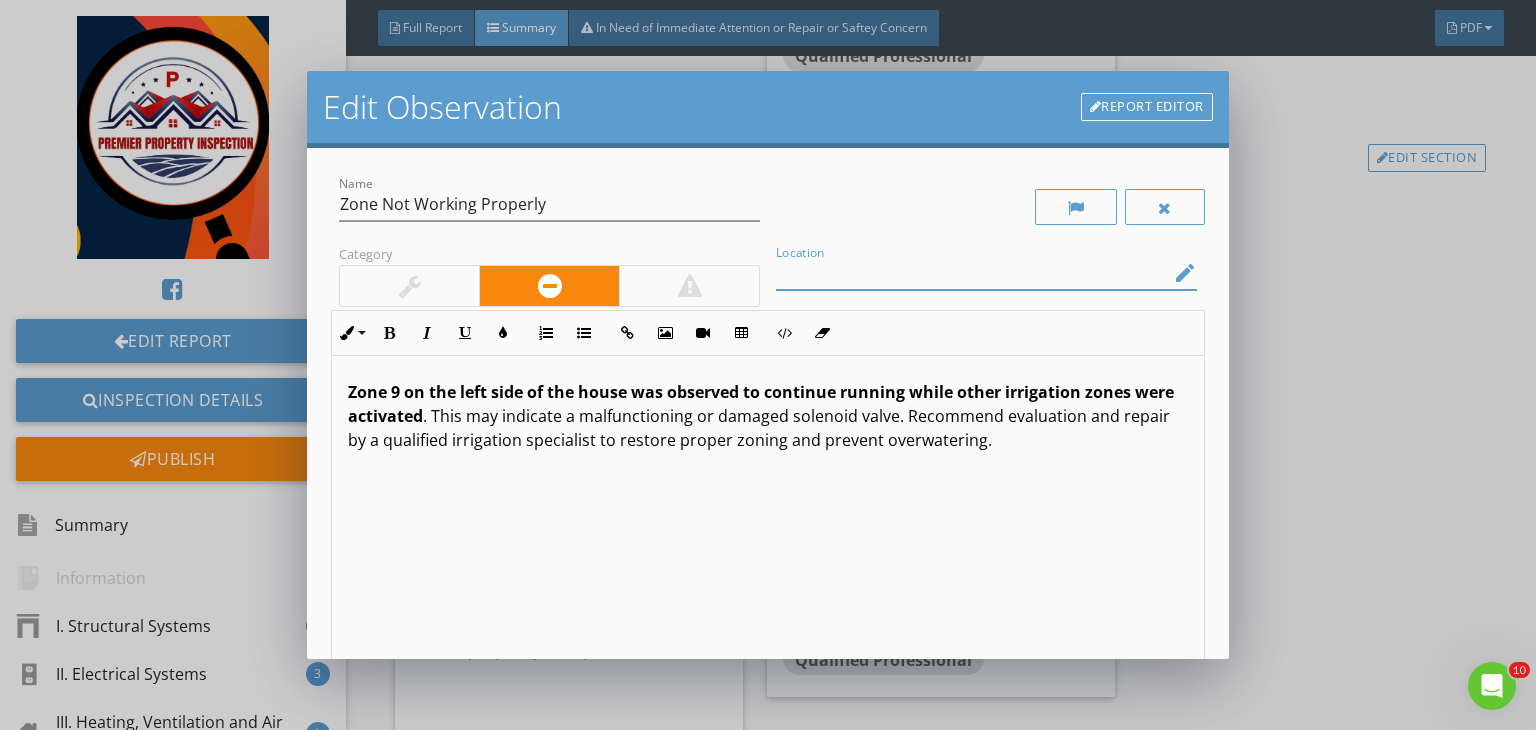 click at bounding box center [972, 273] 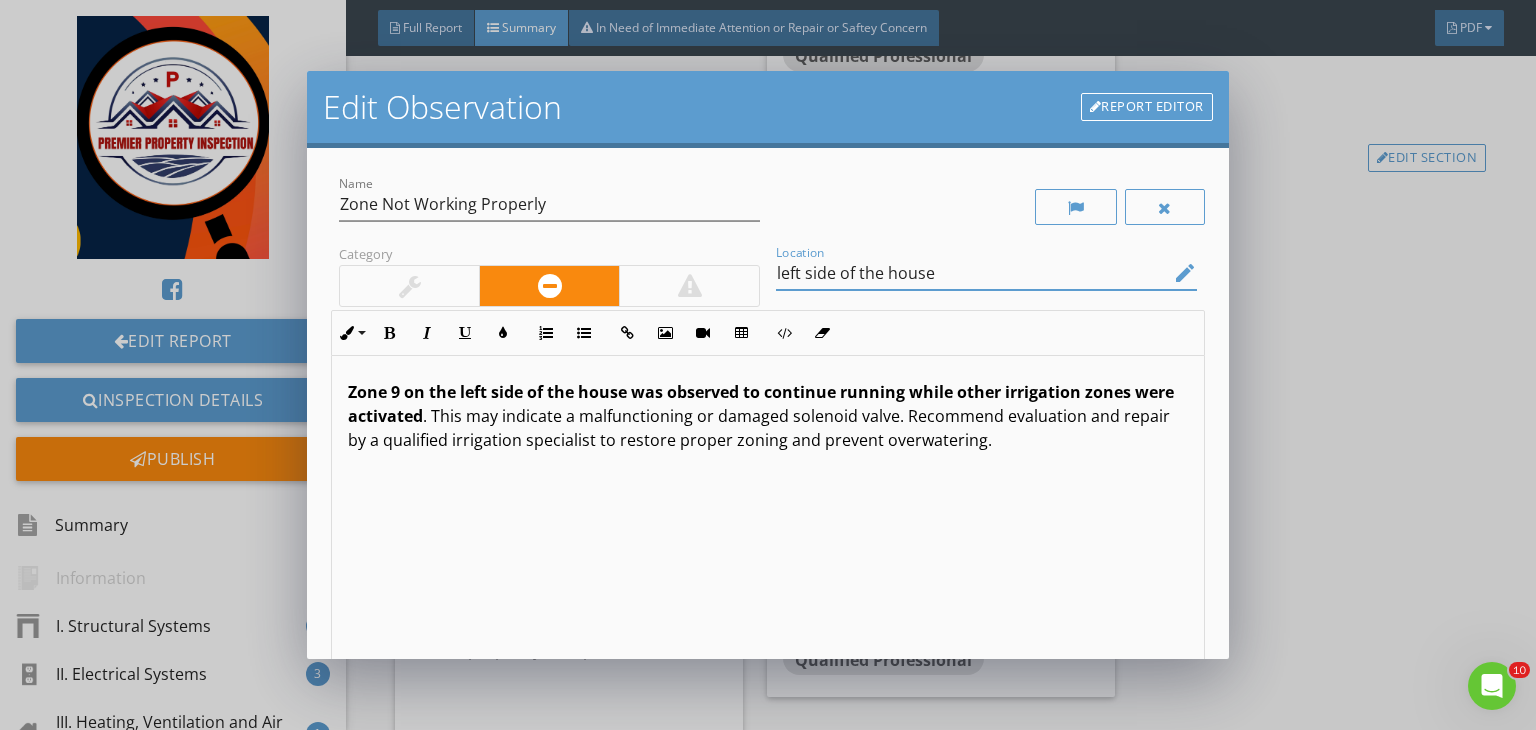 scroll, scrollTop: 0, scrollLeft: 0, axis: both 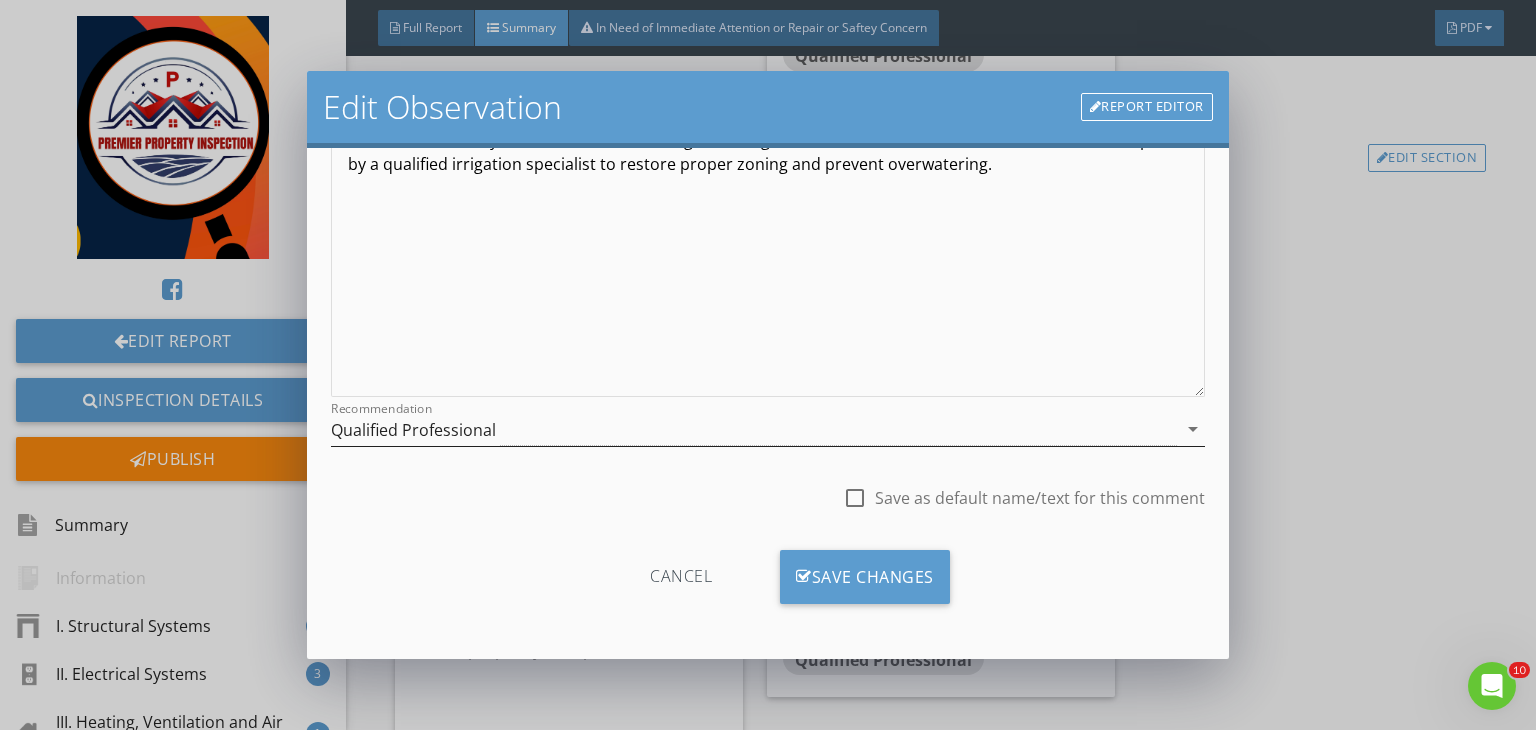 type on "left side of the house" 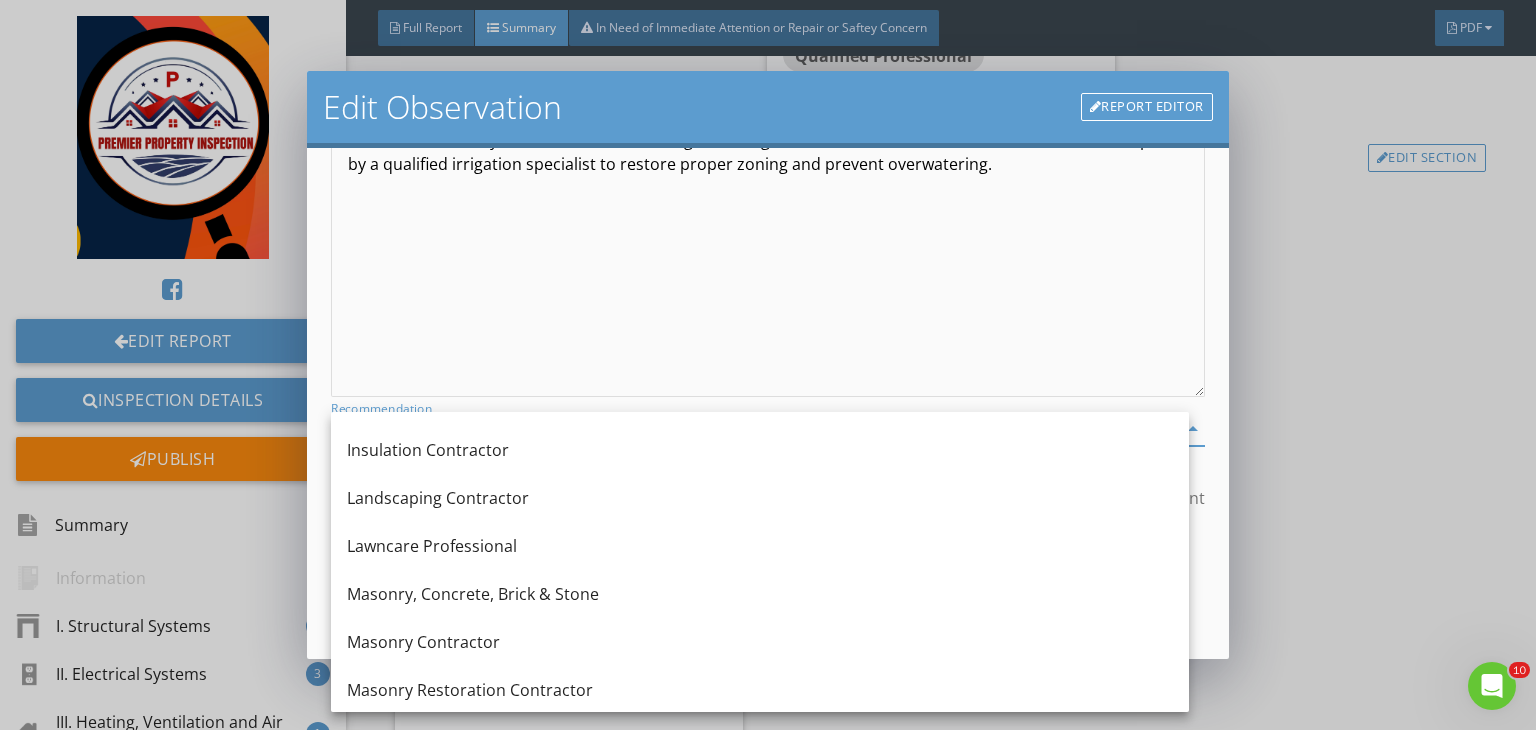 scroll, scrollTop: 1488, scrollLeft: 0, axis: vertical 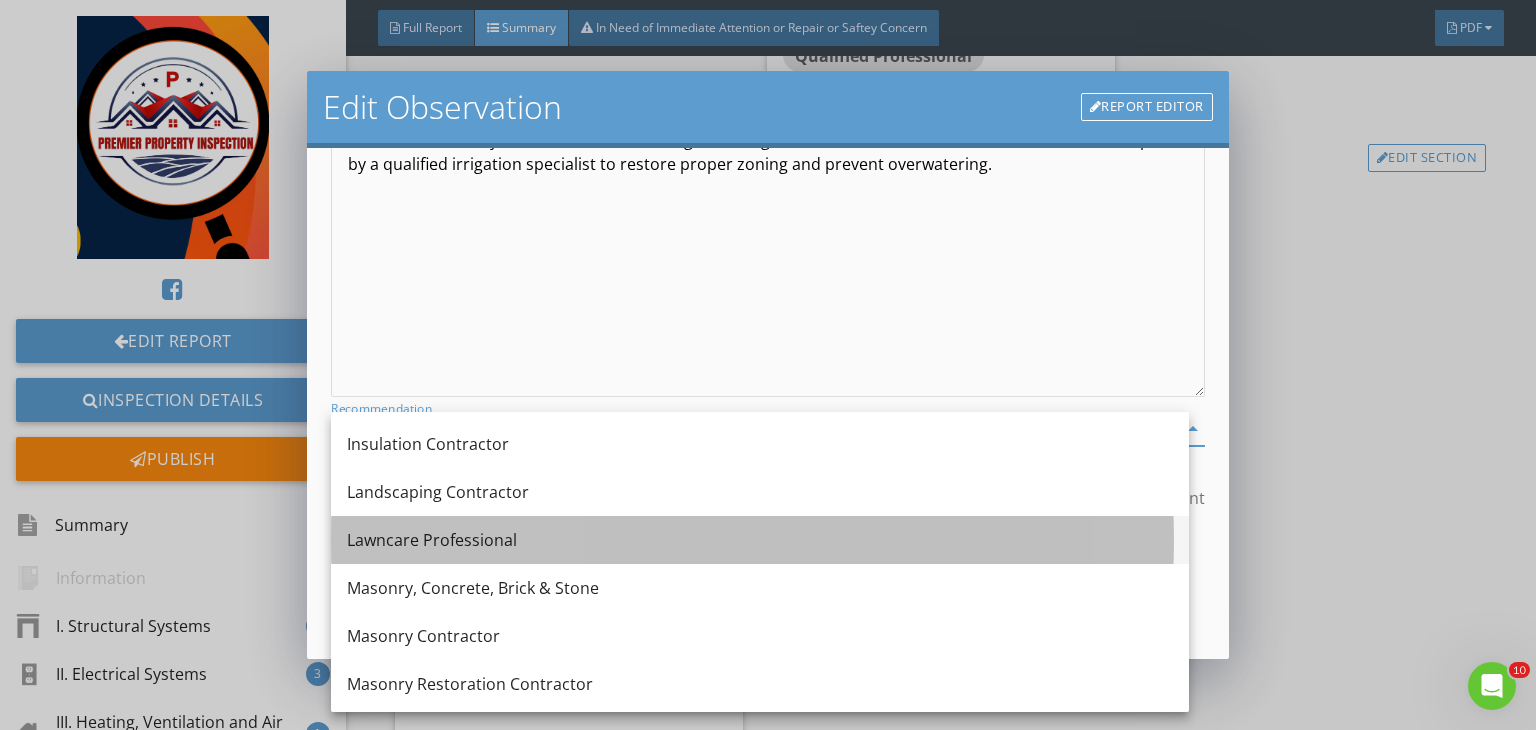 drag, startPoint x: 500, startPoint y: 601, endPoint x: 412, endPoint y: 550, distance: 101.71037 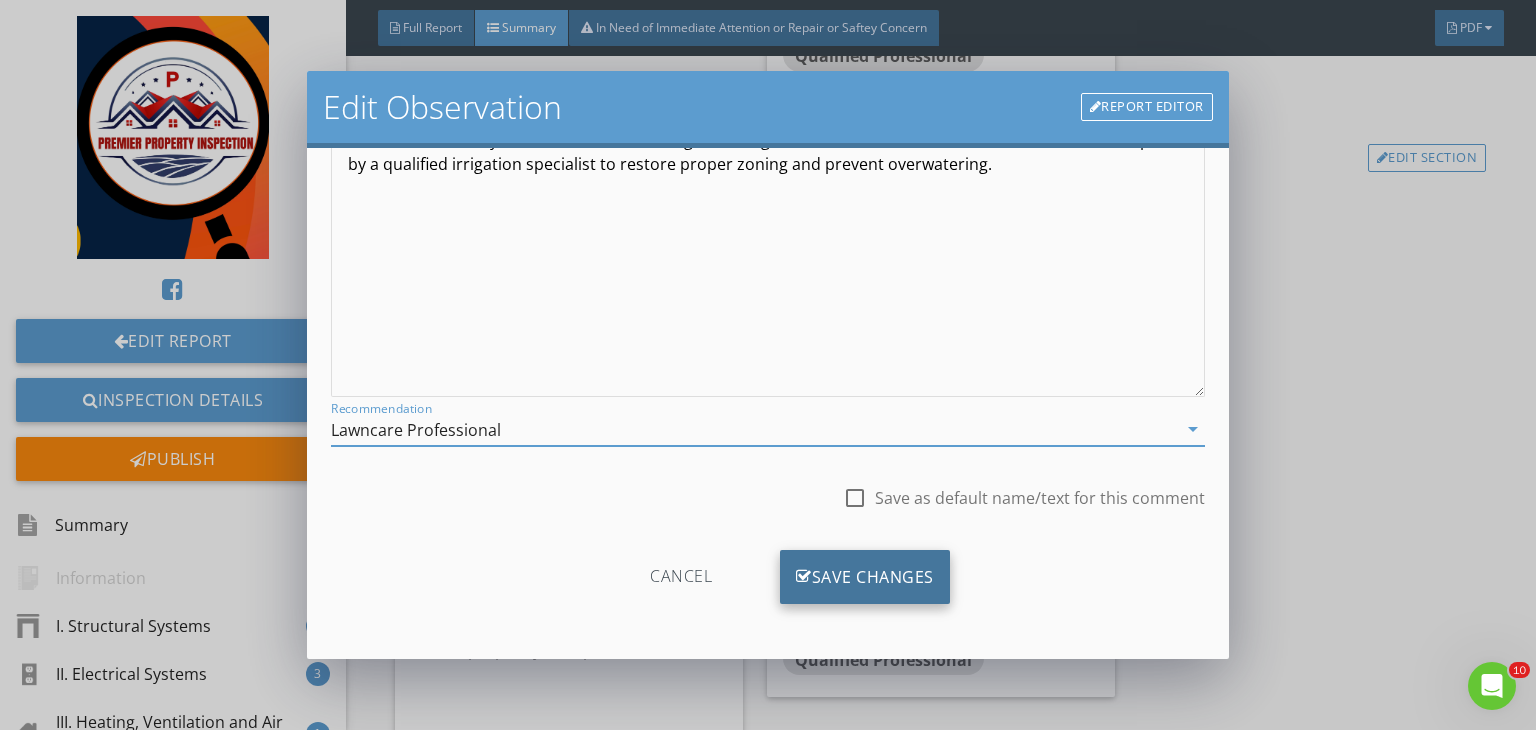 click on "Save Changes" at bounding box center (865, 577) 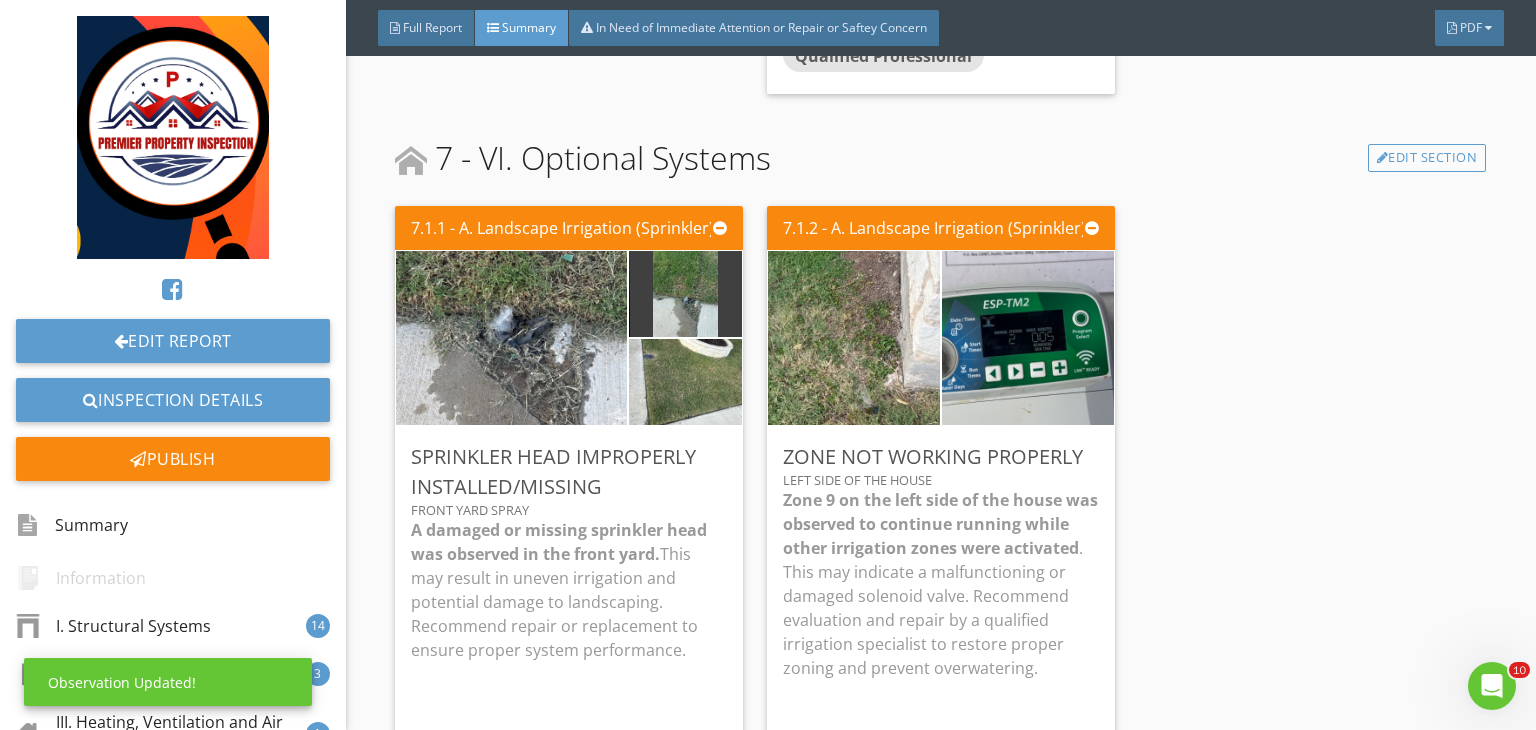 scroll, scrollTop: 39, scrollLeft: 0, axis: vertical 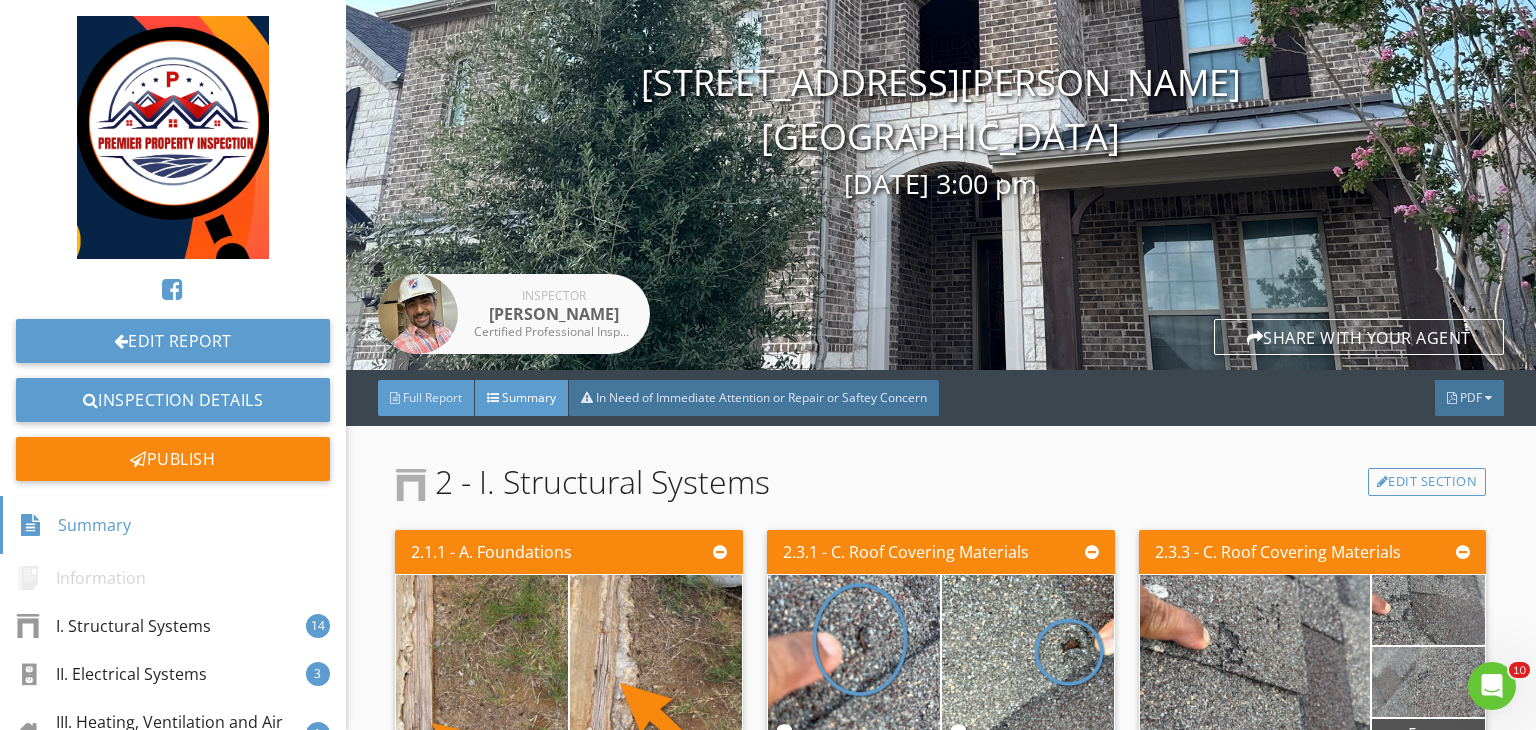 click on "Full Report" at bounding box center (432, 397) 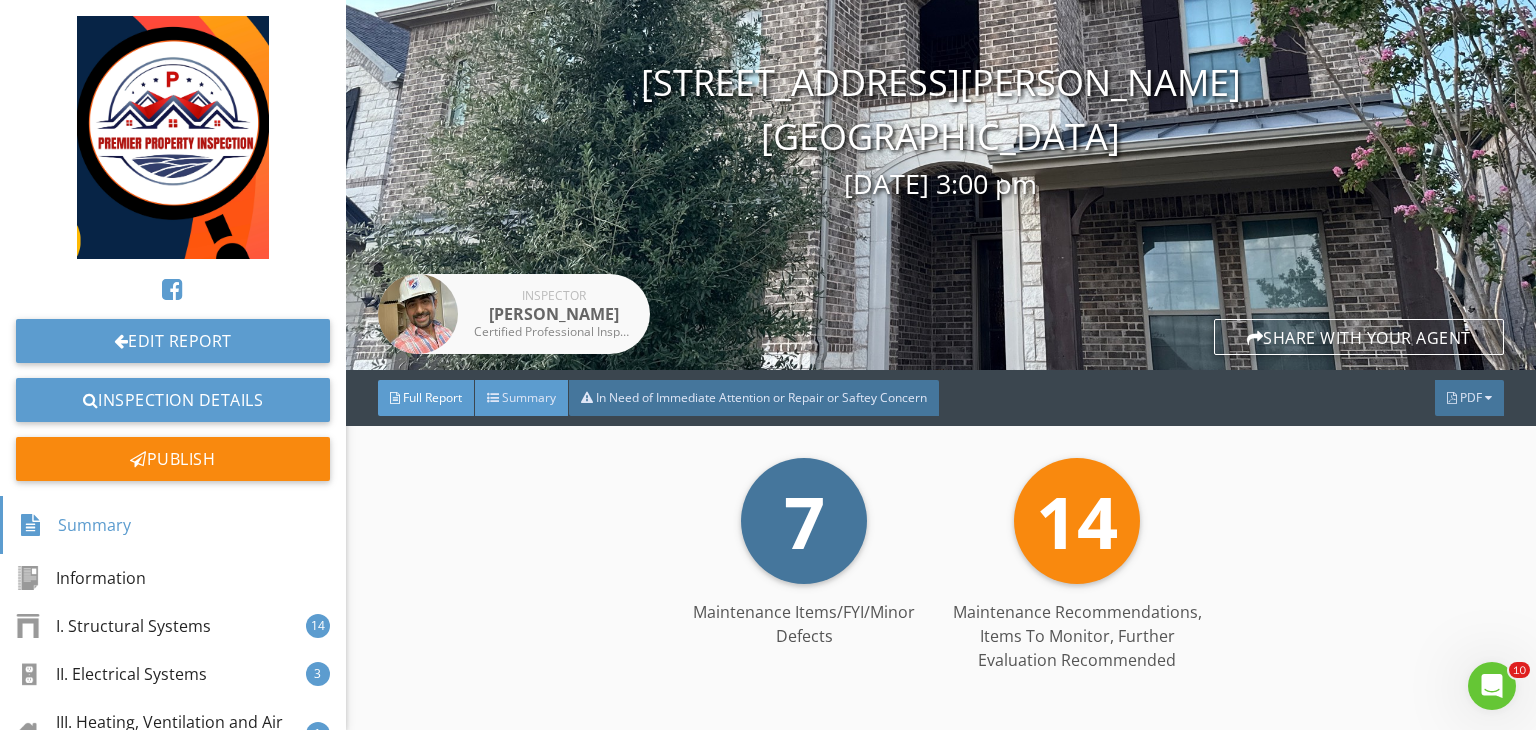 click on "Summary" at bounding box center (529, 397) 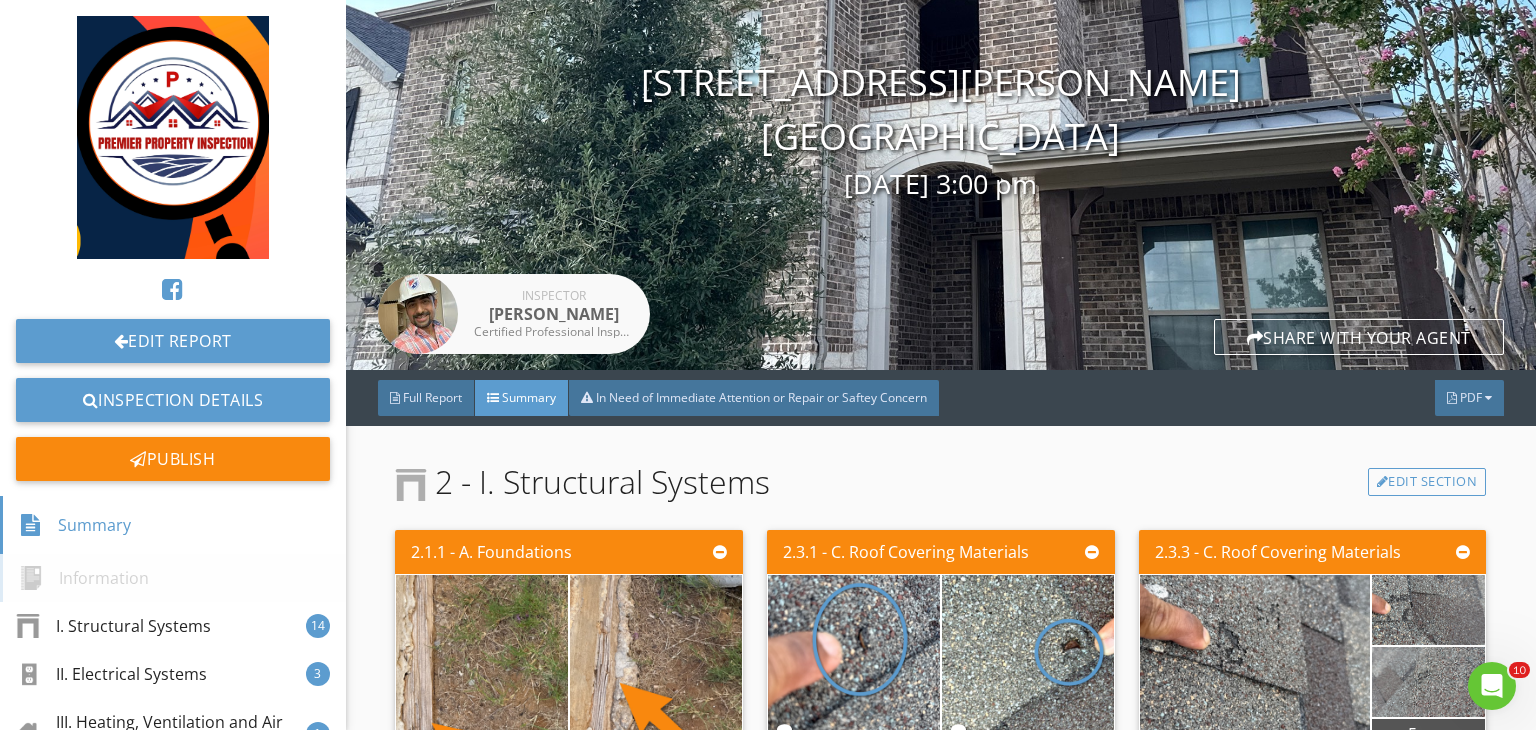 click on "Information" at bounding box center [173, 578] 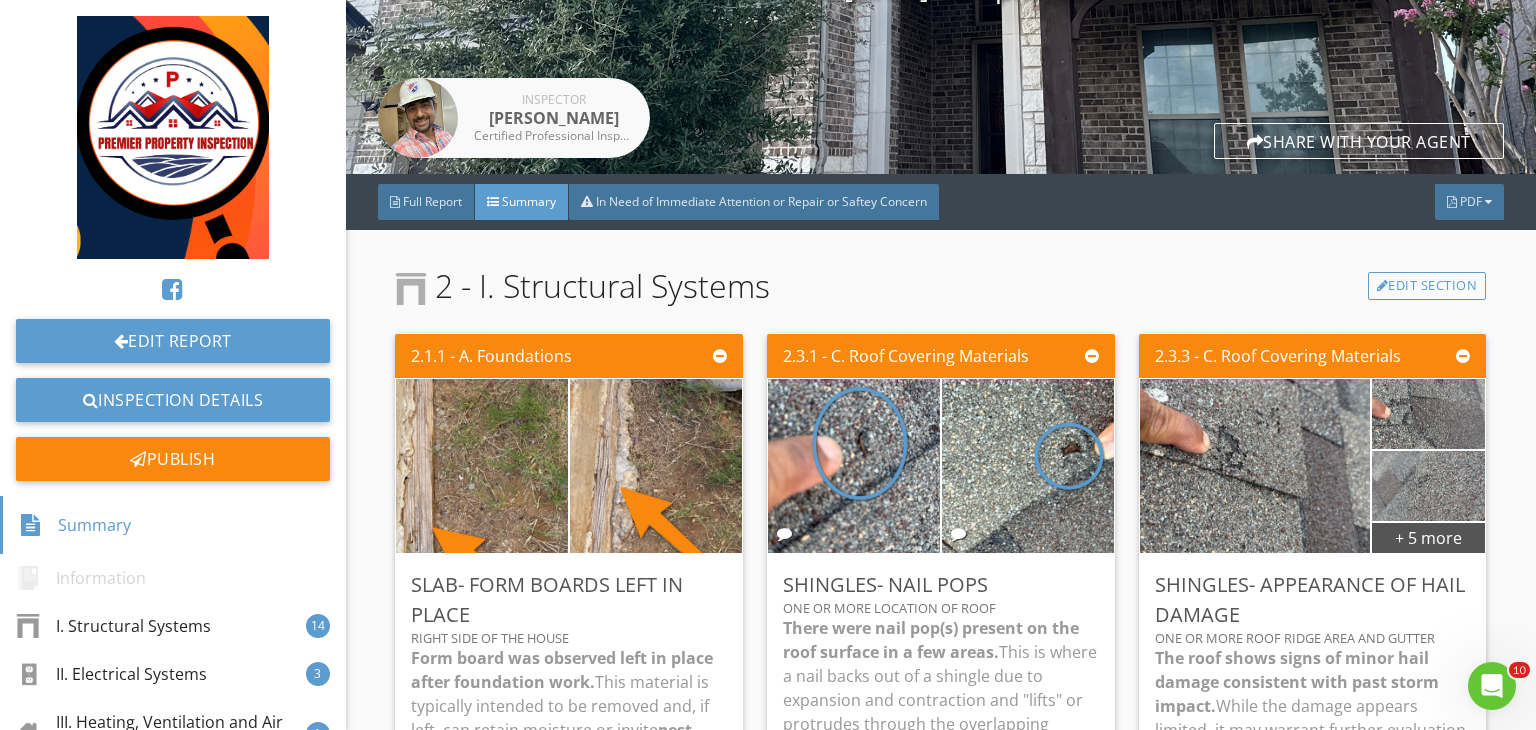 scroll, scrollTop: 308, scrollLeft: 0, axis: vertical 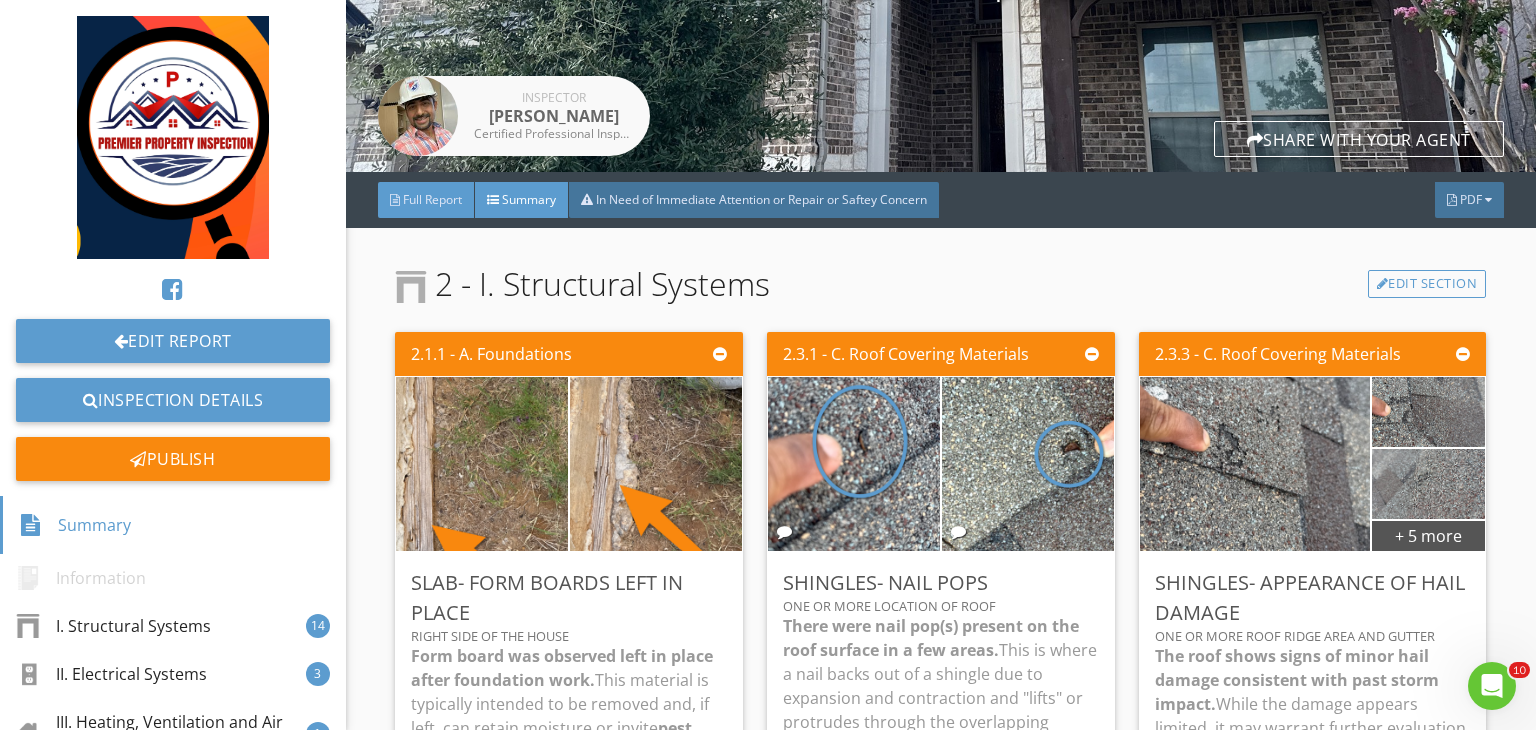 click on "Full Report" at bounding box center [426, 200] 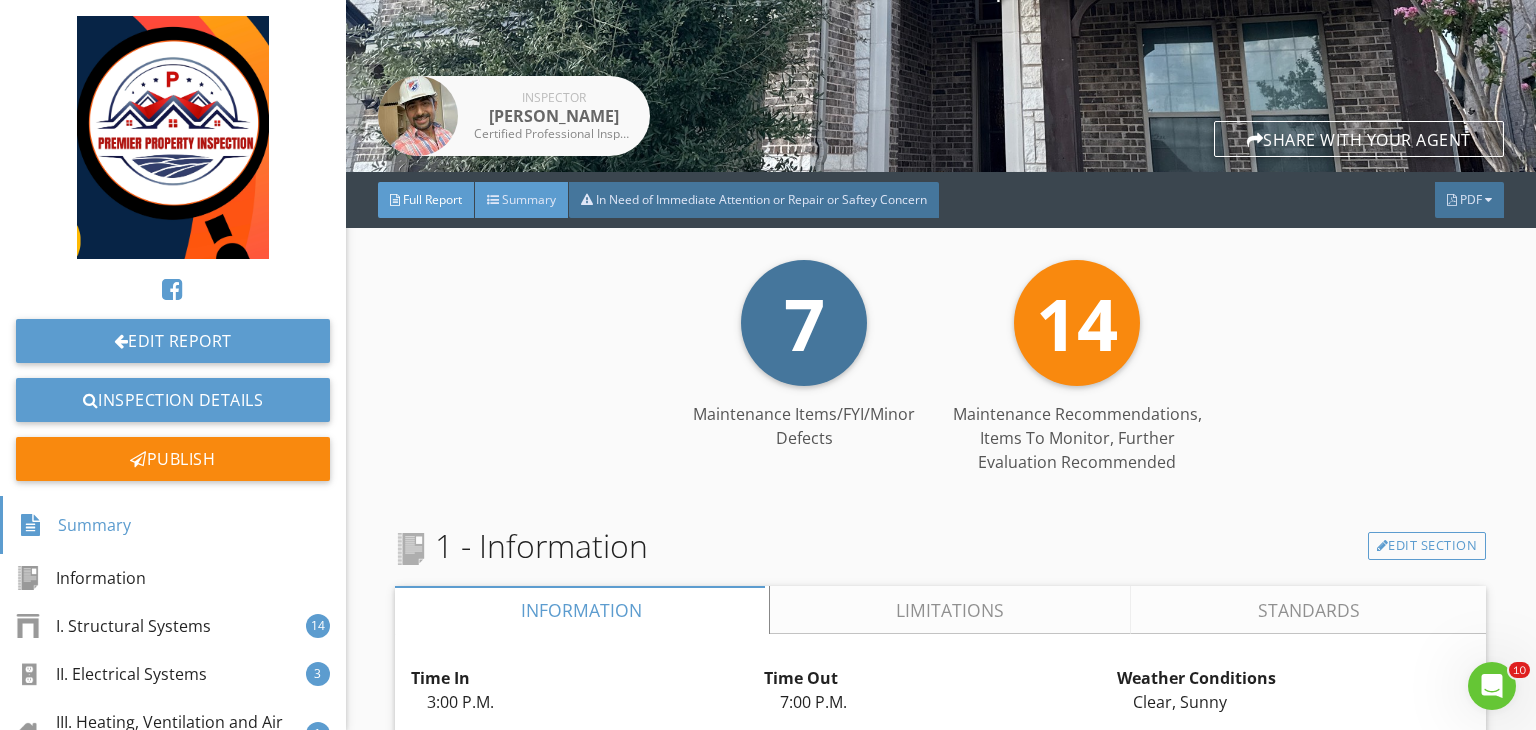 click on "Summary" at bounding box center [529, 199] 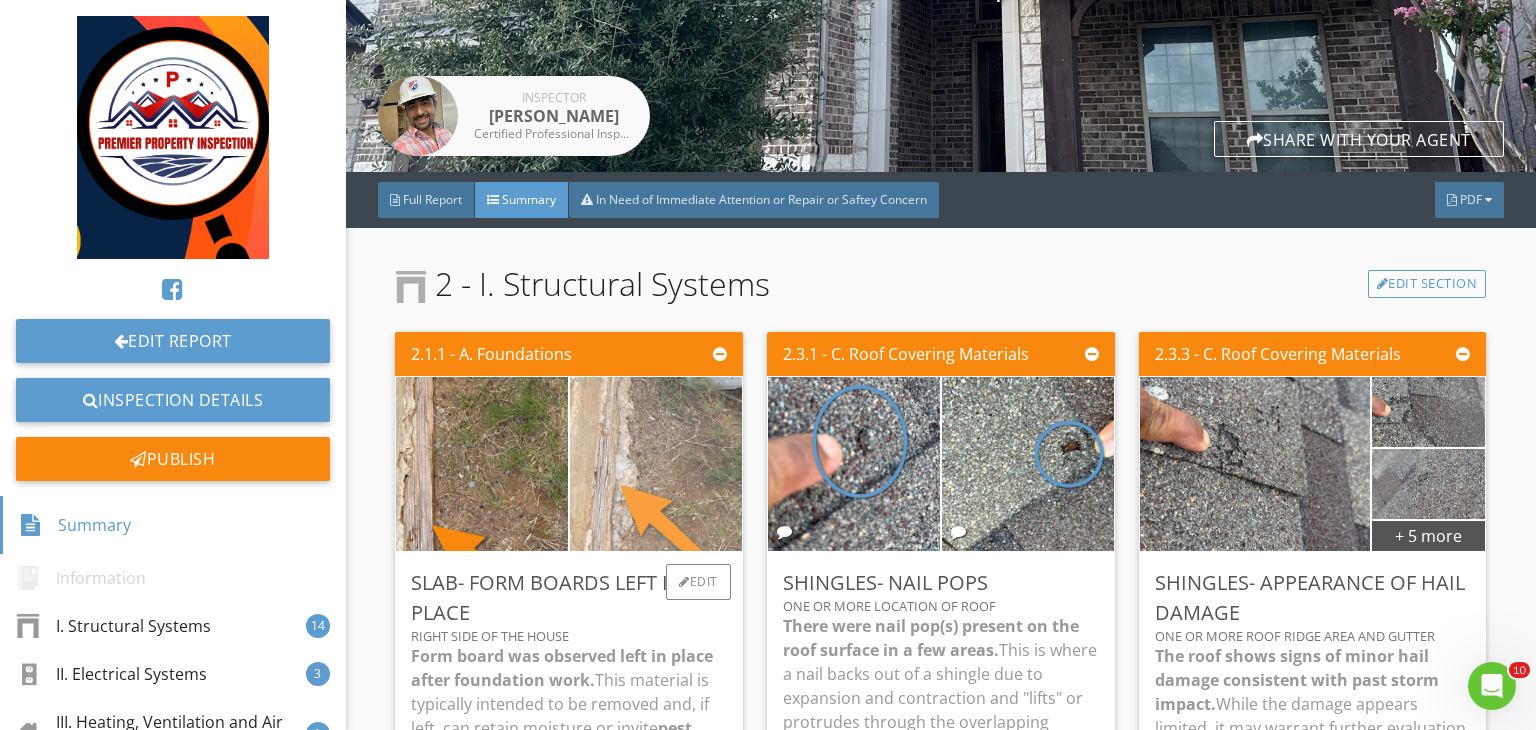 scroll, scrollTop: 412, scrollLeft: 0, axis: vertical 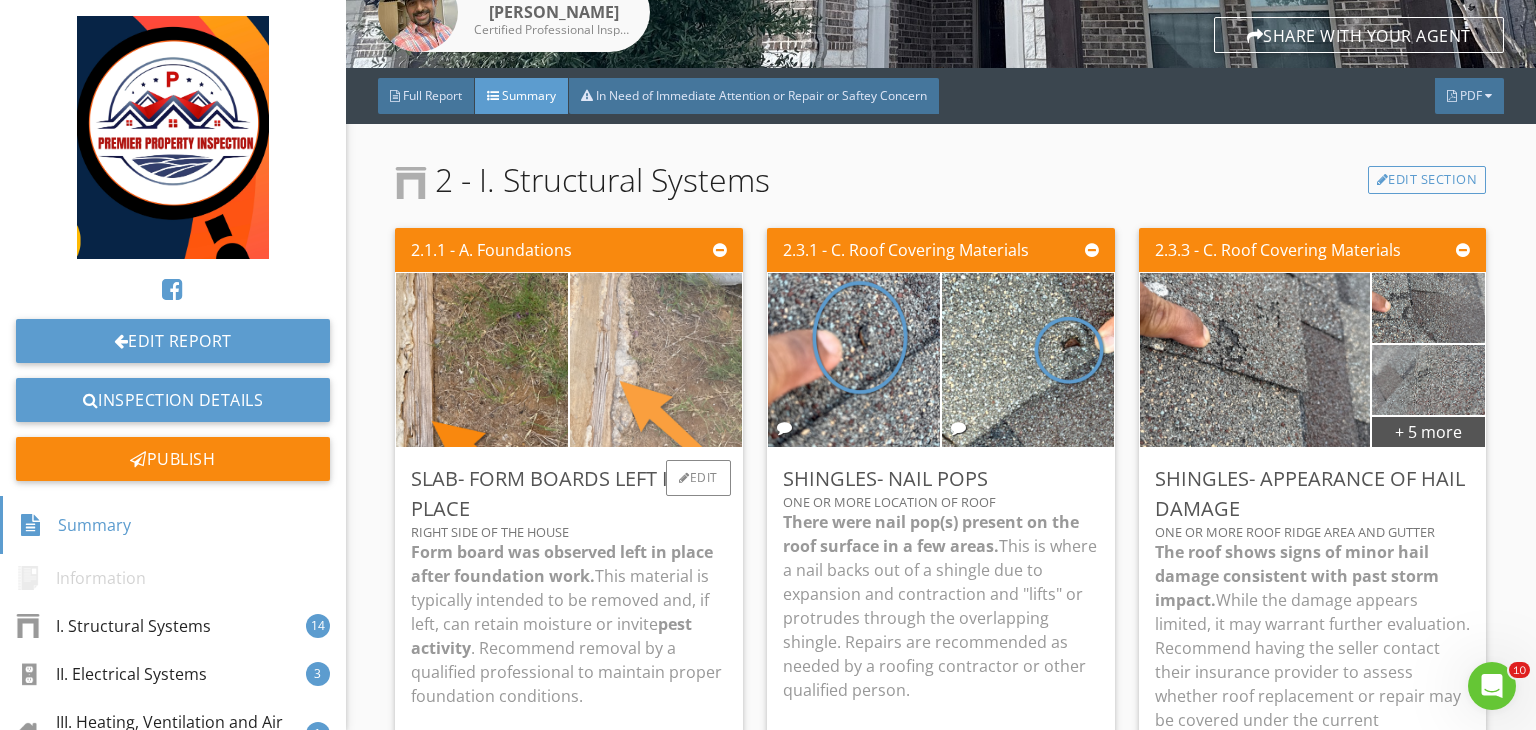 click at bounding box center (656, 360) 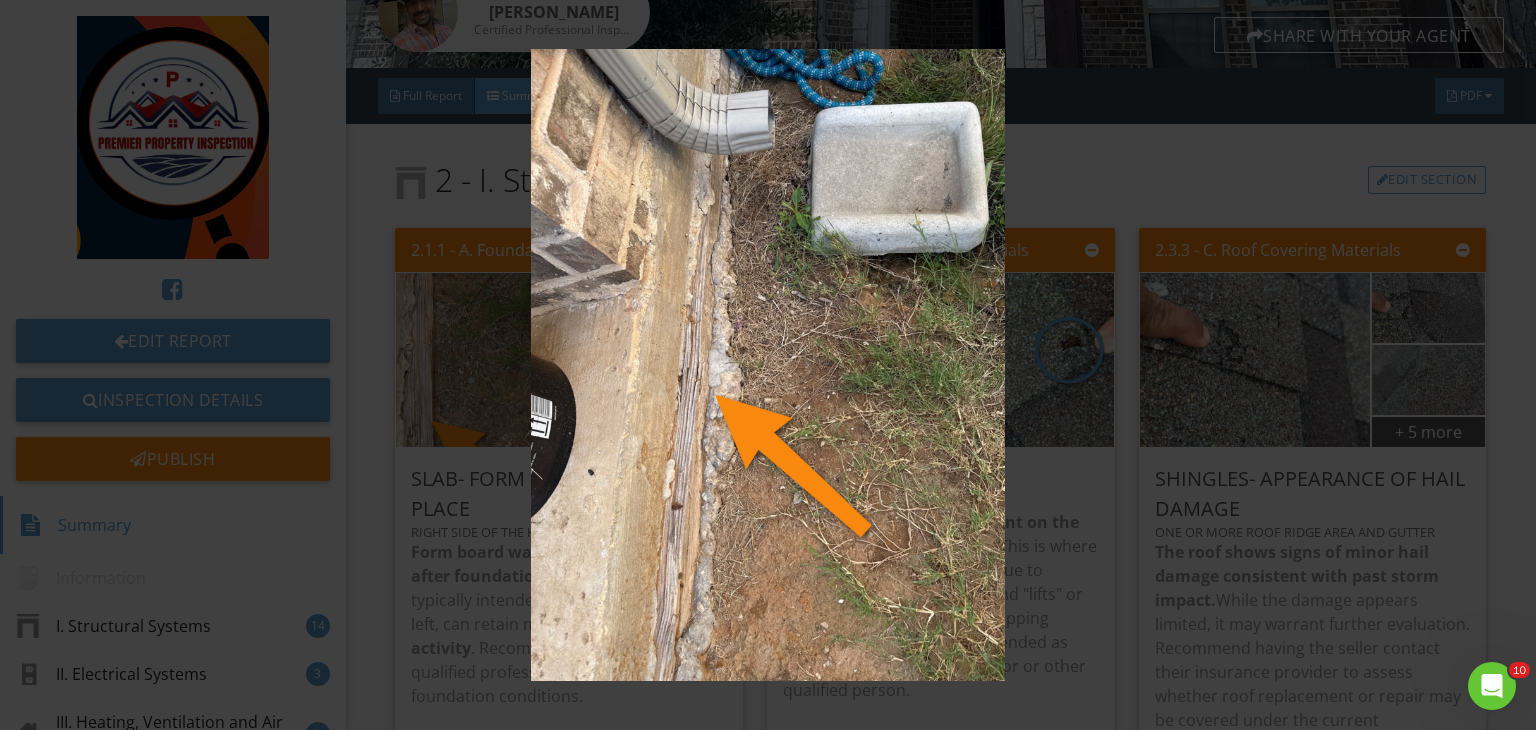 click at bounding box center (768, 365) 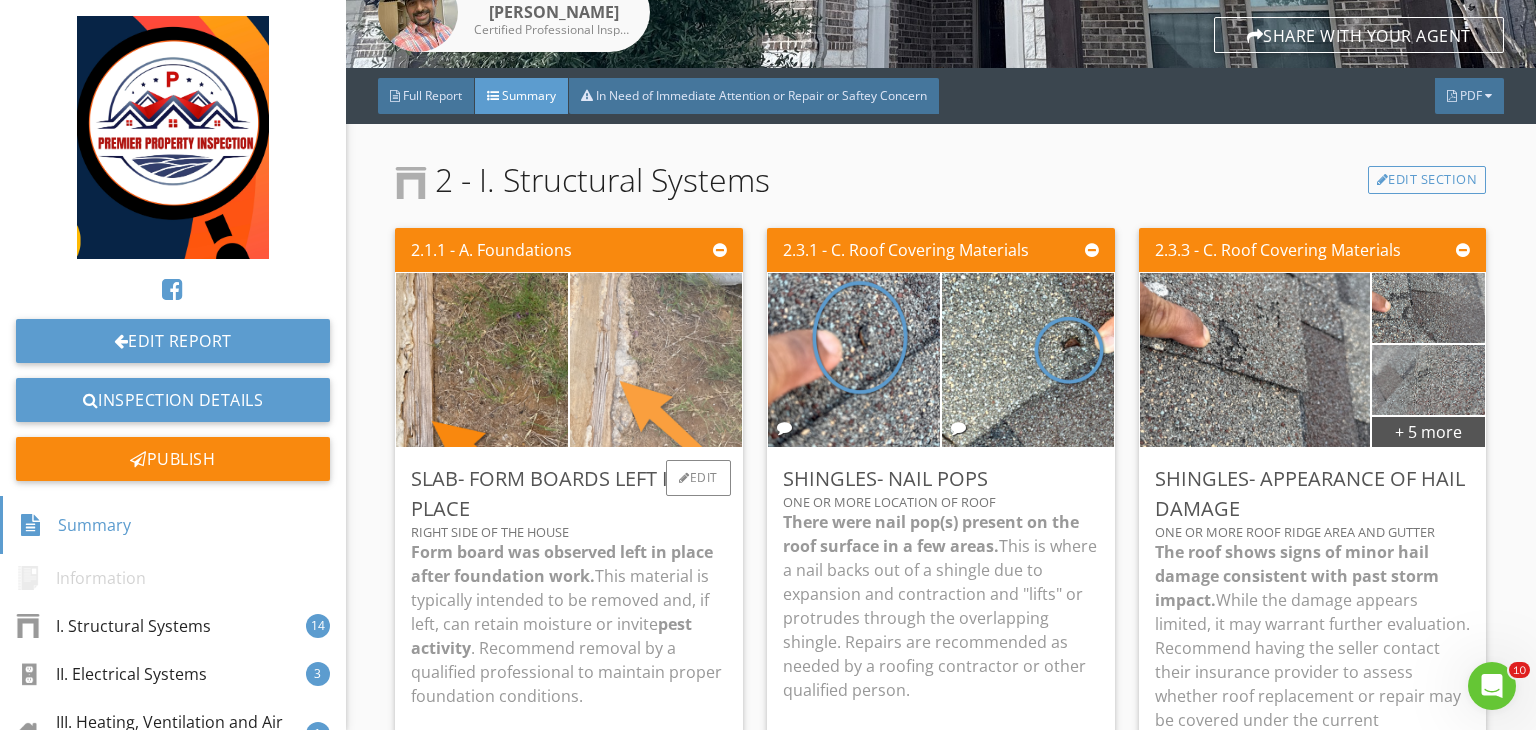 click at bounding box center (656, 360) 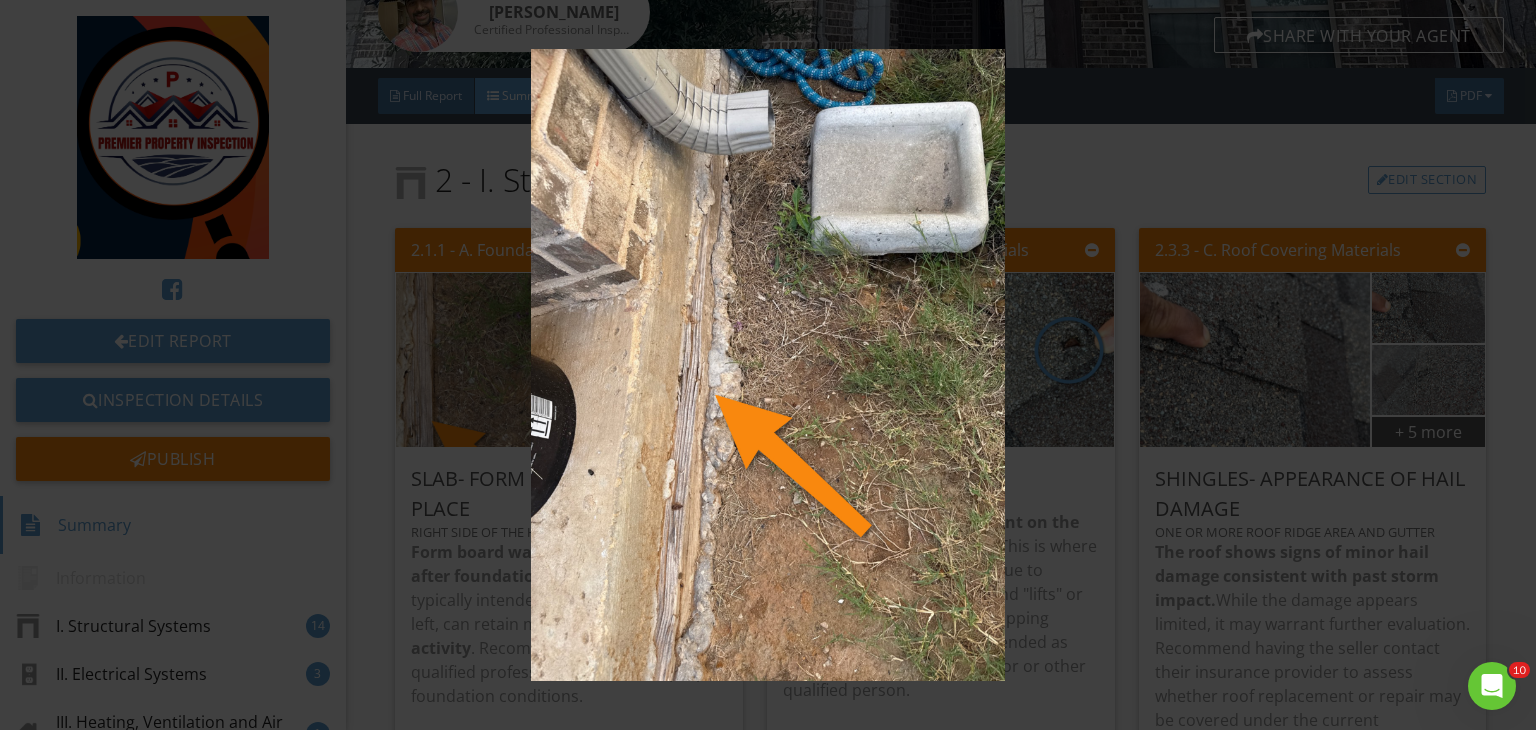 click at bounding box center [768, 365] 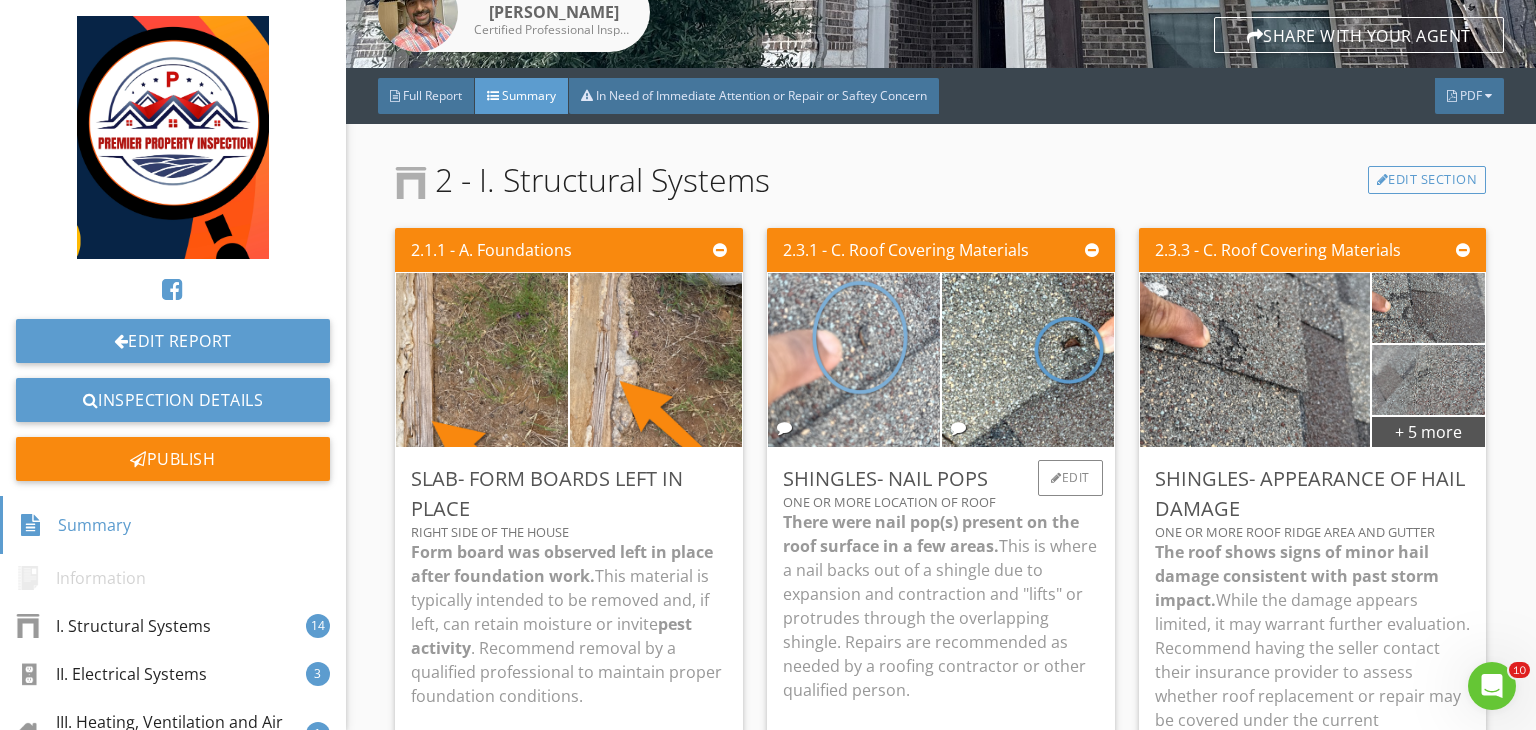 click at bounding box center (854, 360) 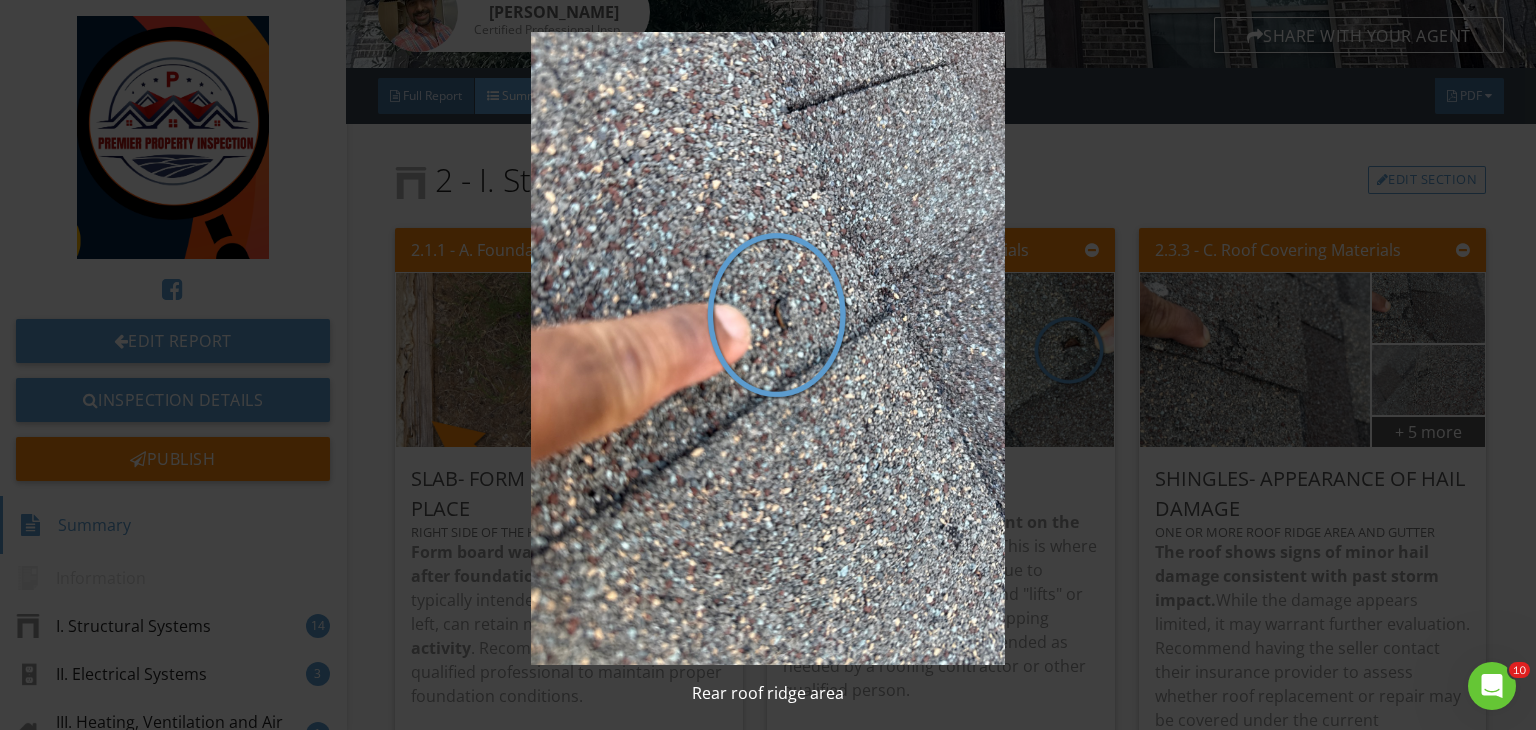 click at bounding box center (768, 348) 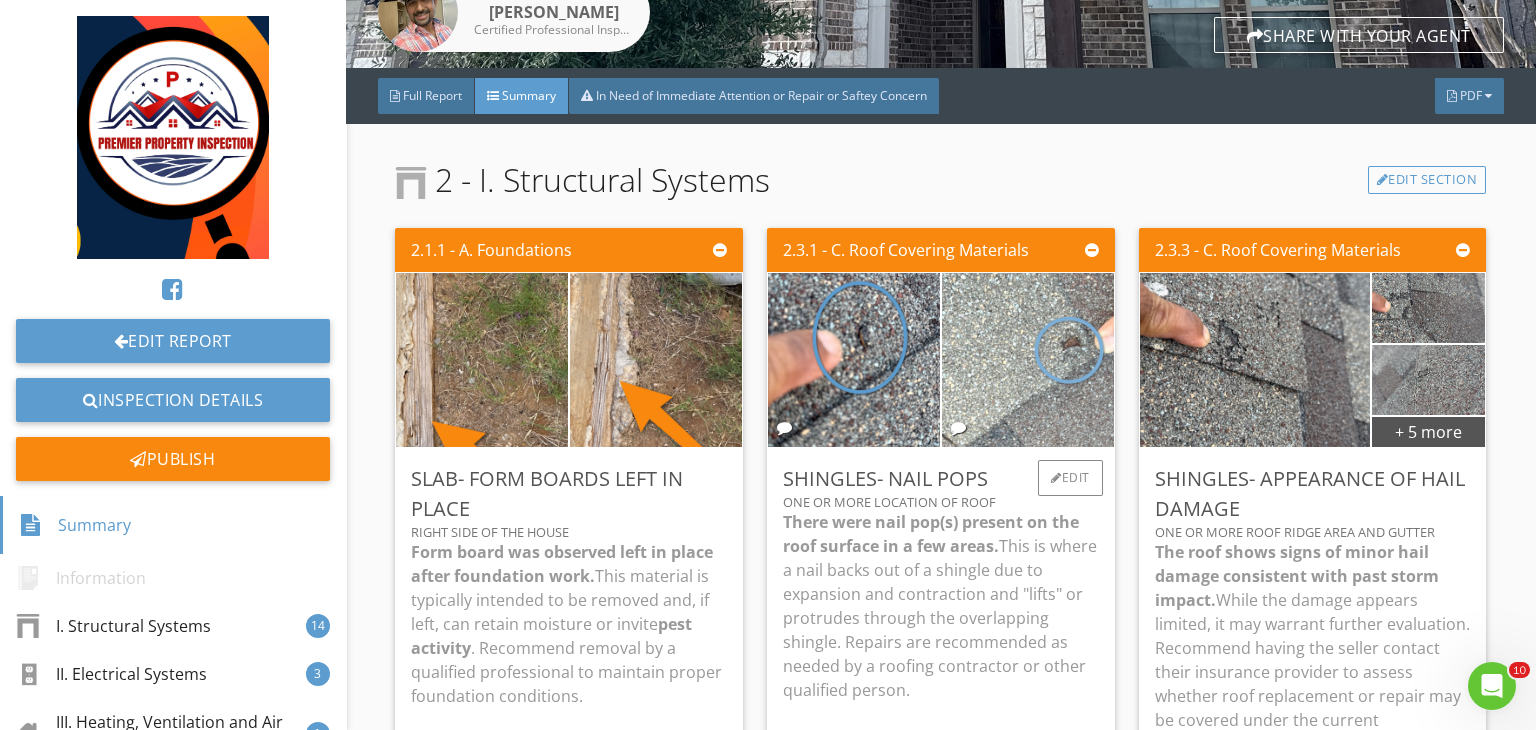 click at bounding box center (1028, 360) 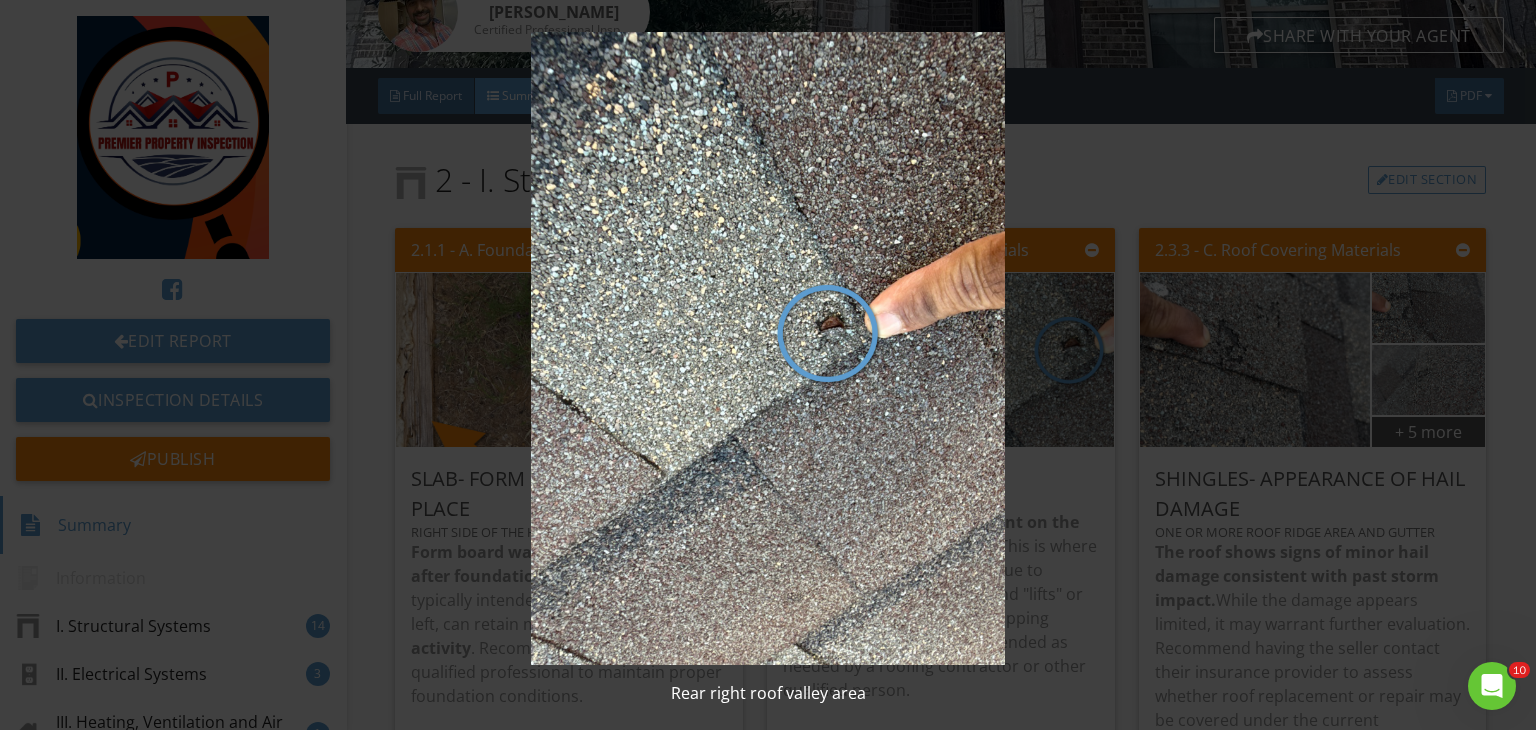click at bounding box center [768, 348] 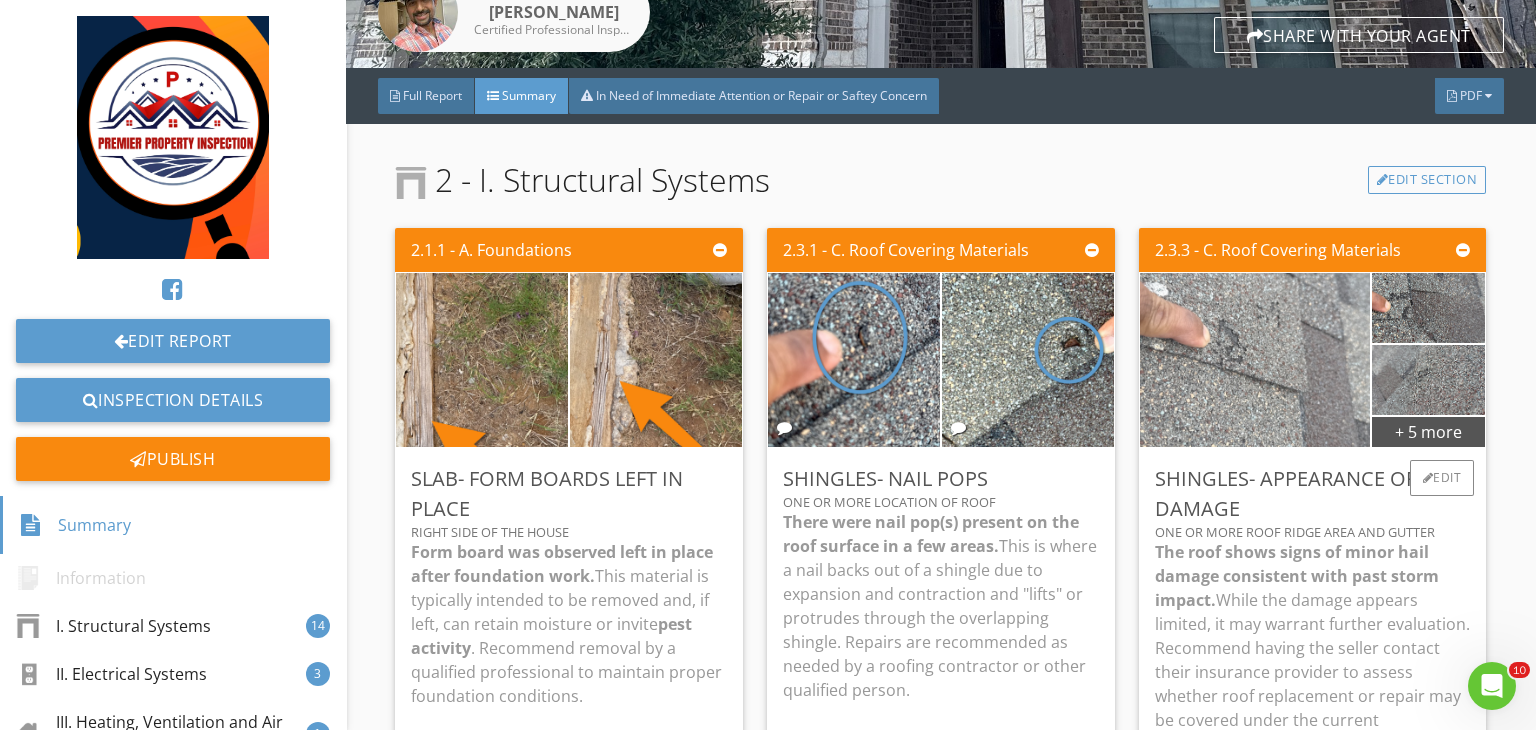 click at bounding box center [1255, 360] 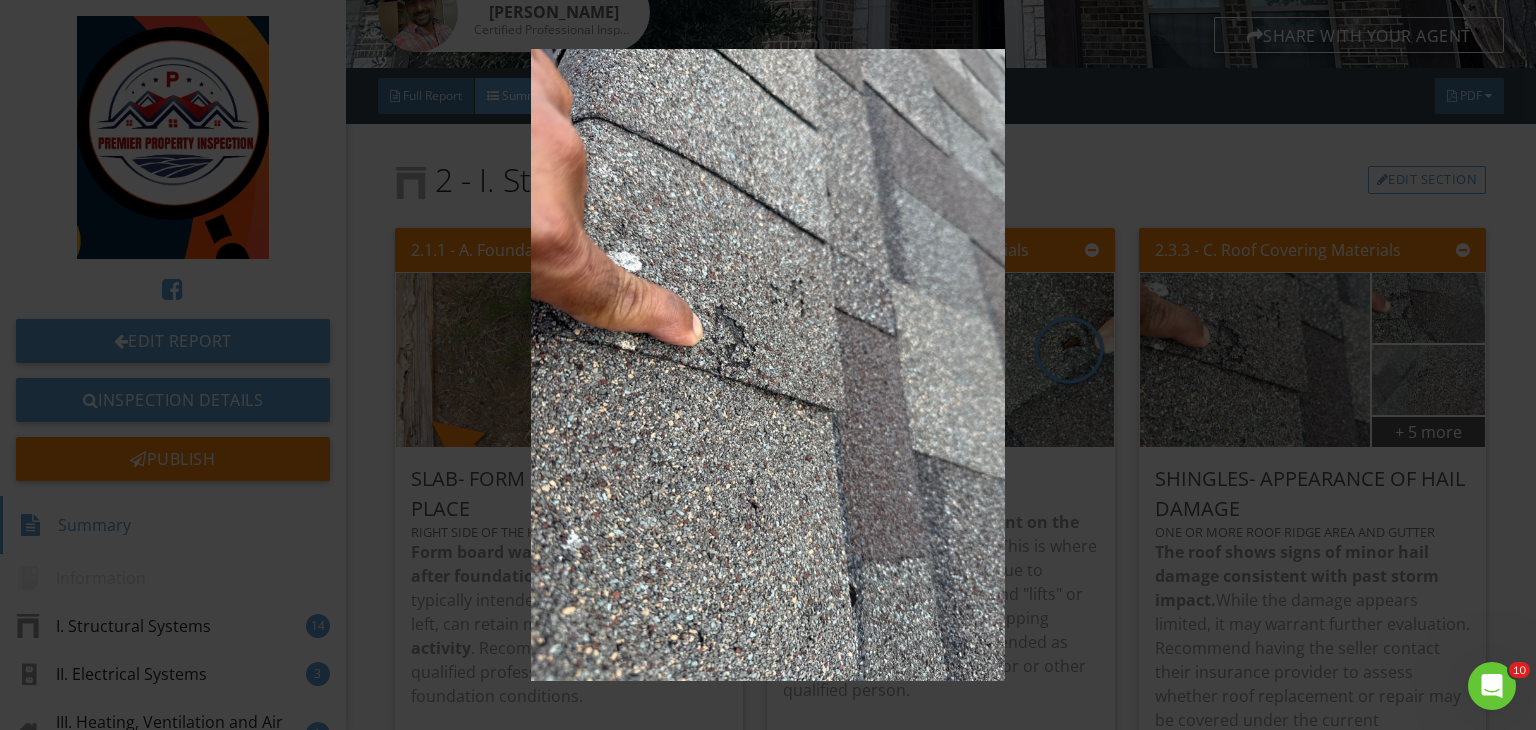 click at bounding box center (768, 365) 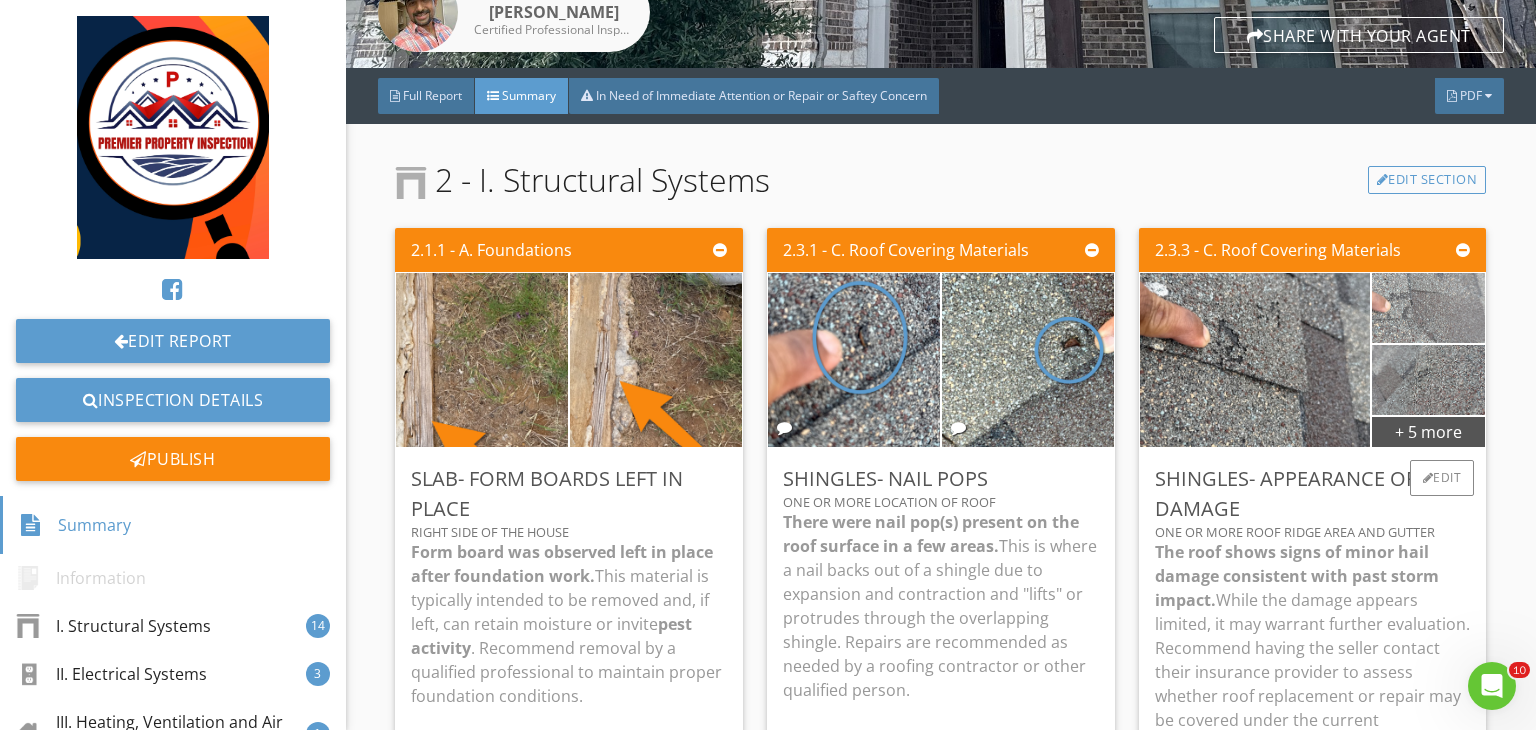 click at bounding box center [1428, 308] 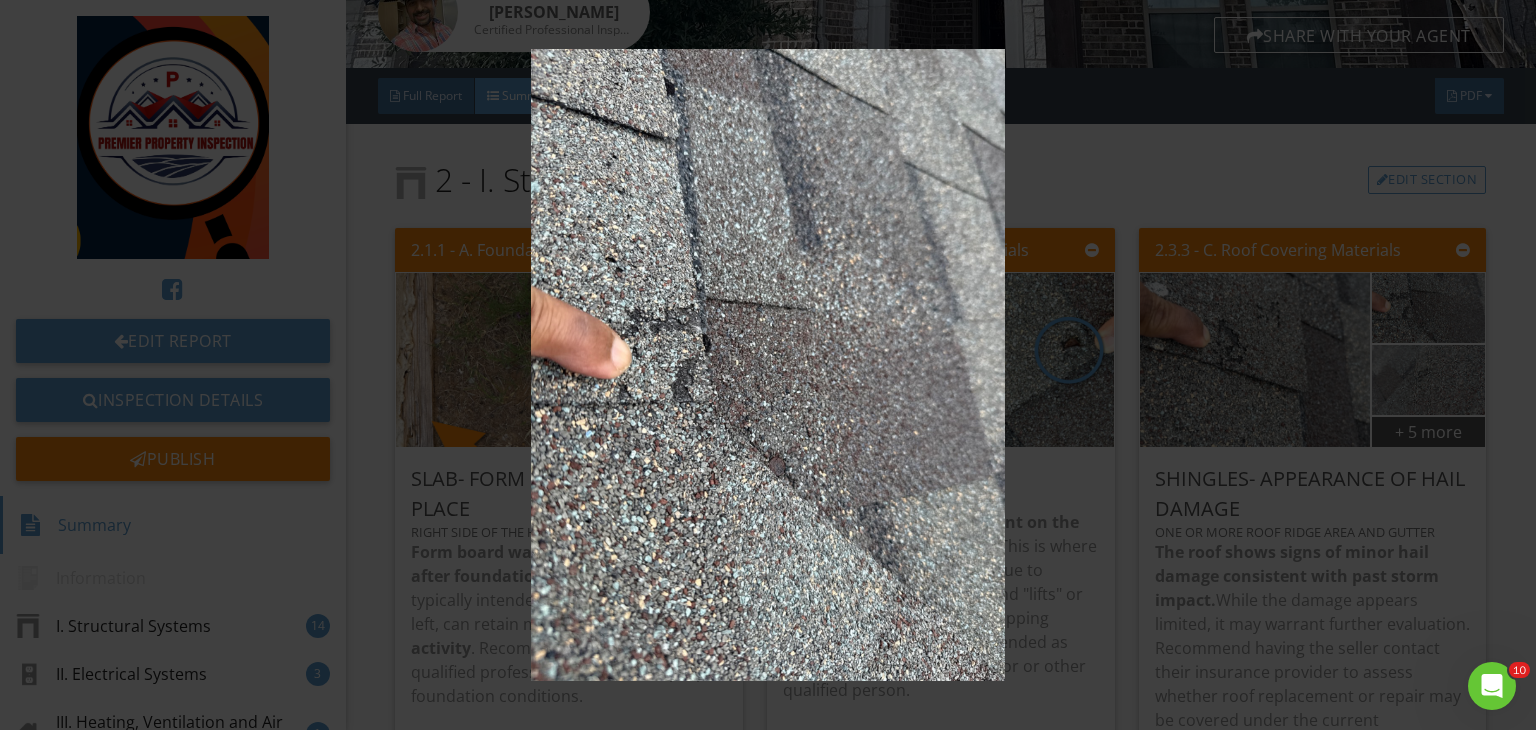 click at bounding box center [768, 365] 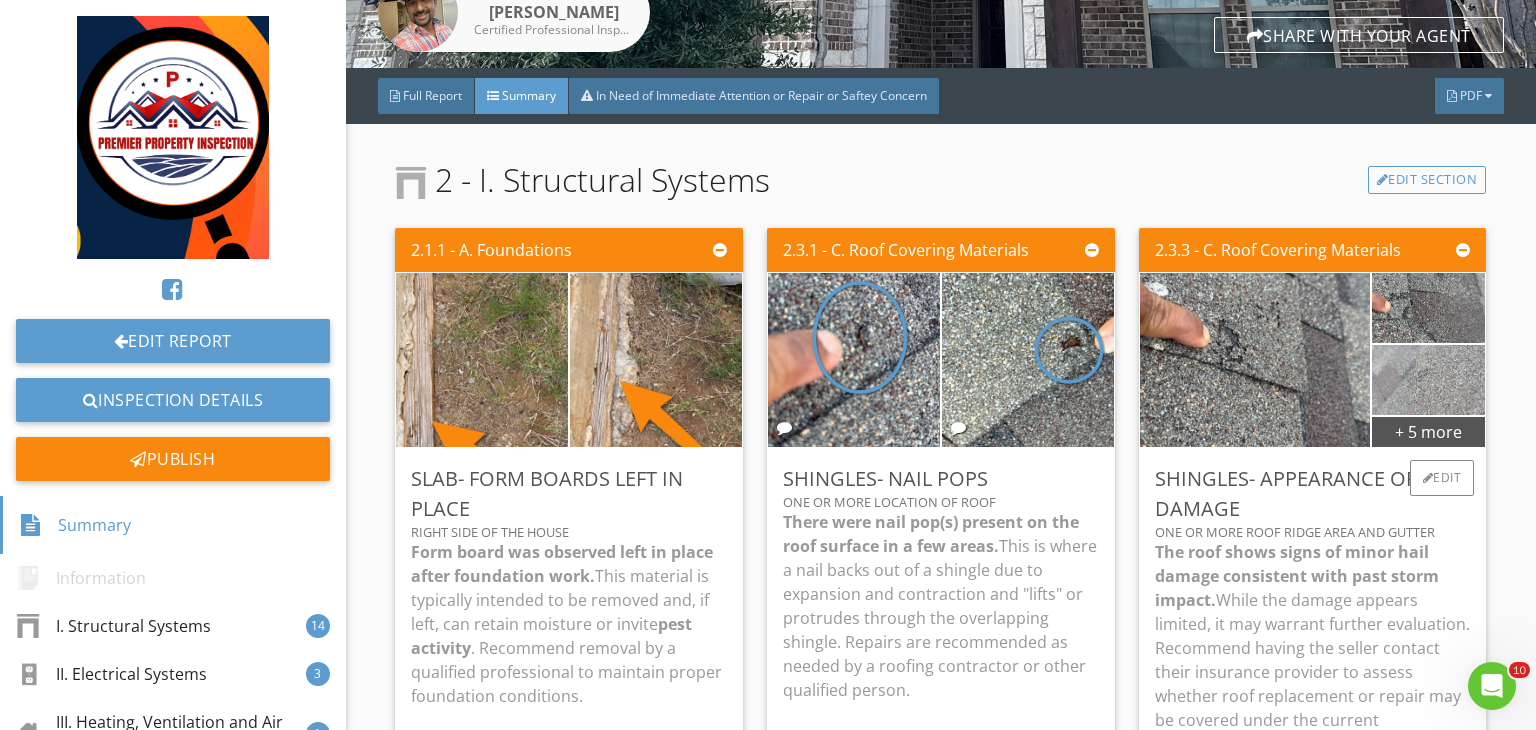 click at bounding box center [1428, 380] 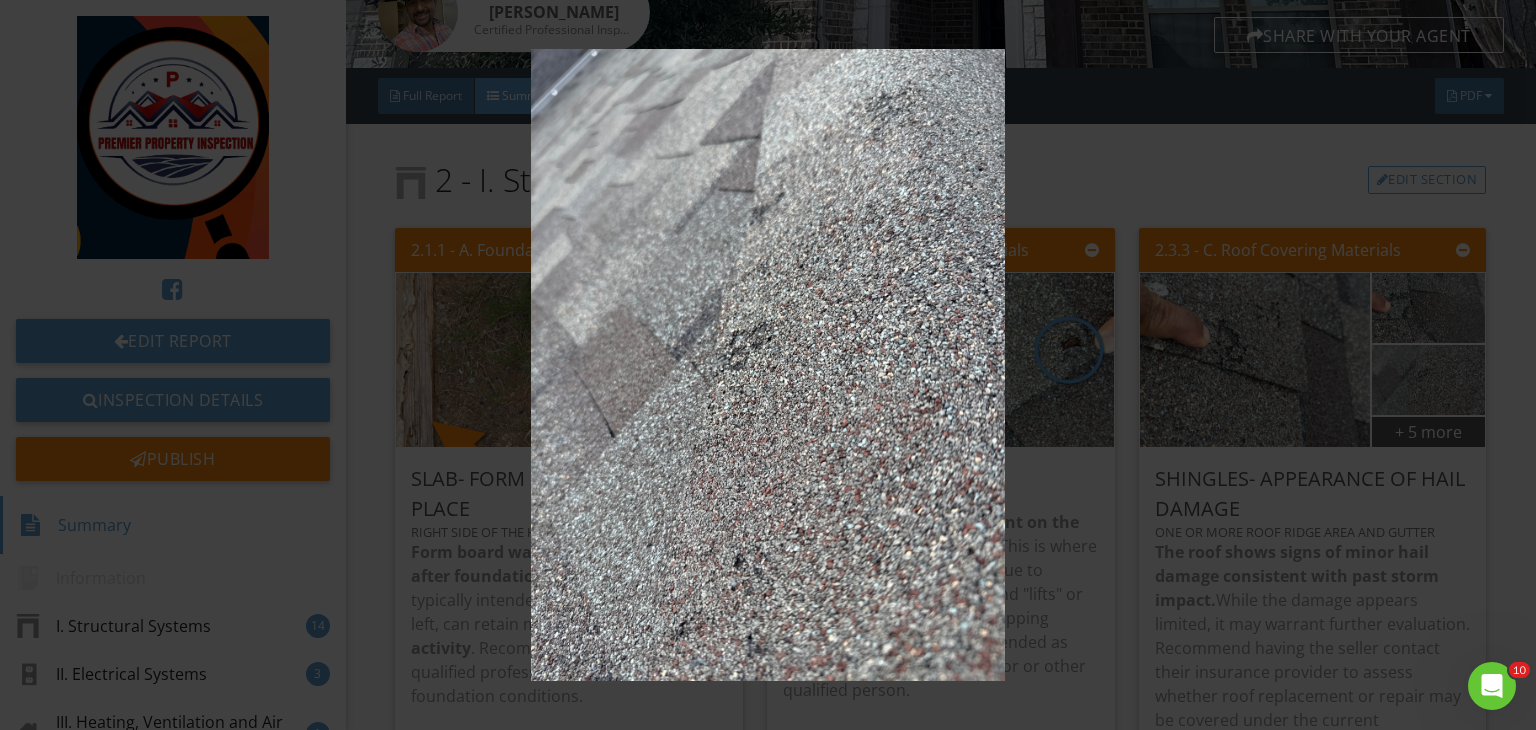 click at bounding box center (768, 365) 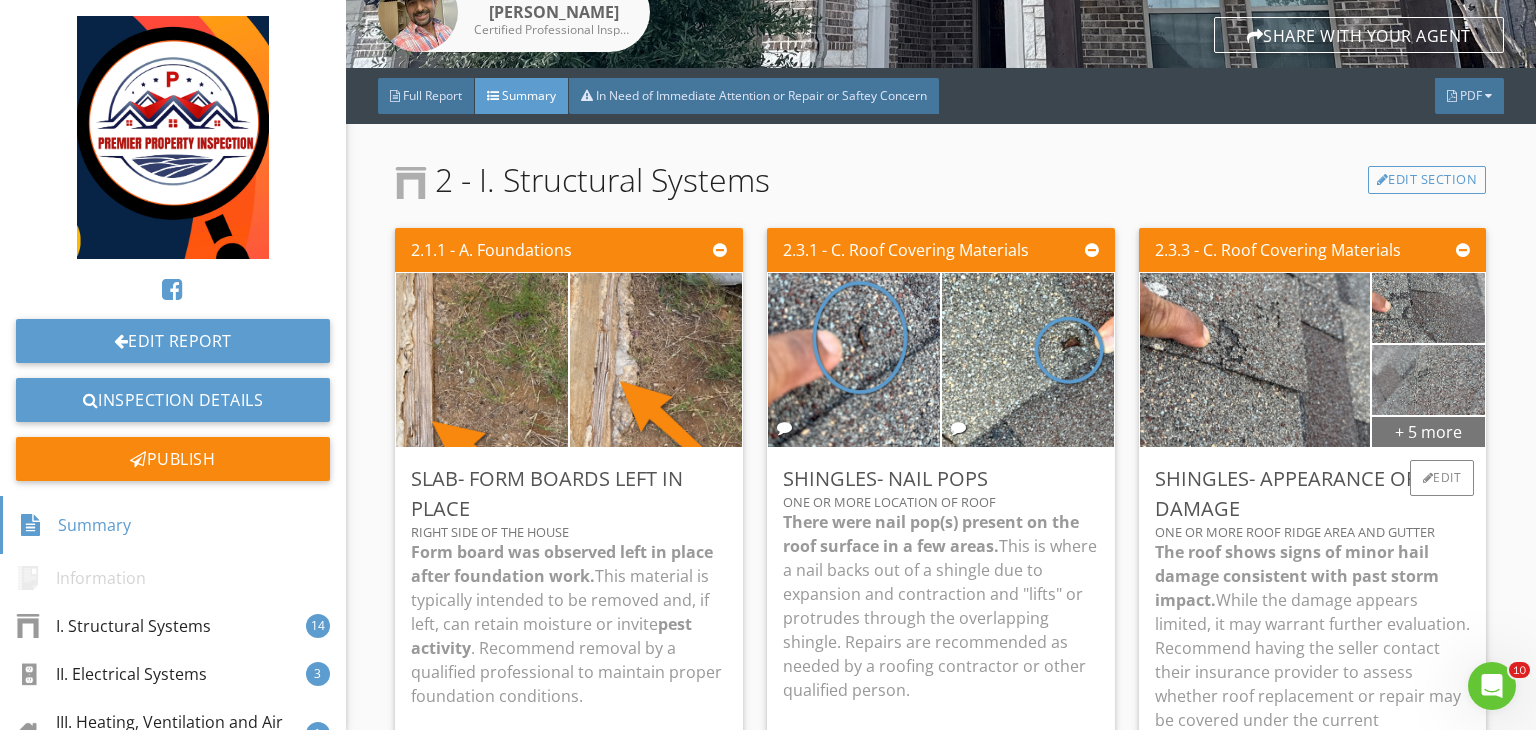 click on "+ 5 more" at bounding box center (1428, 431) 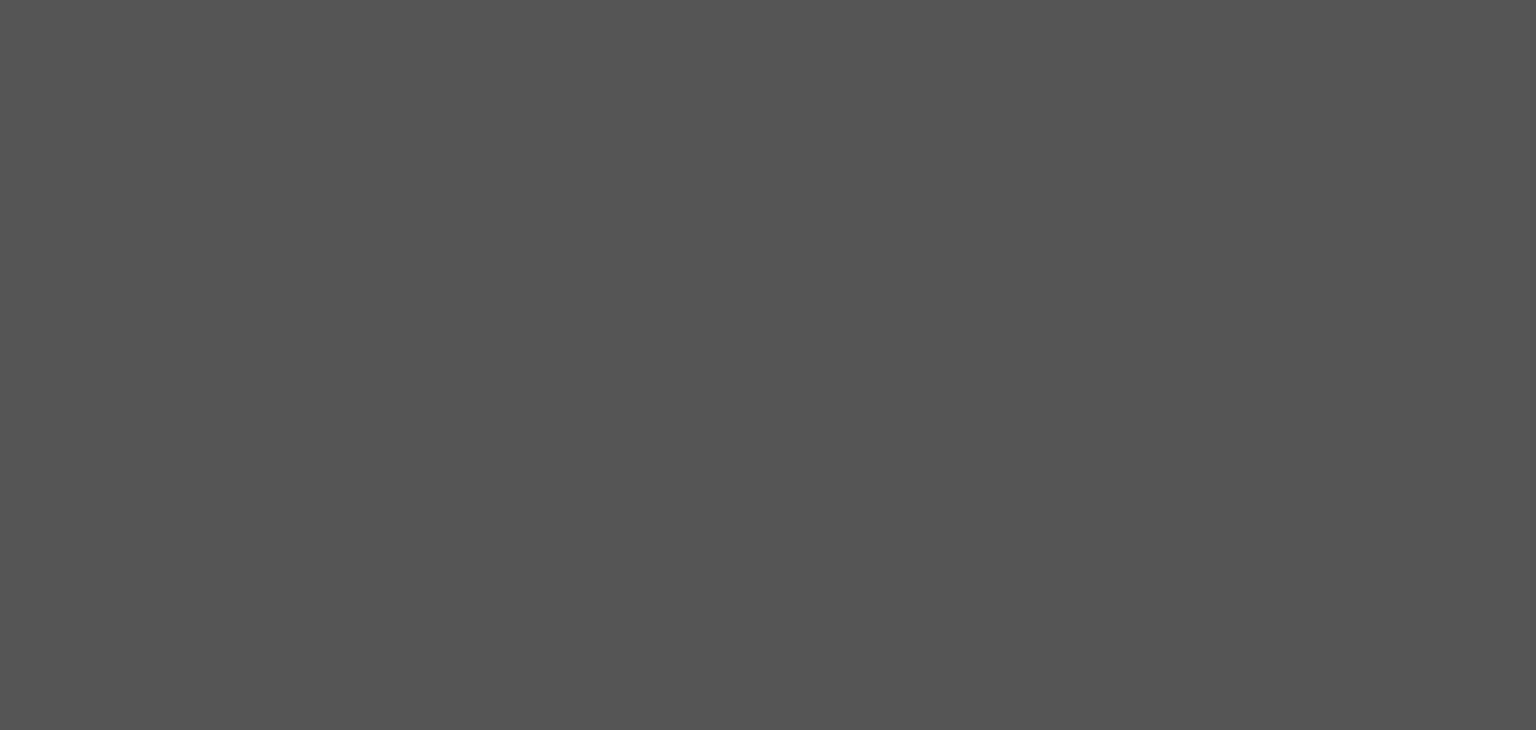 scroll, scrollTop: 20, scrollLeft: 0, axis: vertical 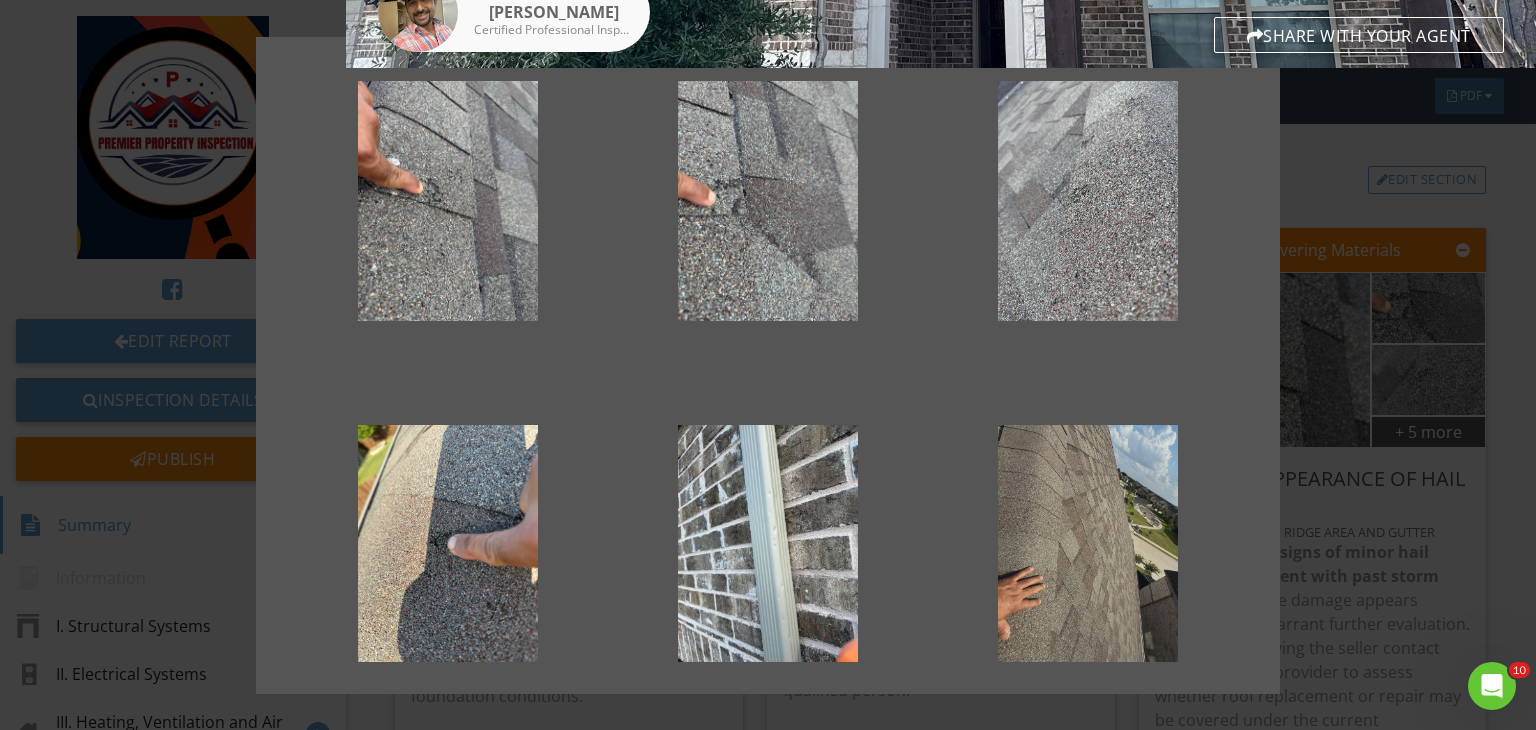 click at bounding box center [1088, 545] 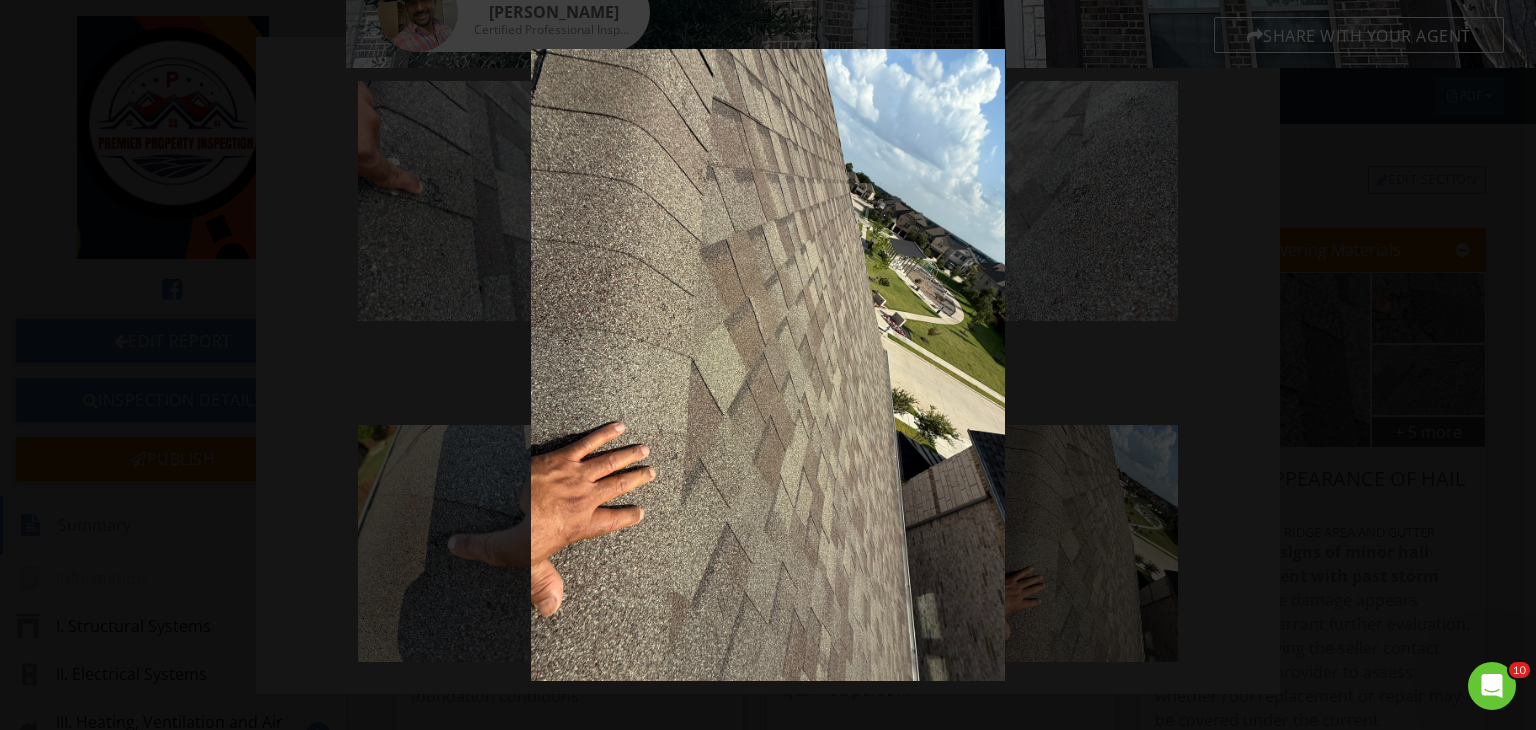 click at bounding box center [768, 365] 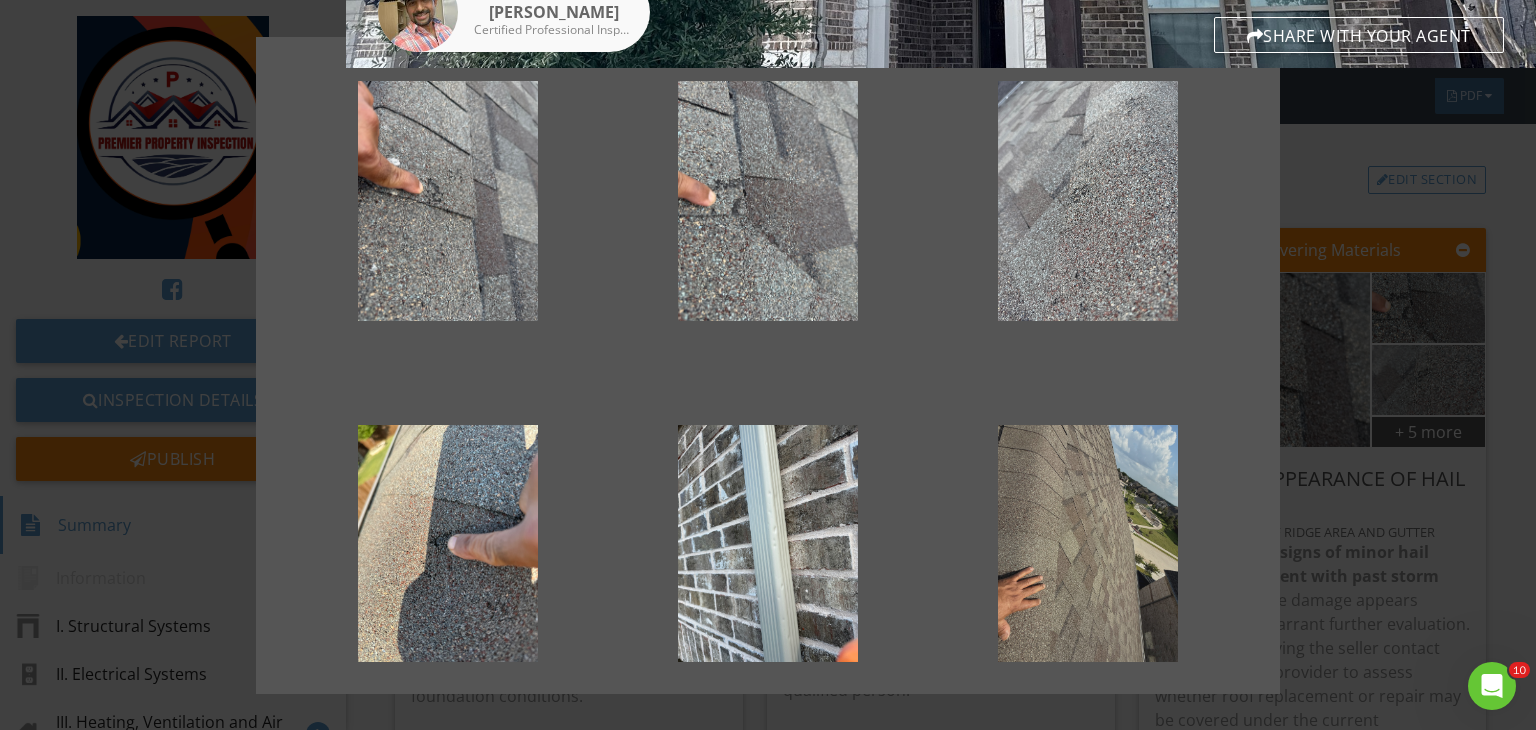 click at bounding box center [1088, 545] 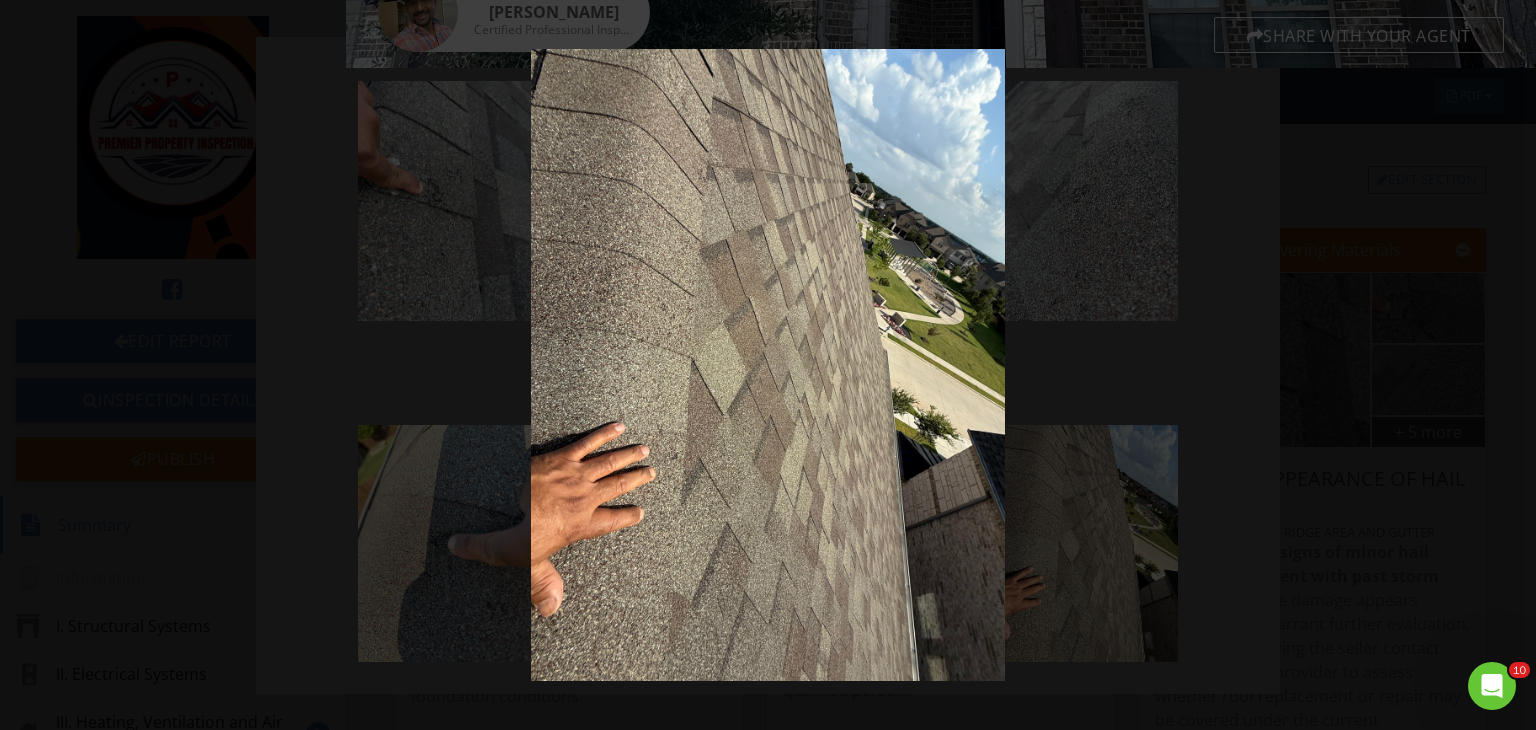 click at bounding box center [768, 365] 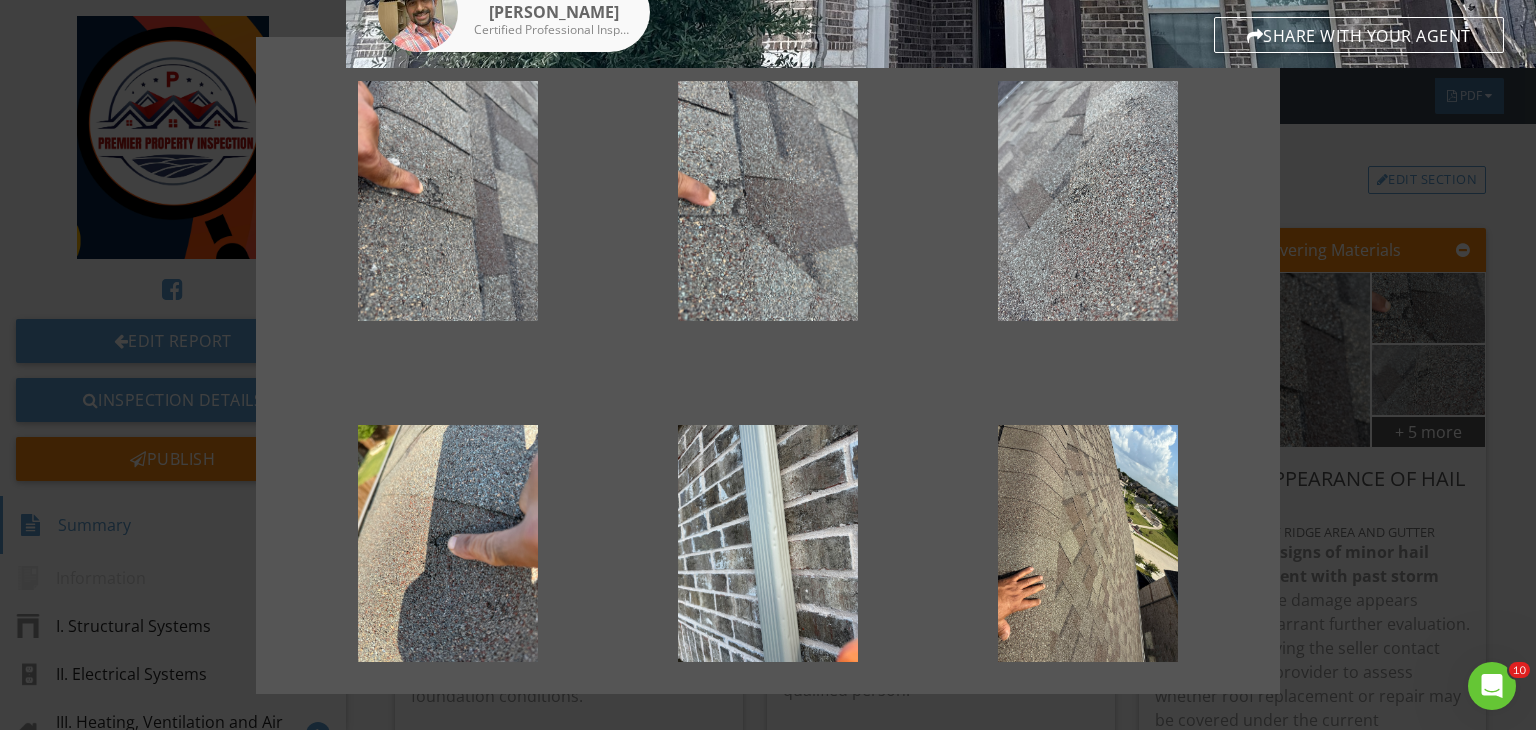 click at bounding box center [768, 365] 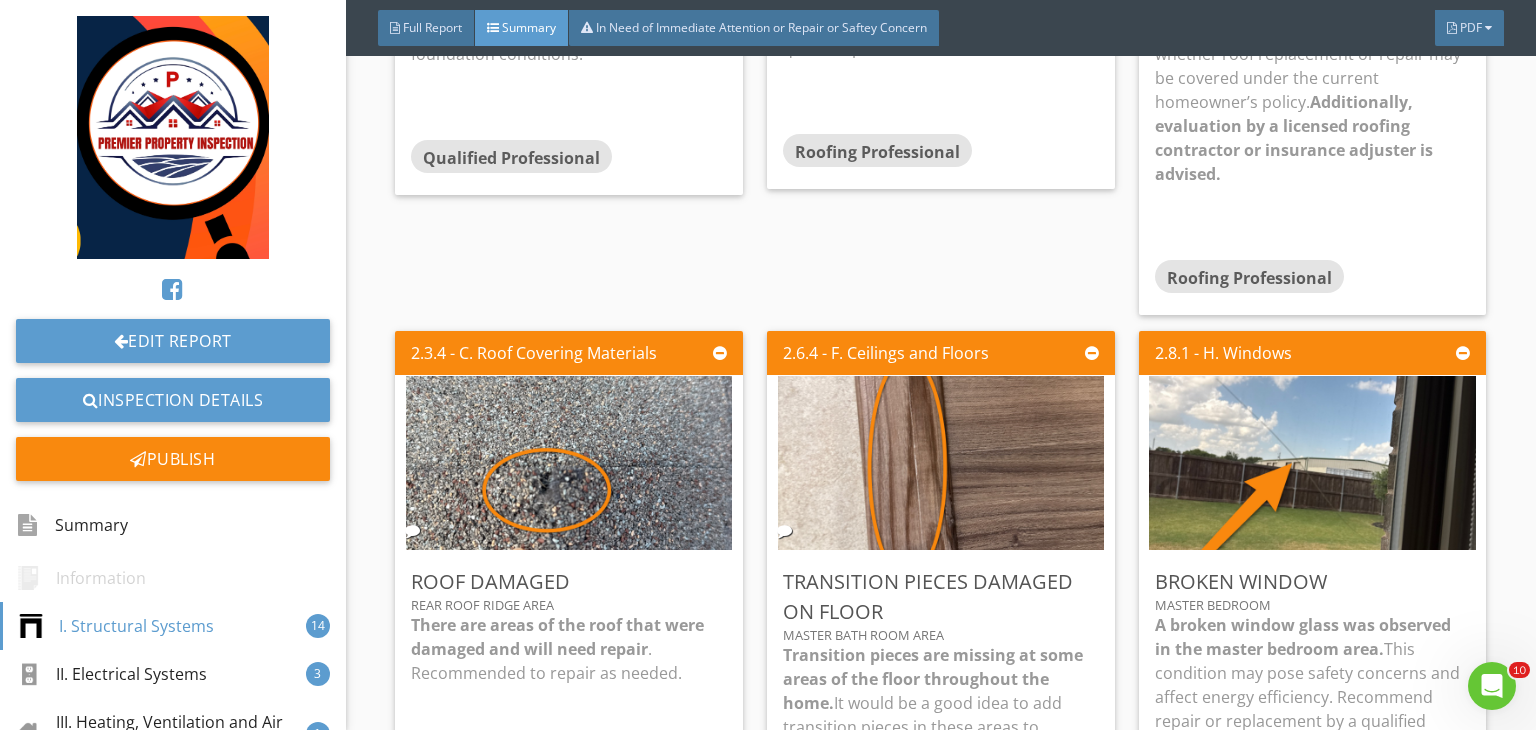 scroll, scrollTop: 1012, scrollLeft: 0, axis: vertical 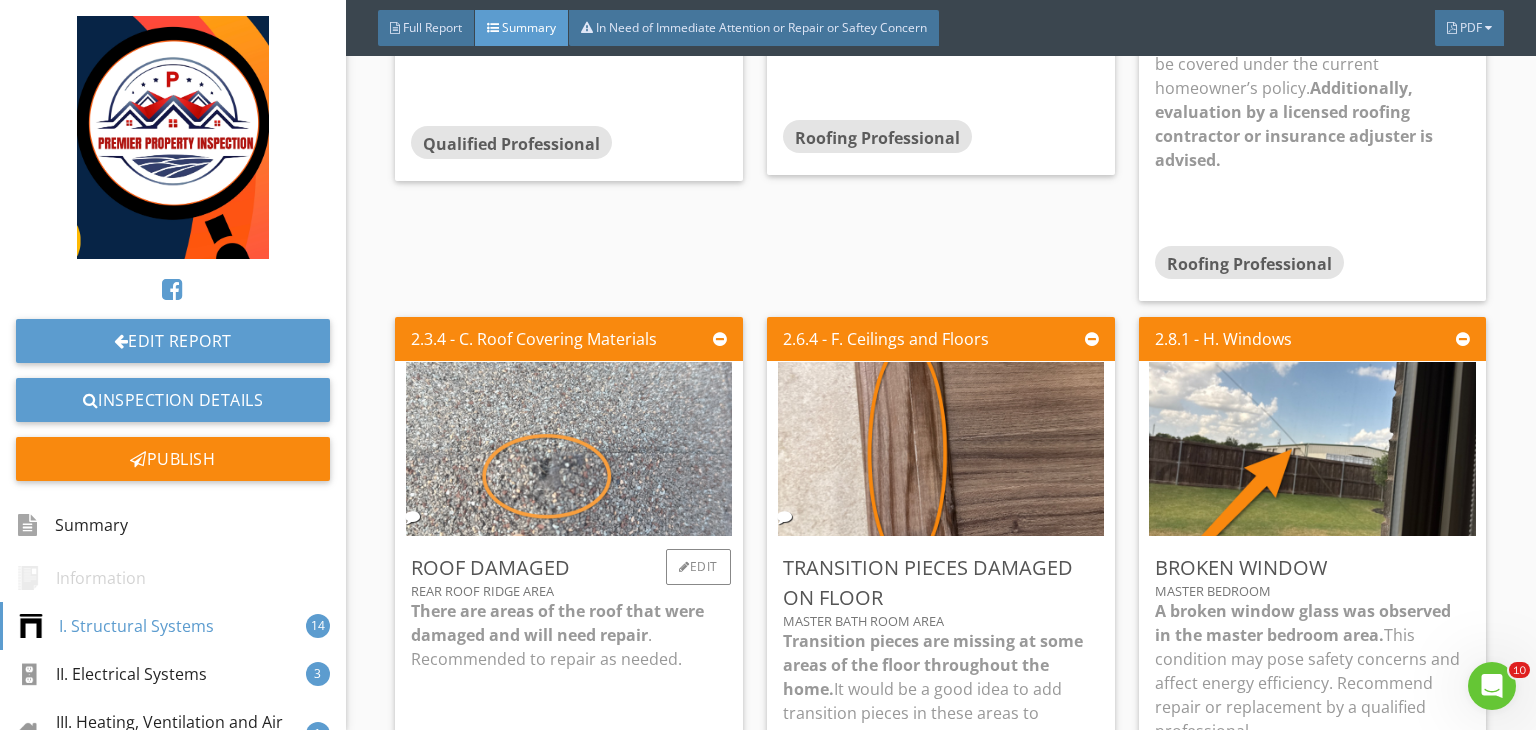 click at bounding box center [569, 449] 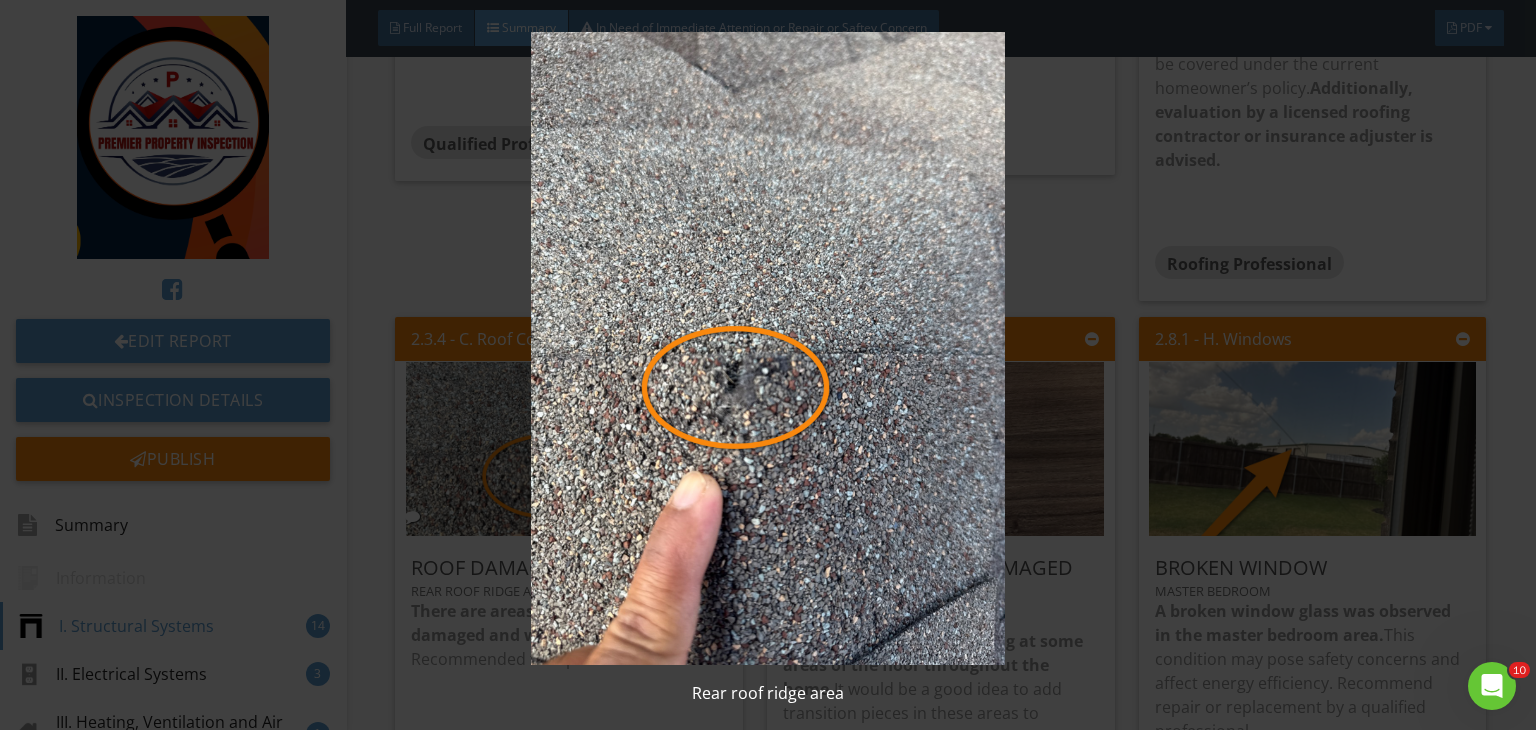 click at bounding box center (768, 348) 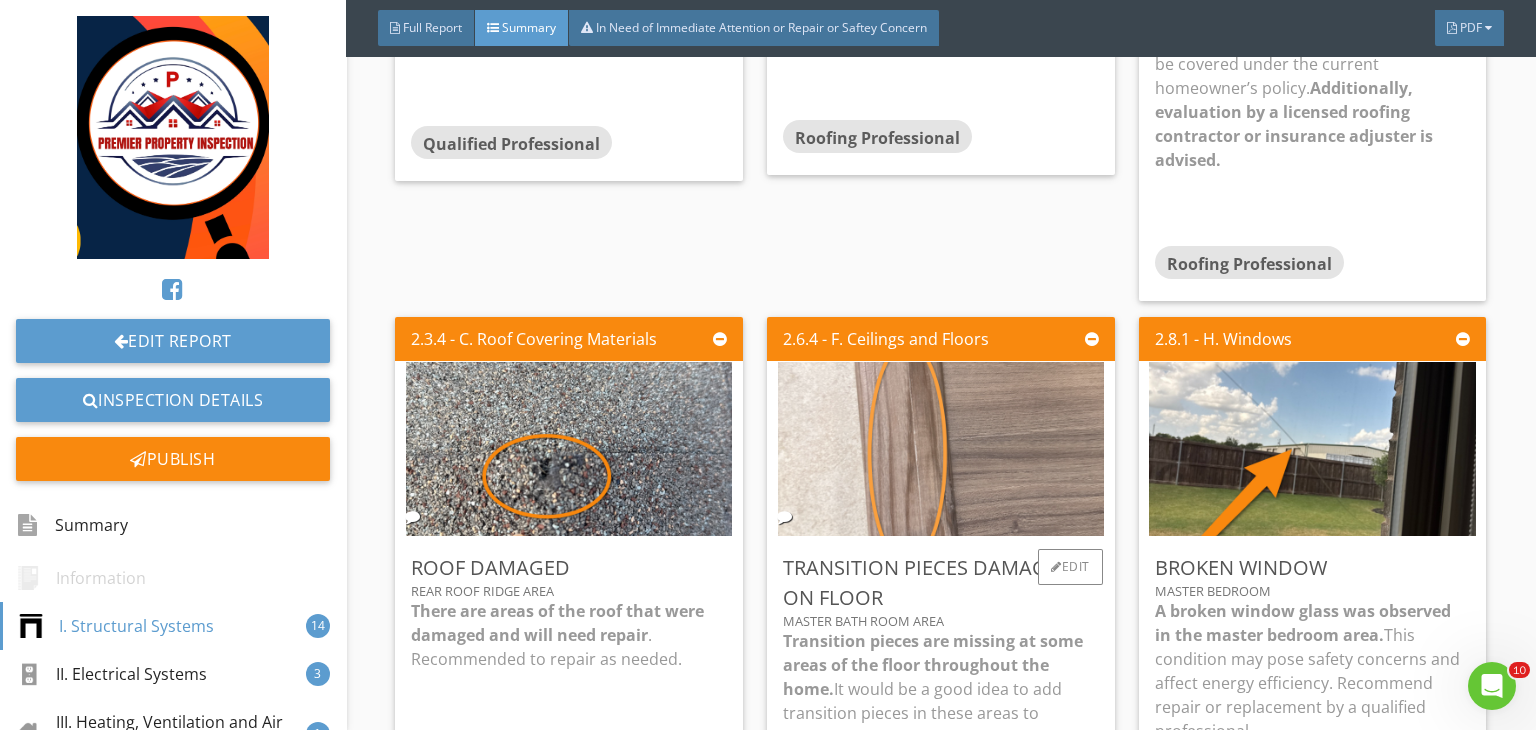 click at bounding box center [941, 449] 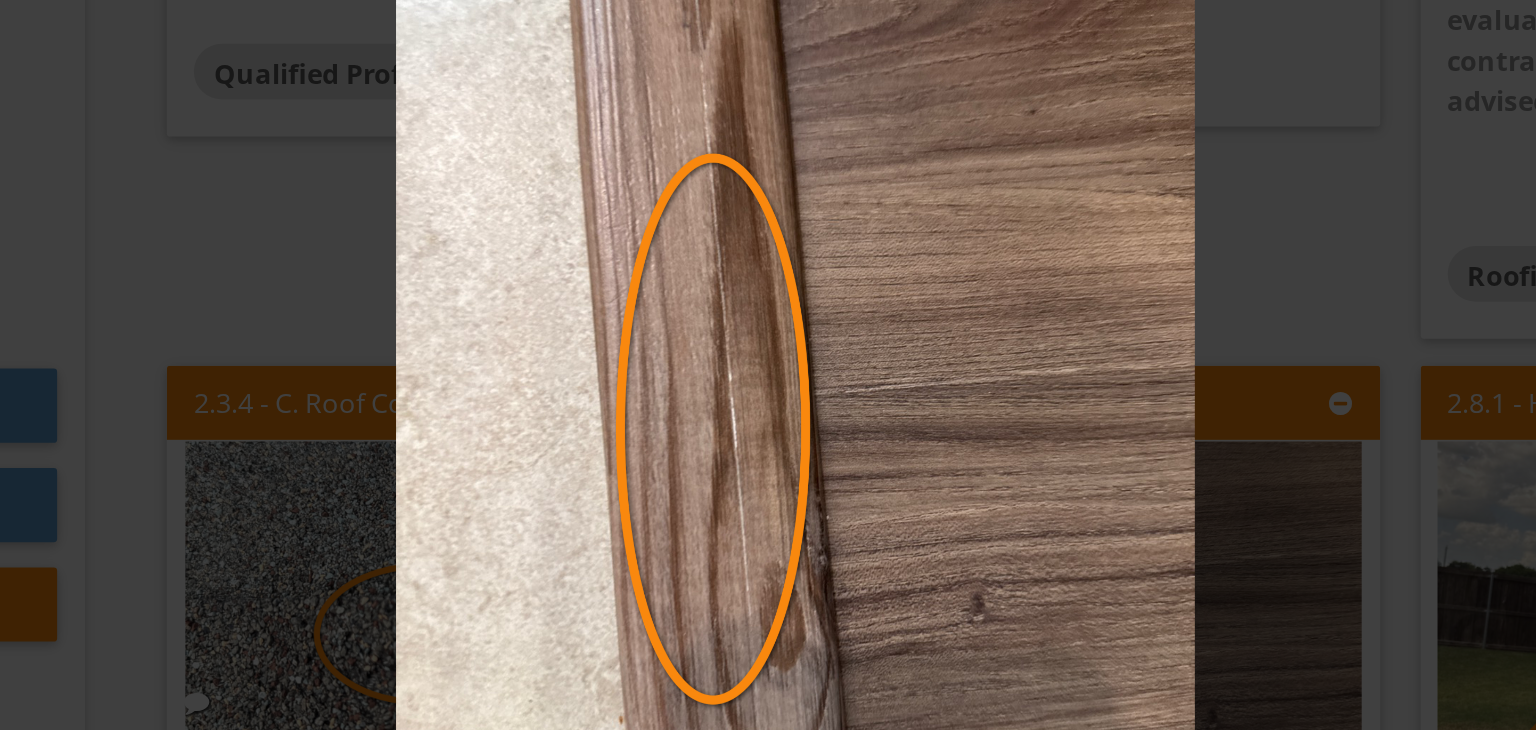 click at bounding box center (768, 348) 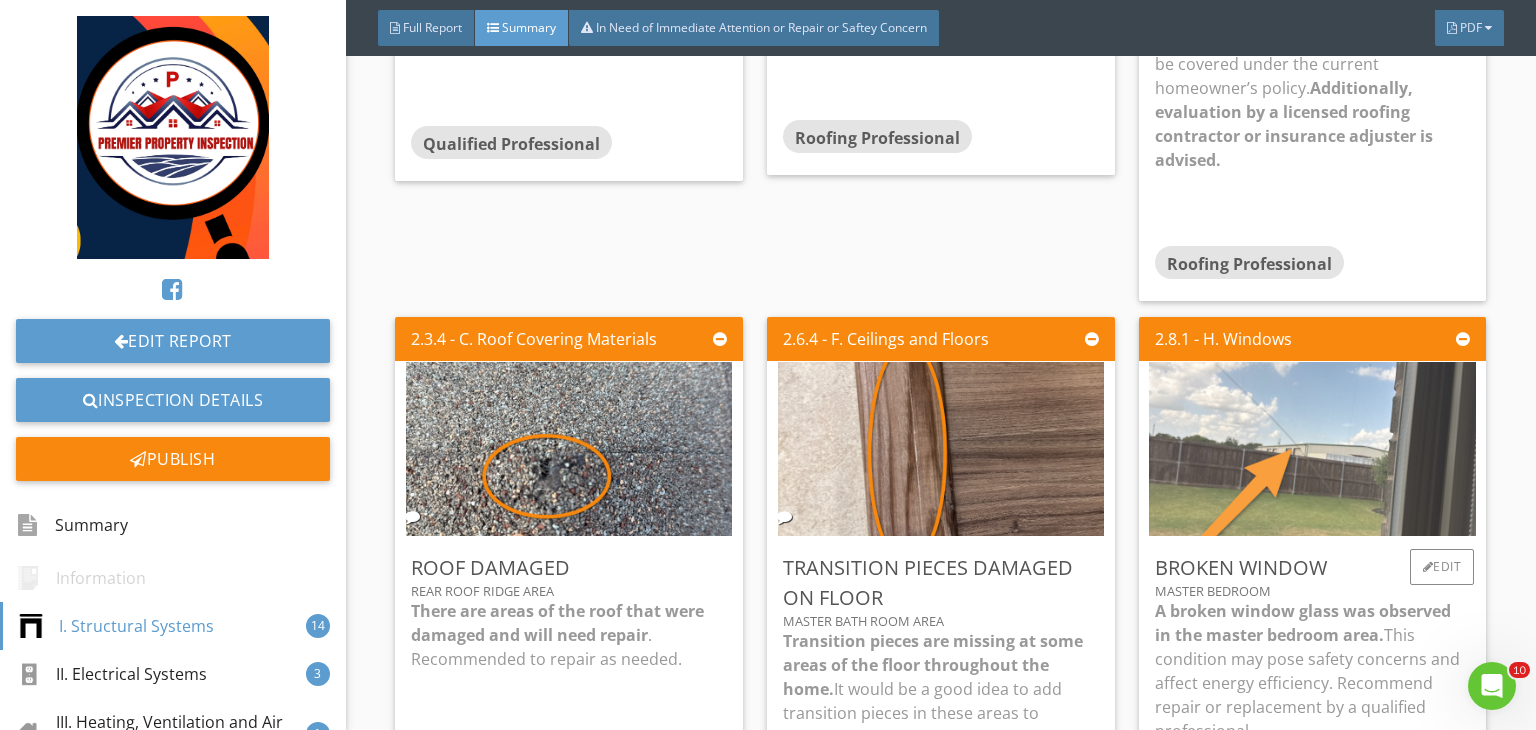 click at bounding box center (1312, 449) 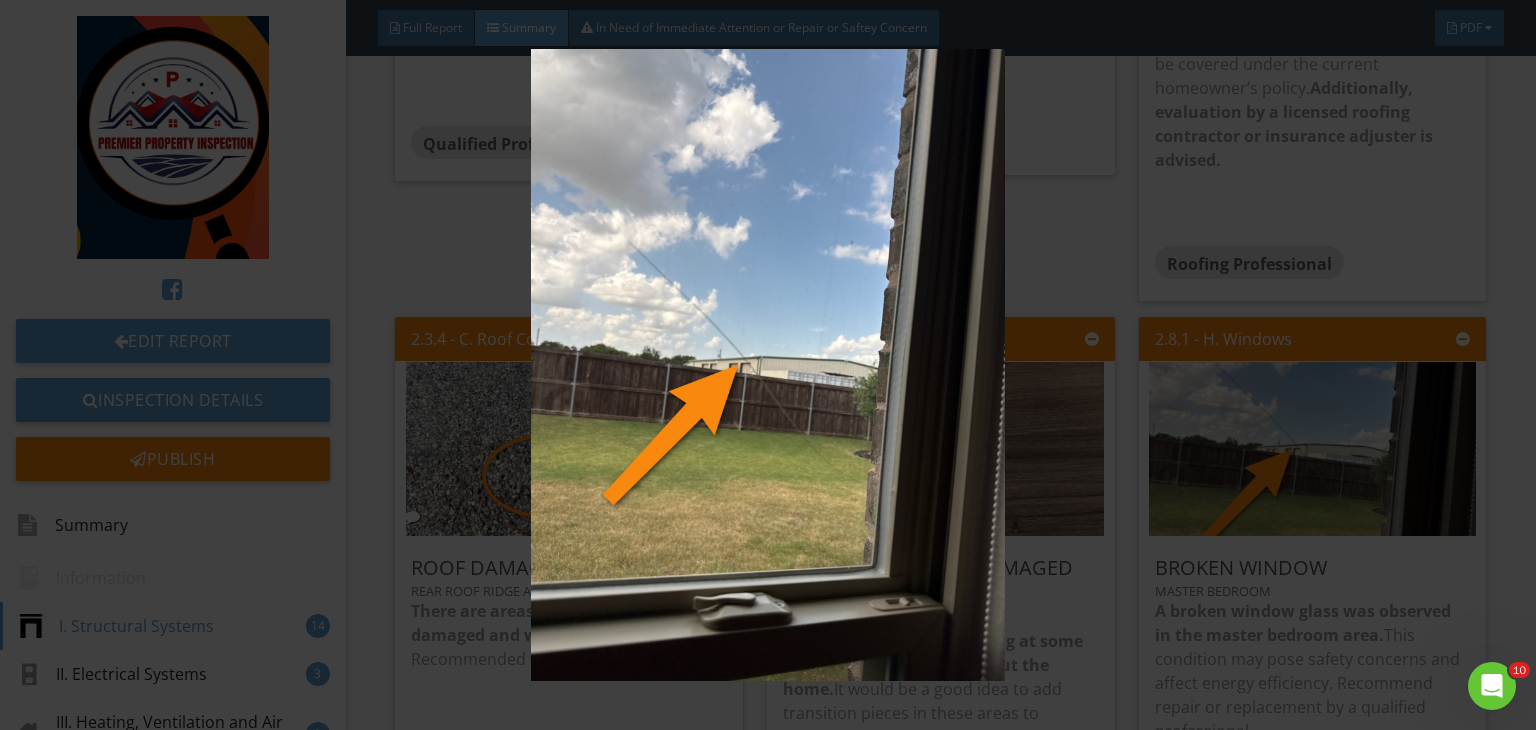 click at bounding box center [768, 365] 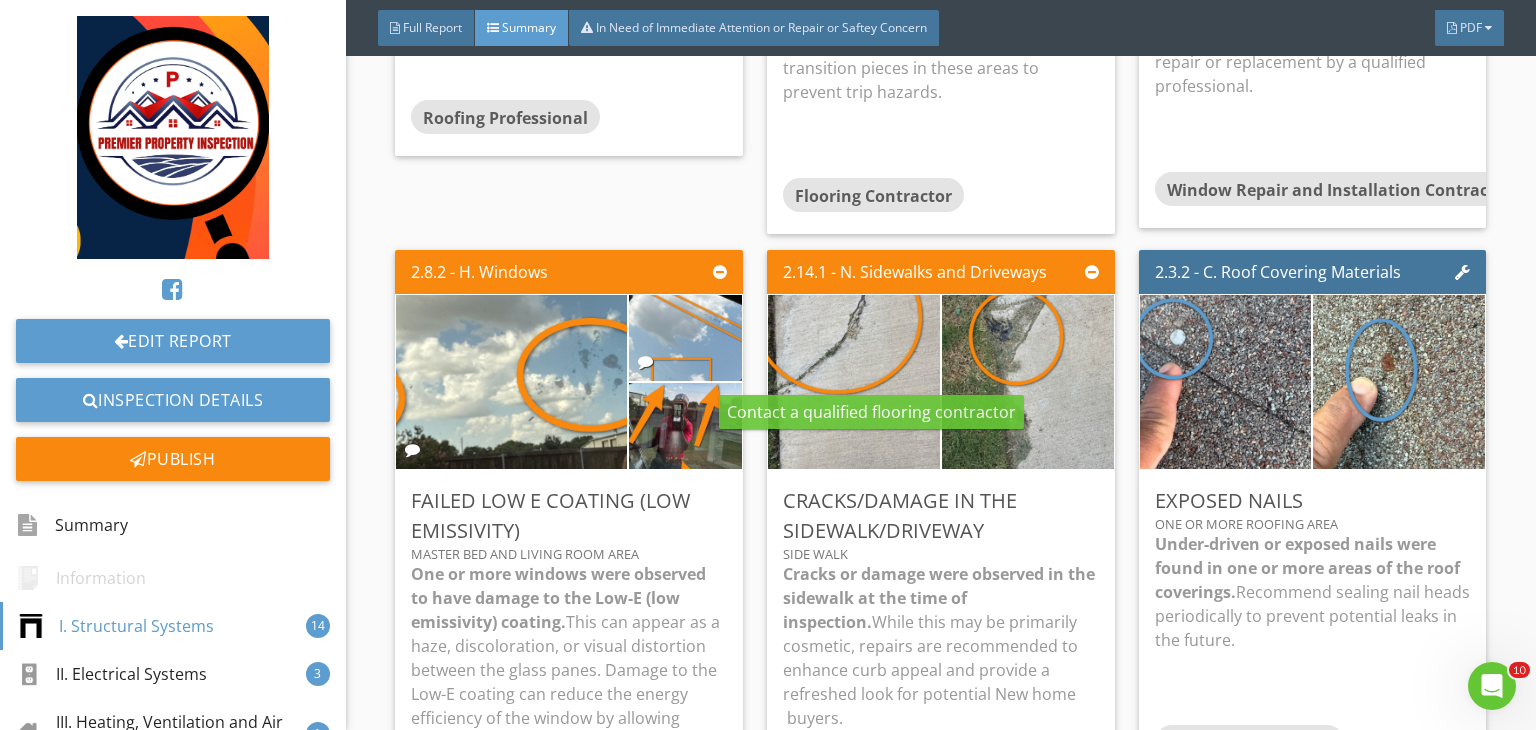 scroll, scrollTop: 1659, scrollLeft: 0, axis: vertical 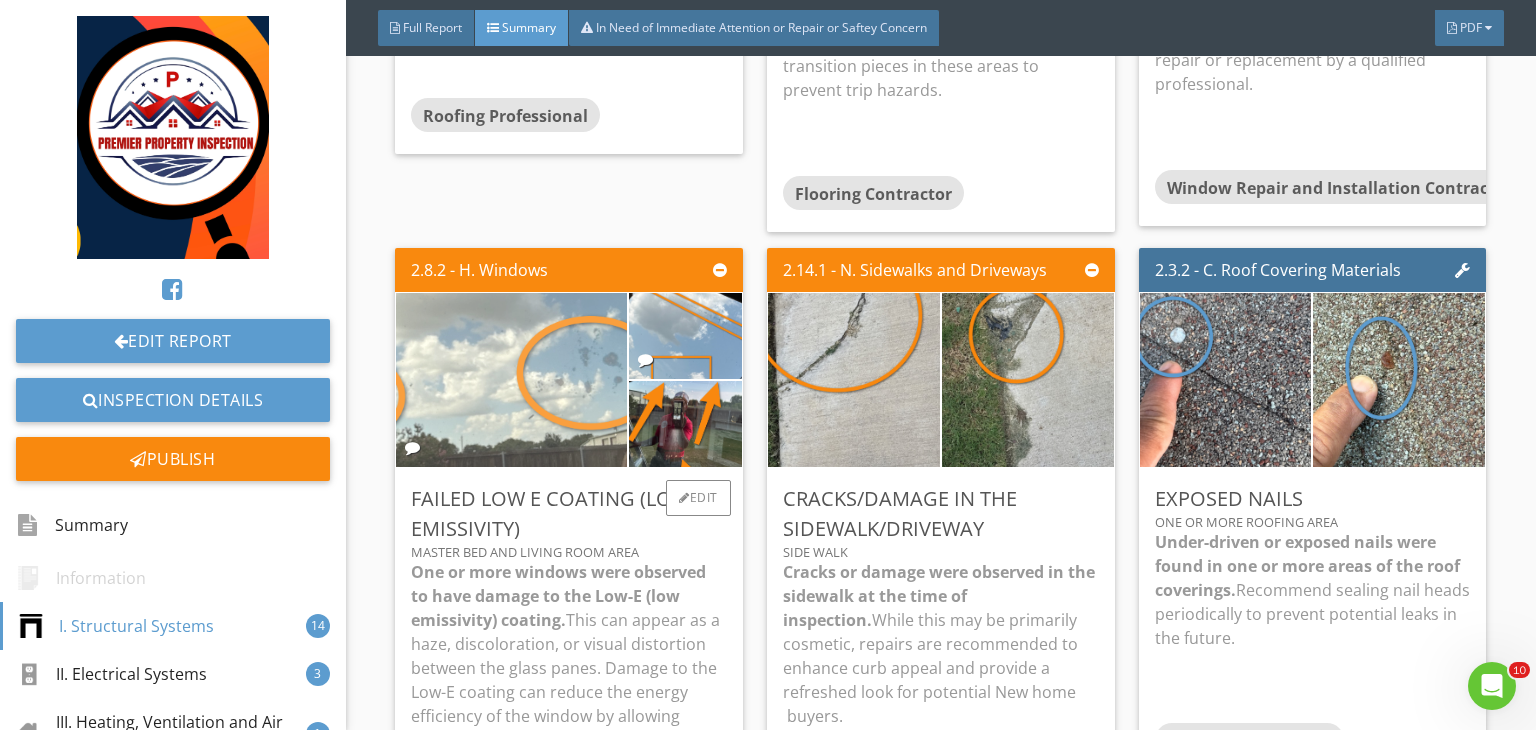 click at bounding box center [511, 380] 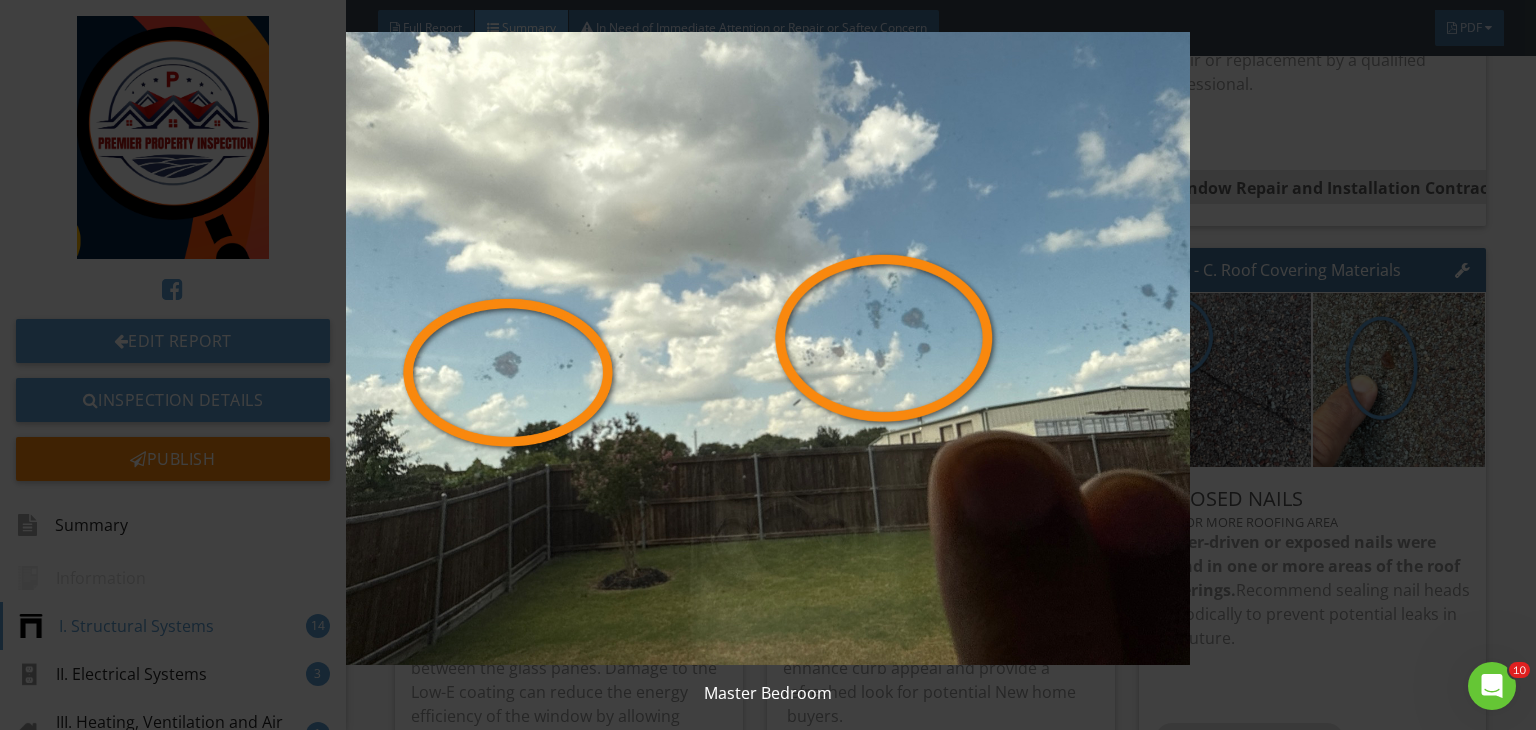 click at bounding box center (768, 348) 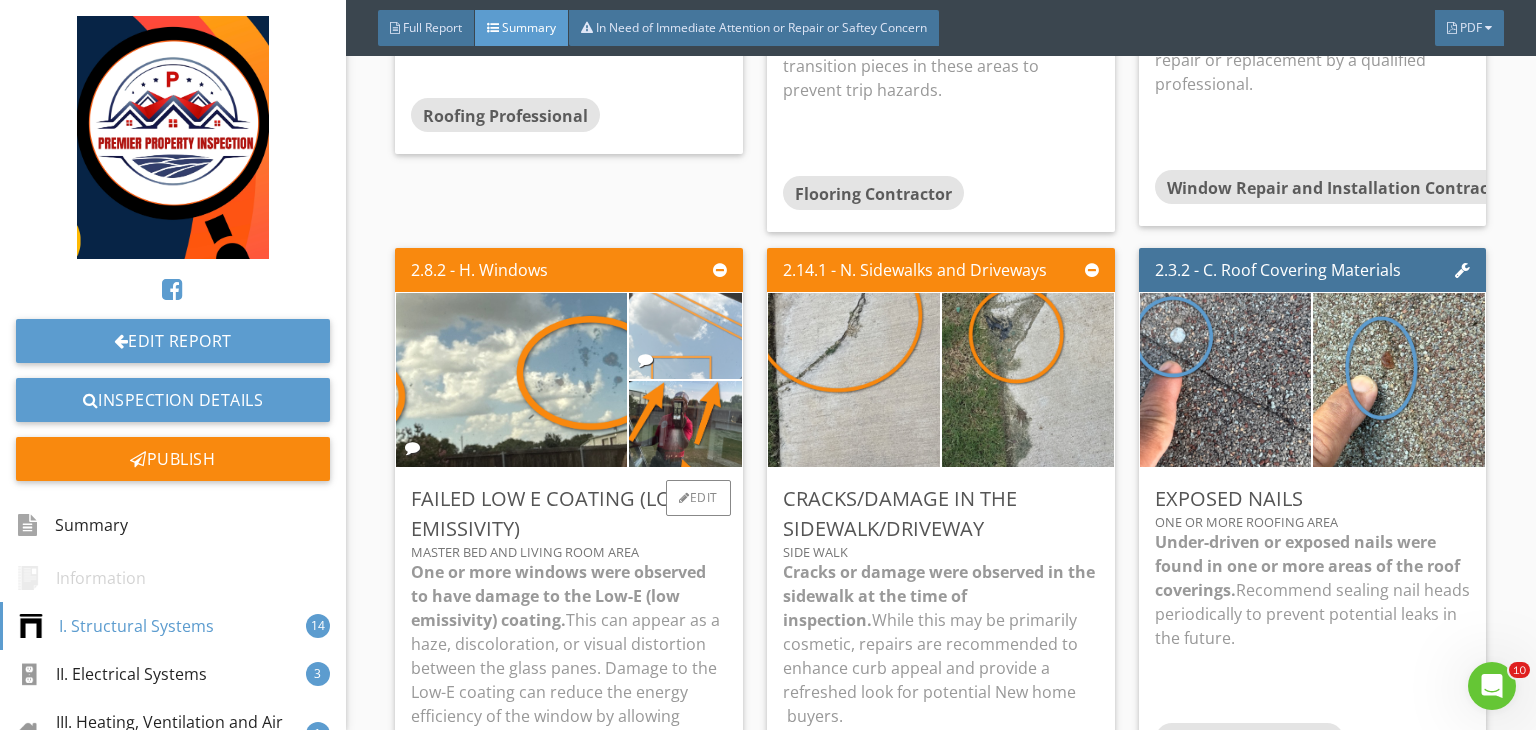 click at bounding box center [685, 335] 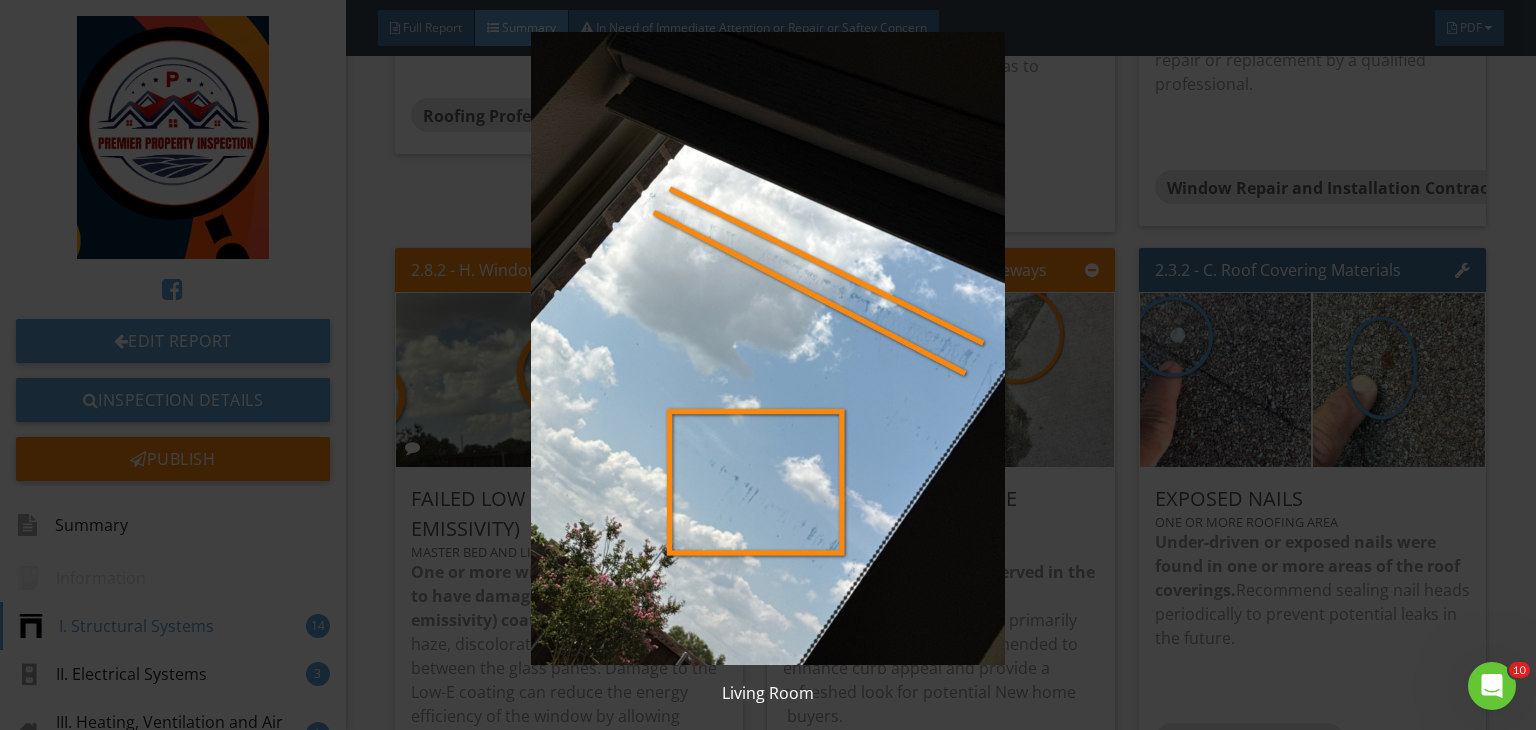 click at bounding box center [768, 348] 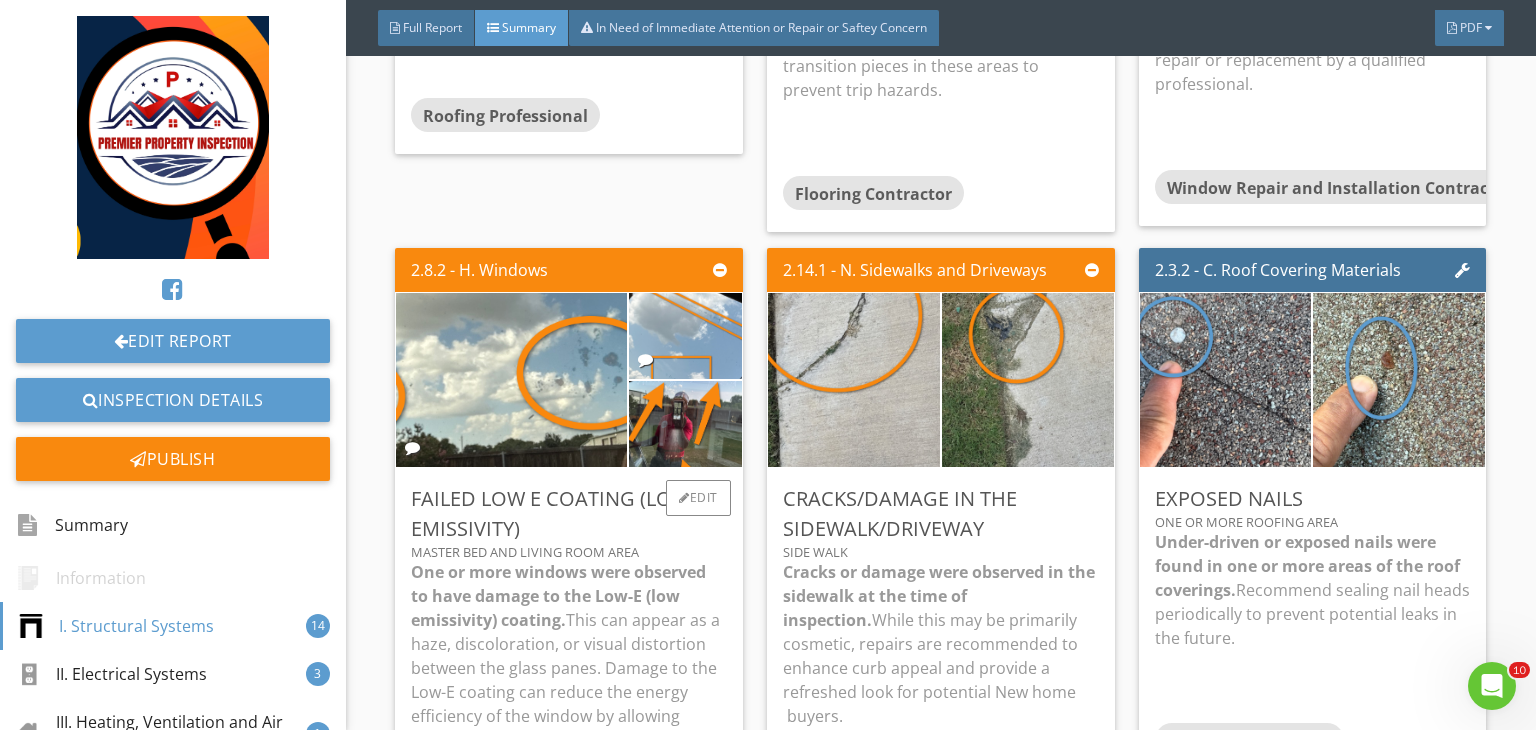 click at bounding box center (645, 361) 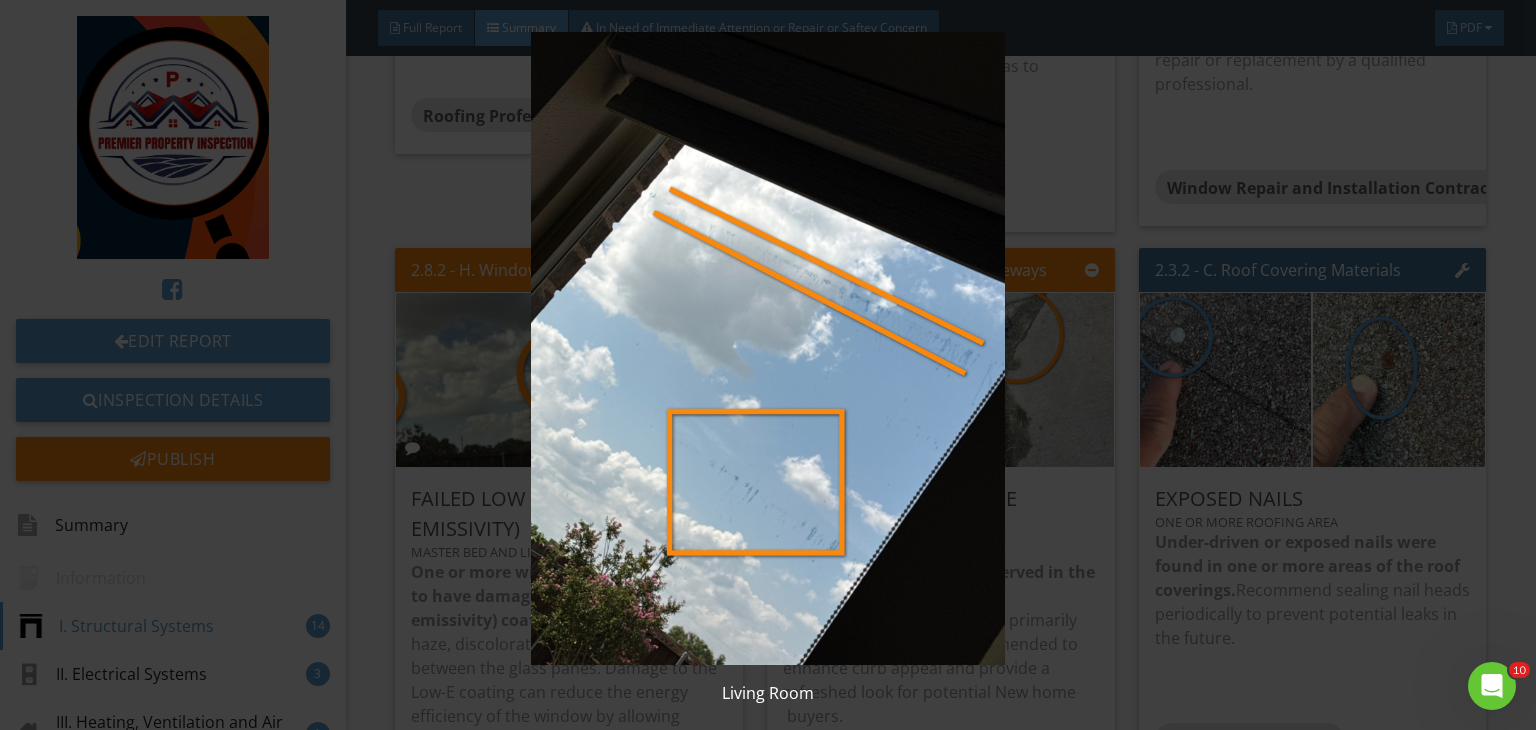 click at bounding box center (768, 348) 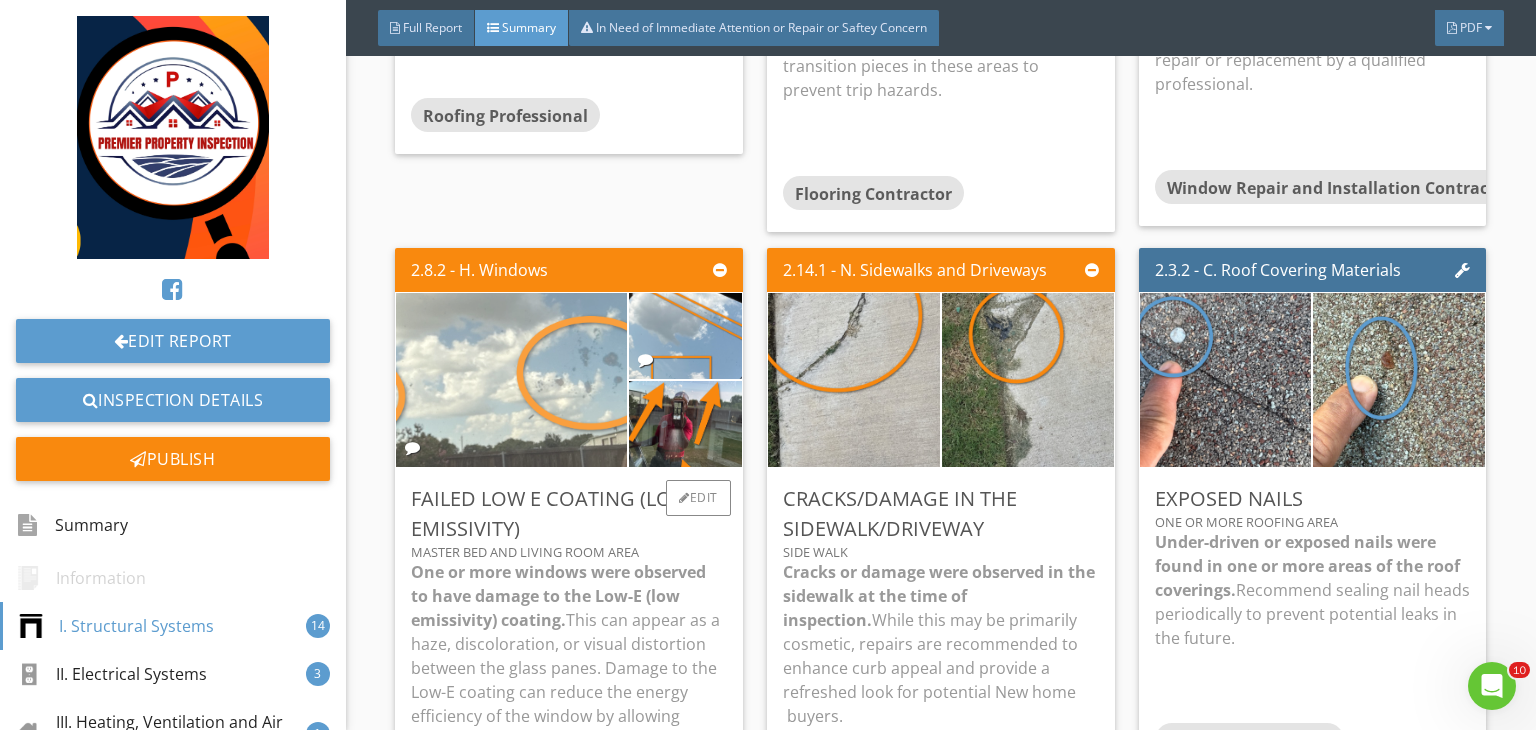 click at bounding box center [511, 380] 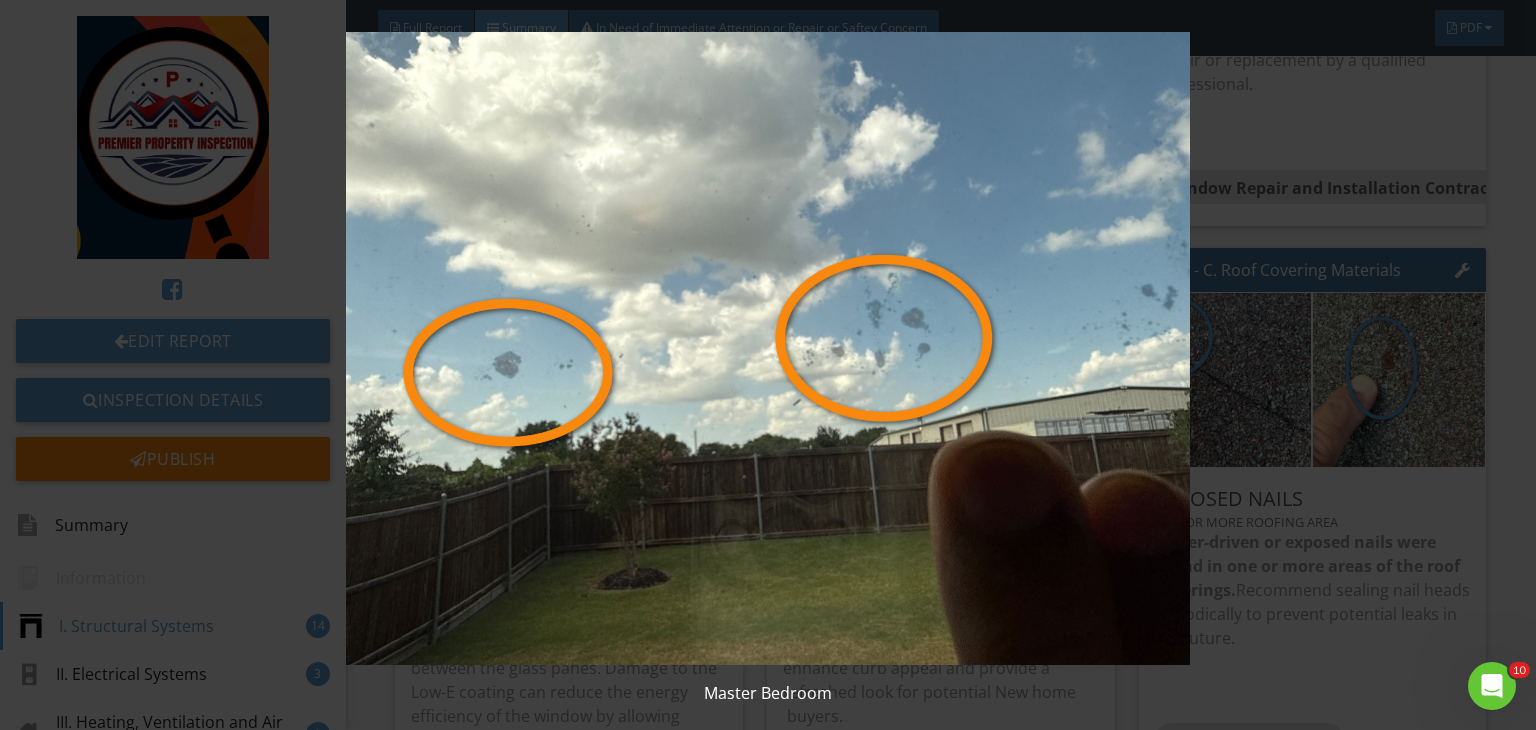 click at bounding box center [768, 348] 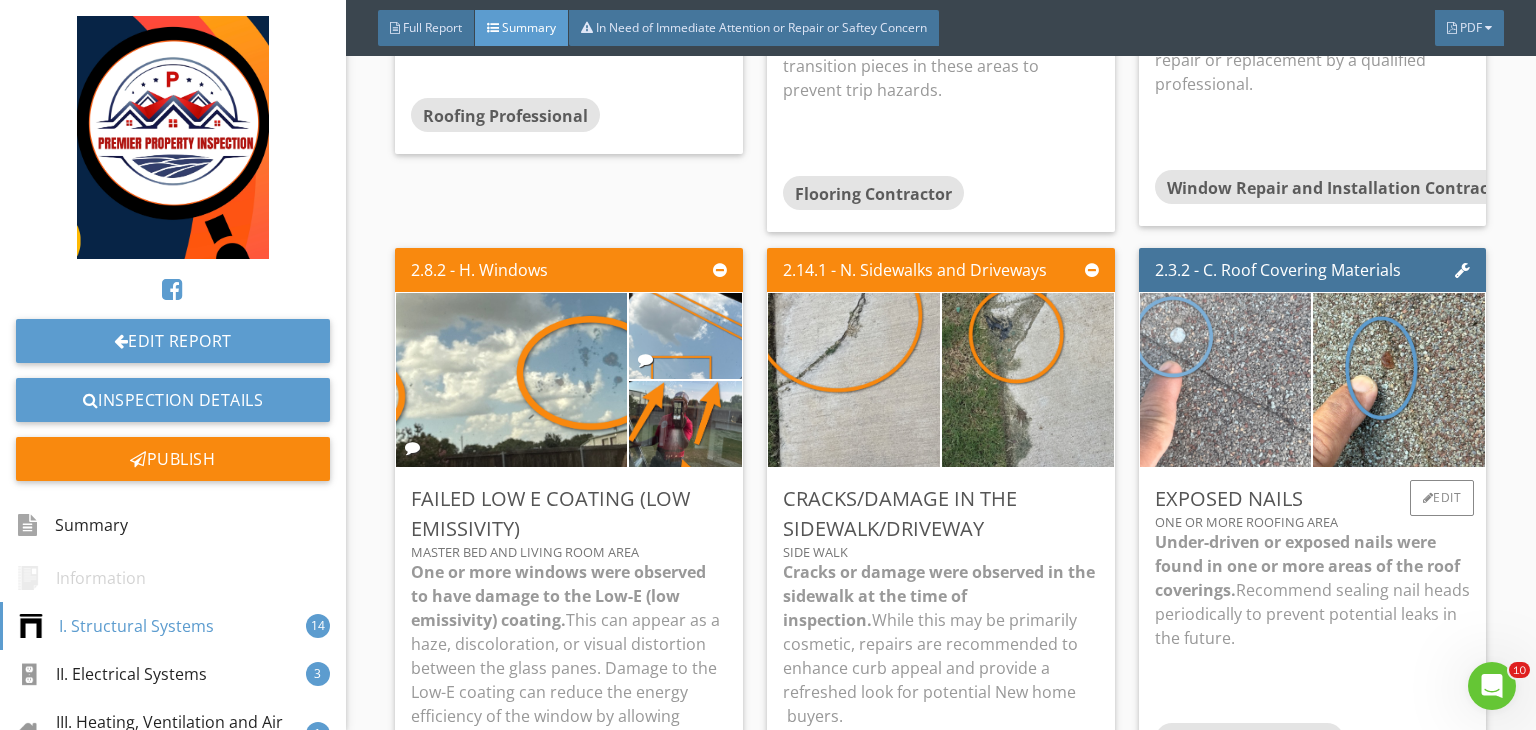click at bounding box center (1225, 379) 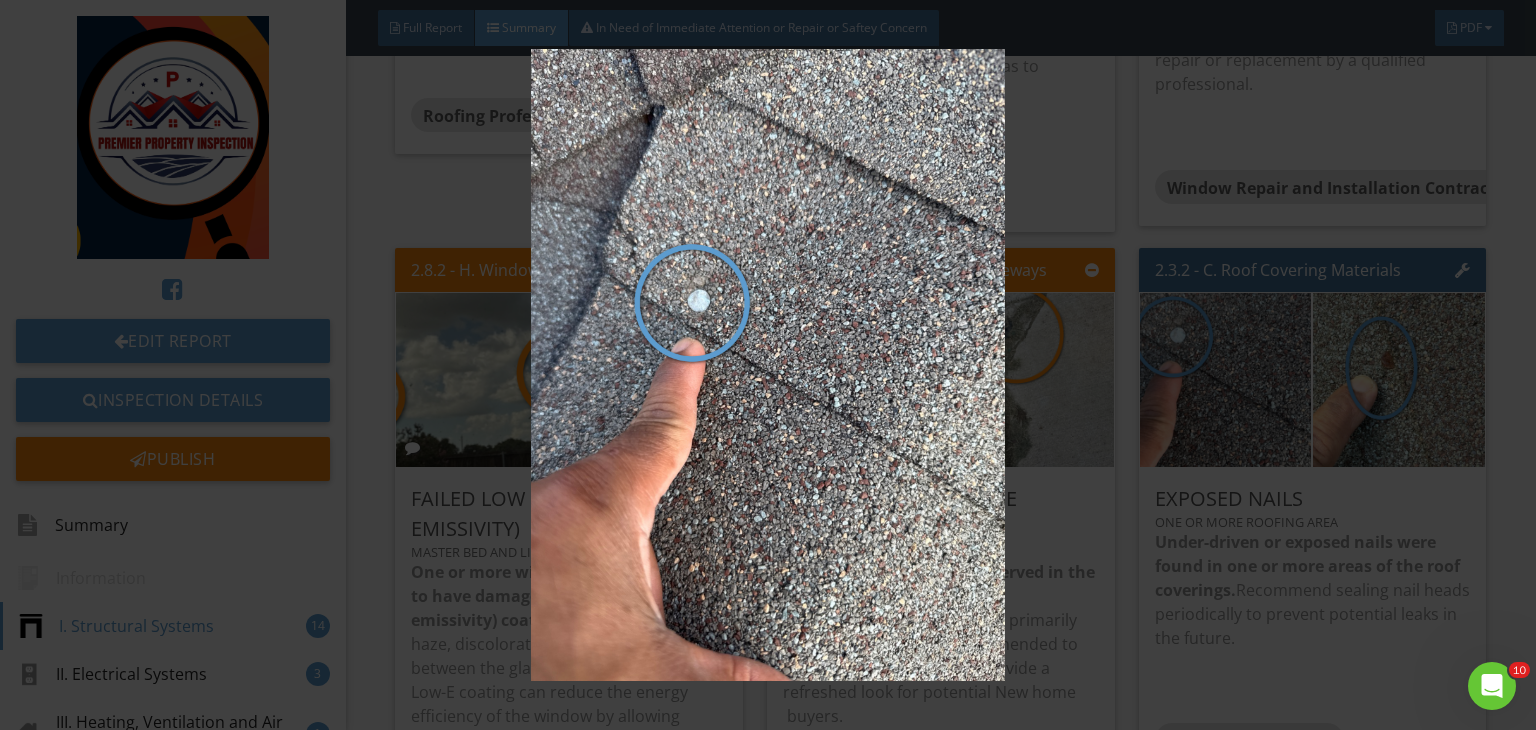 click at bounding box center [768, 365] 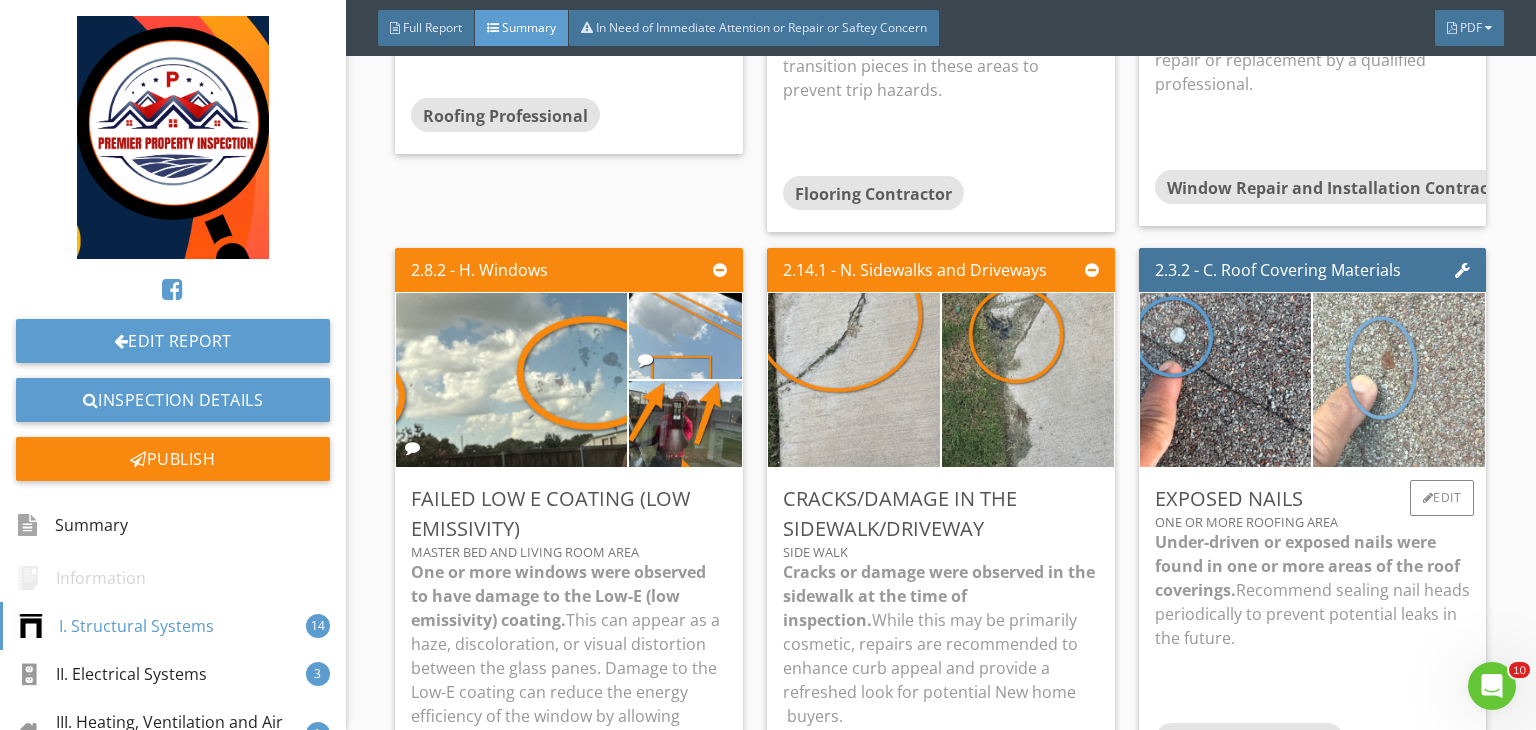 click at bounding box center [1399, 379] 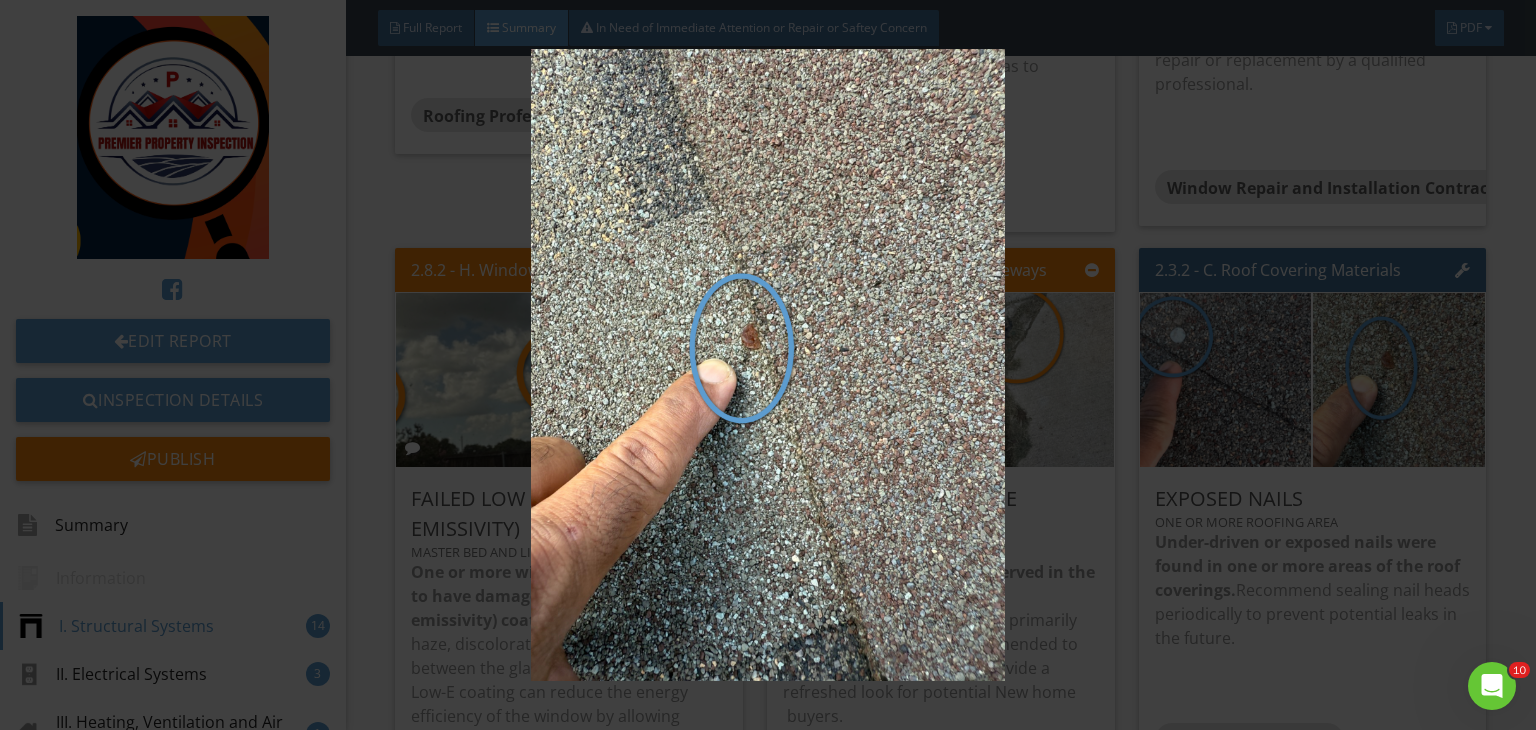 click at bounding box center (768, 365) 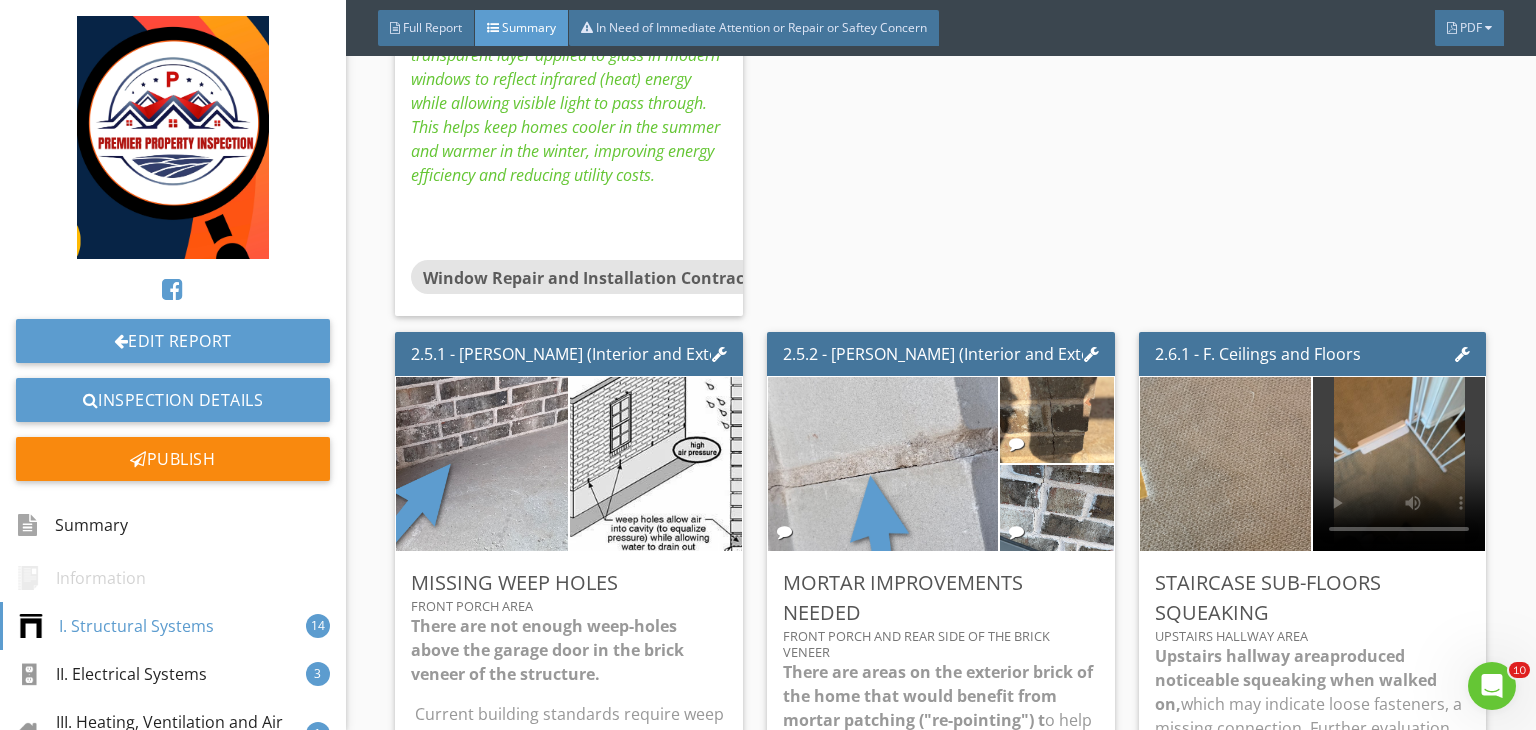 scroll, scrollTop: 2672, scrollLeft: 0, axis: vertical 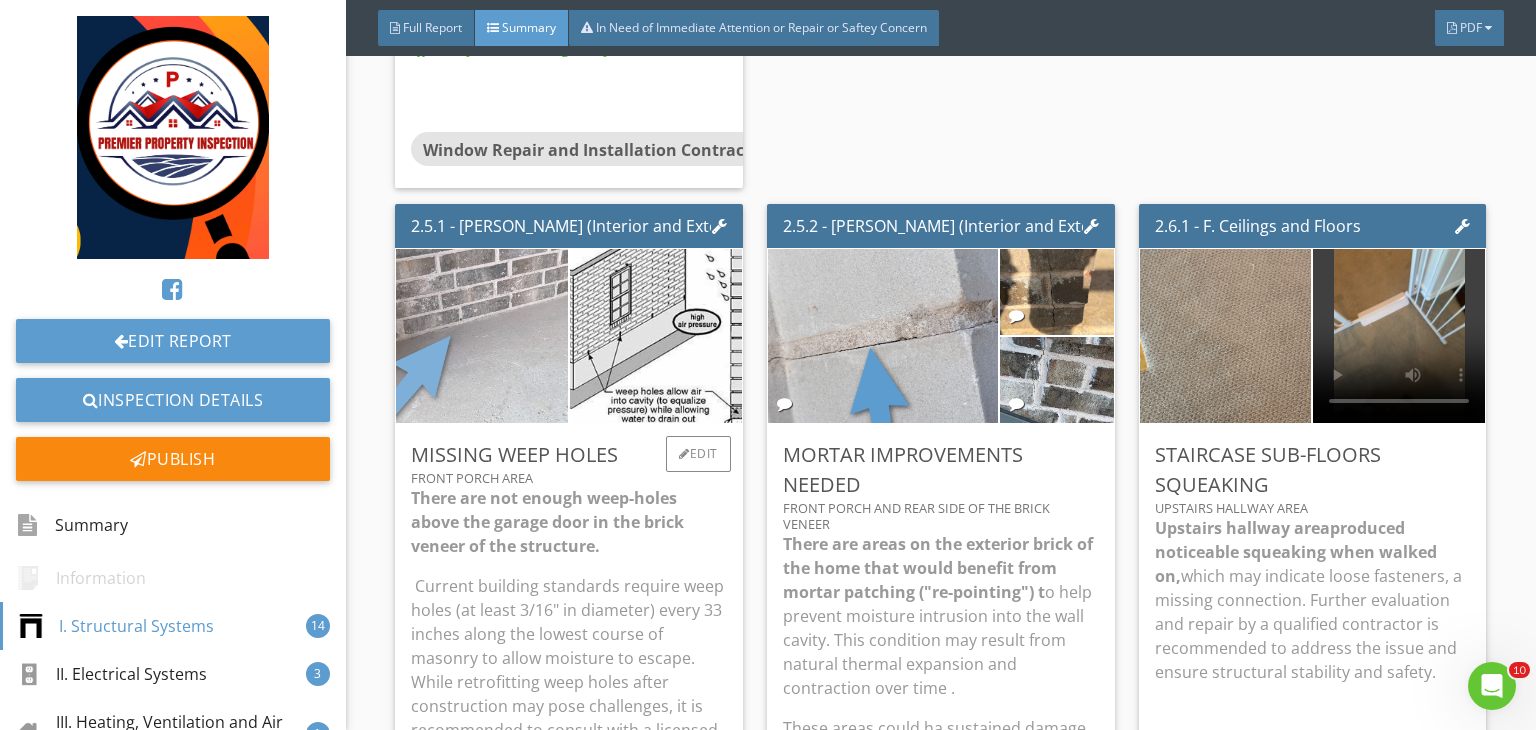 click at bounding box center [482, 336] 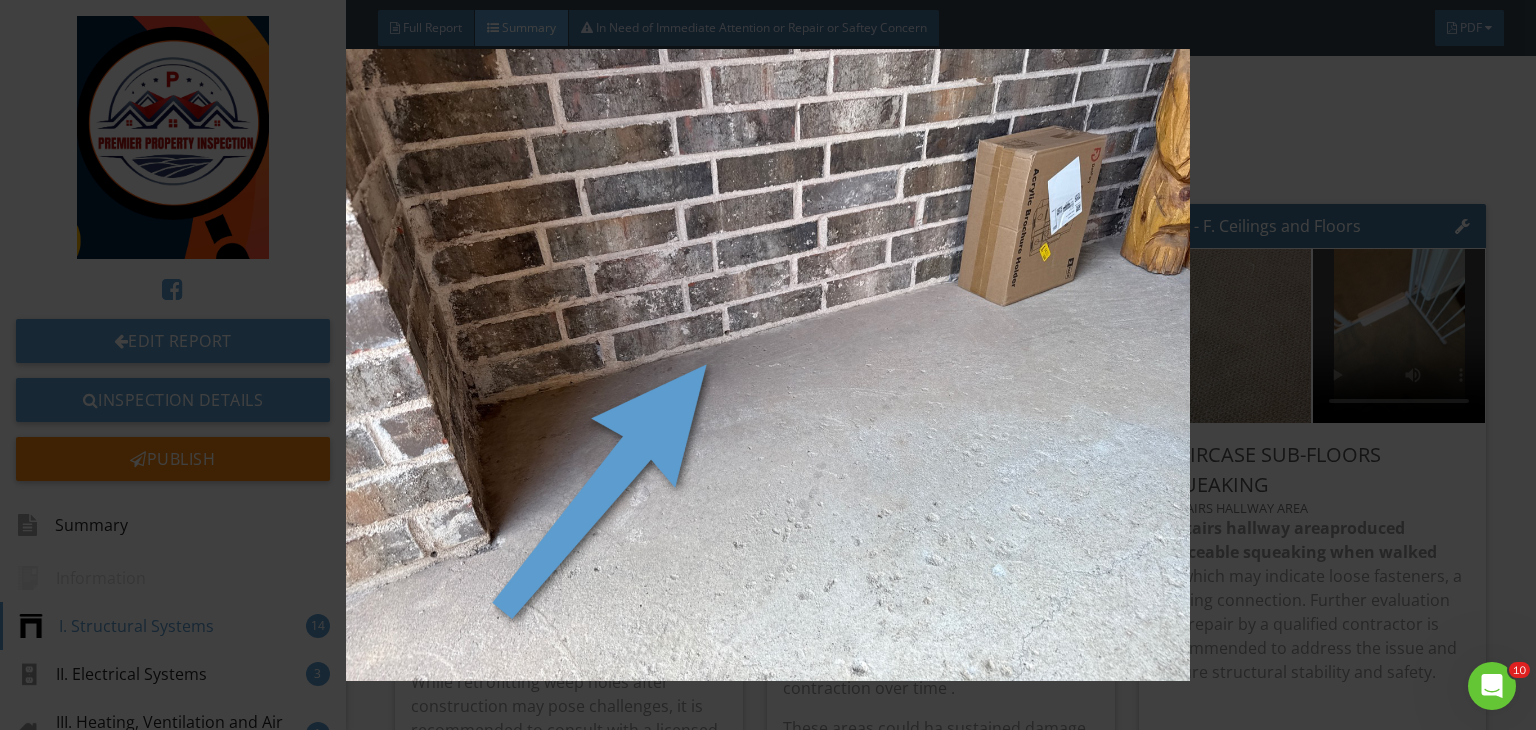 click at bounding box center (768, 365) 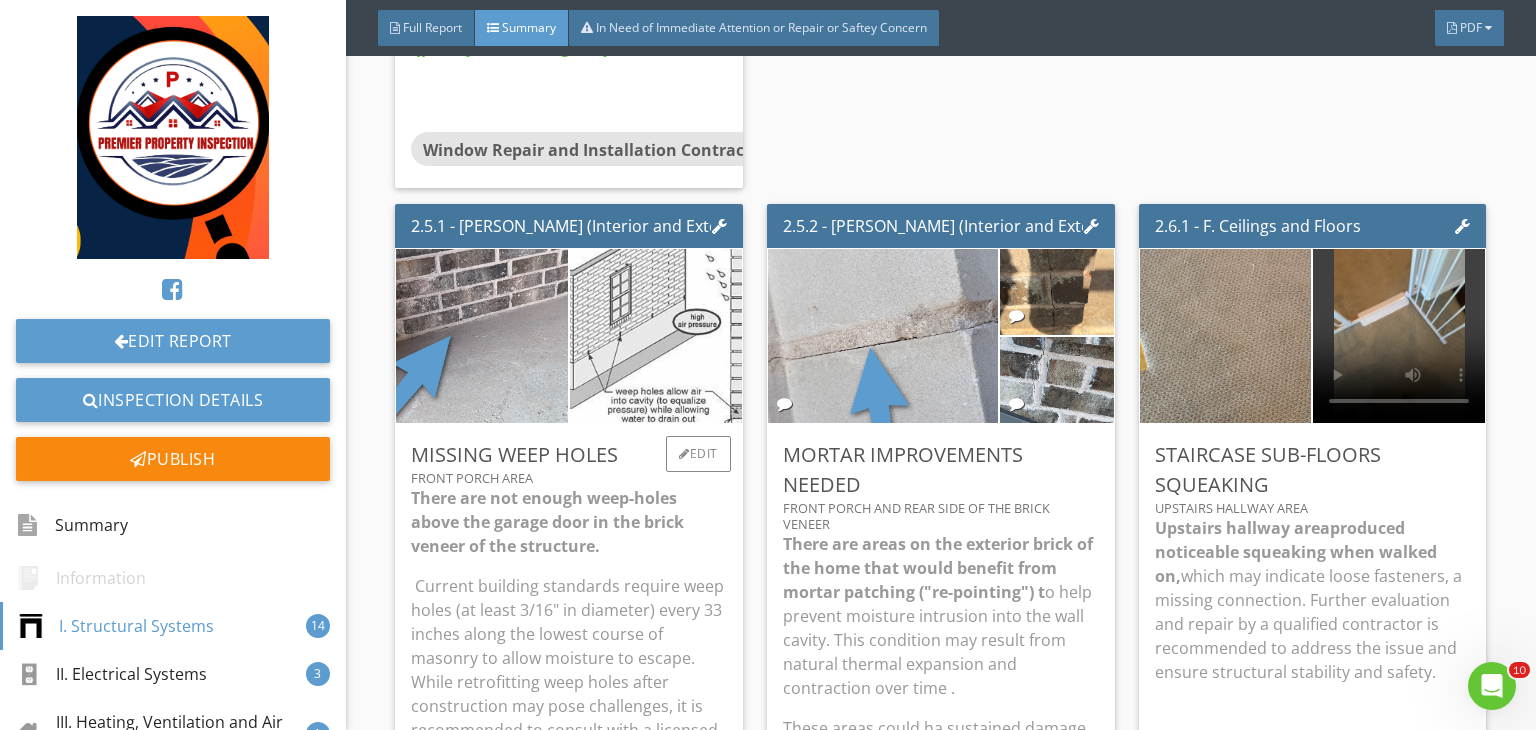 click at bounding box center [656, 336] 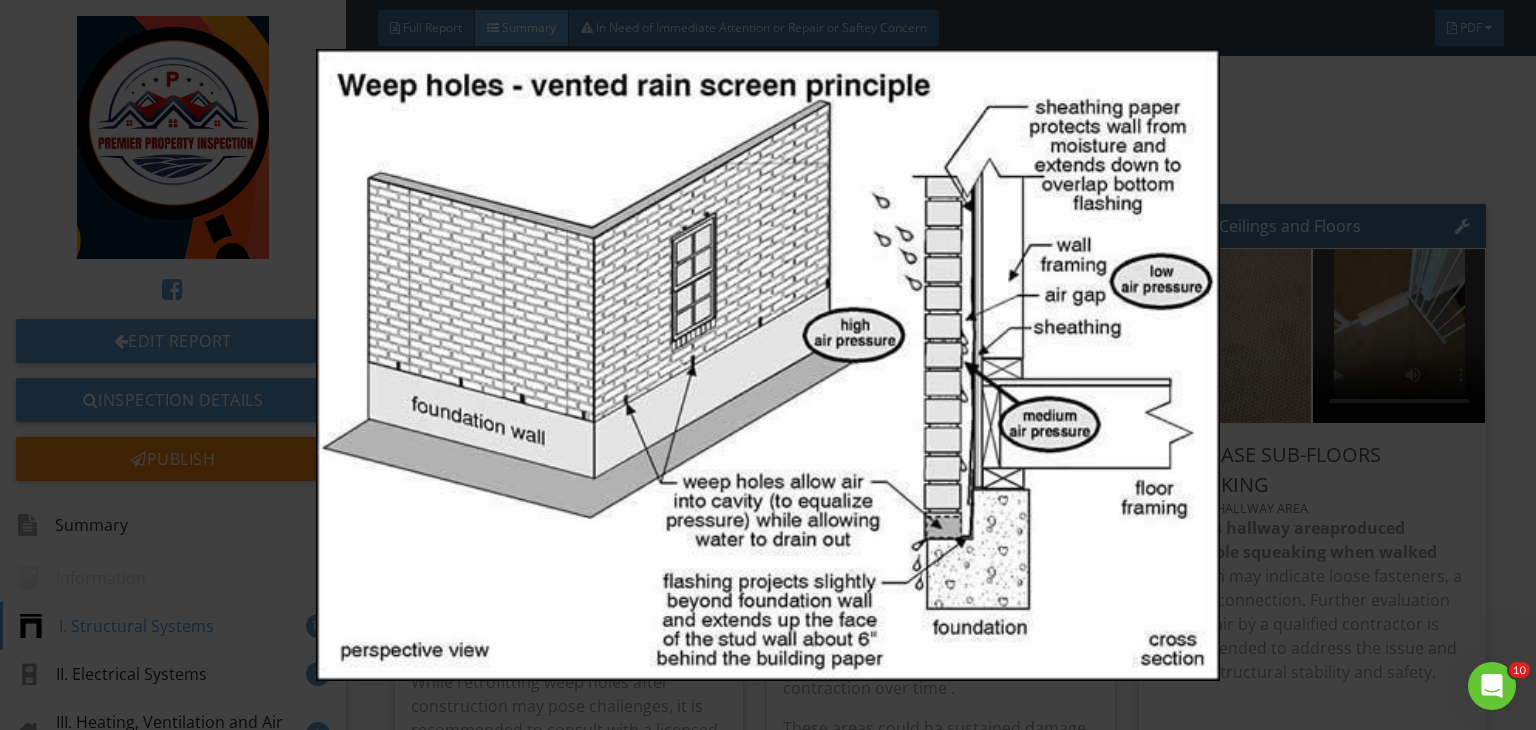 click at bounding box center (768, 365) 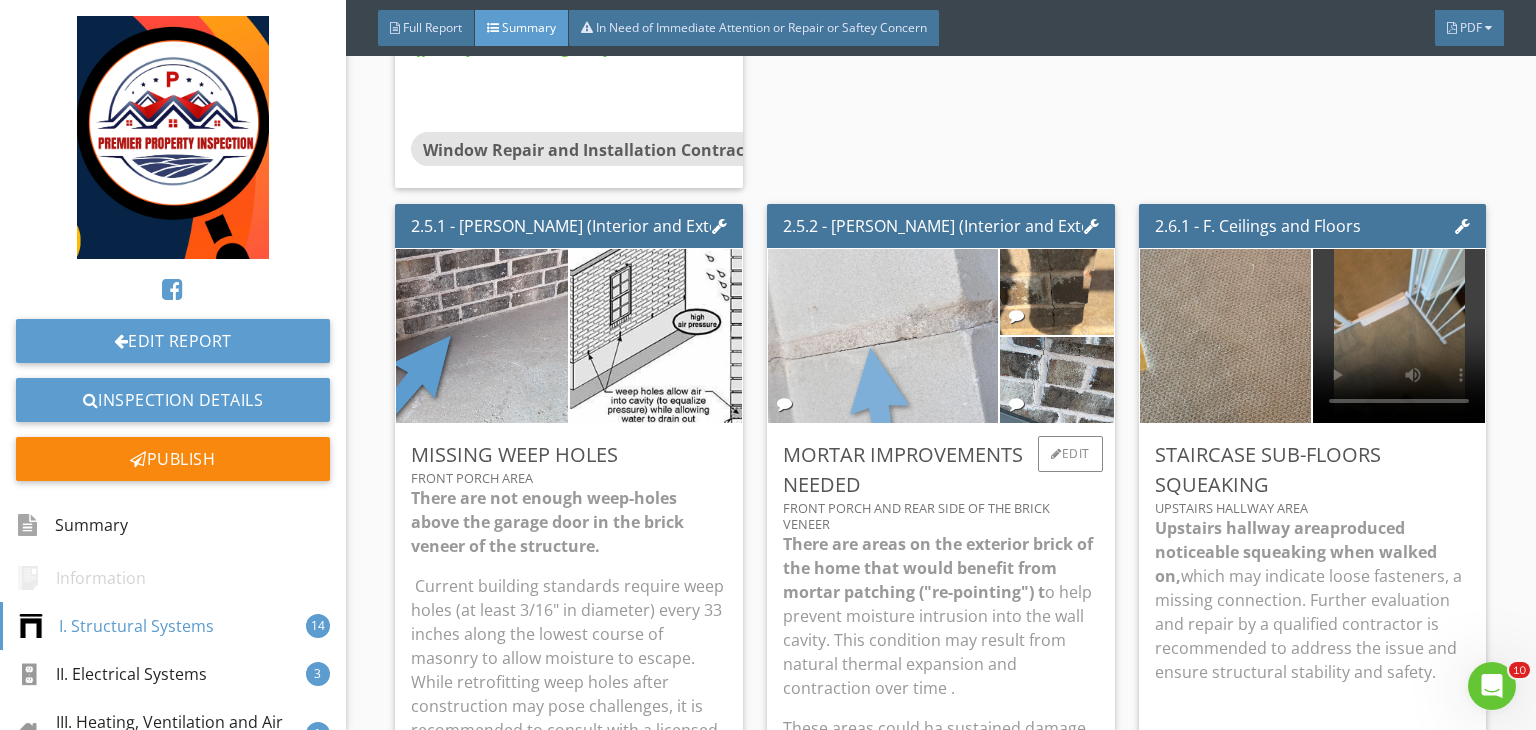 click at bounding box center [883, 336] 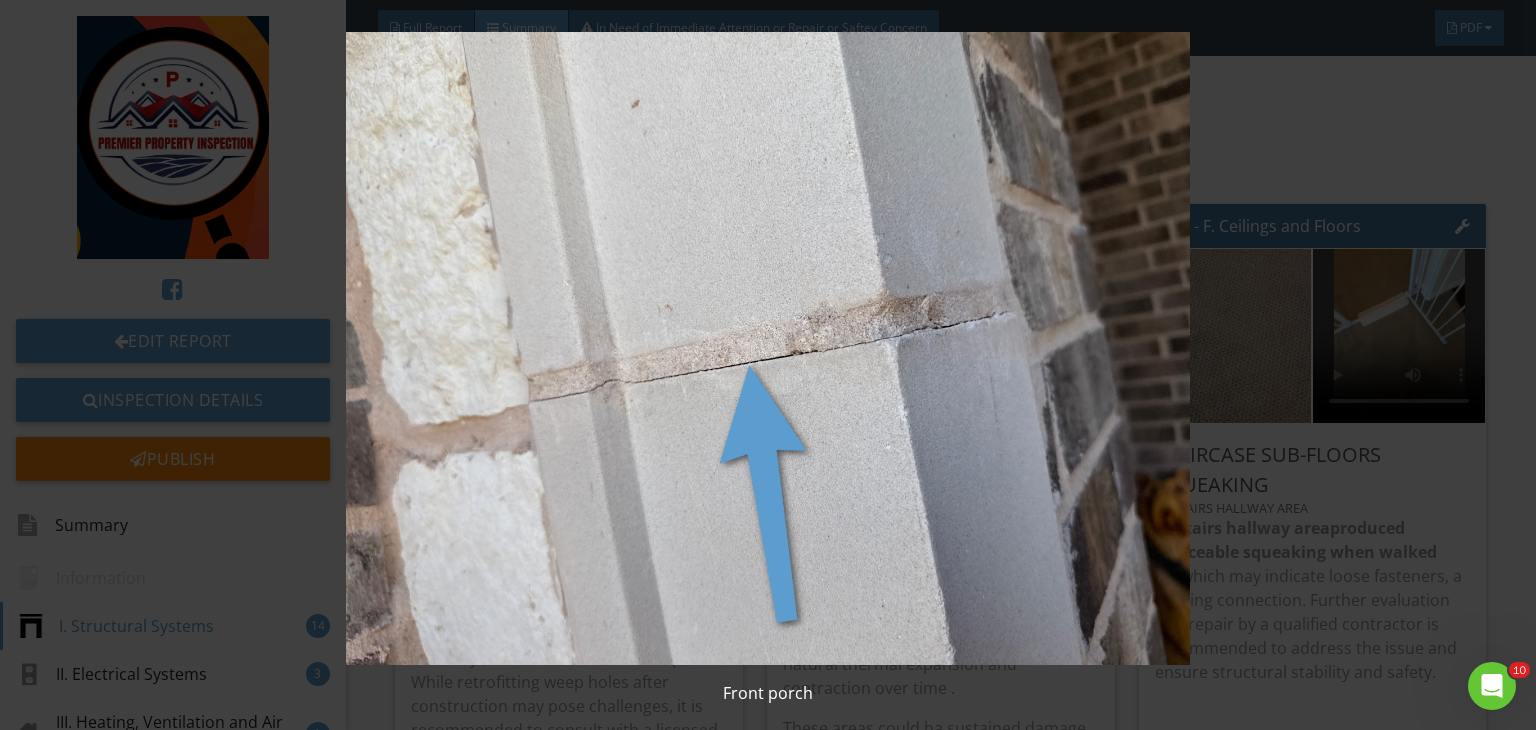 click at bounding box center [768, 348] 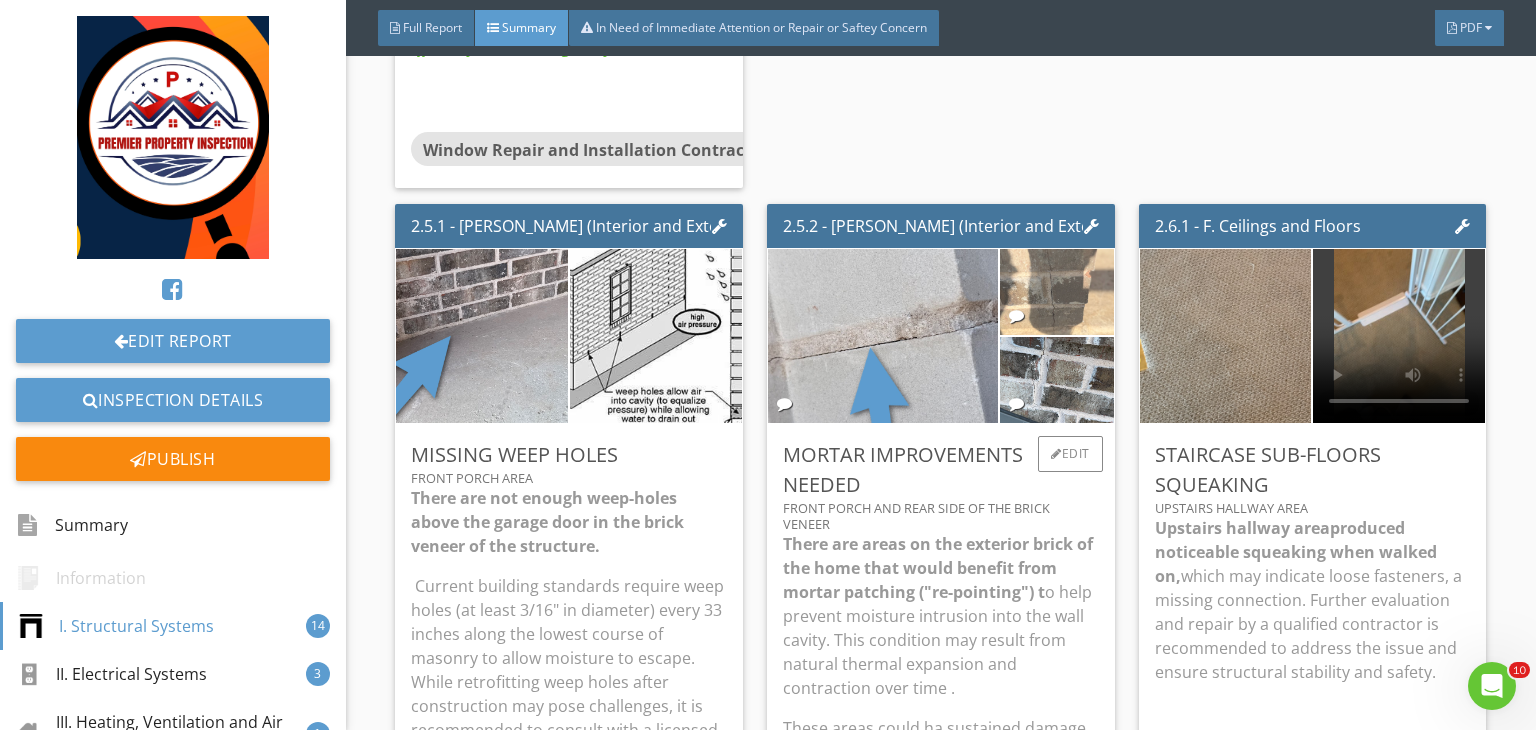 click at bounding box center [1056, 291] 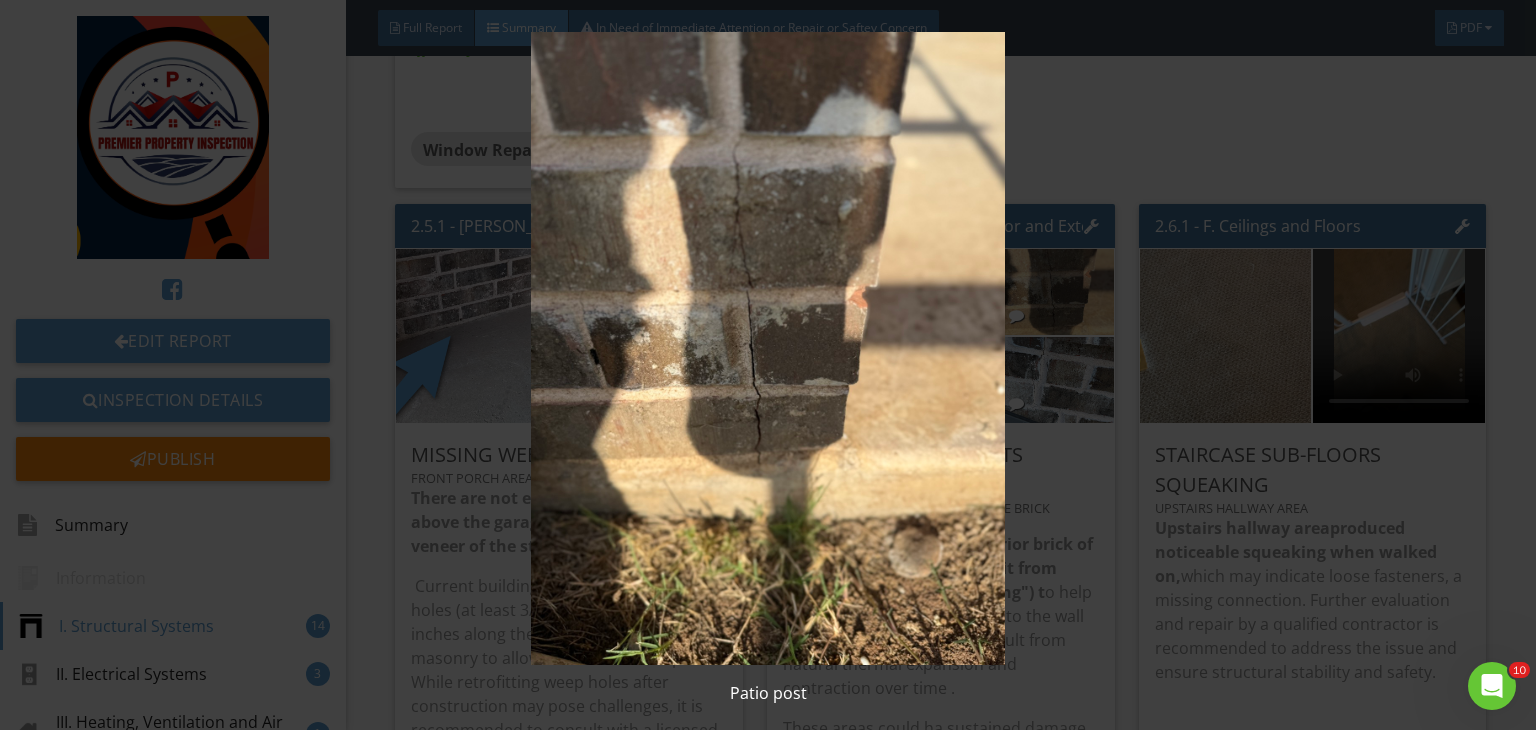 click at bounding box center (768, 348) 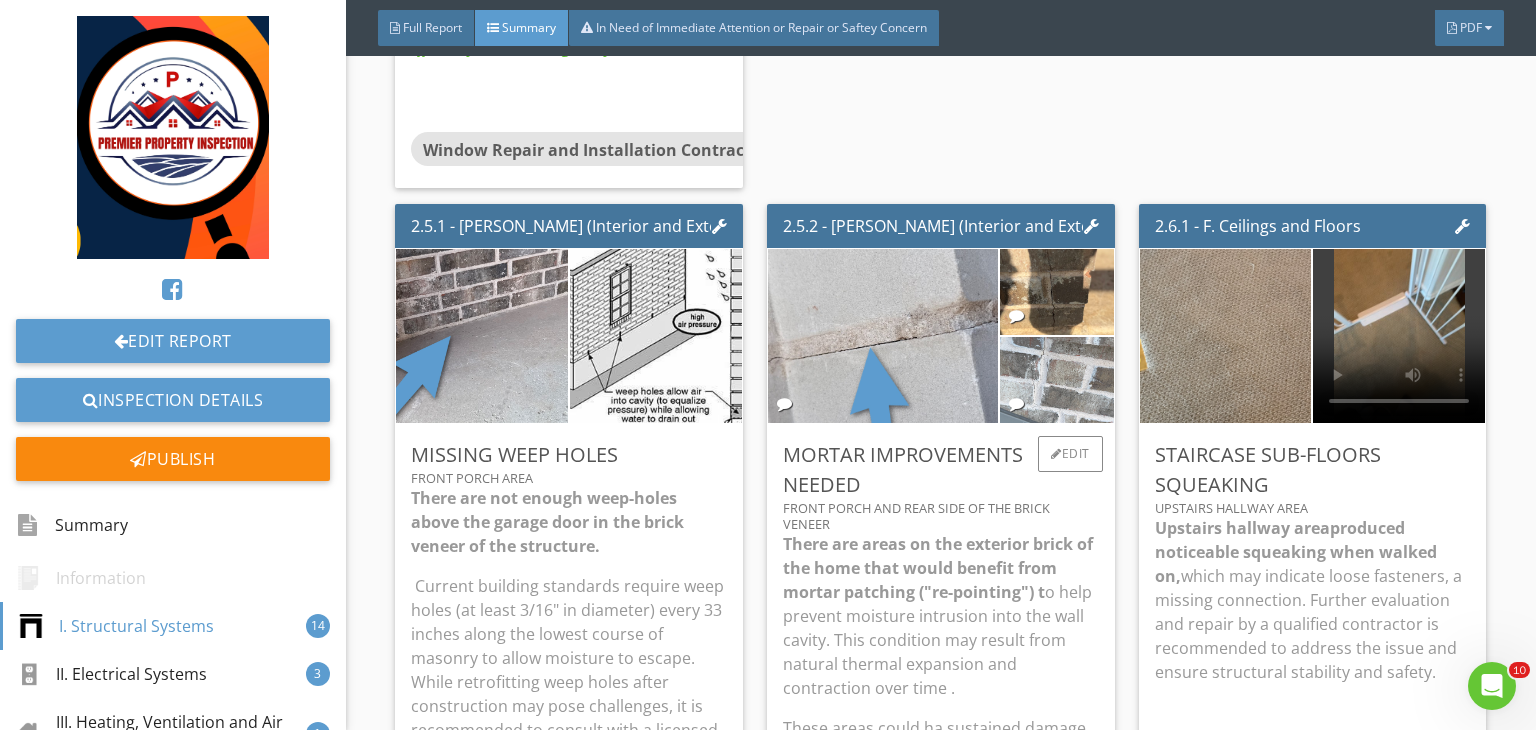 click at bounding box center [1056, 379] 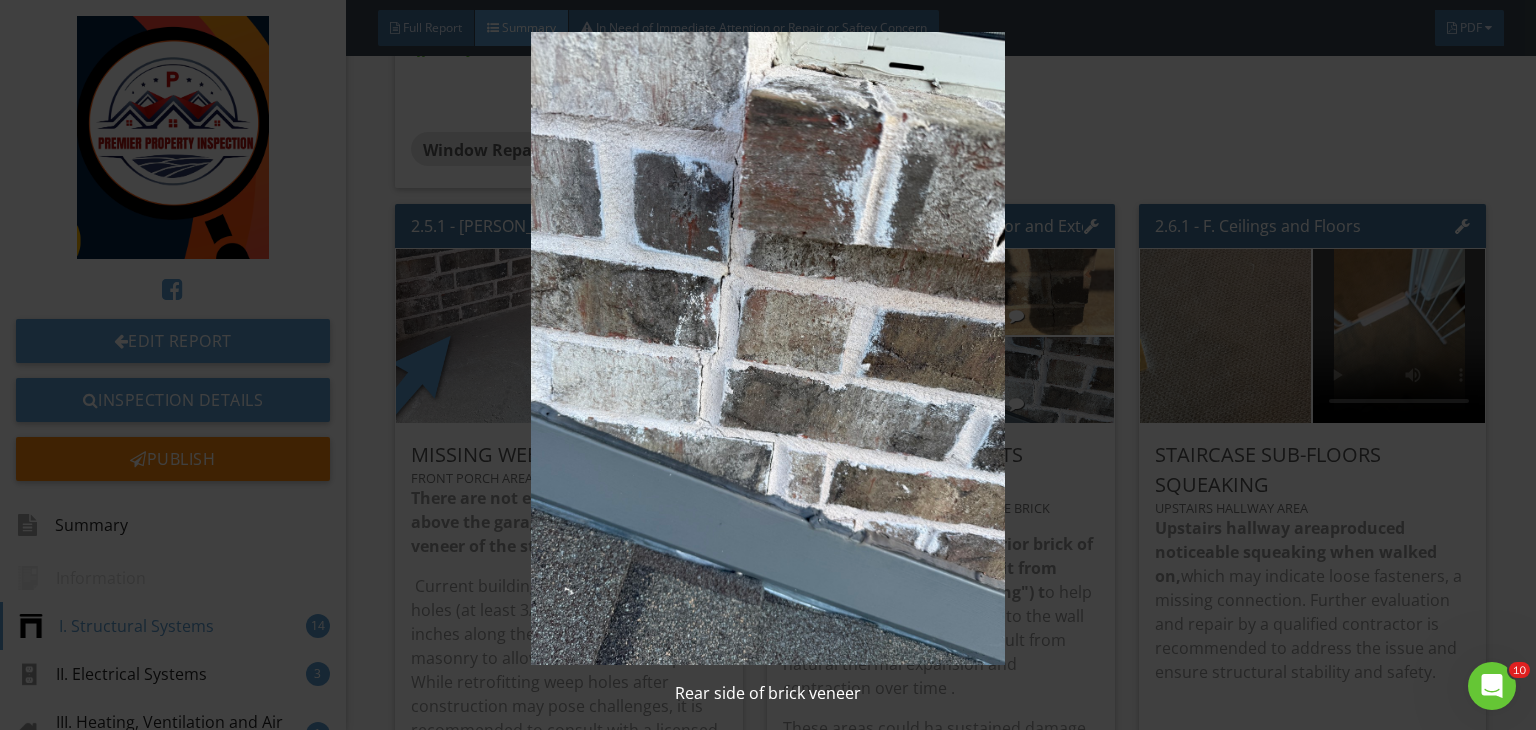 click at bounding box center (768, 348) 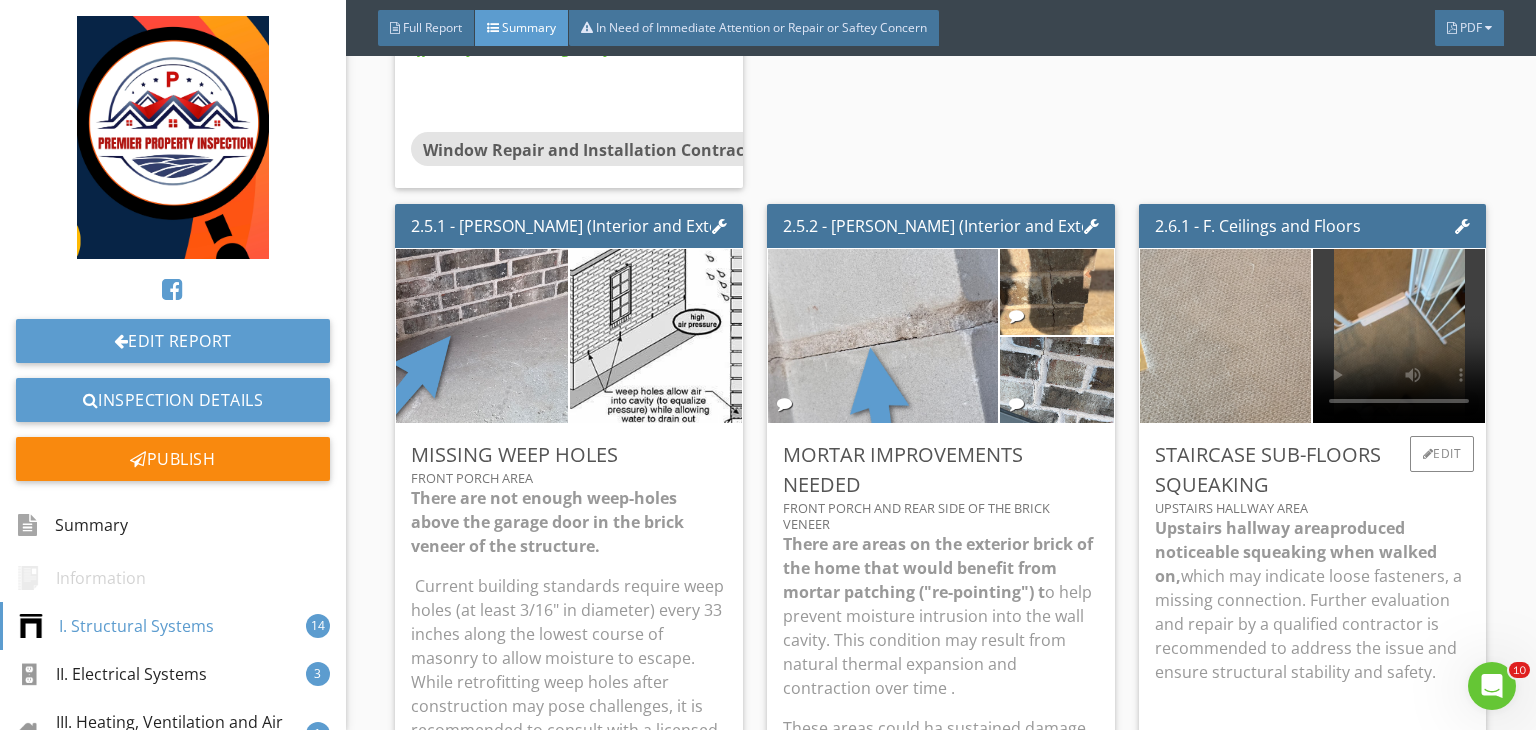click at bounding box center [1225, 335] 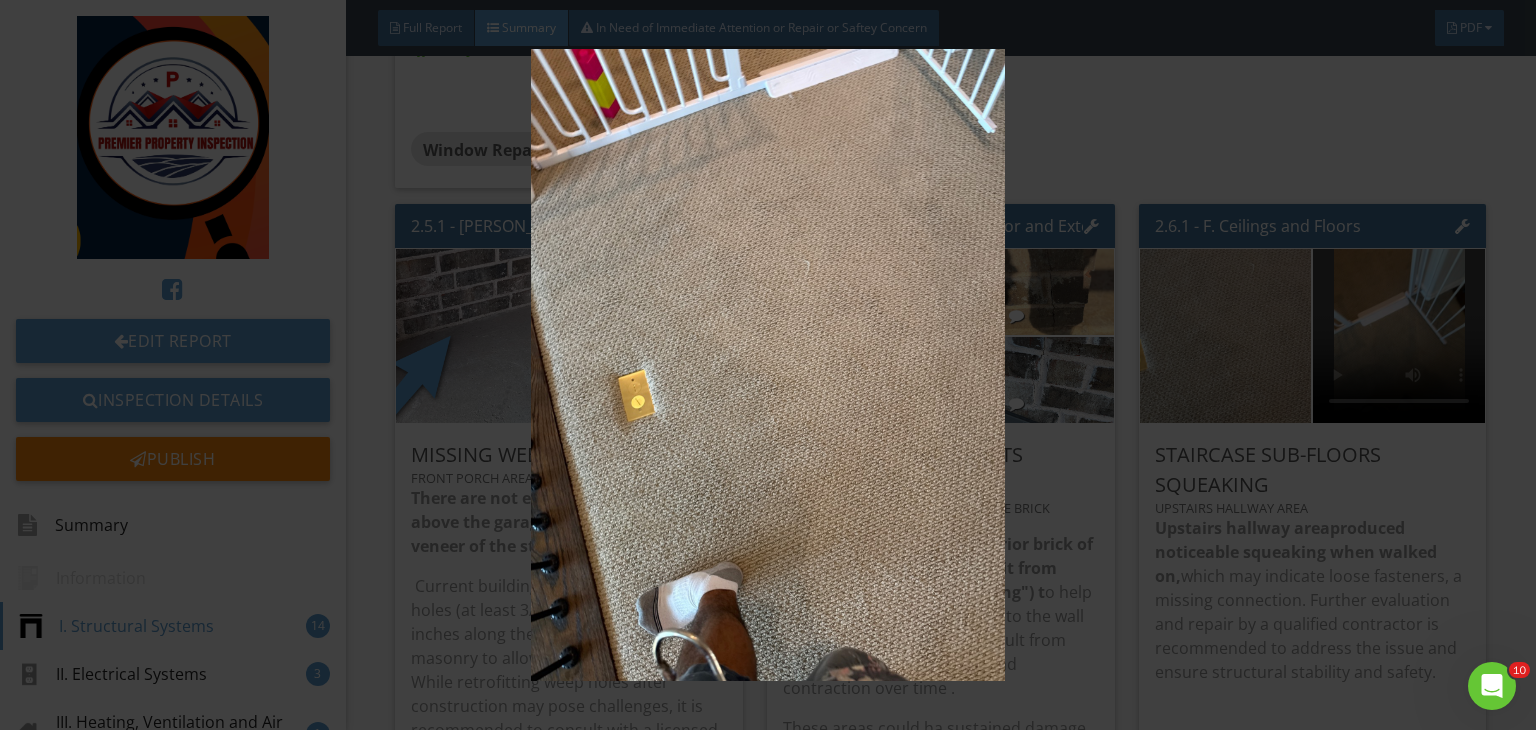 click at bounding box center [768, 365] 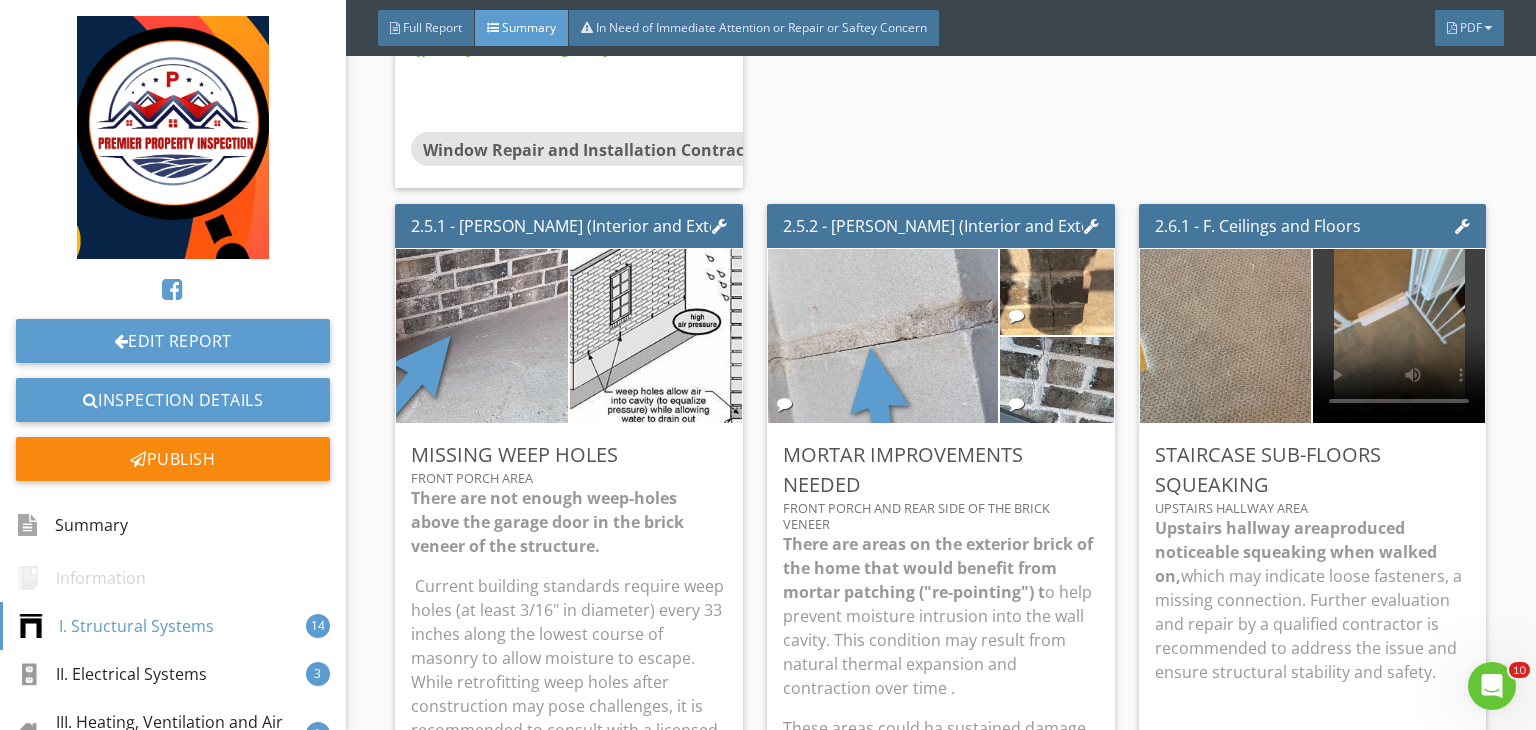 click on "Report Tools
2244 Covey Ct
Little Elm, TX 75068
07/11/2025  3:00 pm     Inspector   Prem Baskota     Certified Professional Inspector TREC LIC # 25594
Share with your agent
Full Report     Summary     In Need of Immediate Attention or Repair or Saftey Concern     PDF
2 -
I. Structural Systems
Edit Section
2.1.1 - A. Foundations
Slab- Form boards left in place
Right side of the house      Form board was observed left in place after foundation work.  This material is typically intended to be removed and, if left, can retain moisture or invite  pest activity . Recommend removal by a qualified professional to maintain proper foundation conditions.   Qualified Professional
Edit
2.3.1 - C. Roof Covering Materials                   one or more location of roof" at bounding box center (941, 1534) 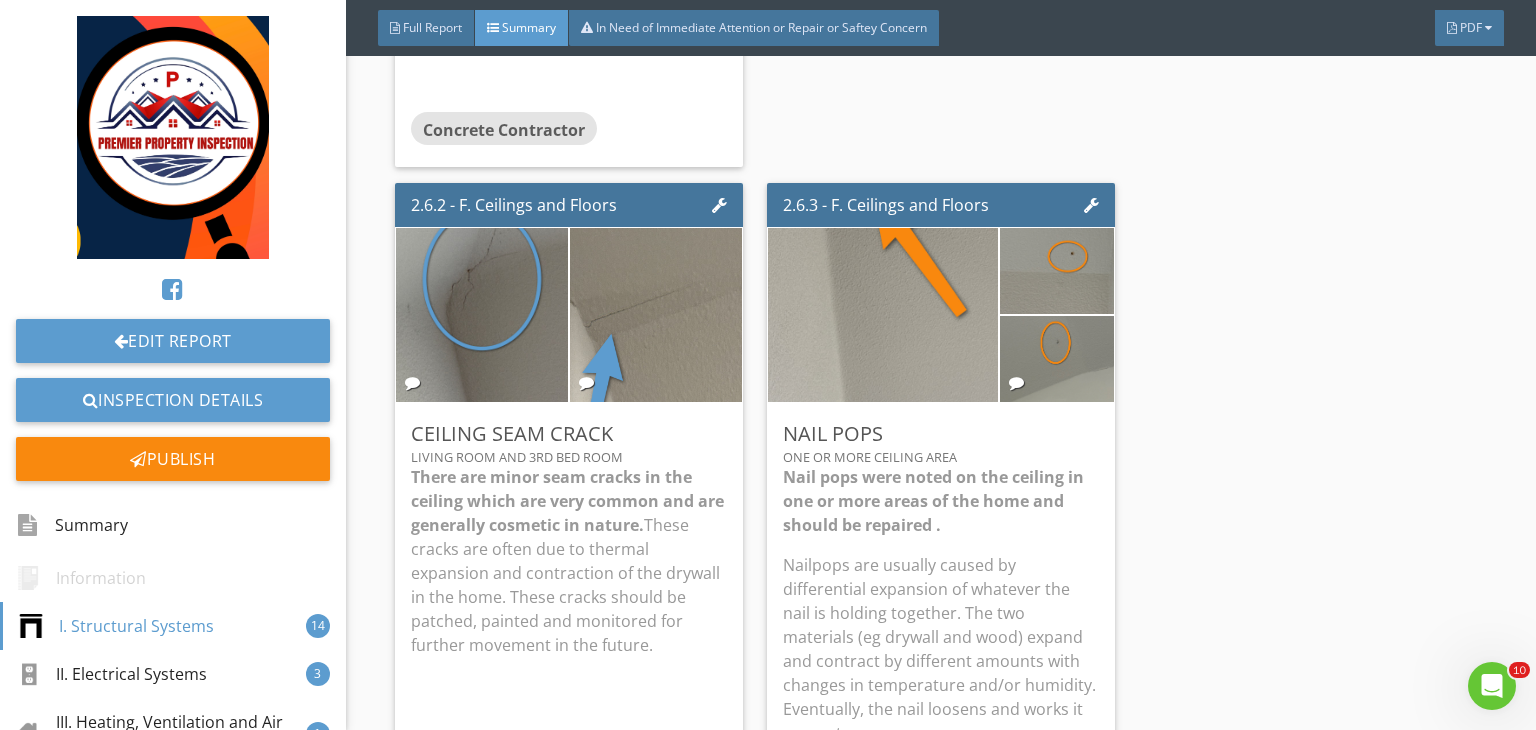 scroll, scrollTop: 3912, scrollLeft: 0, axis: vertical 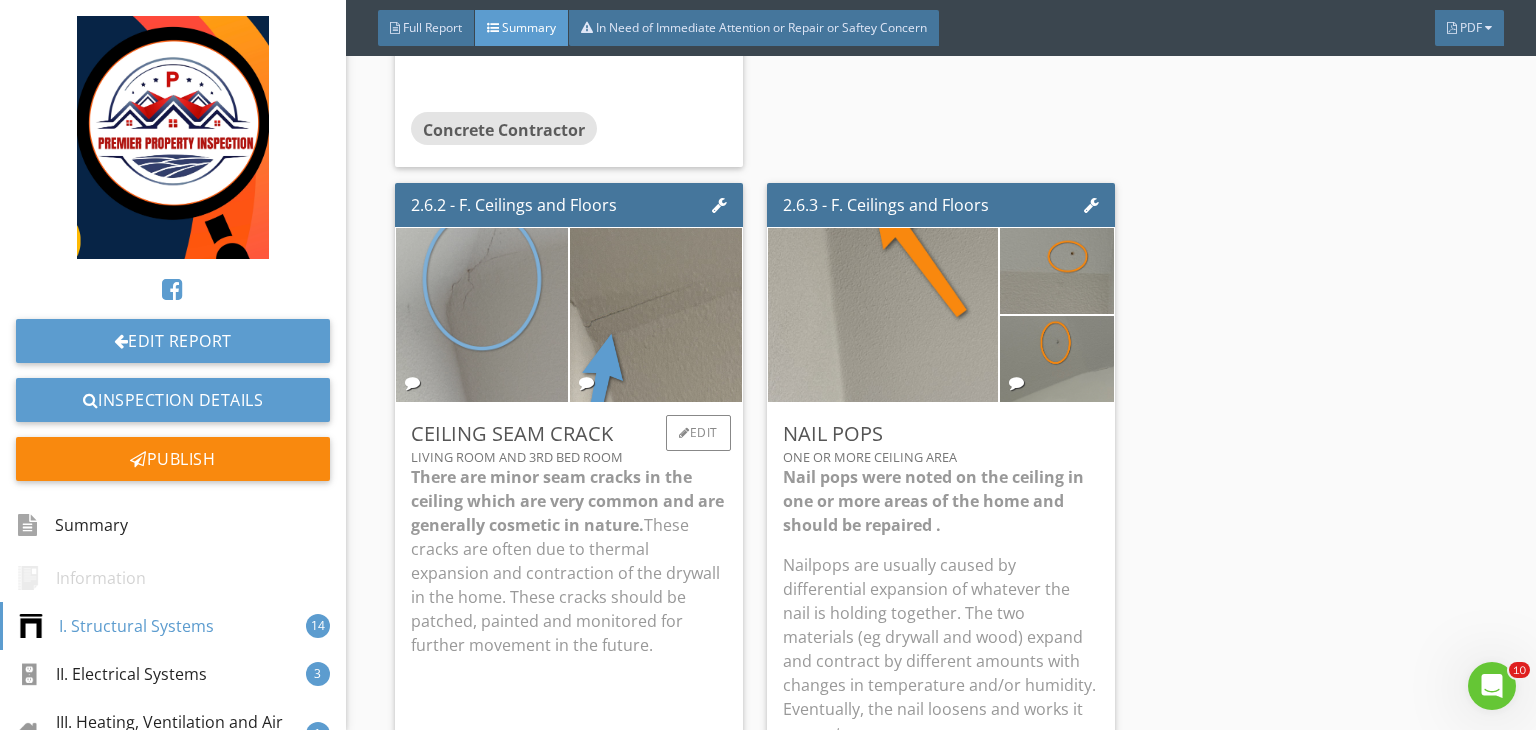 click at bounding box center [482, 315] 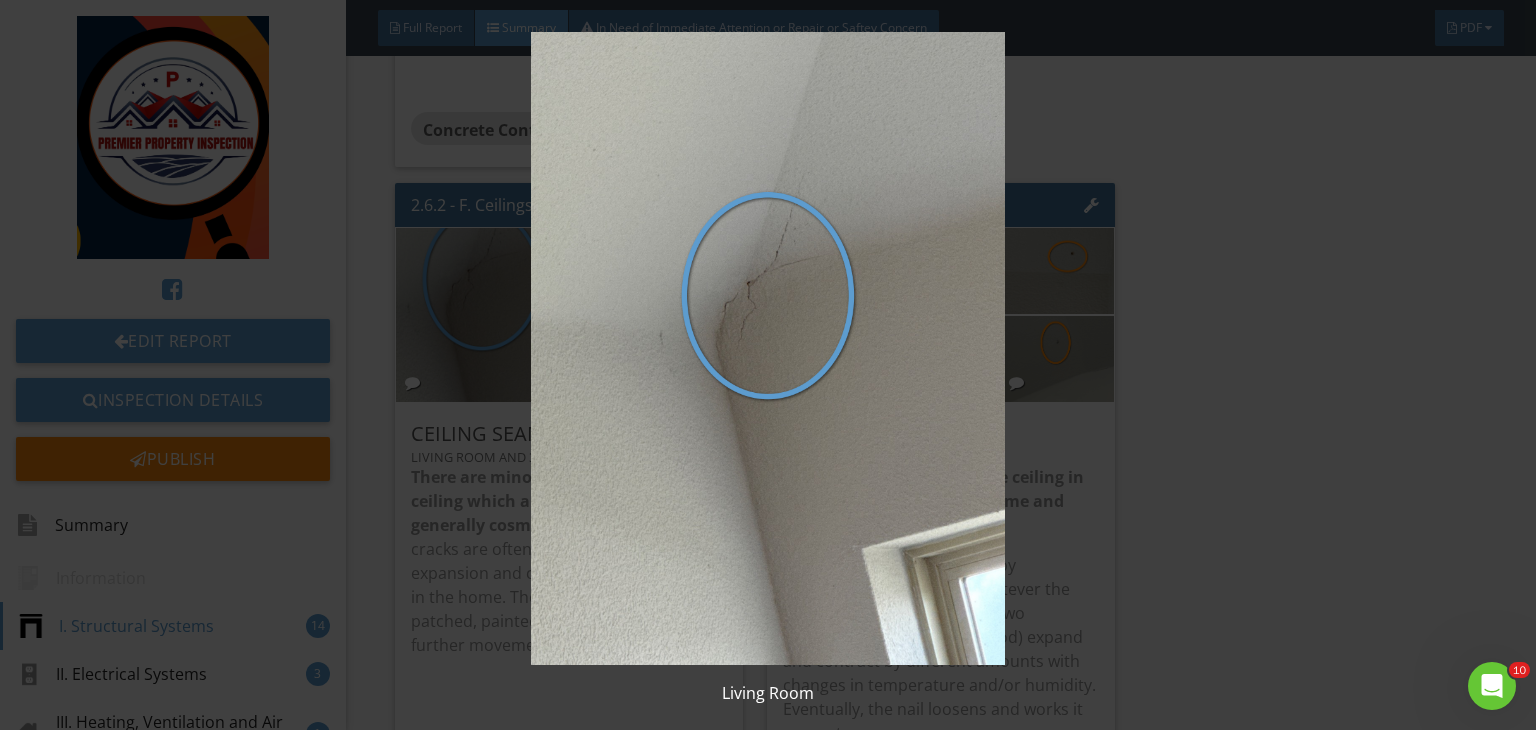 click at bounding box center [768, 348] 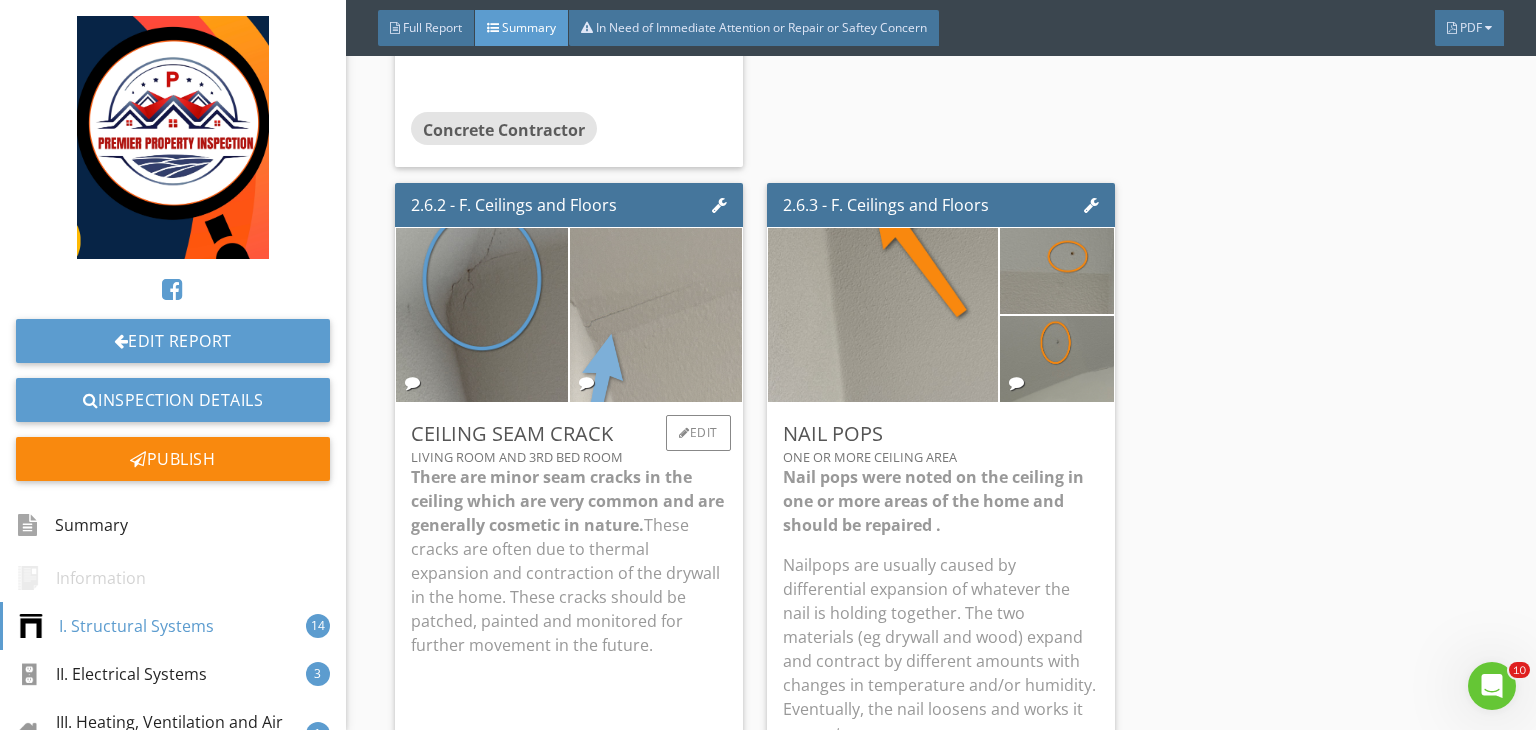click at bounding box center [656, 315] 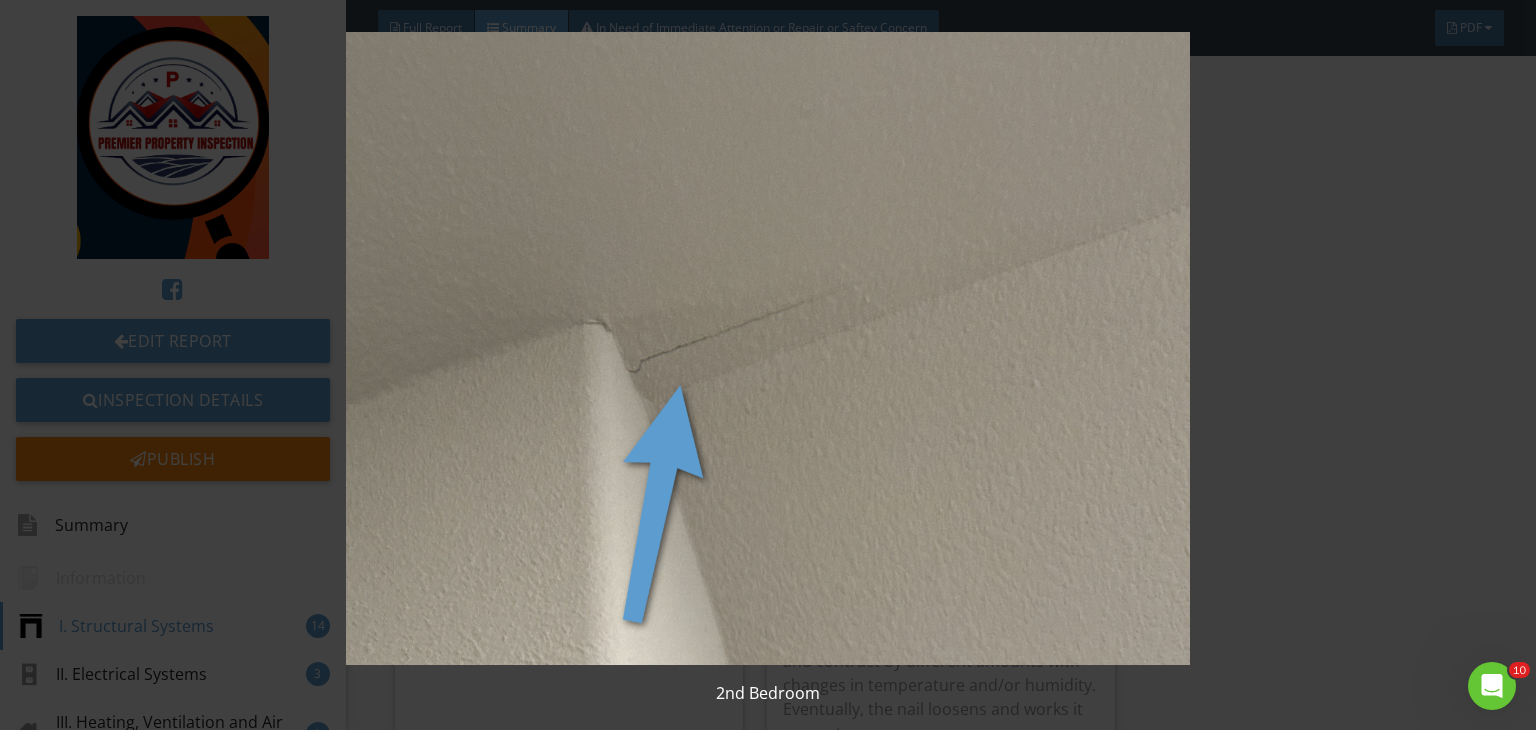 click at bounding box center [768, 348] 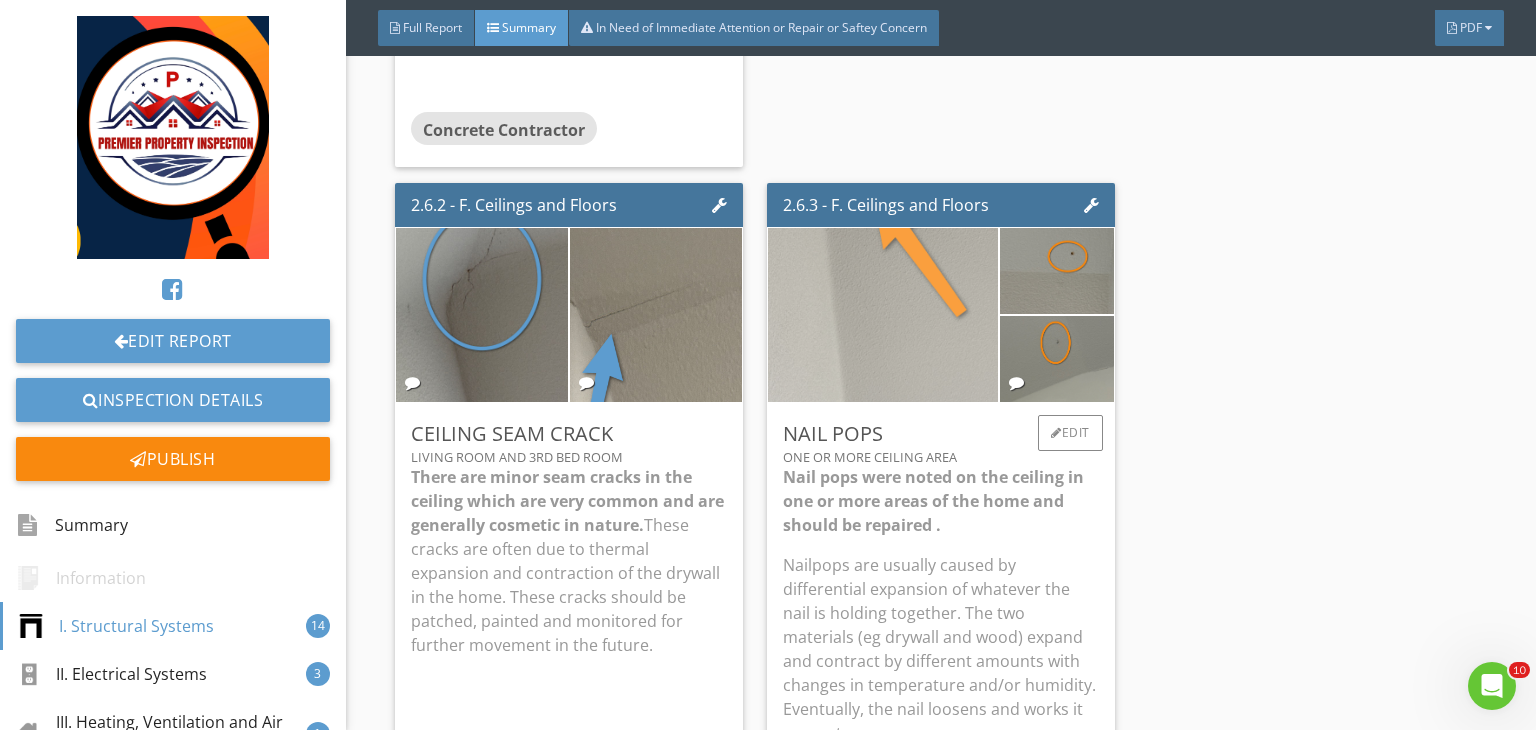 click at bounding box center [883, 315] 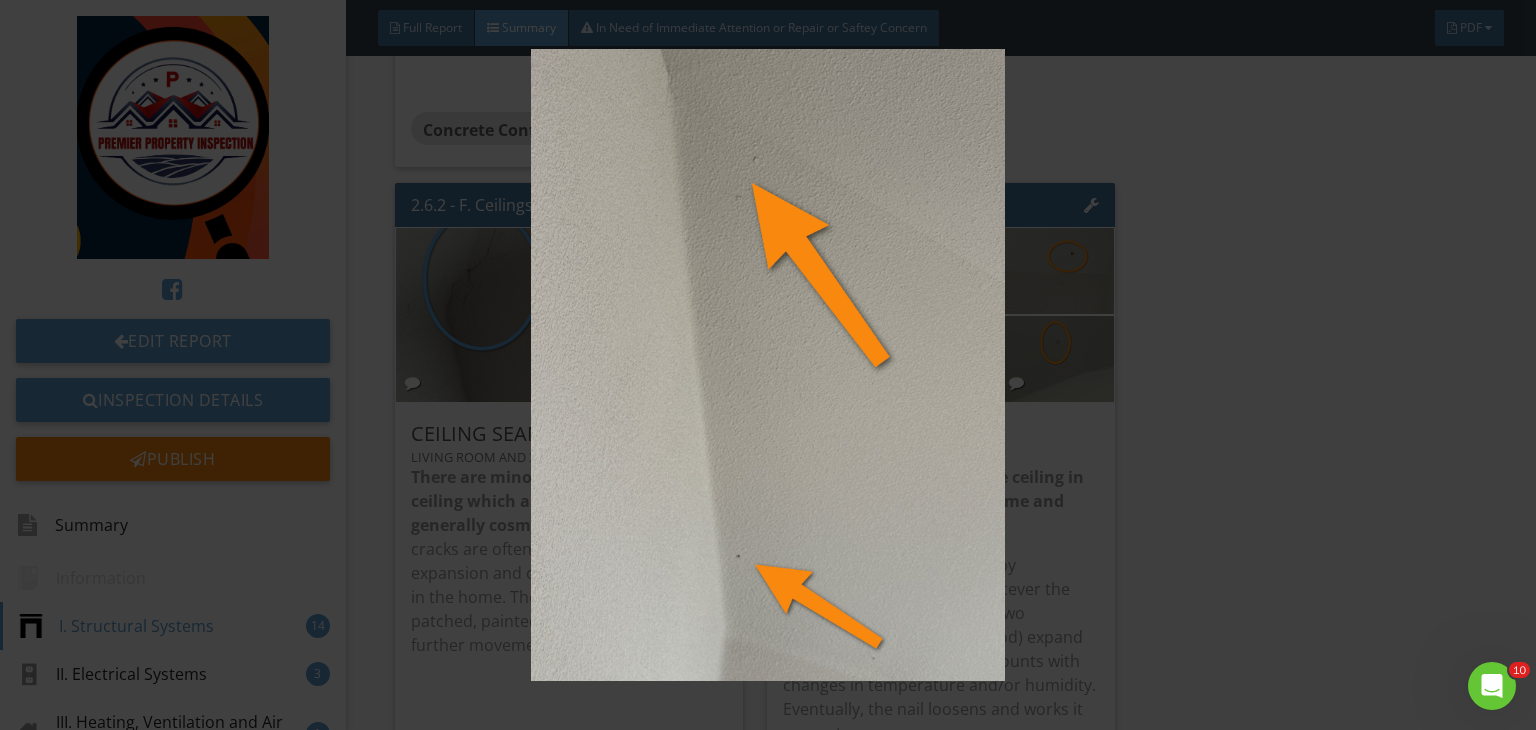 click at bounding box center [768, 365] 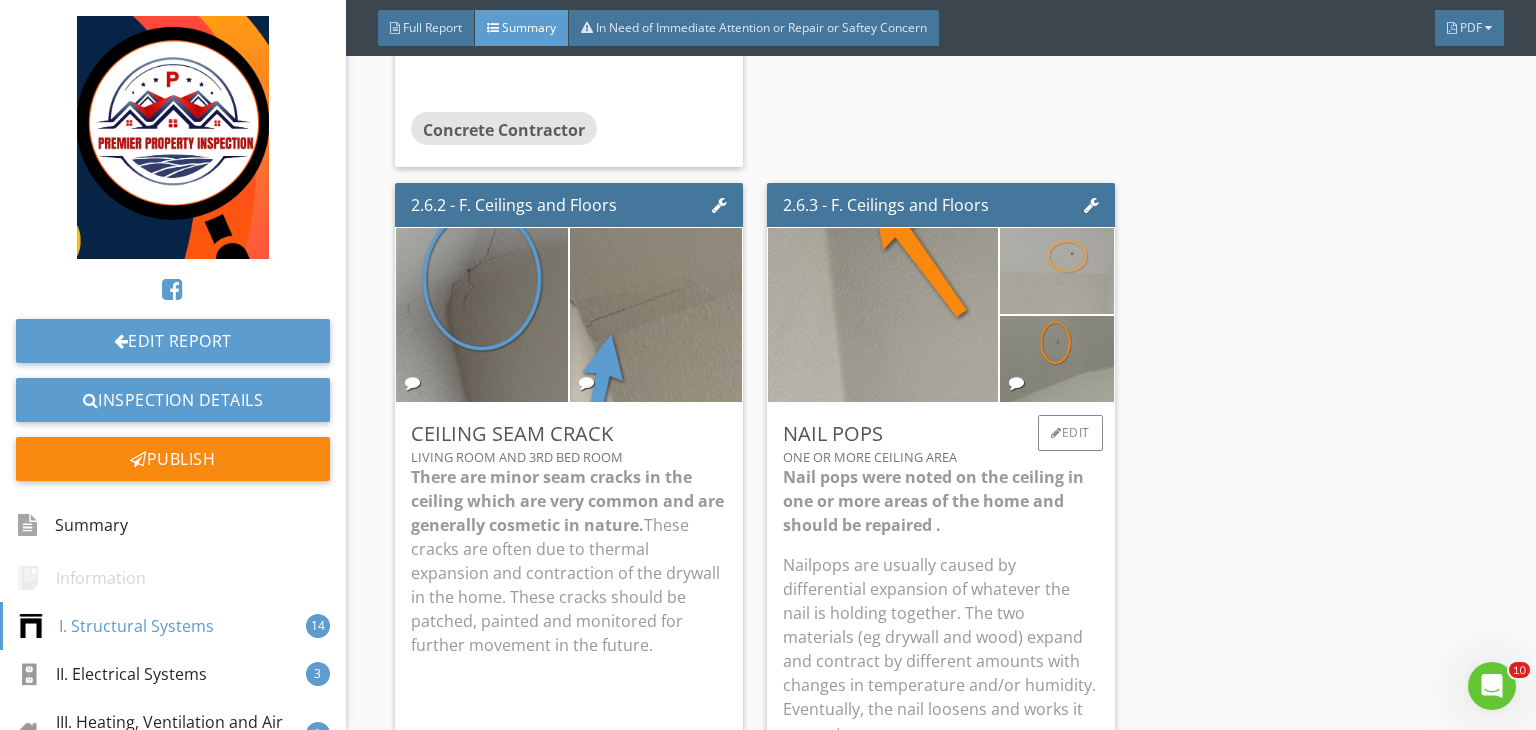 click at bounding box center (1056, 271) 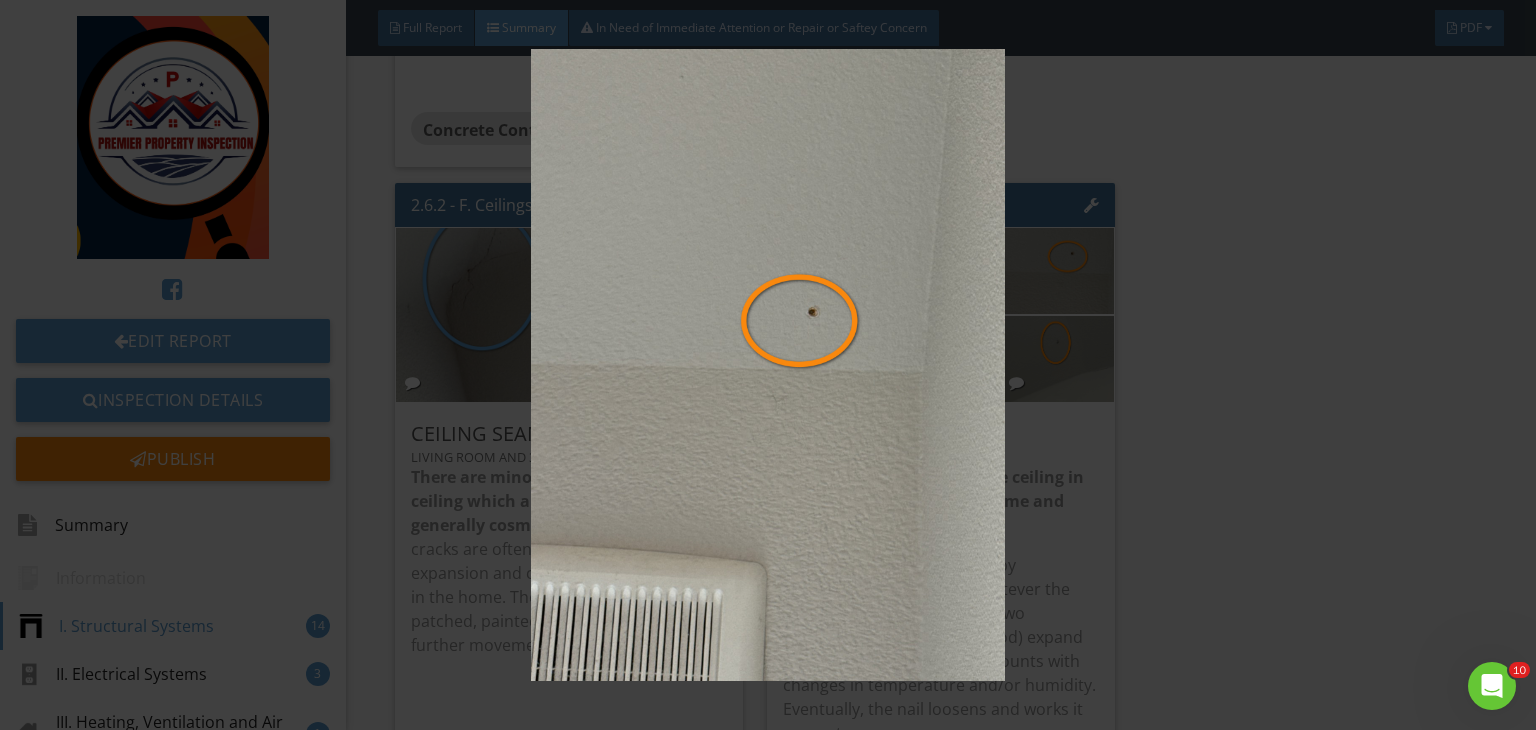 click at bounding box center [768, 365] 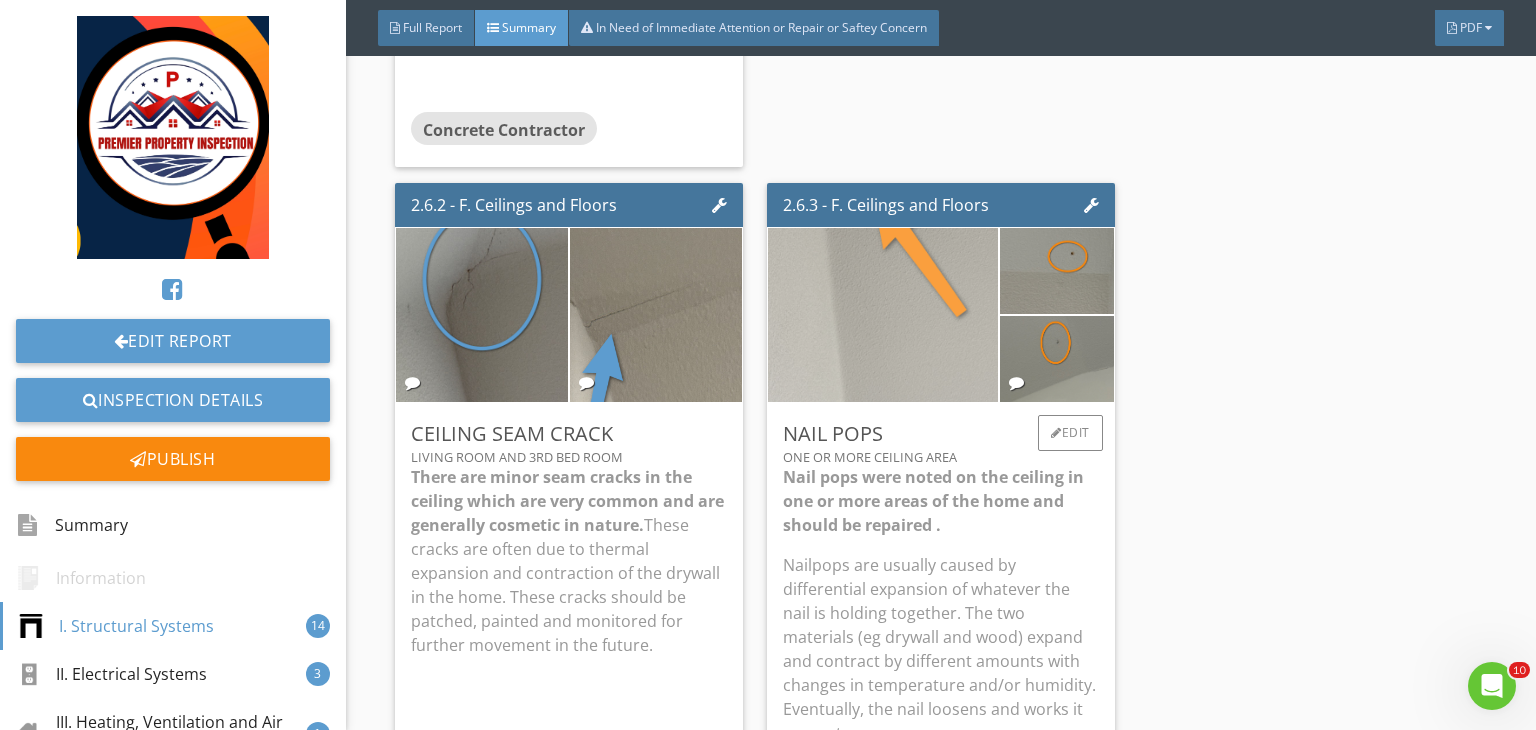 click at bounding box center (883, 315) 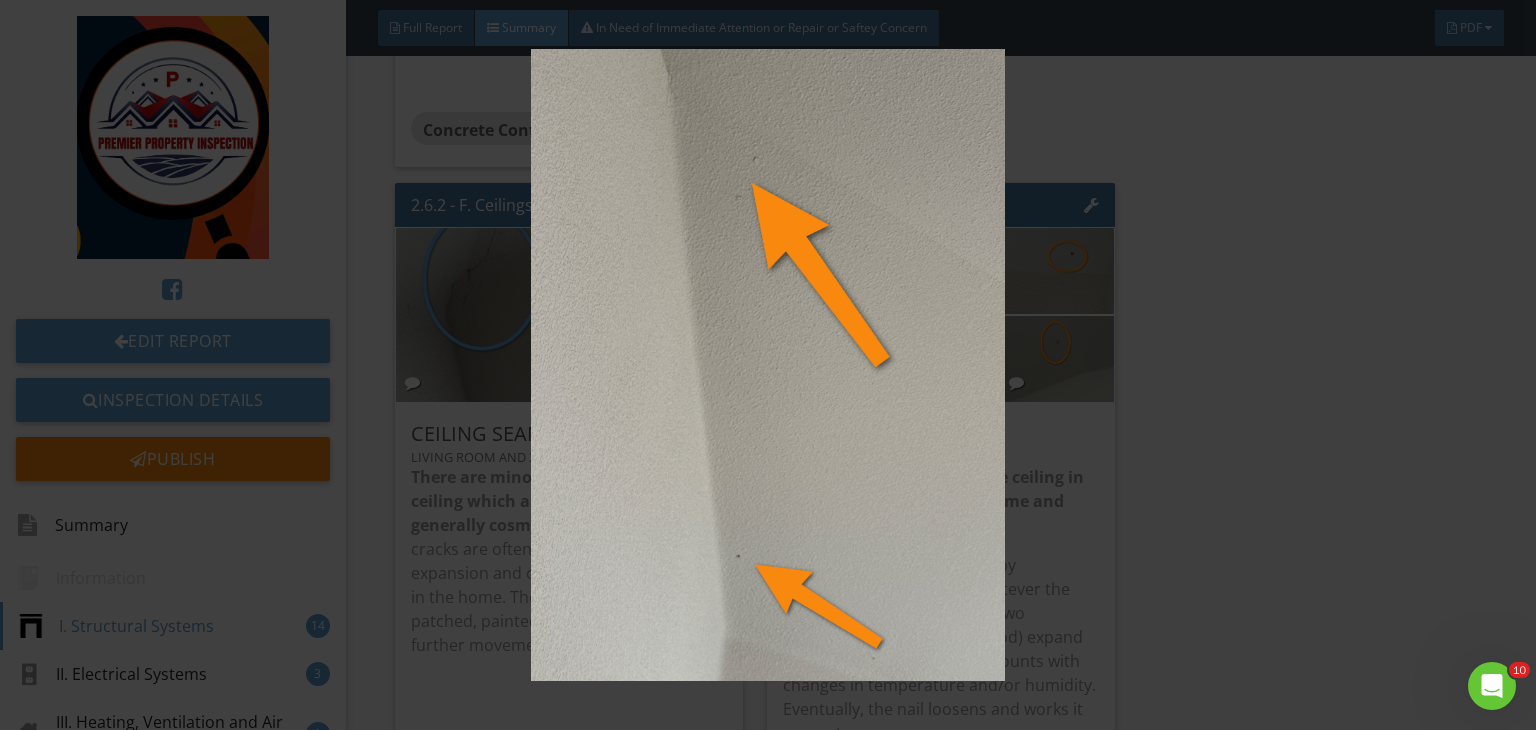 click at bounding box center (768, 365) 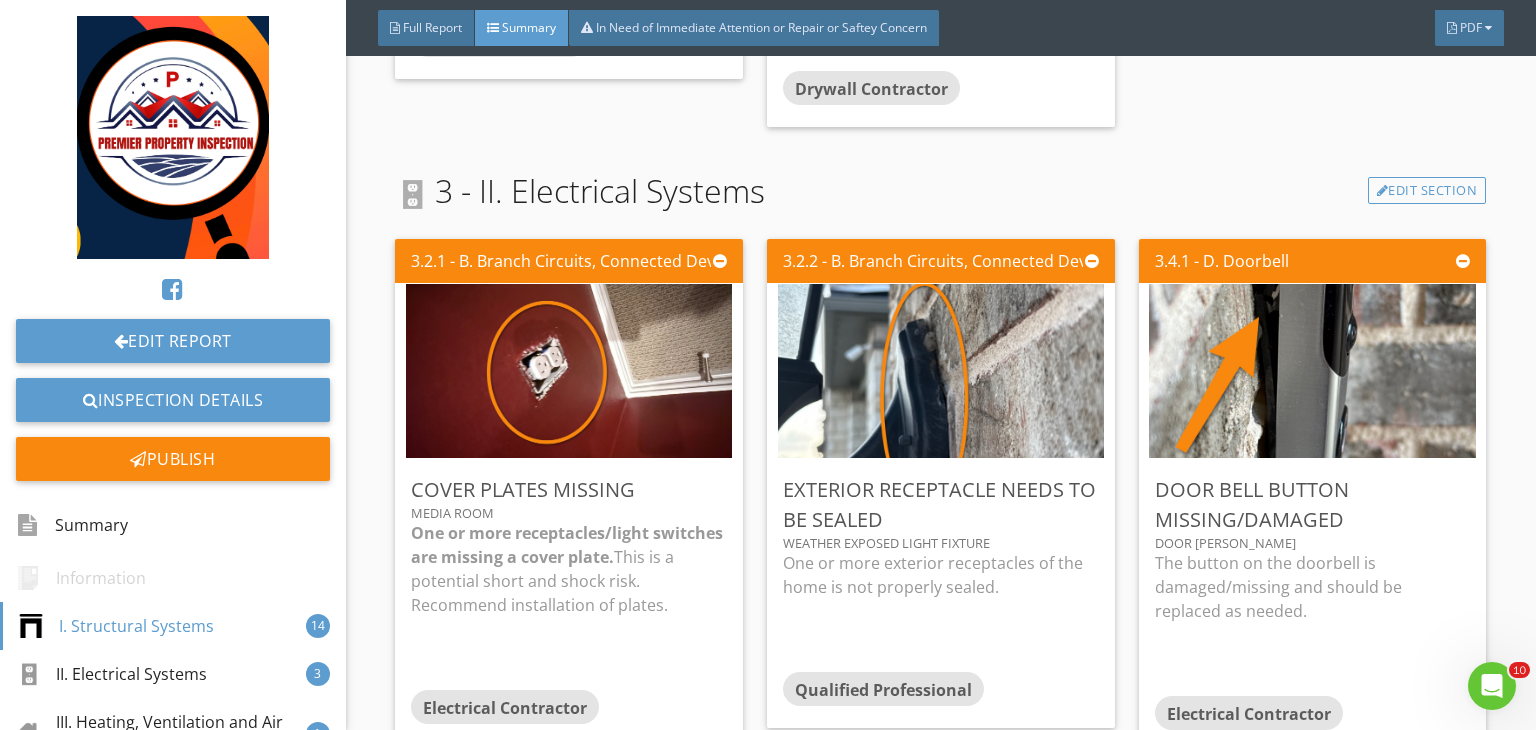 scroll, scrollTop: 4660, scrollLeft: 0, axis: vertical 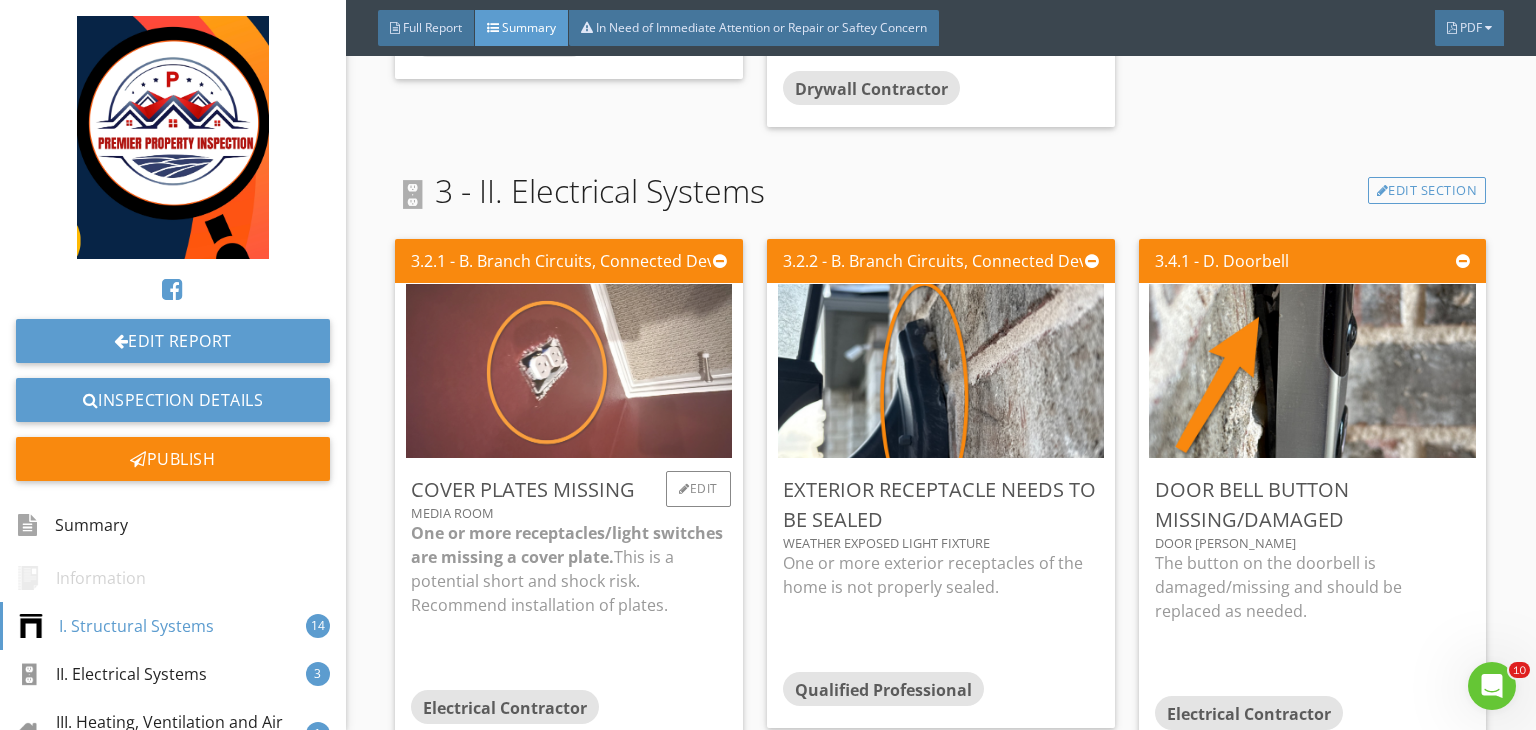 click at bounding box center [569, 370] 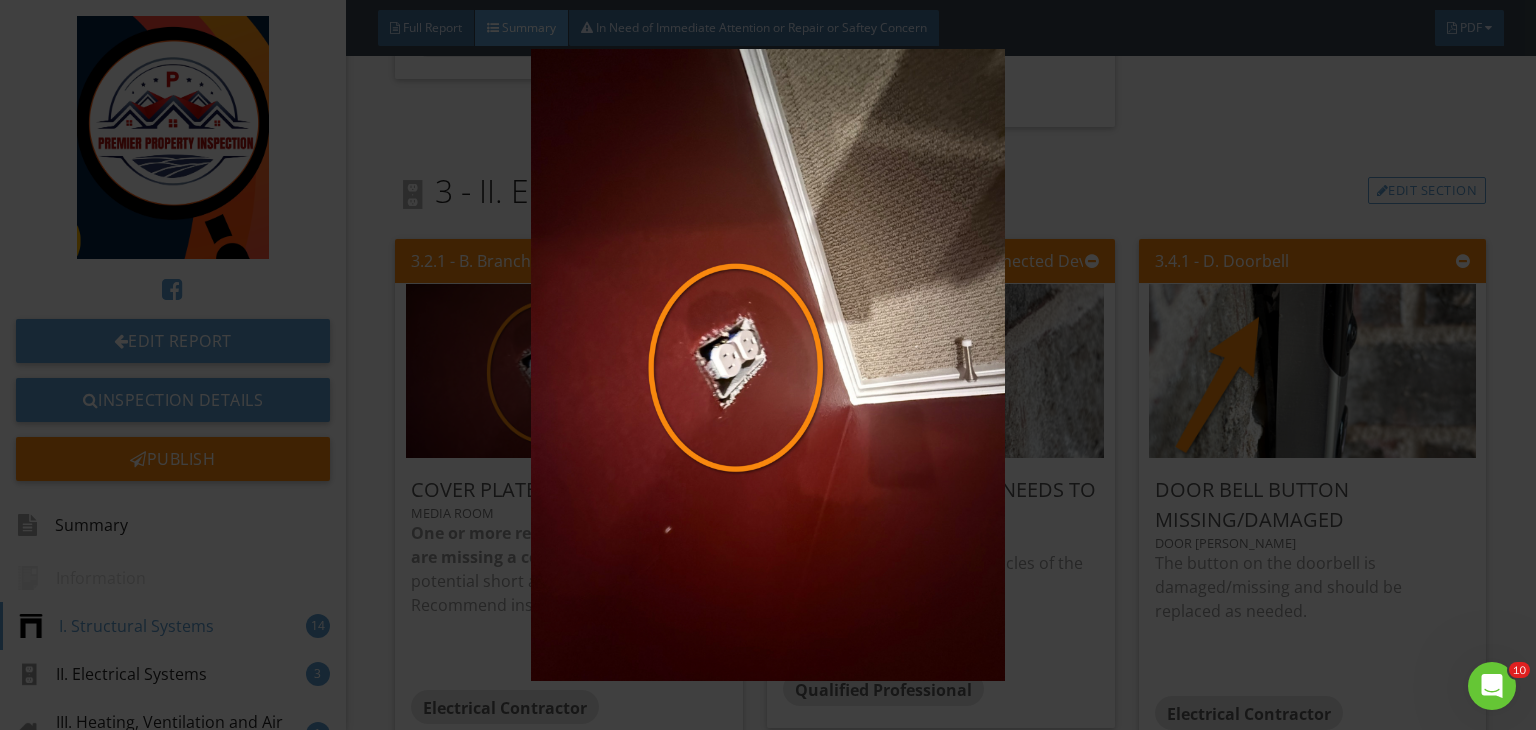 click at bounding box center [768, 365] 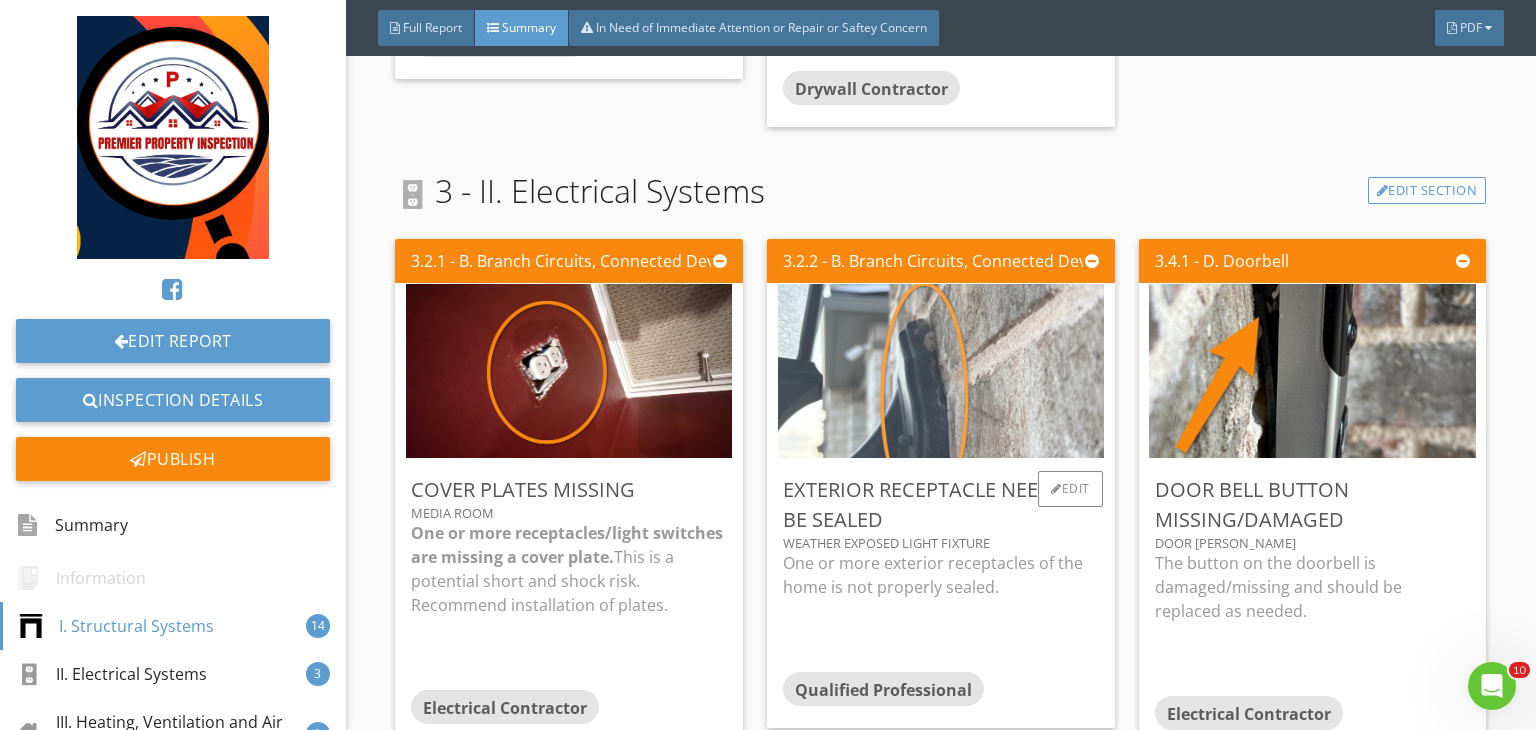 click at bounding box center (941, 370) 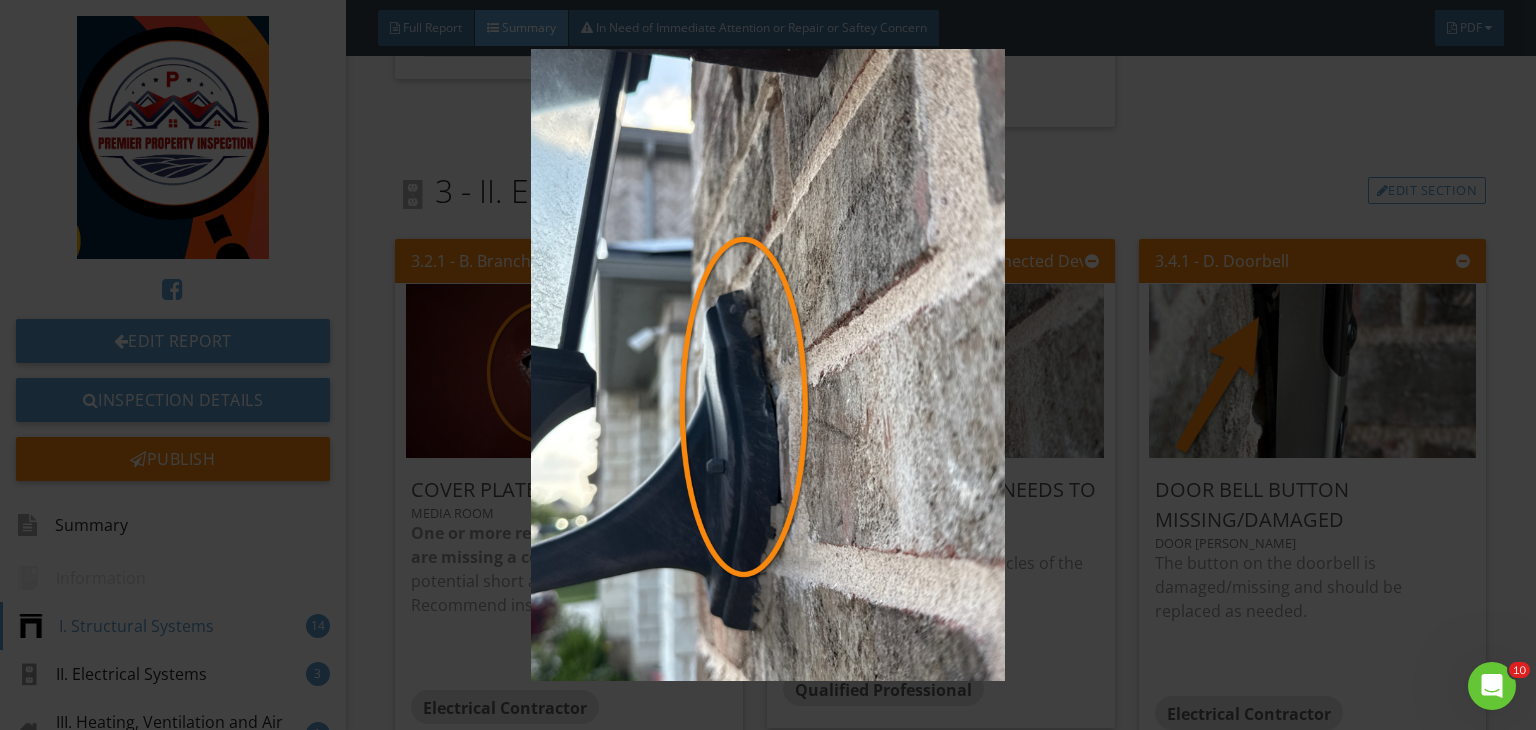 click at bounding box center (768, 365) 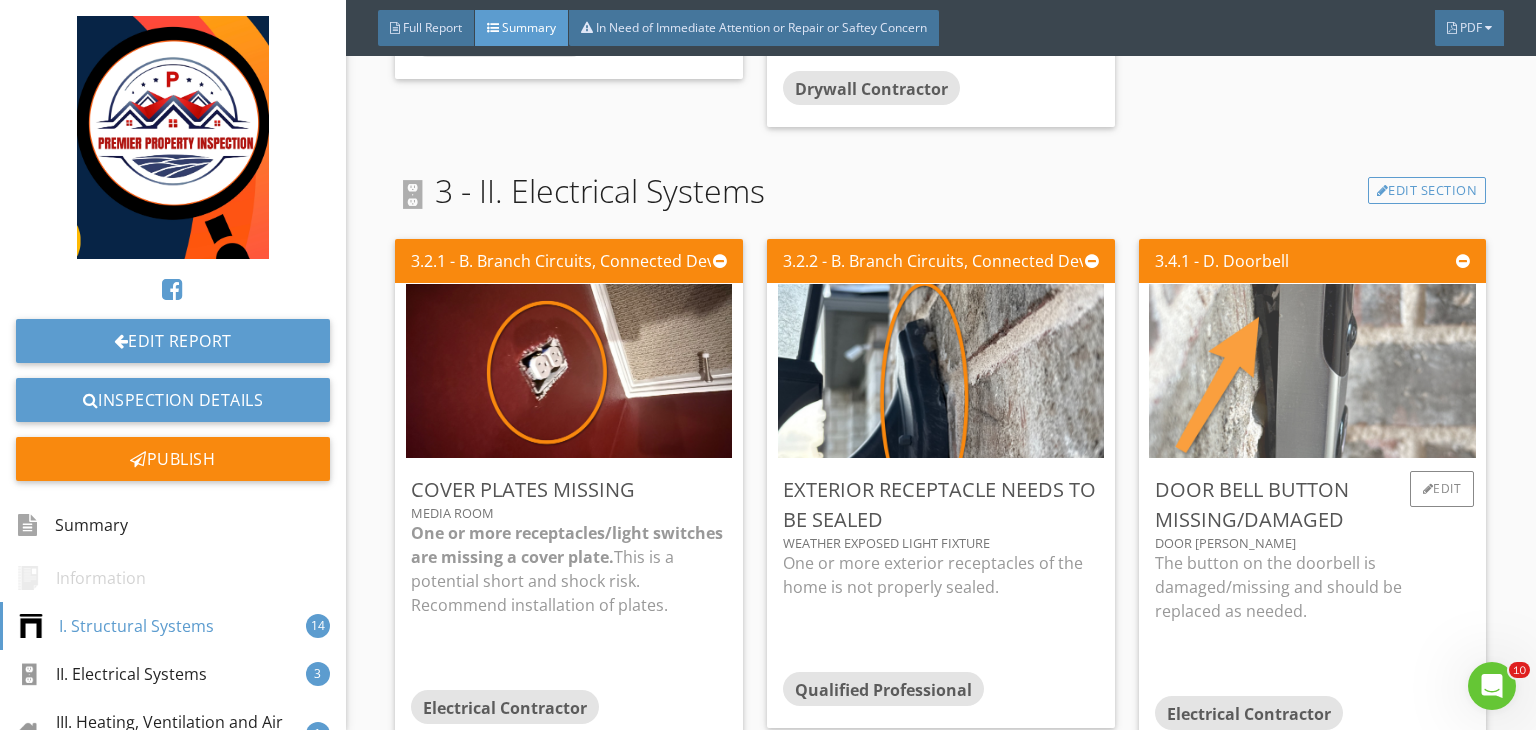 click at bounding box center [1312, 370] 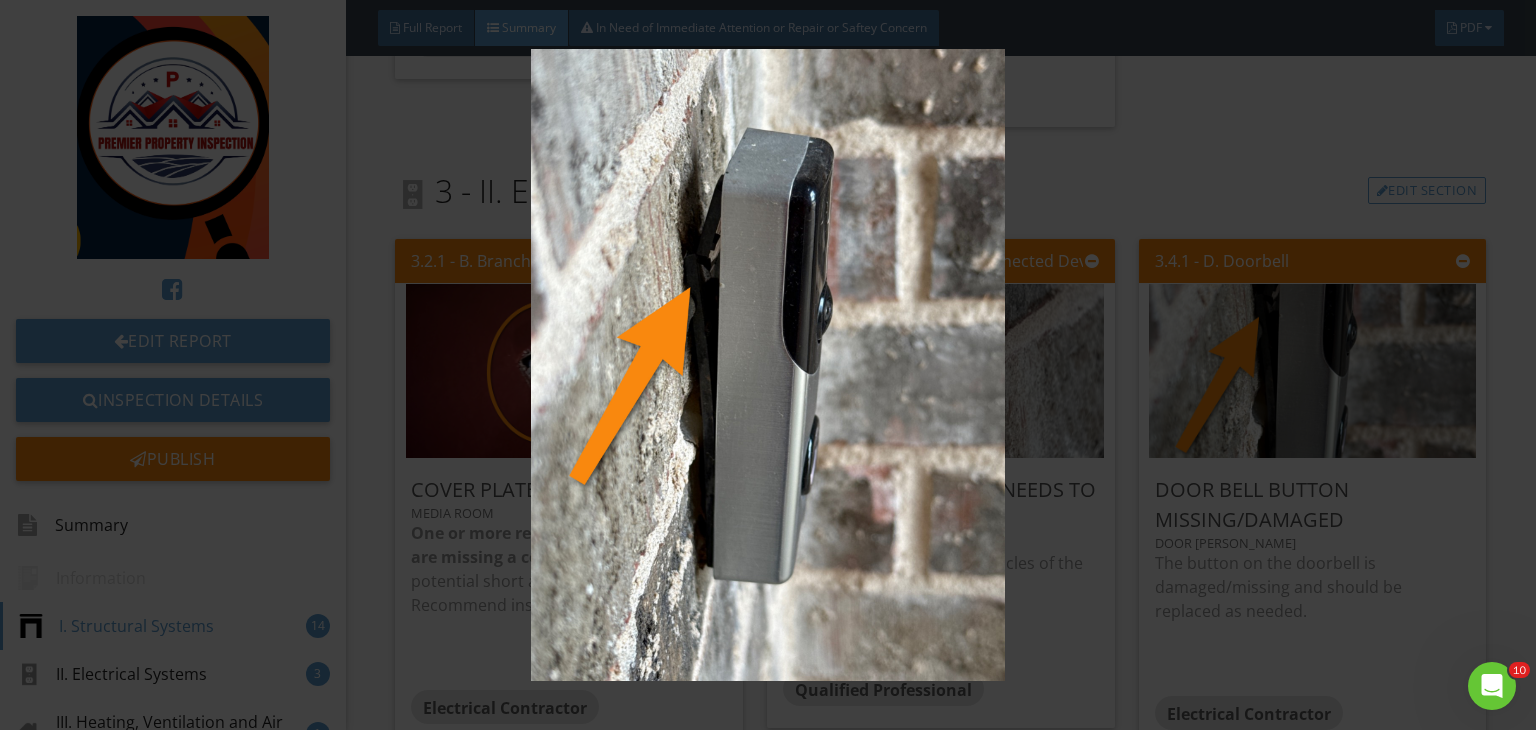 click at bounding box center (768, 365) 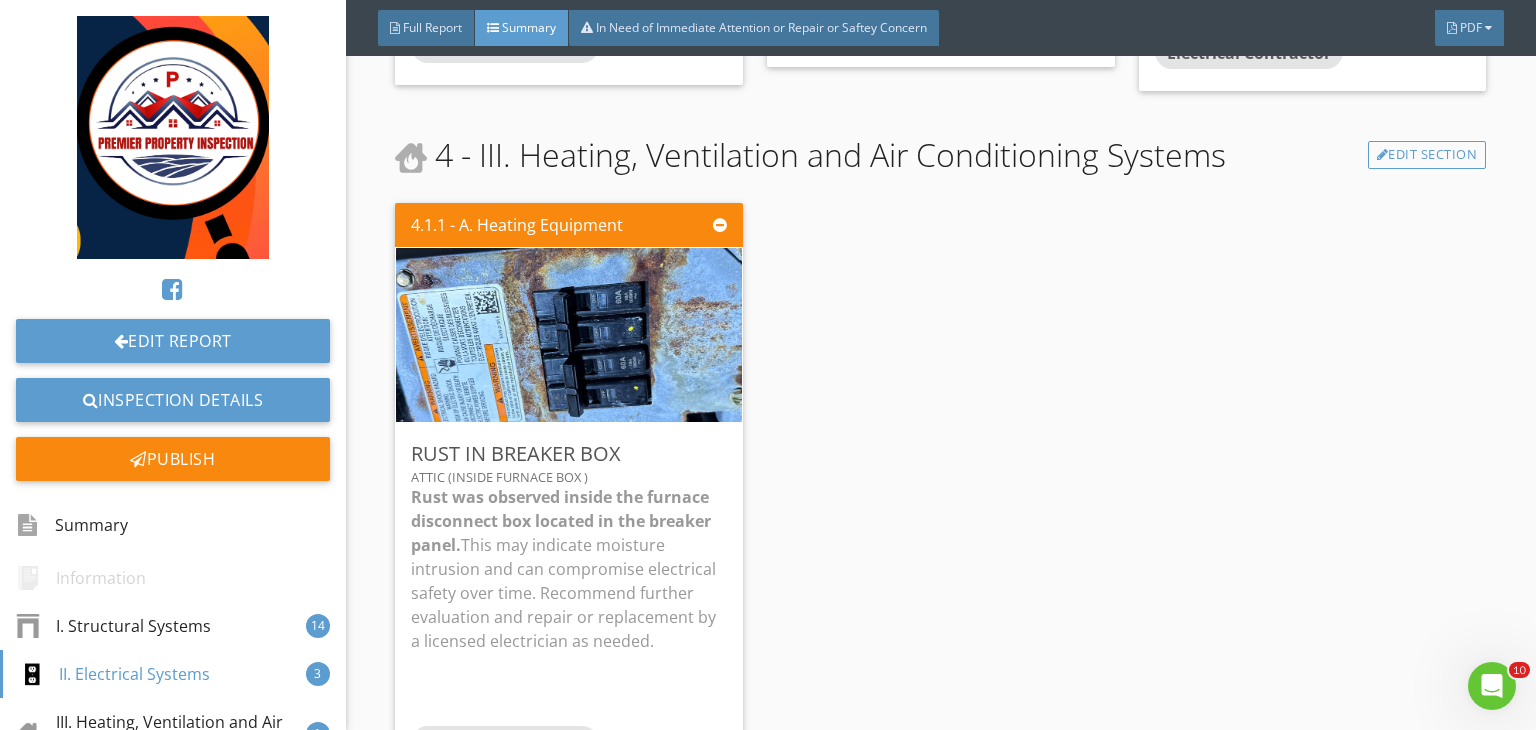scroll, scrollTop: 5324, scrollLeft: 0, axis: vertical 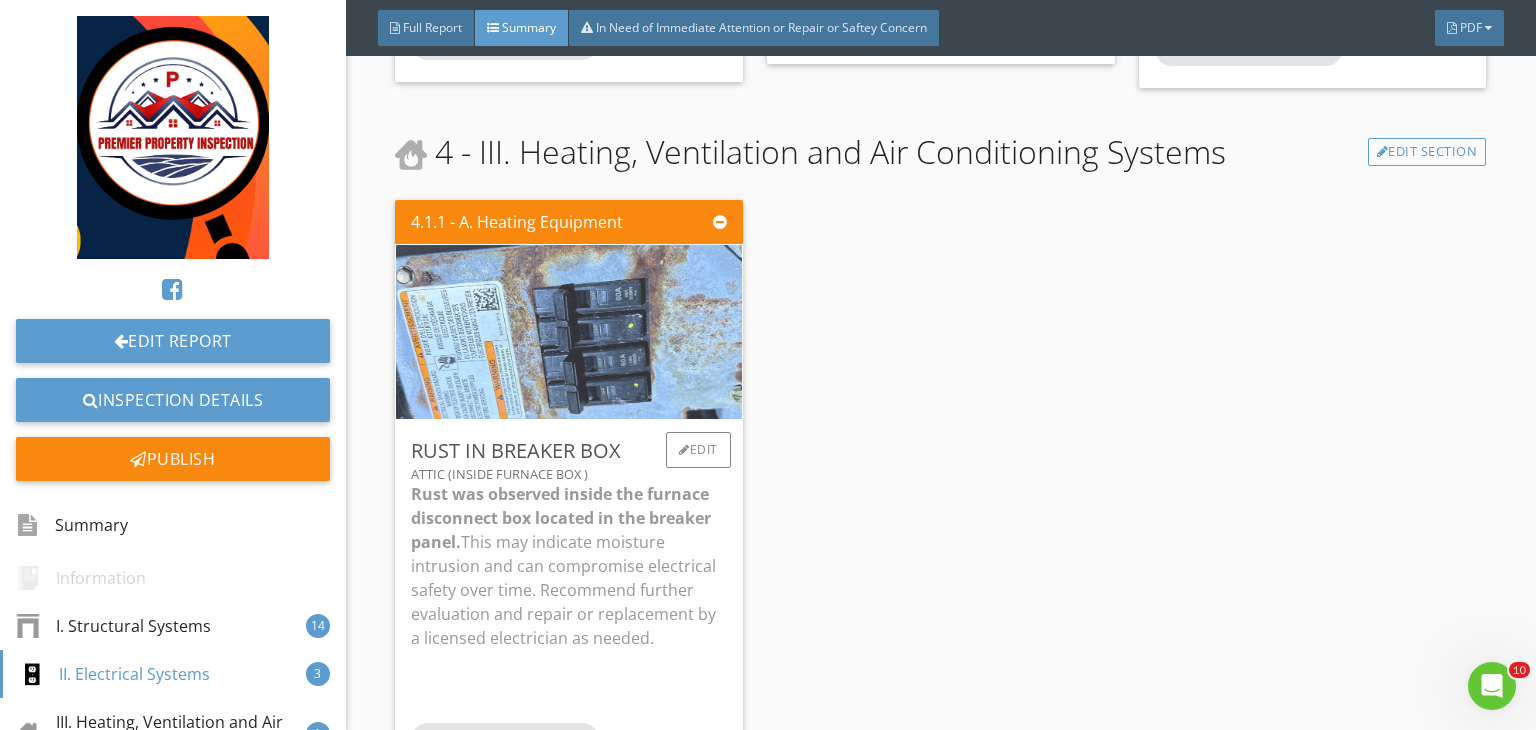 click at bounding box center (569, 331) 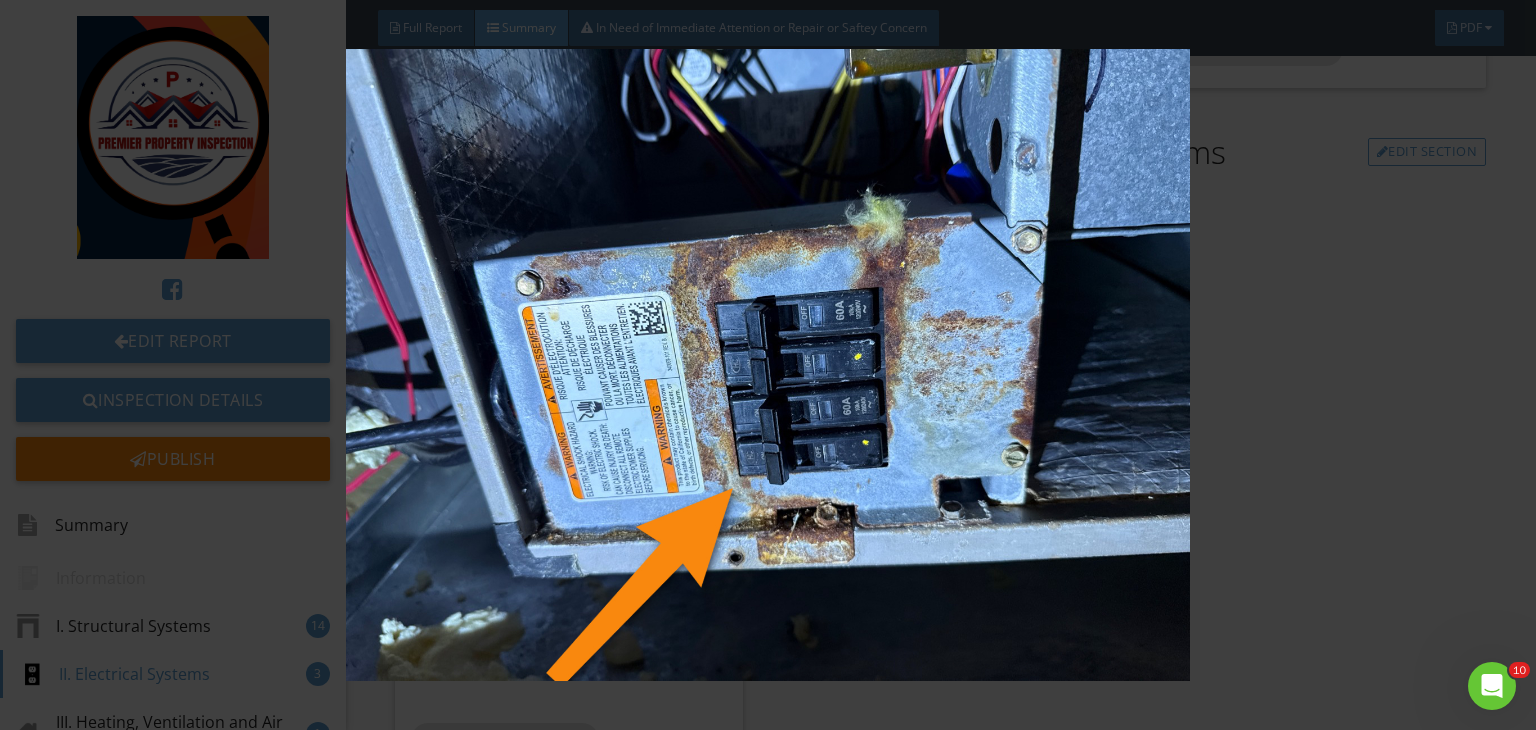 click at bounding box center (768, 365) 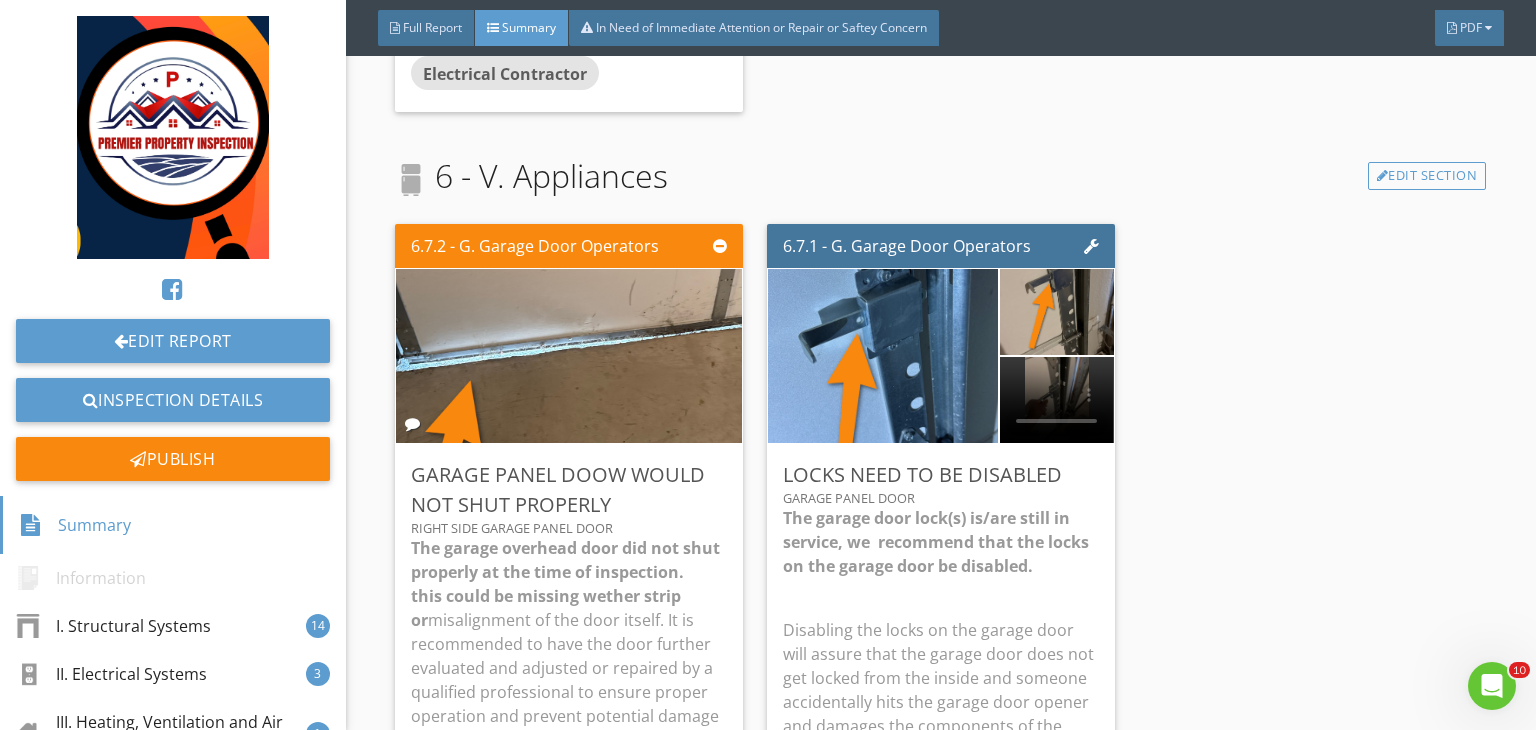 scroll, scrollTop: 5992, scrollLeft: 0, axis: vertical 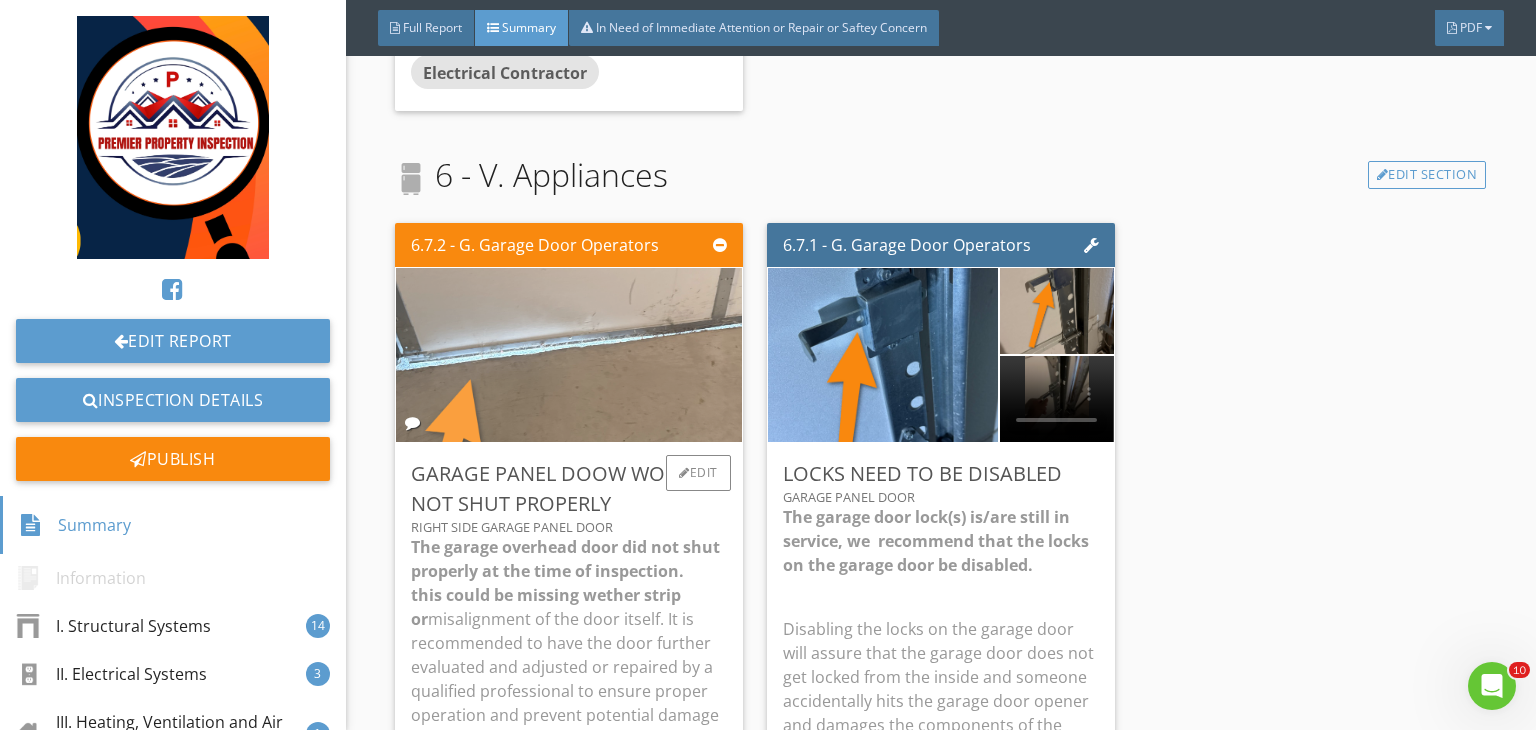 click at bounding box center (569, 355) 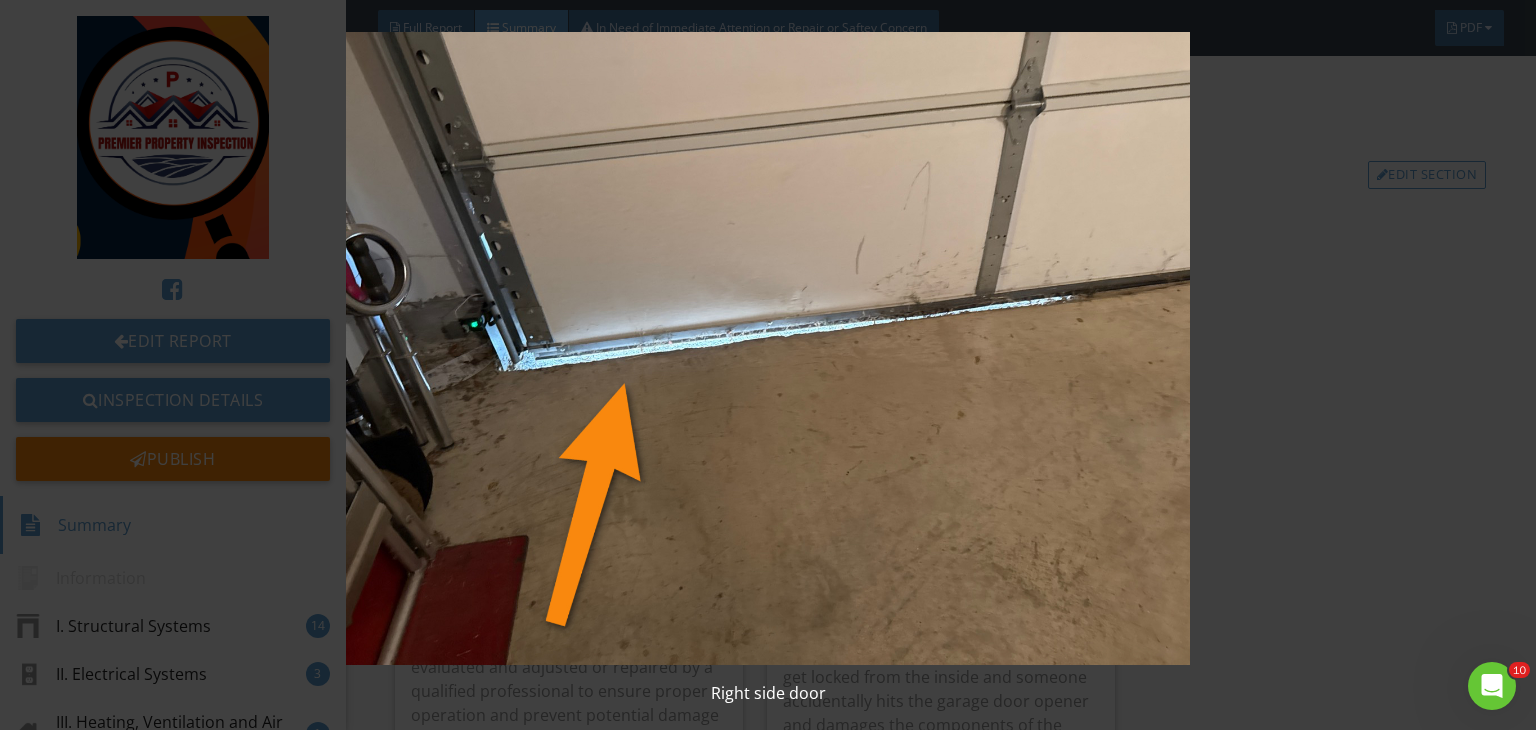 click at bounding box center (768, 348) 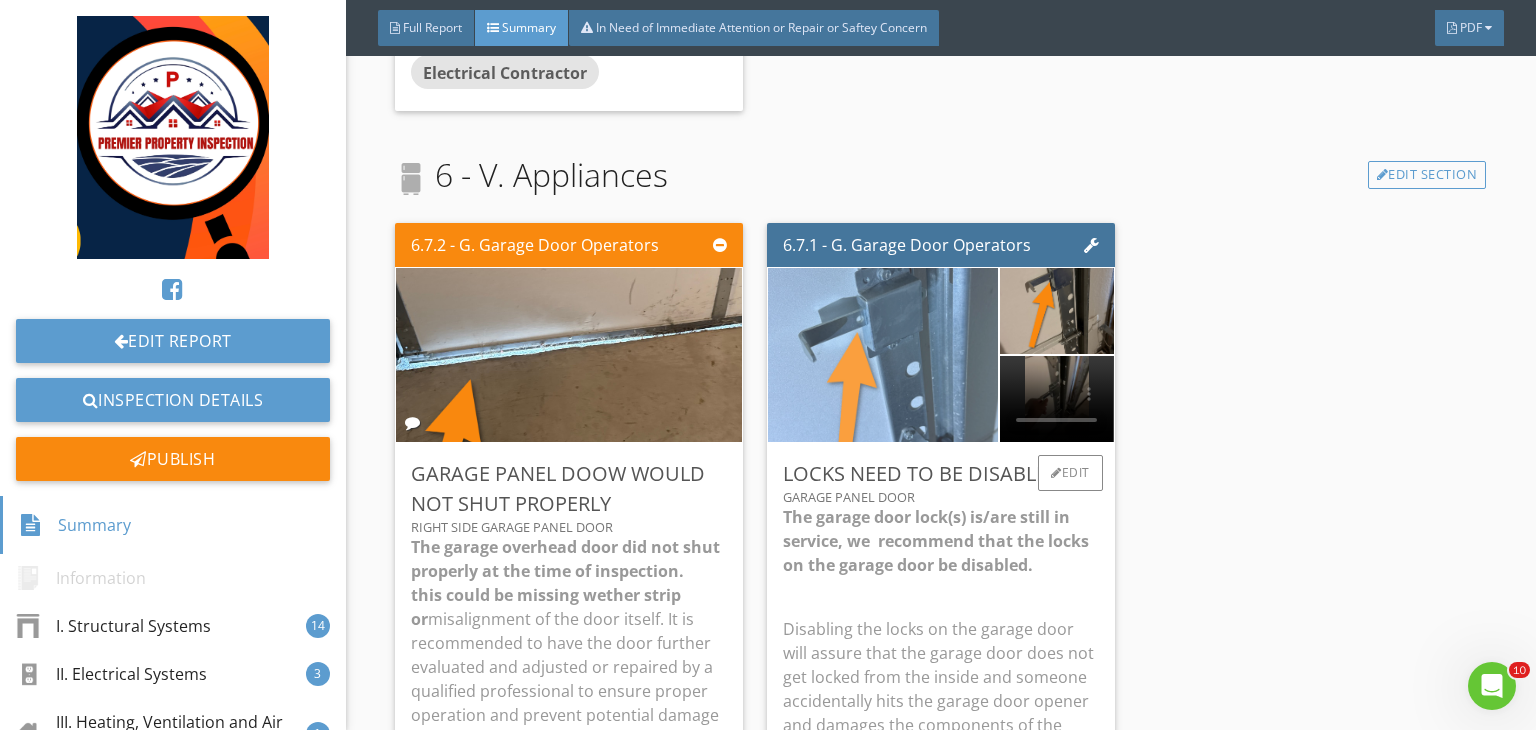 click at bounding box center (883, 355) 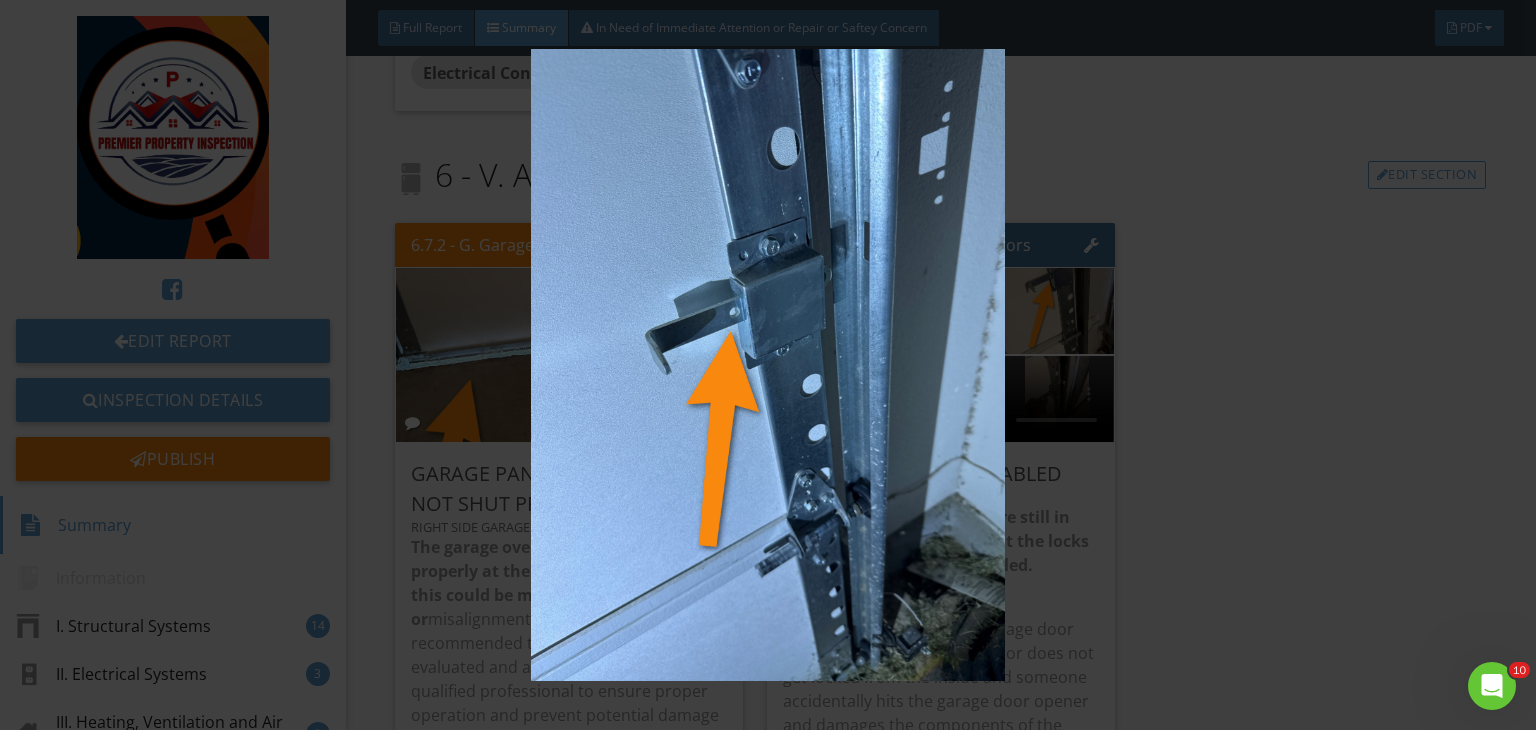 click at bounding box center (768, 365) 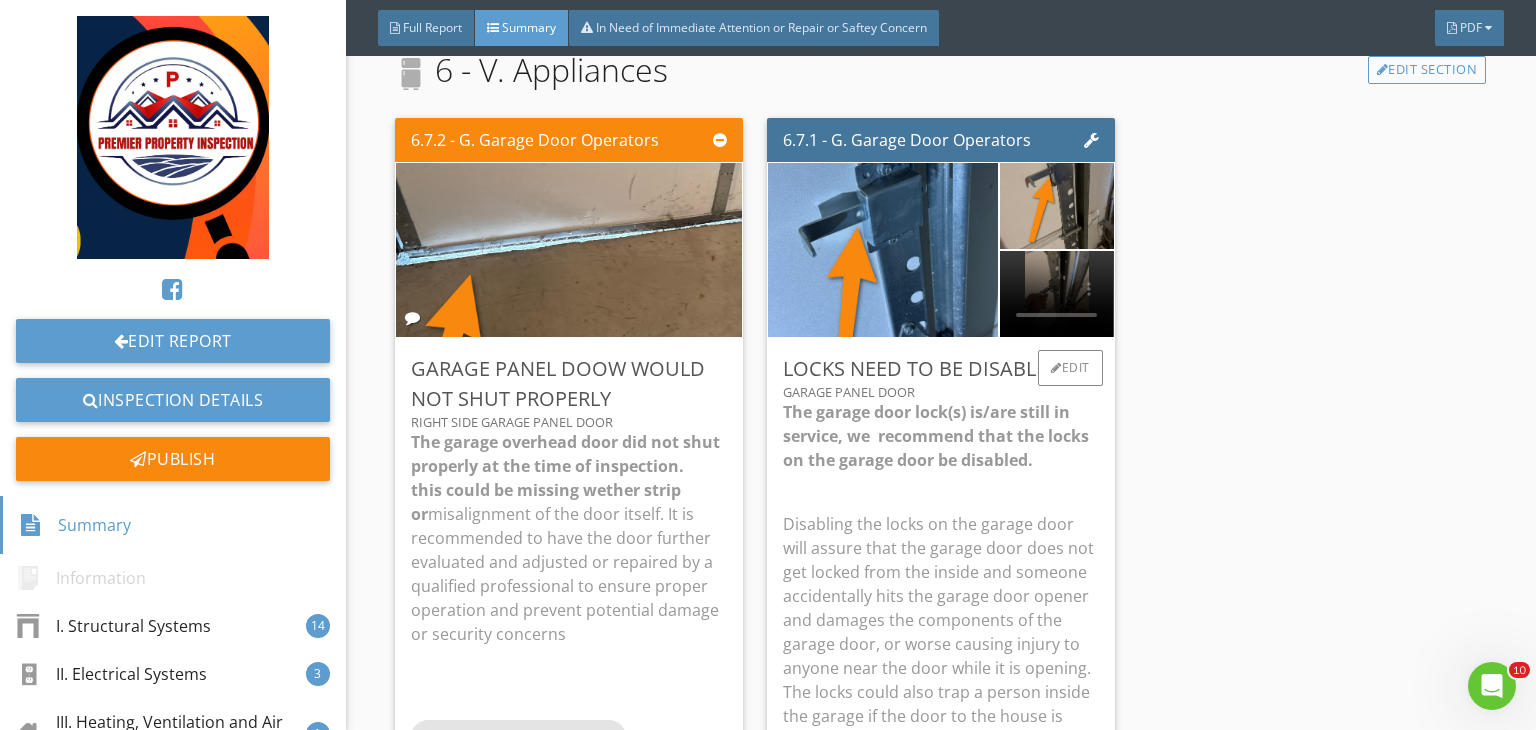 scroll, scrollTop: 6099, scrollLeft: 0, axis: vertical 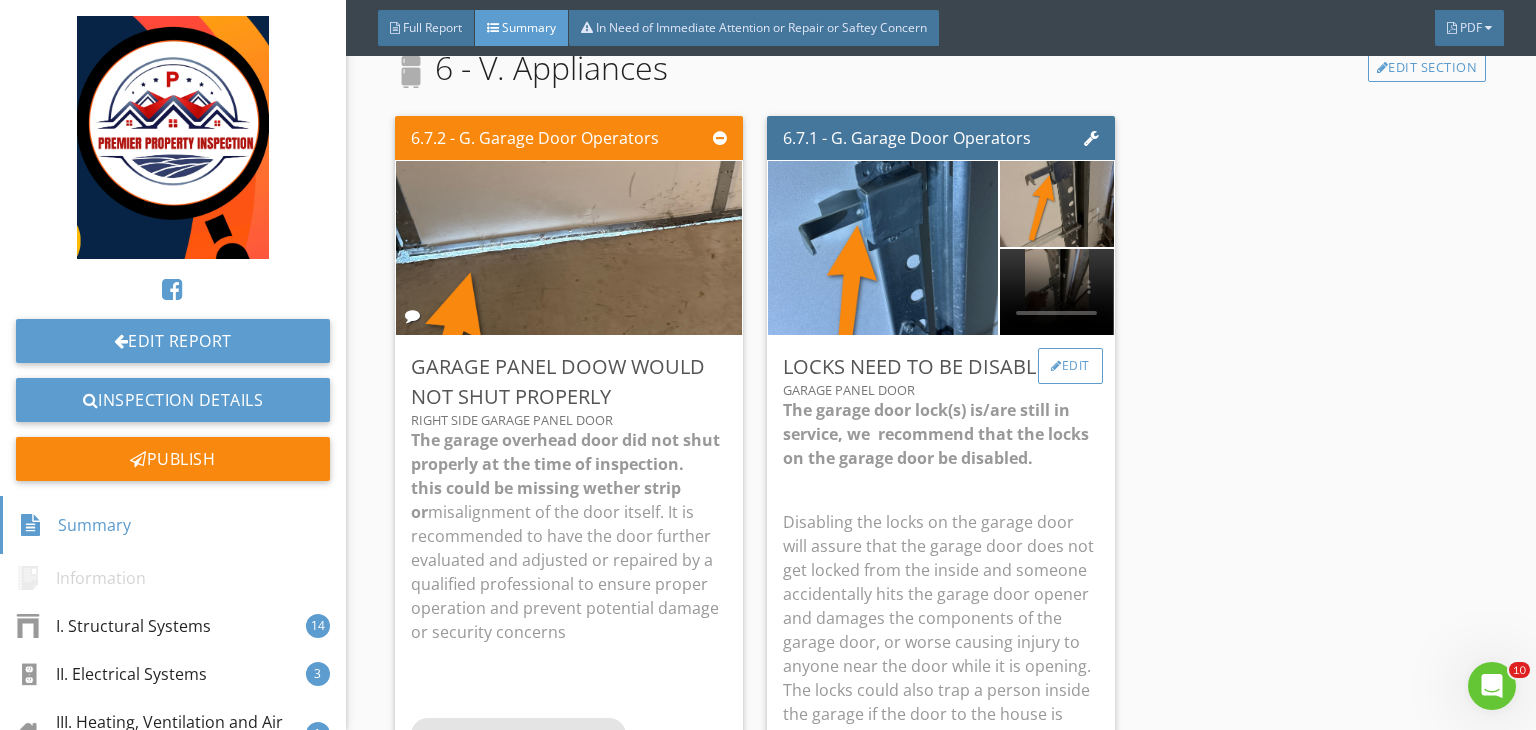 click on "Edit" at bounding box center [1070, 366] 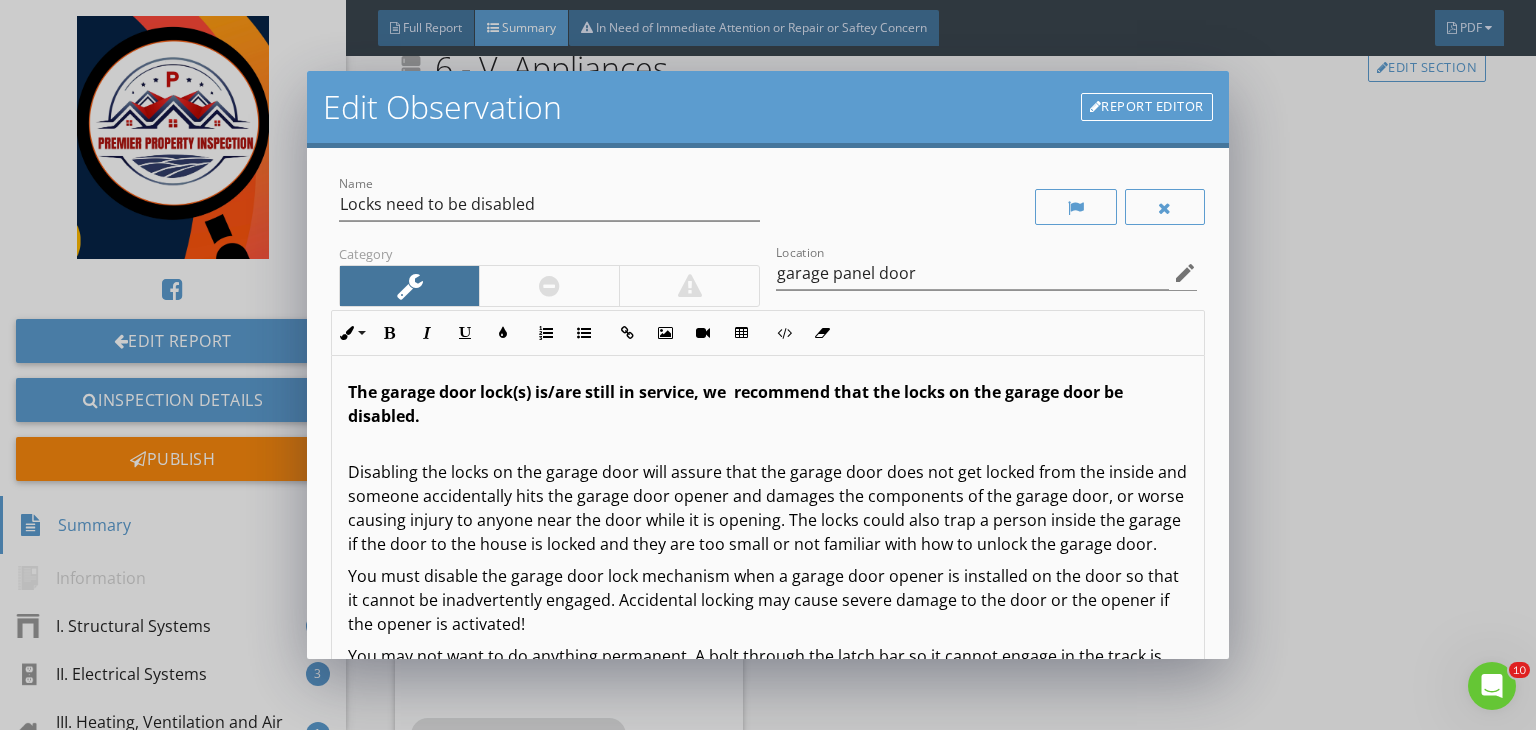 scroll, scrollTop: 347, scrollLeft: 0, axis: vertical 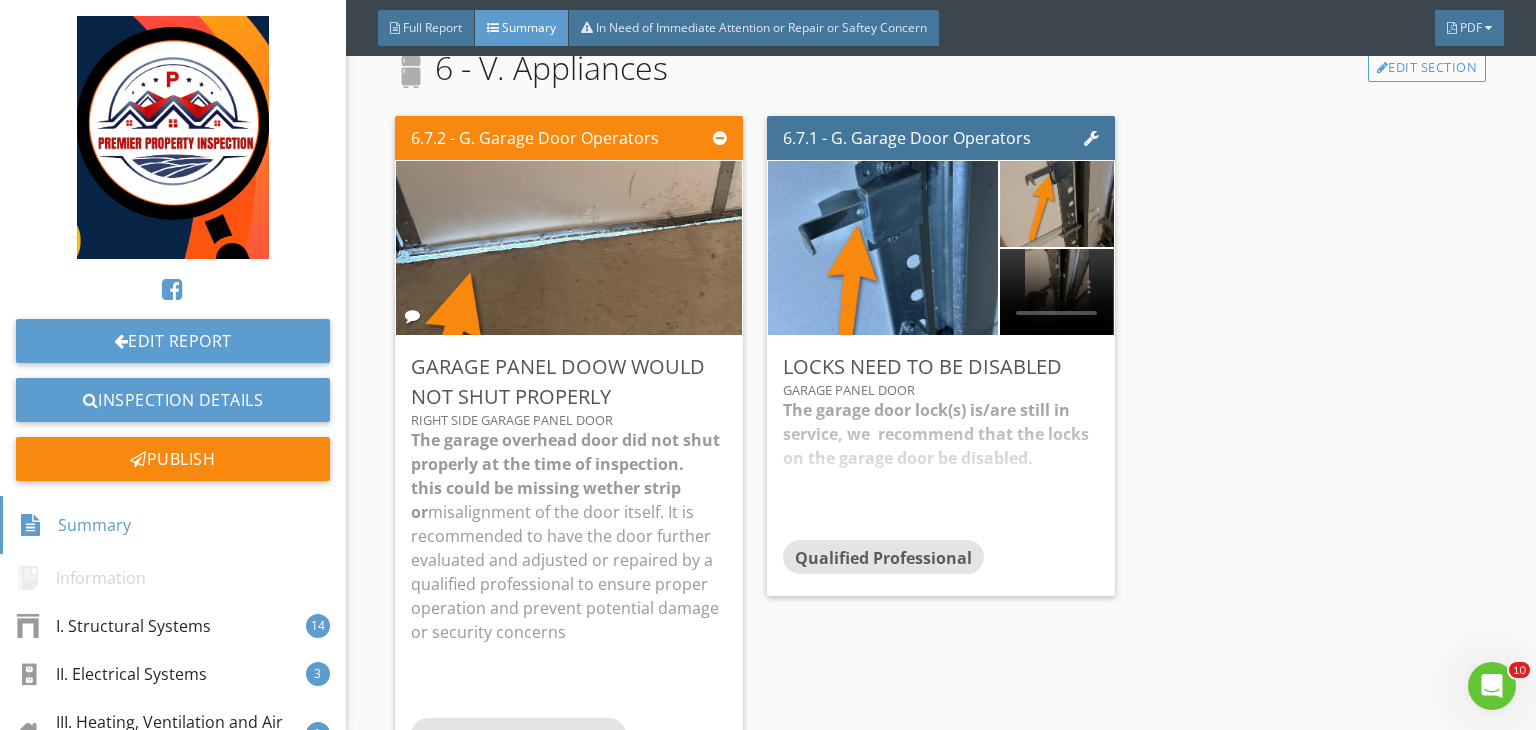 click at bounding box center [768, 365] 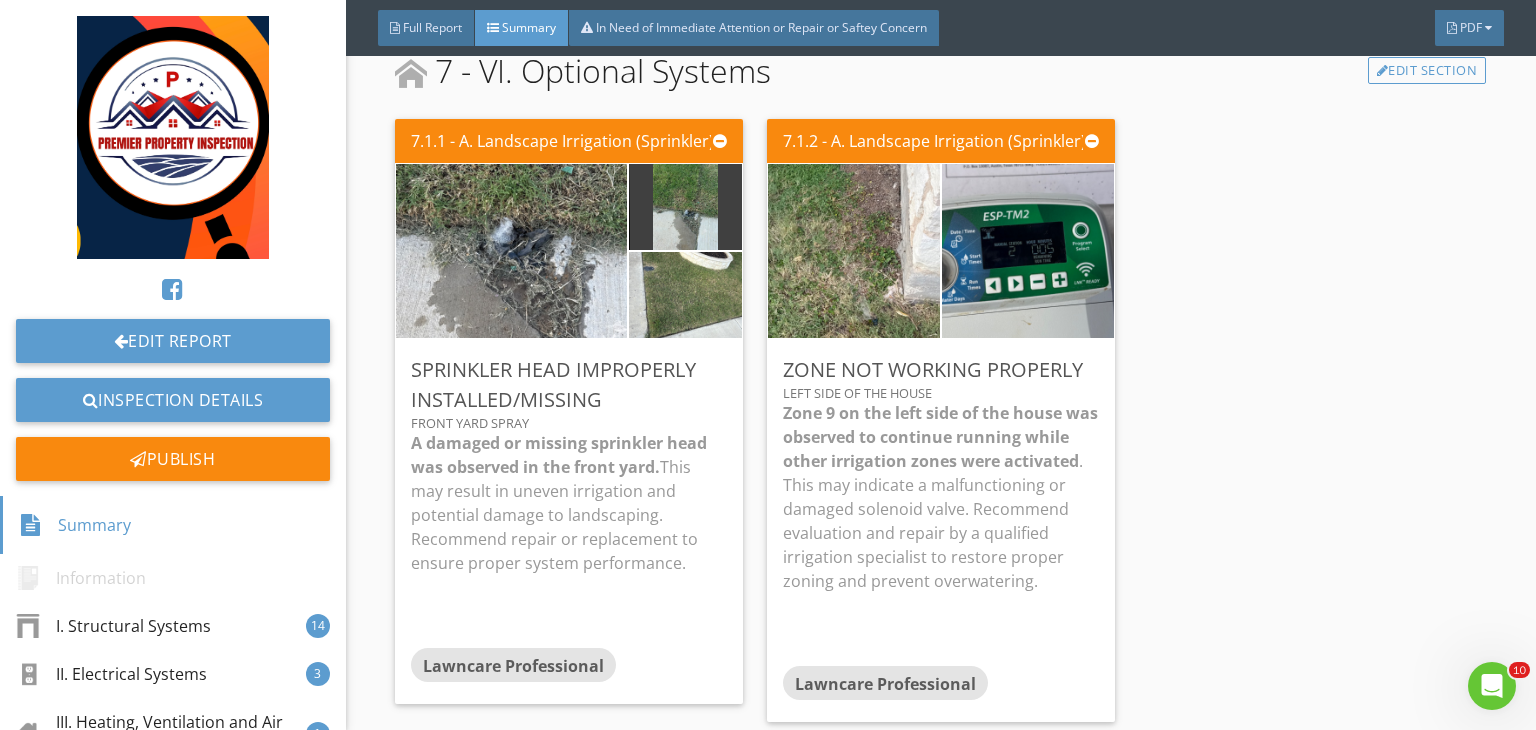 scroll, scrollTop: 6936, scrollLeft: 0, axis: vertical 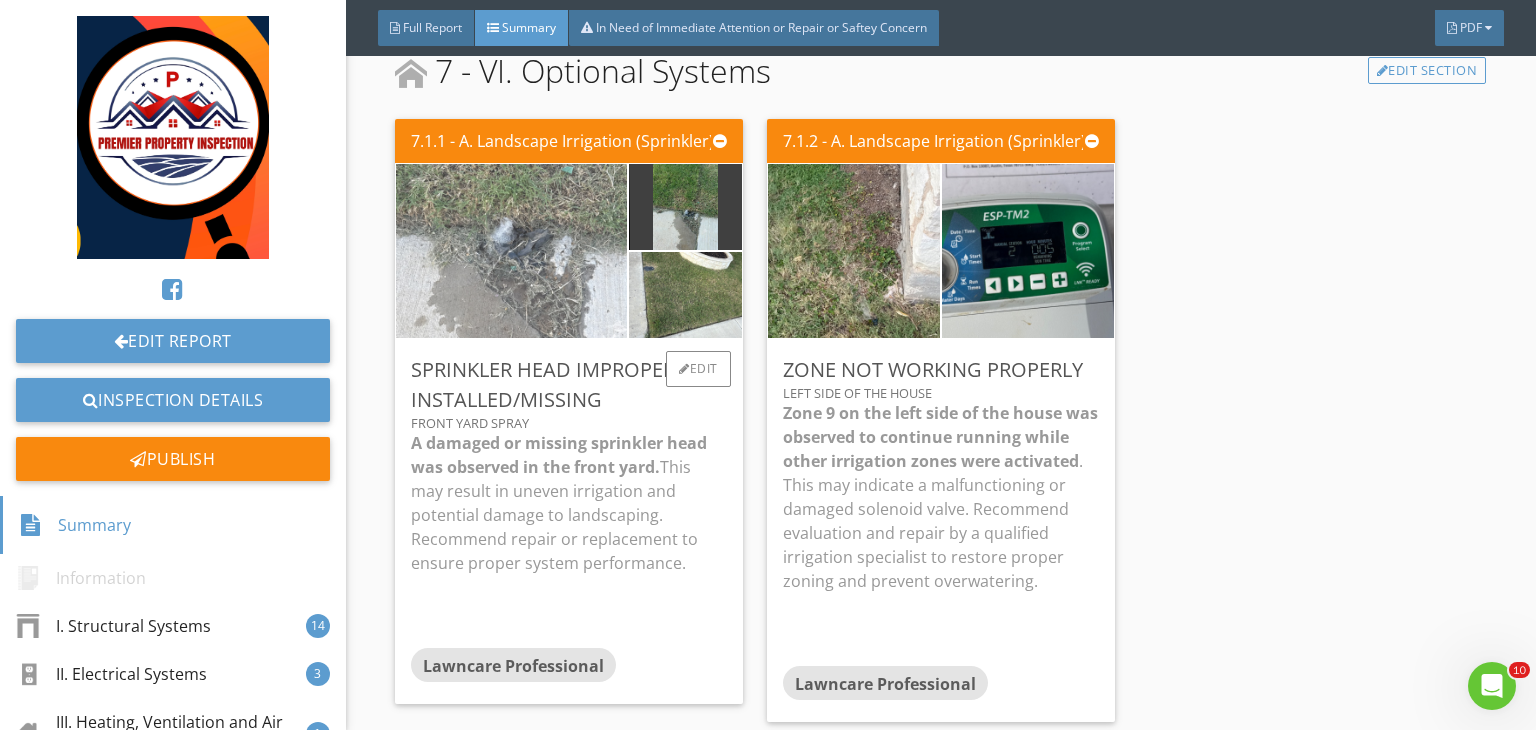 click at bounding box center (511, 250) 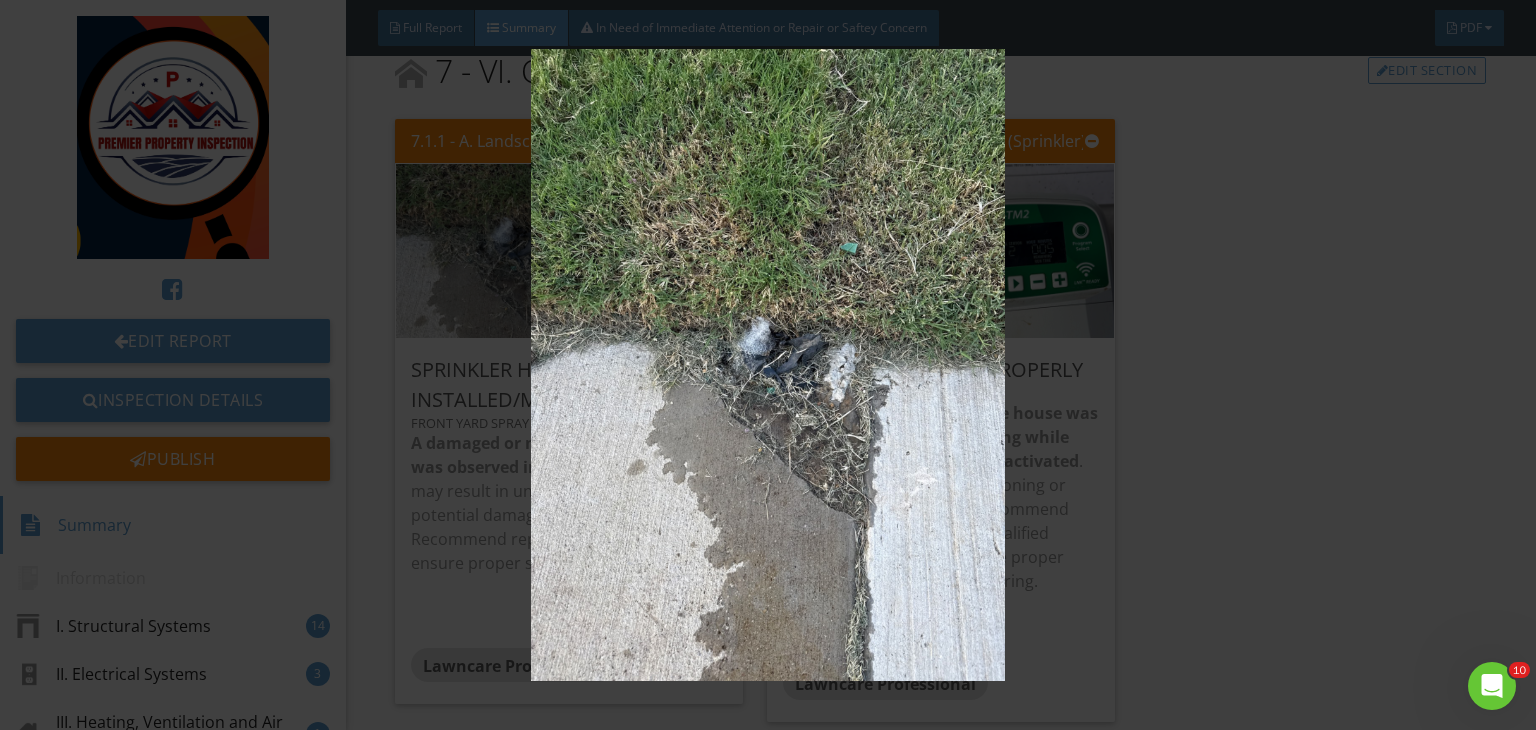 click at bounding box center (768, 365) 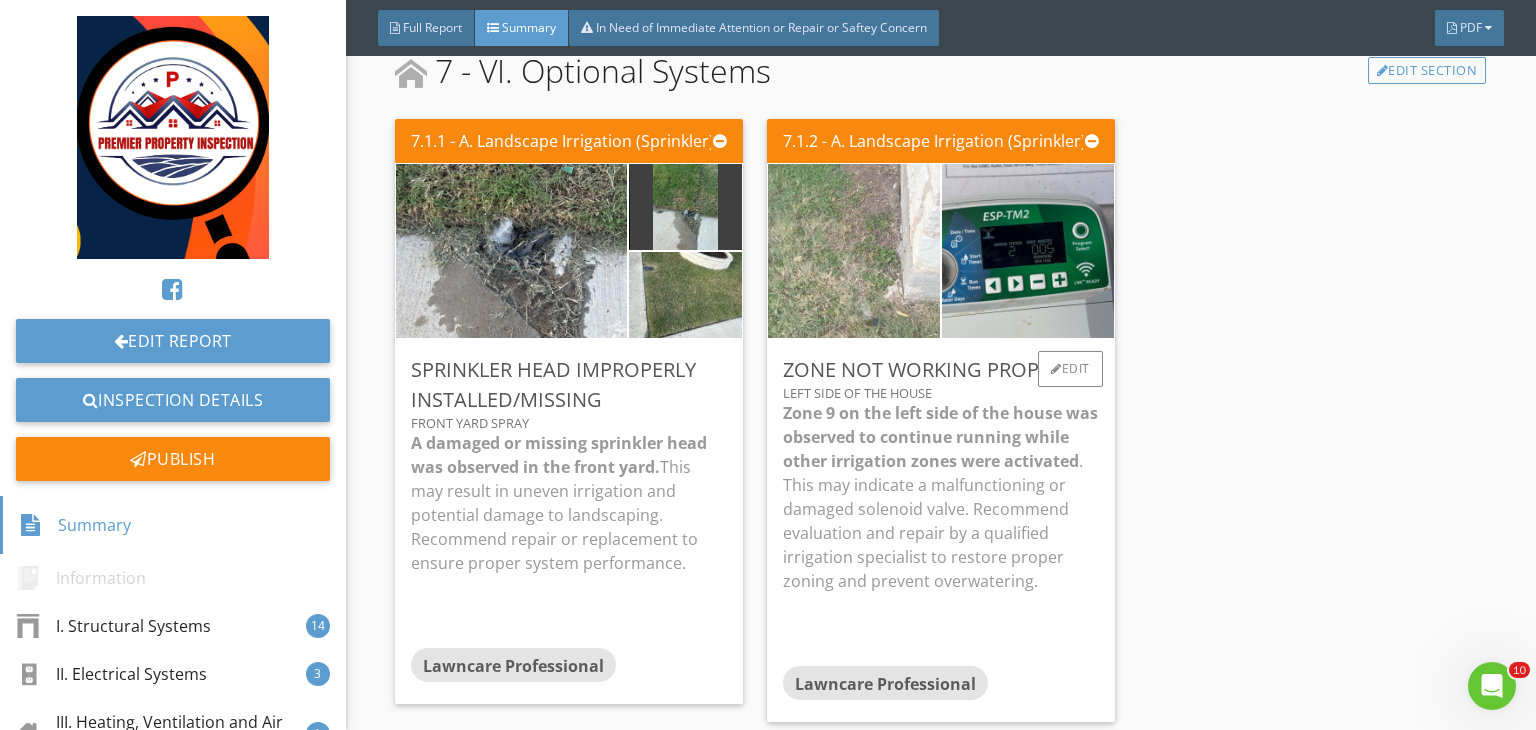 click at bounding box center (854, 250) 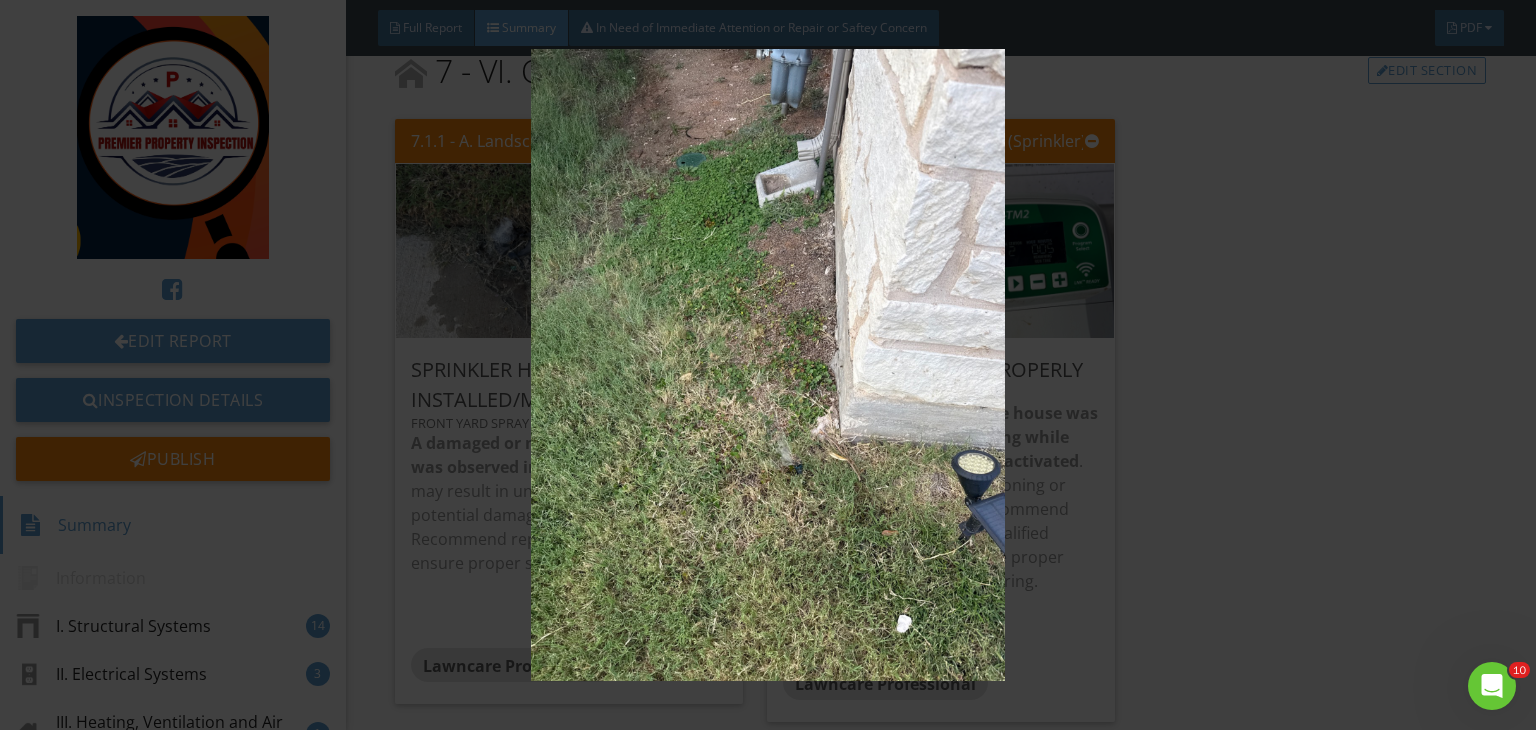 click at bounding box center [768, 365] 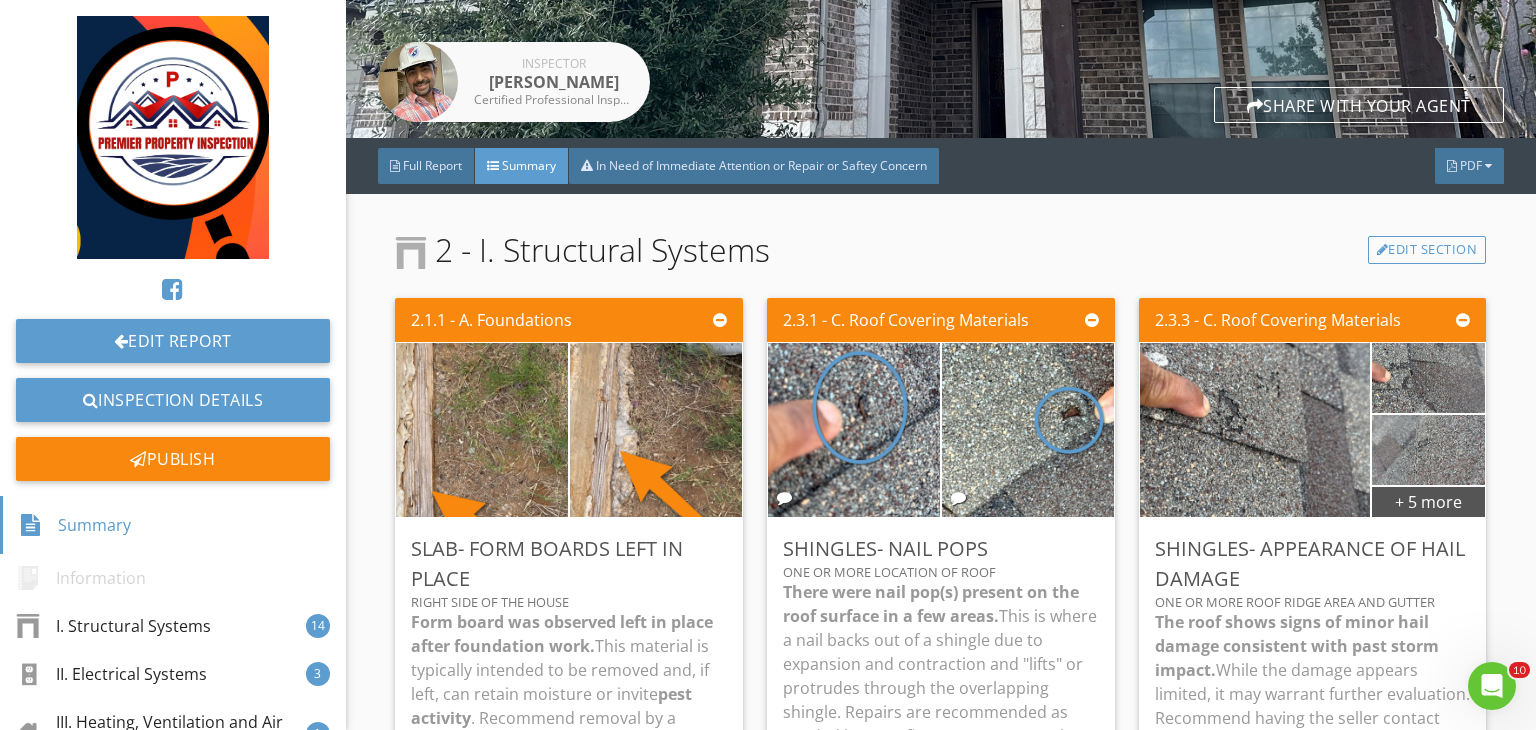 scroll, scrollTop: 343, scrollLeft: 0, axis: vertical 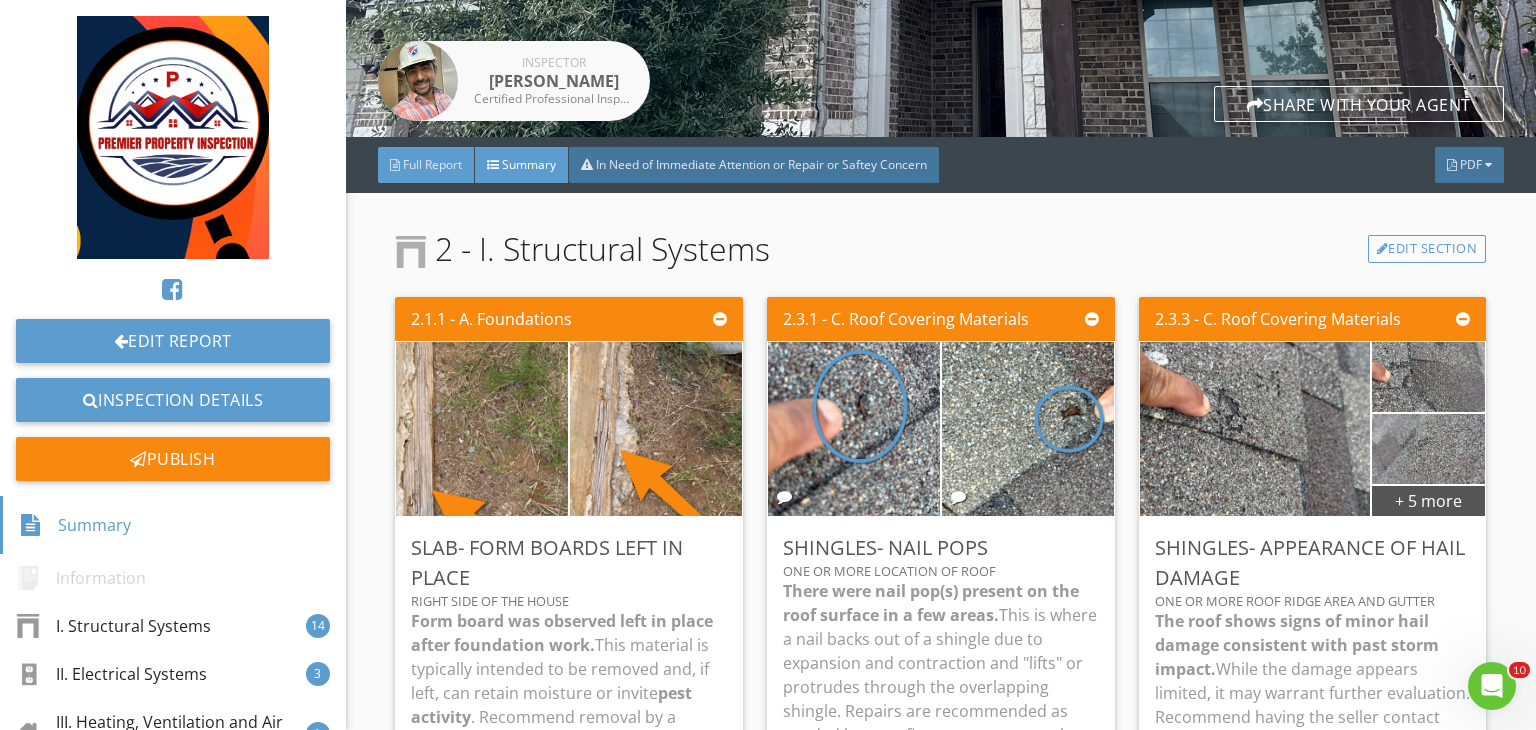 click on "Full Report" at bounding box center (432, 164) 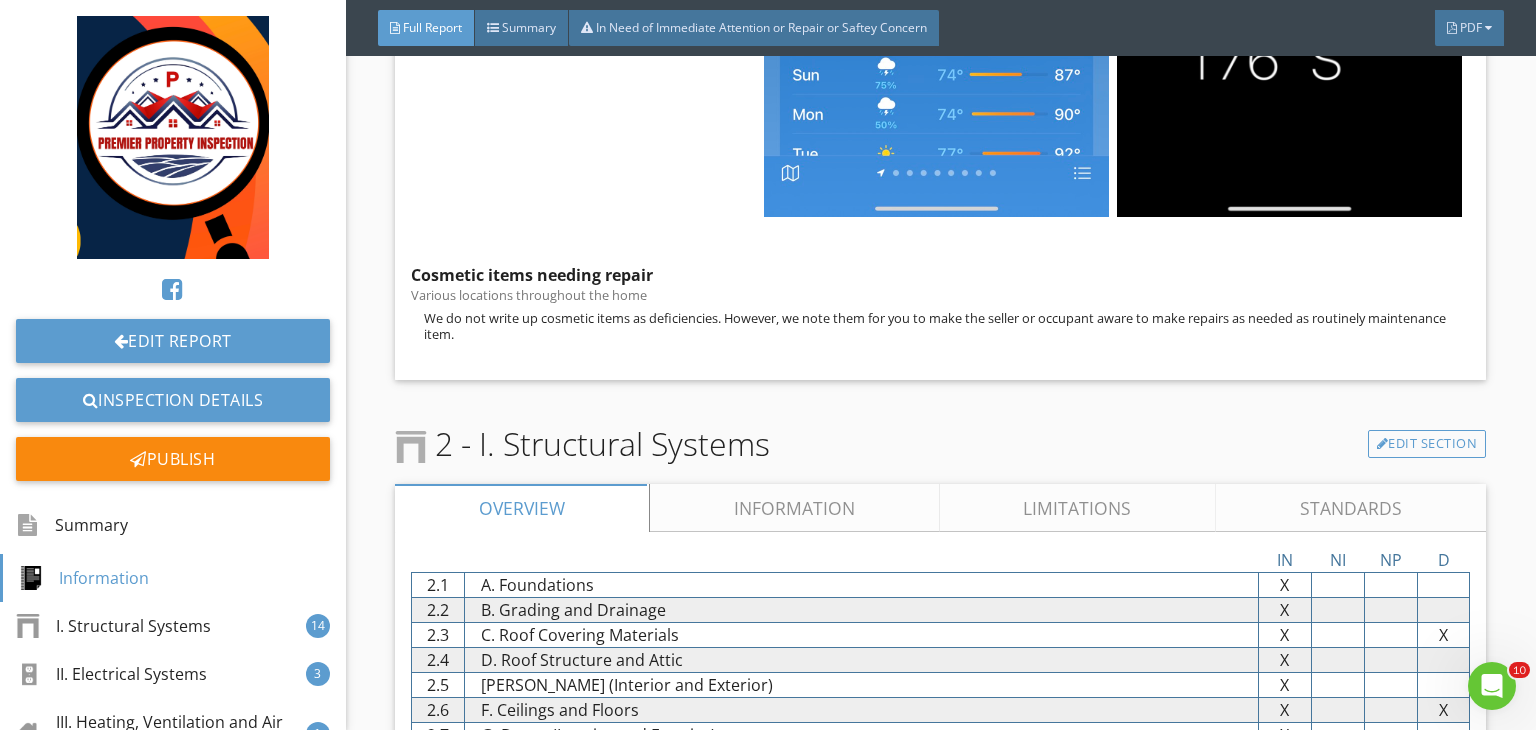 scroll, scrollTop: 1702, scrollLeft: 0, axis: vertical 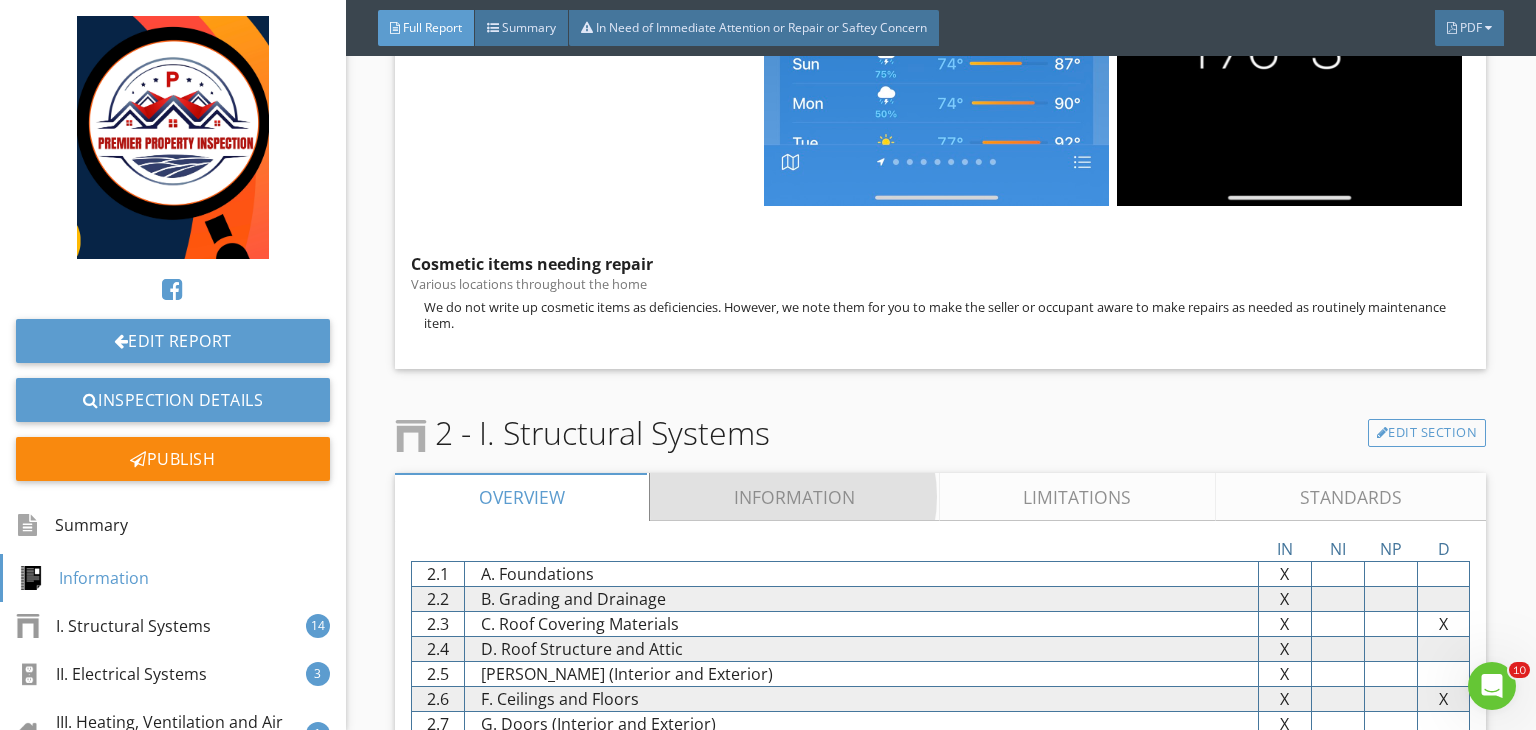 click on "Information" at bounding box center (795, 497) 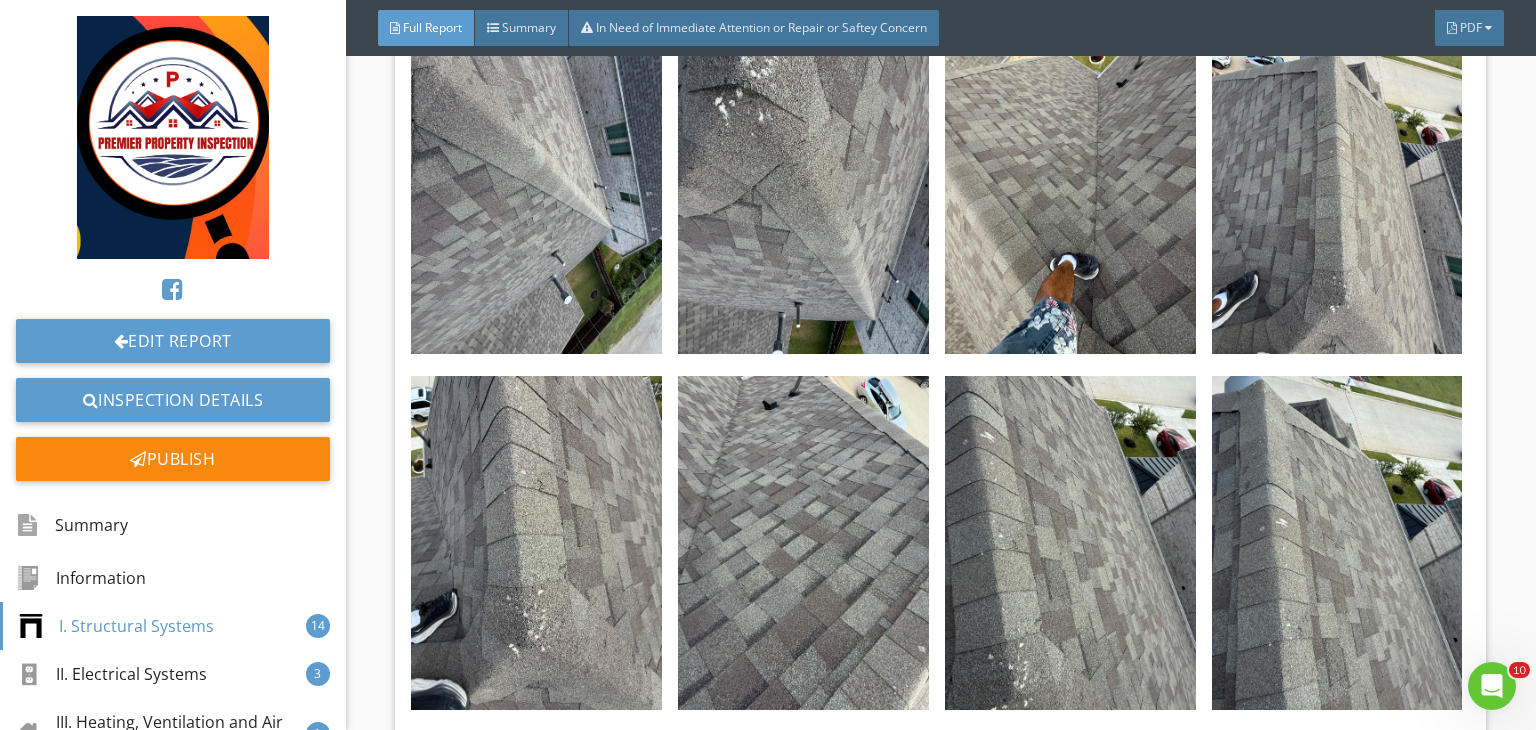 scroll, scrollTop: 10462, scrollLeft: 0, axis: vertical 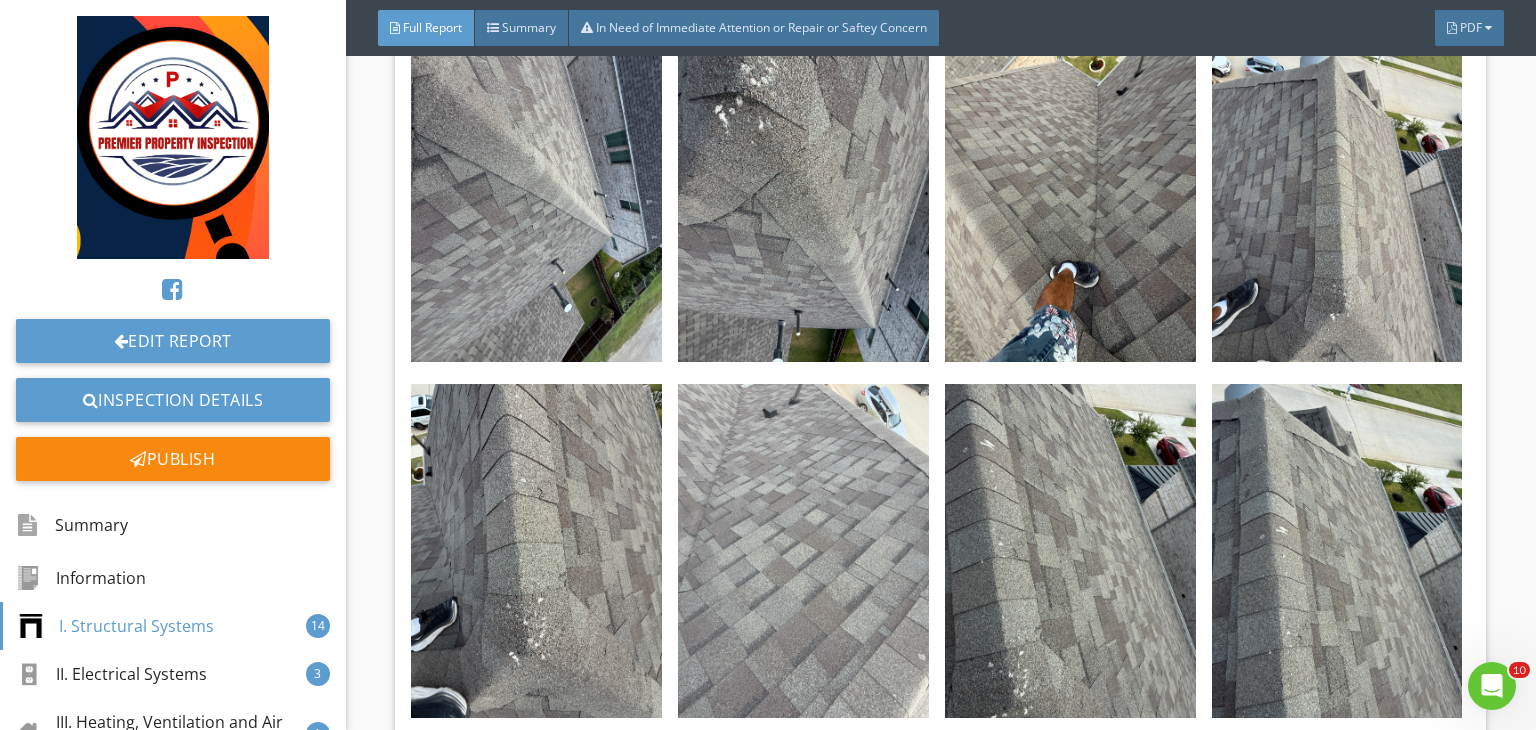 click at bounding box center [803, 551] 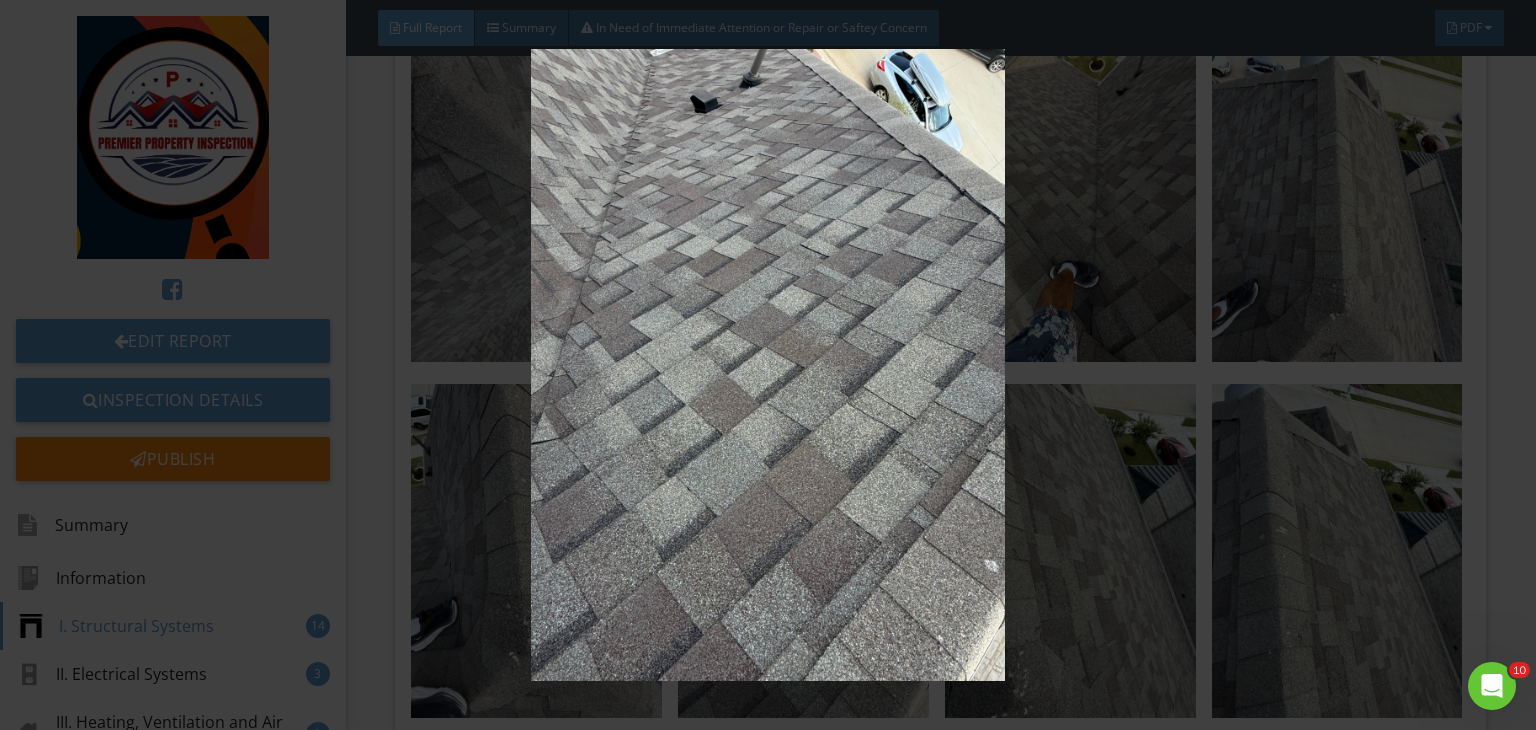 click at bounding box center [768, 365] 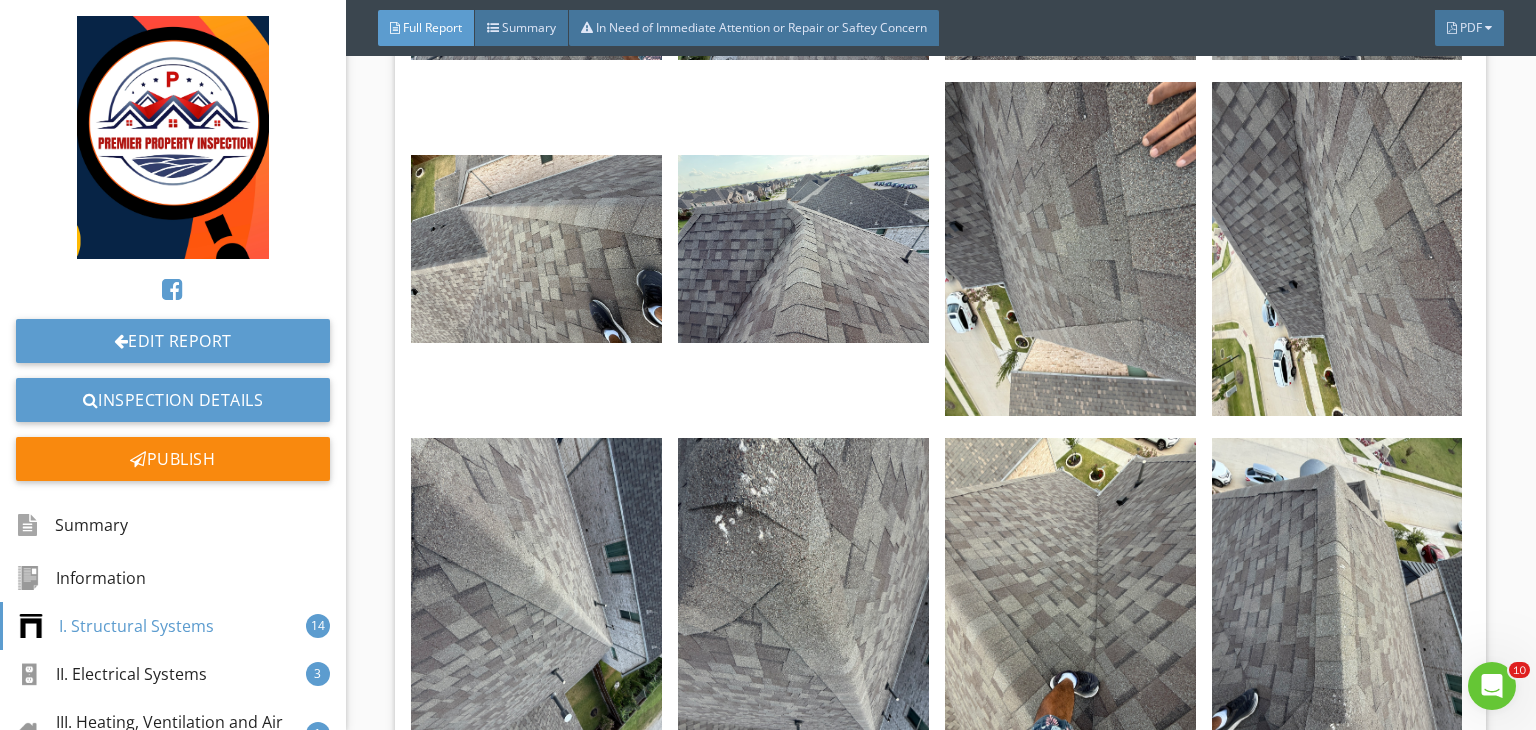 scroll, scrollTop: 10050, scrollLeft: 0, axis: vertical 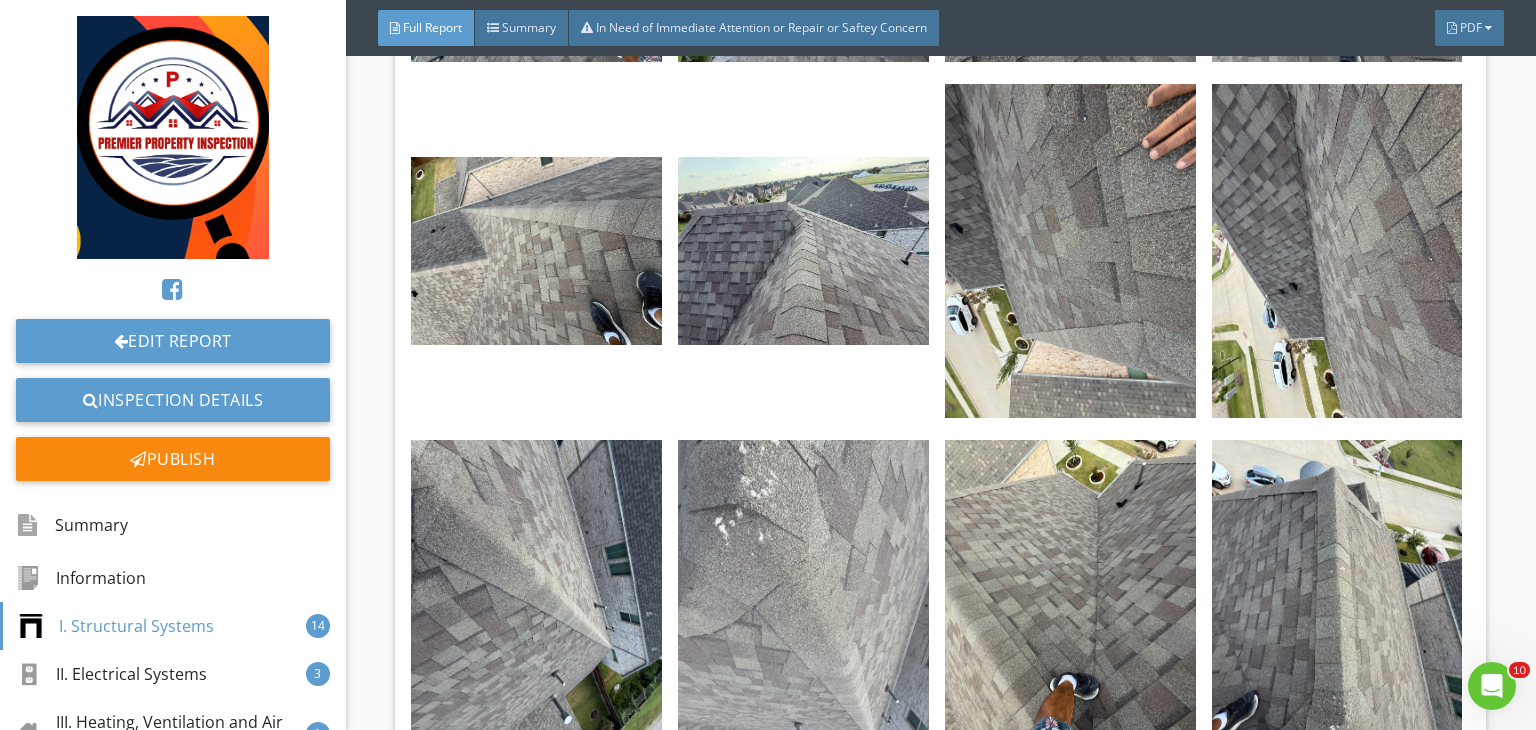 click at bounding box center [803, 607] 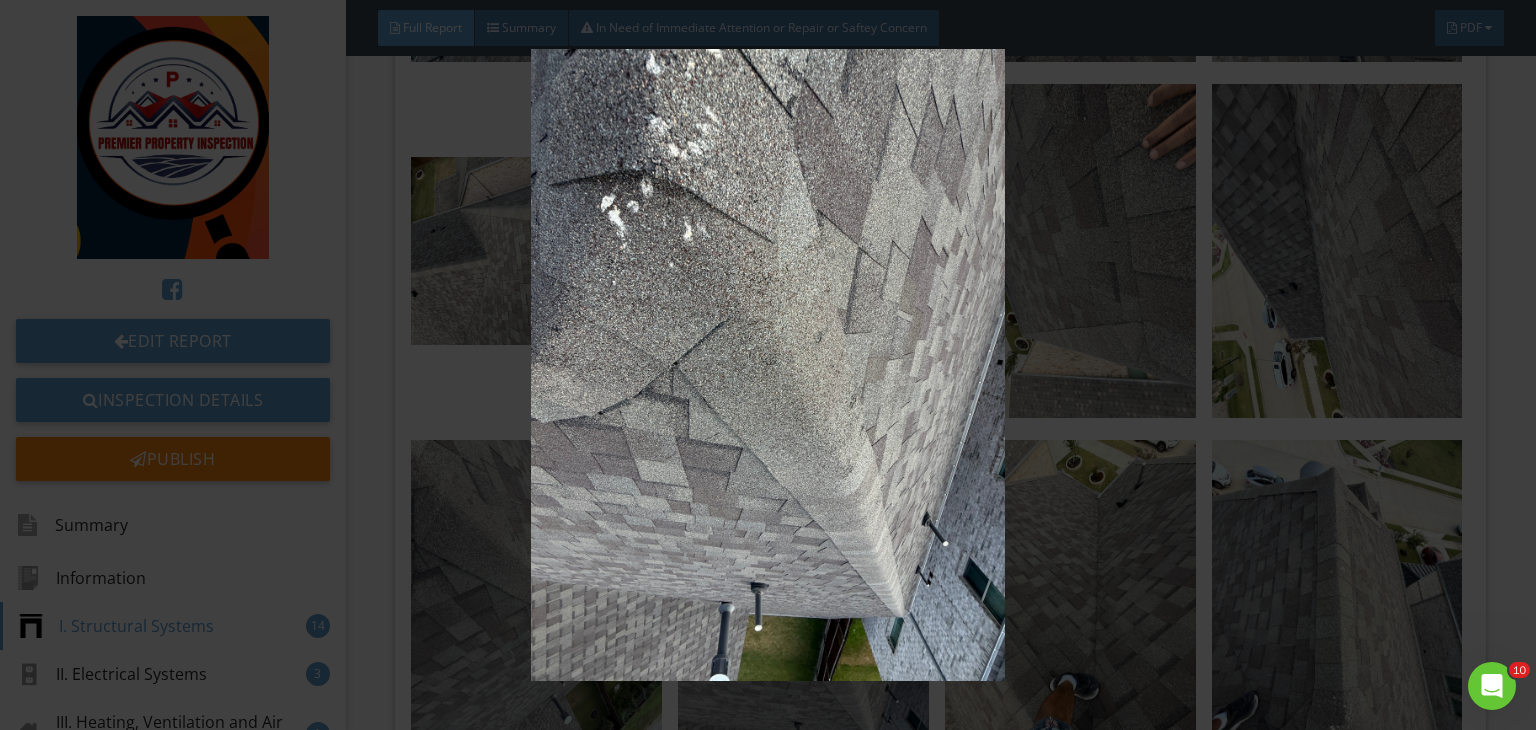click at bounding box center [768, 365] 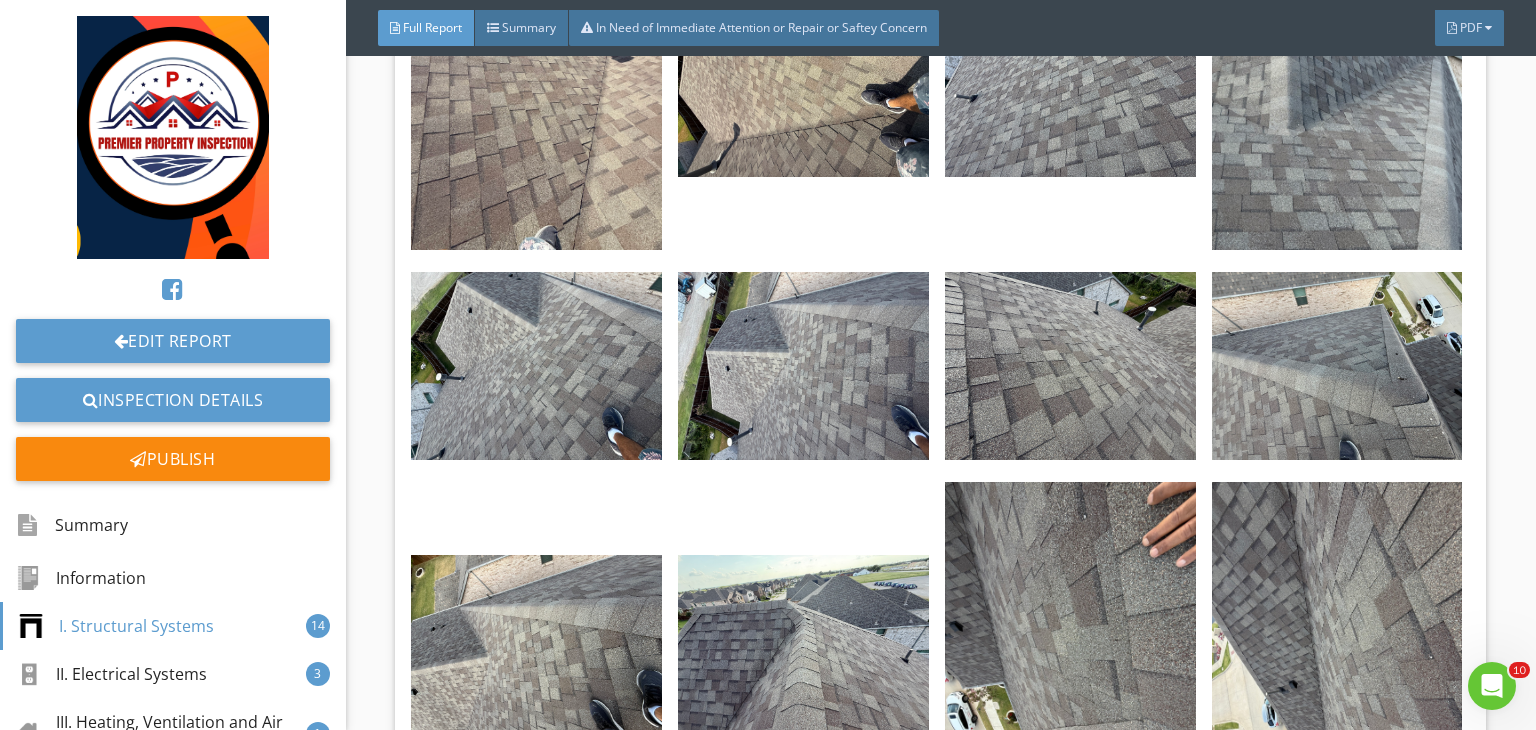 scroll, scrollTop: 9648, scrollLeft: 0, axis: vertical 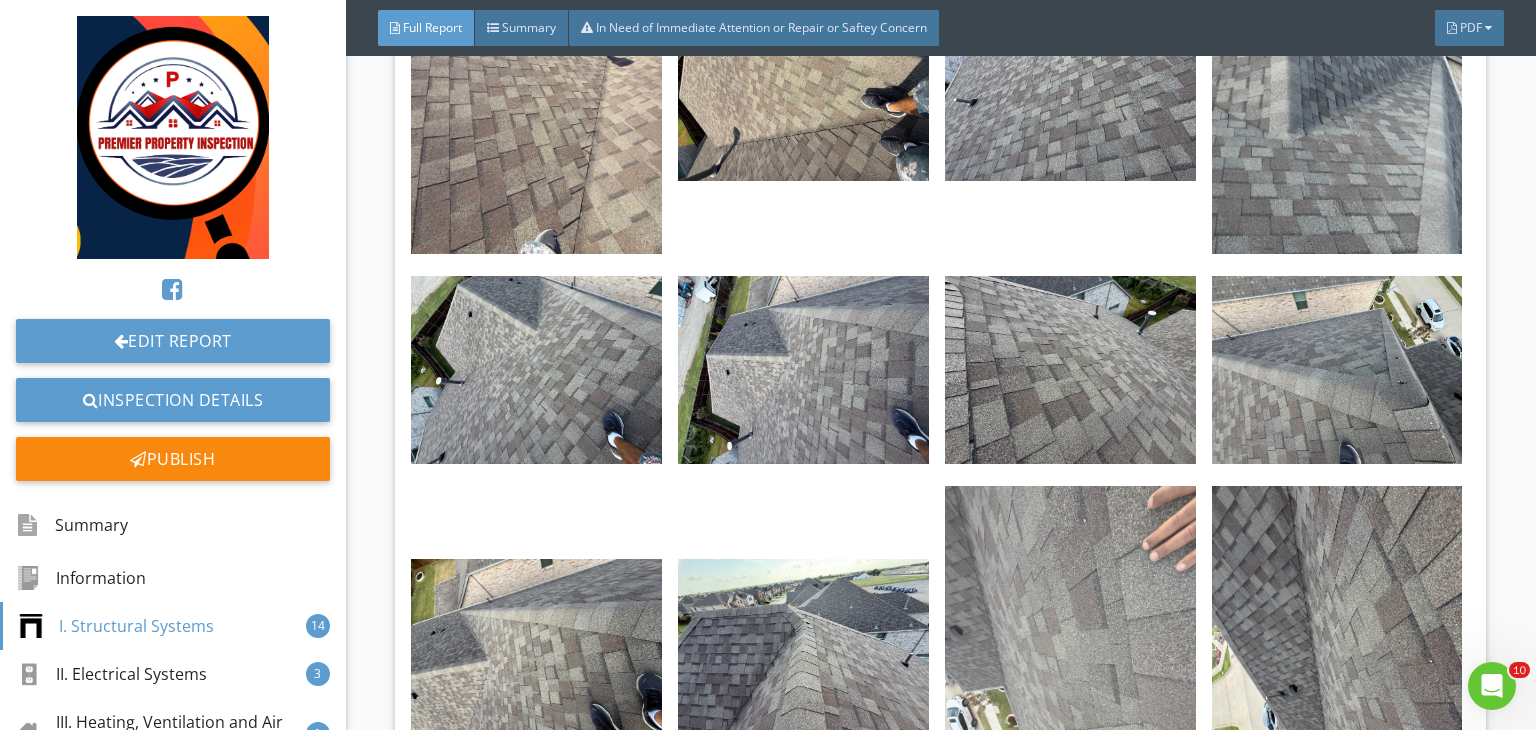 click at bounding box center [1070, 653] 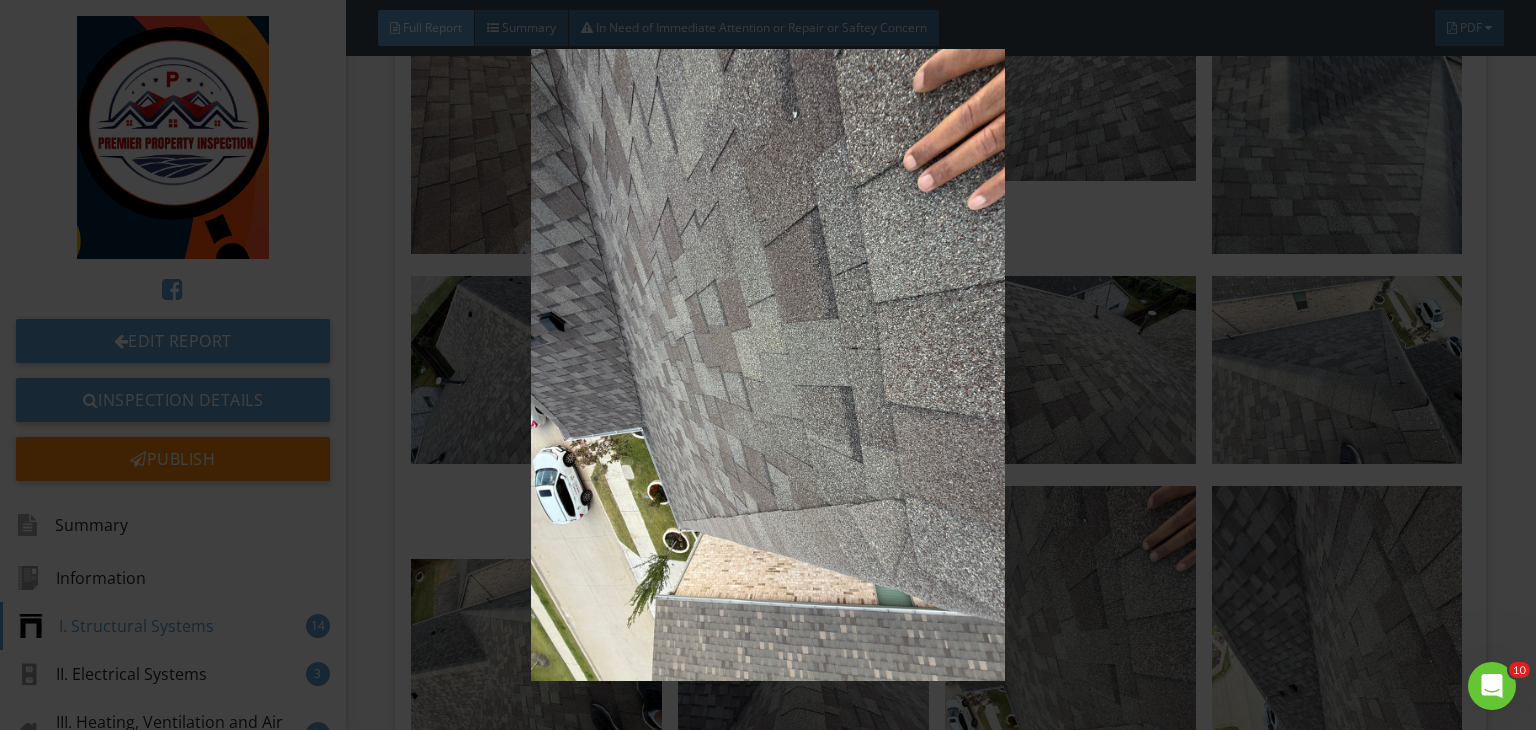 click at bounding box center (768, 365) 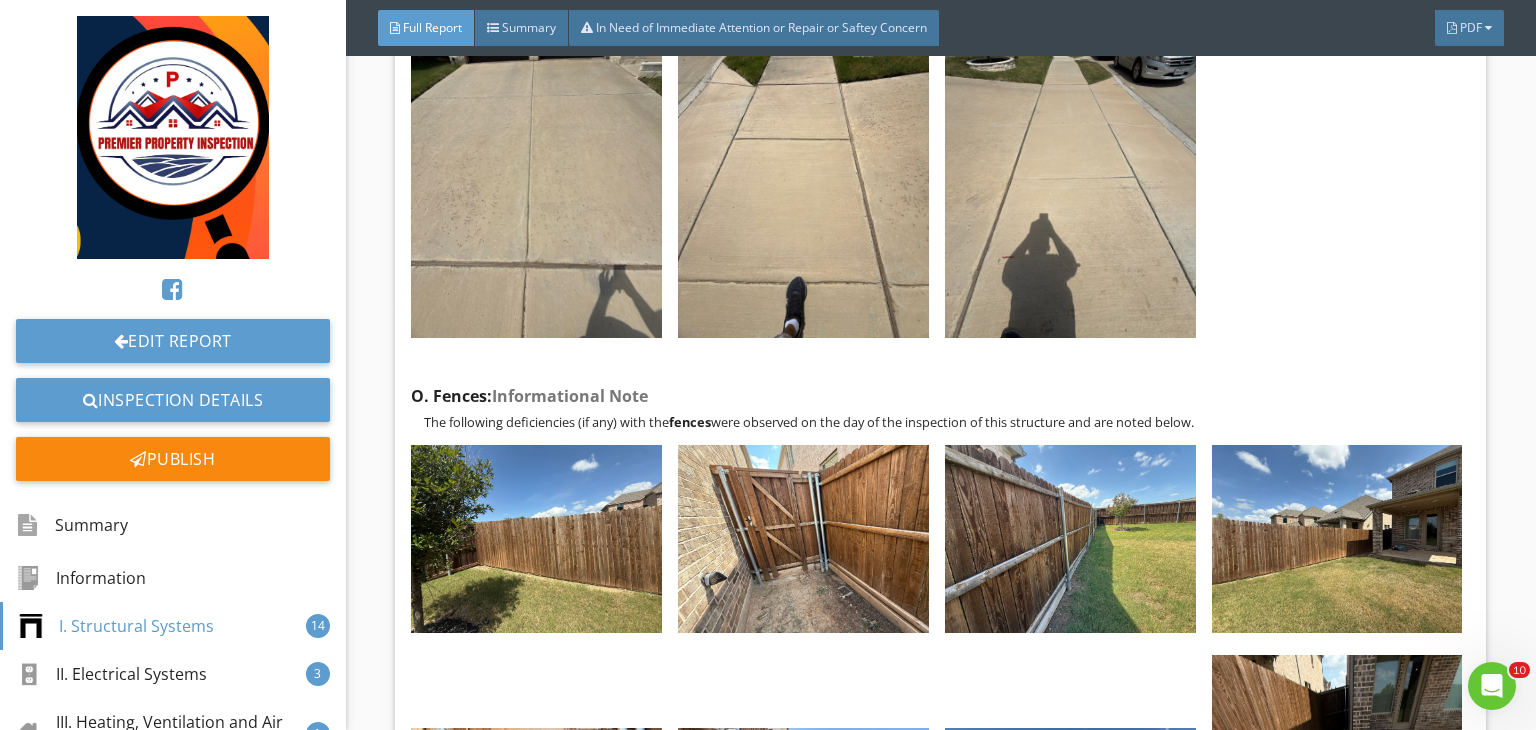 scroll, scrollTop: 19408, scrollLeft: 0, axis: vertical 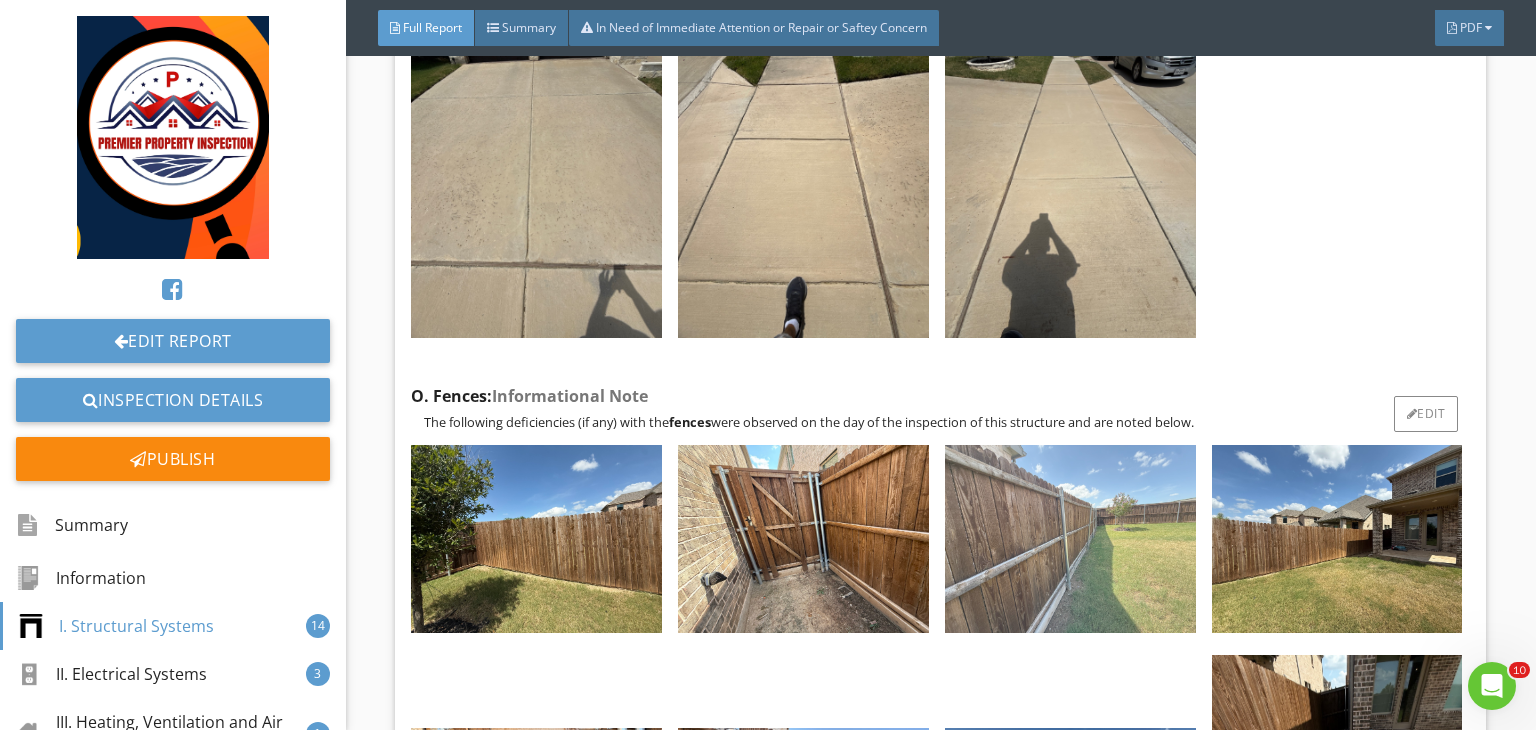 click at bounding box center [1070, 539] 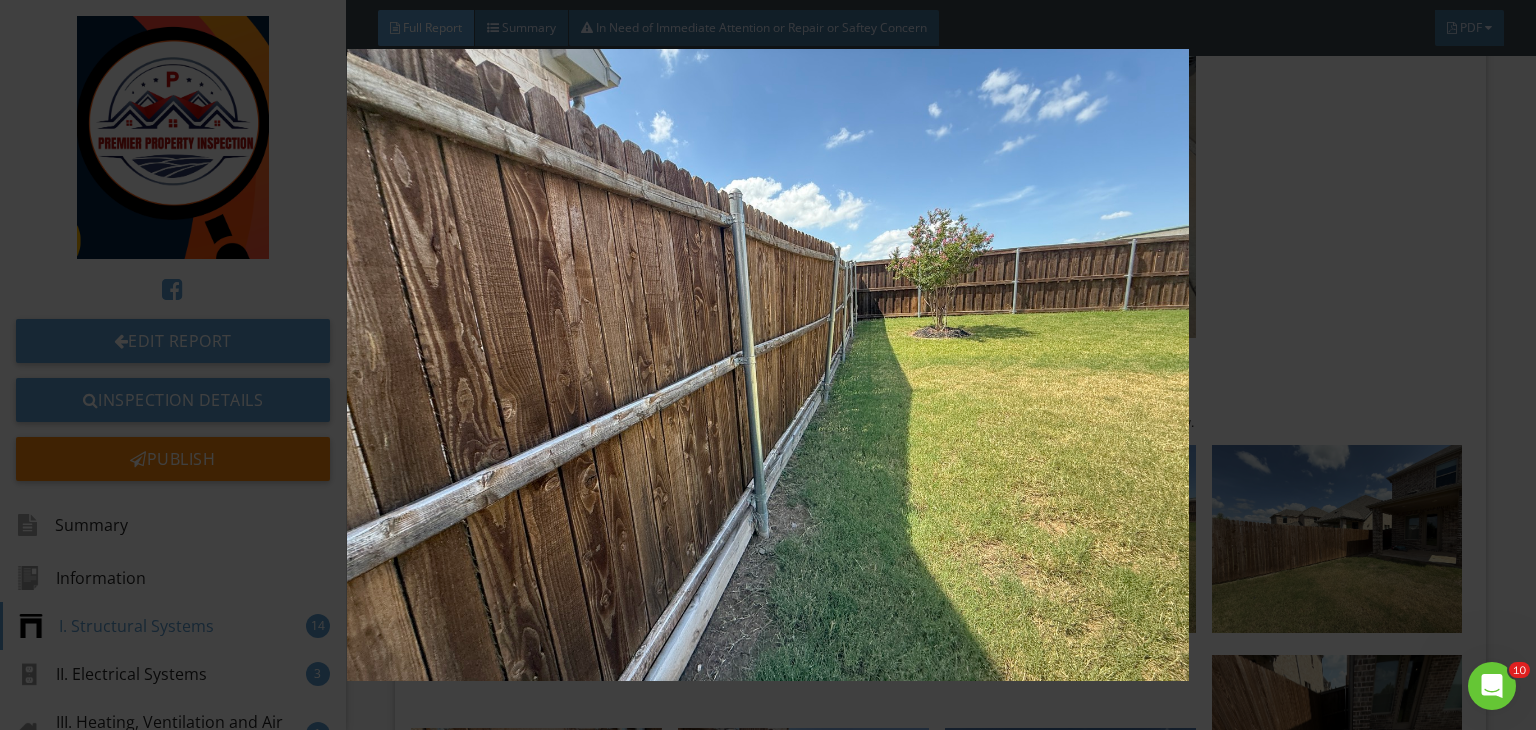 click at bounding box center (768, 365) 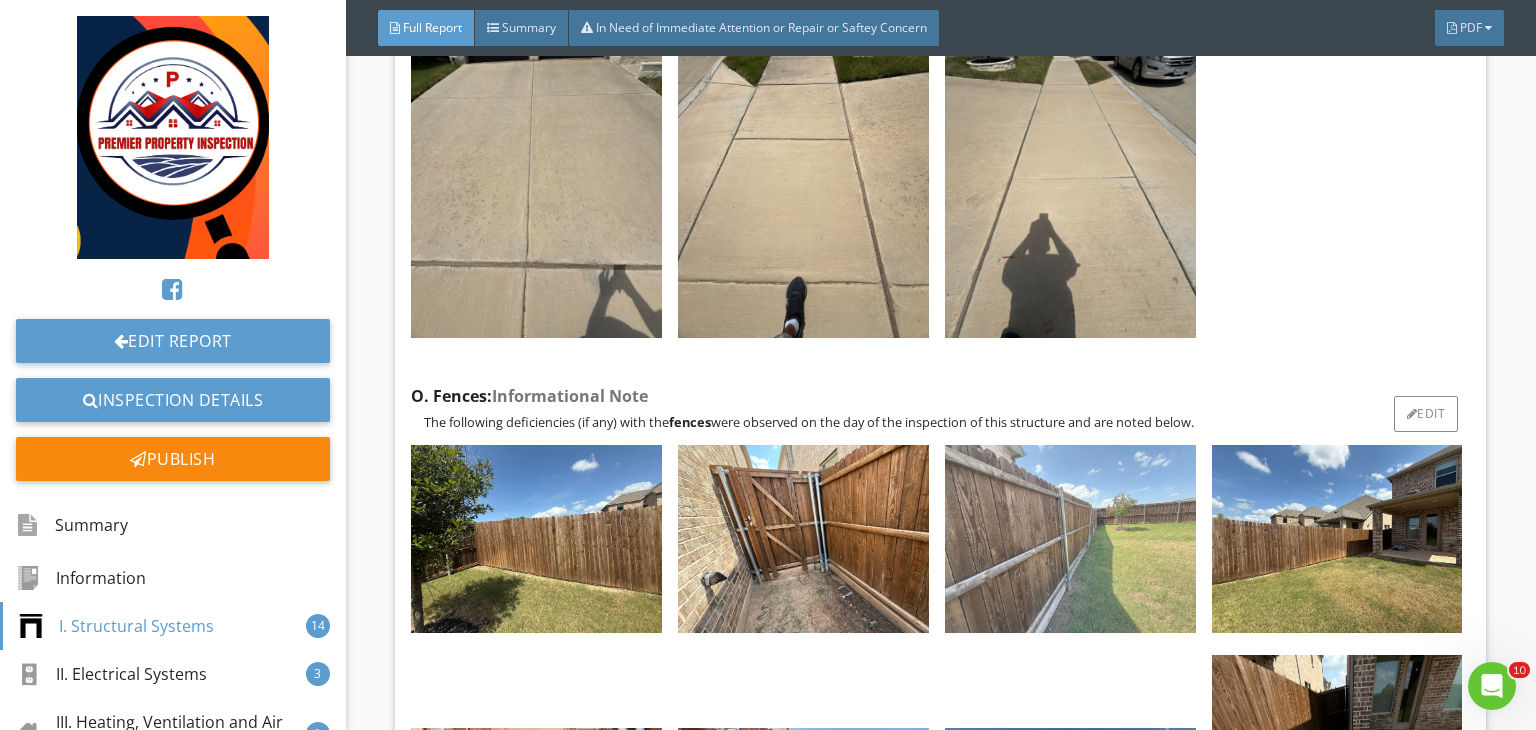 click at bounding box center (1070, 539) 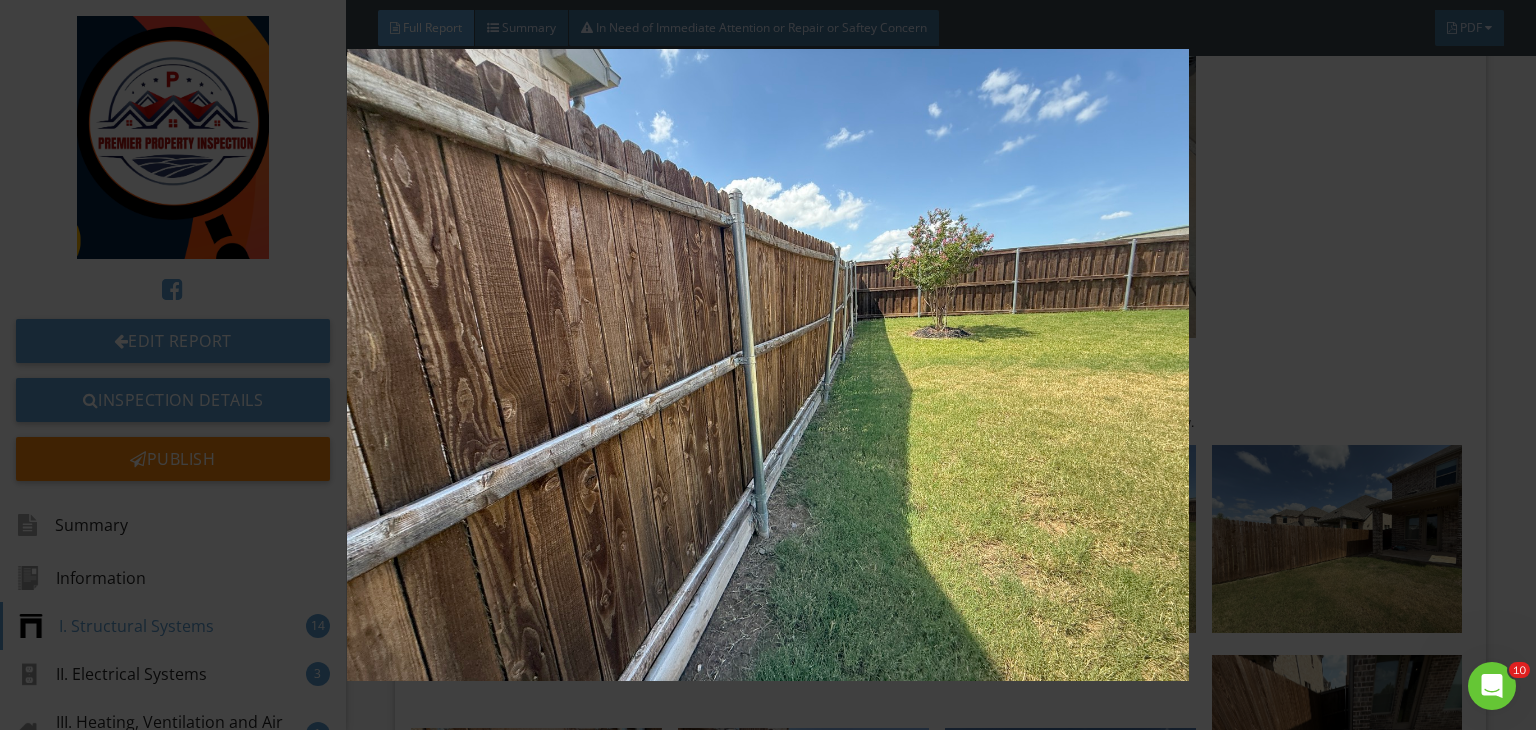 click at bounding box center [768, 365] 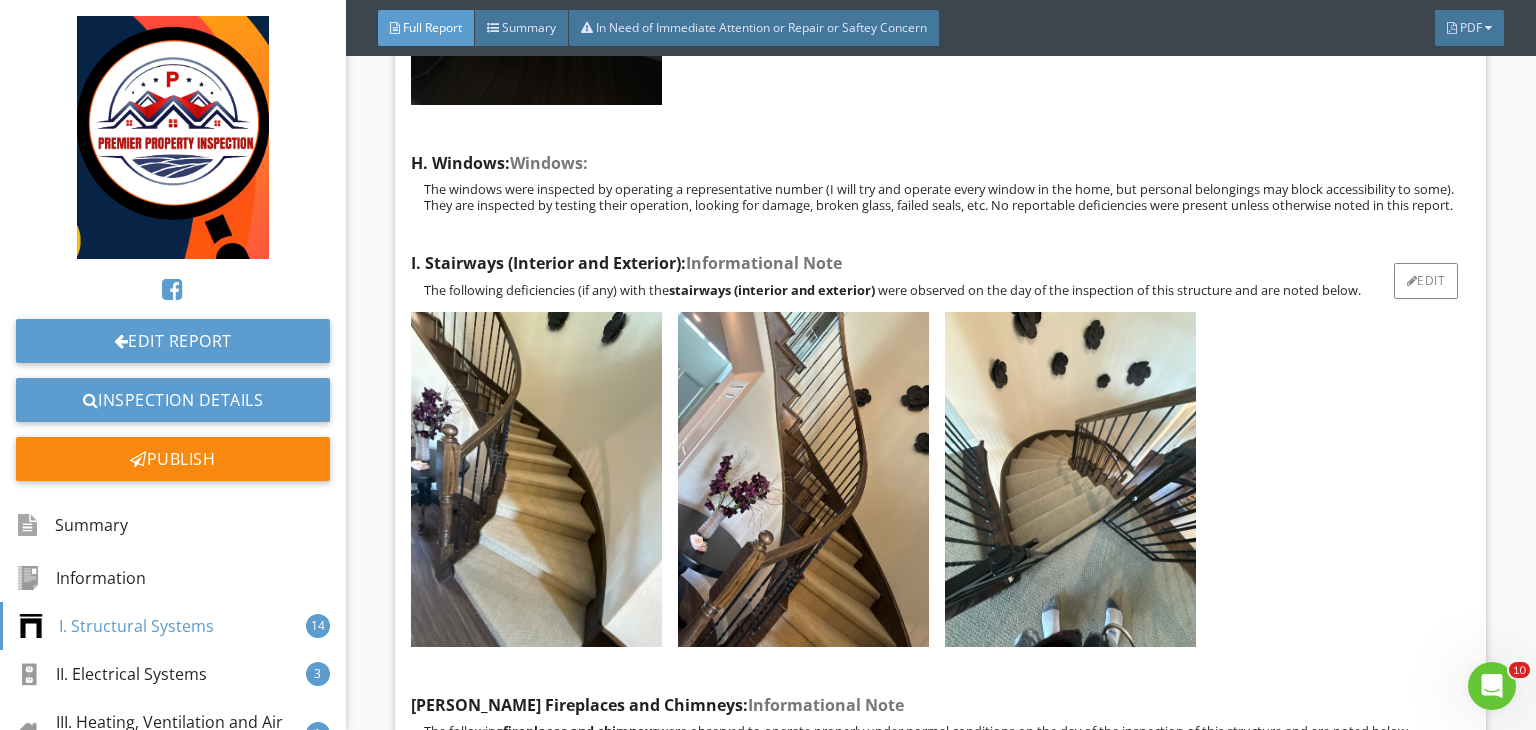 scroll, scrollTop: 16602, scrollLeft: 0, axis: vertical 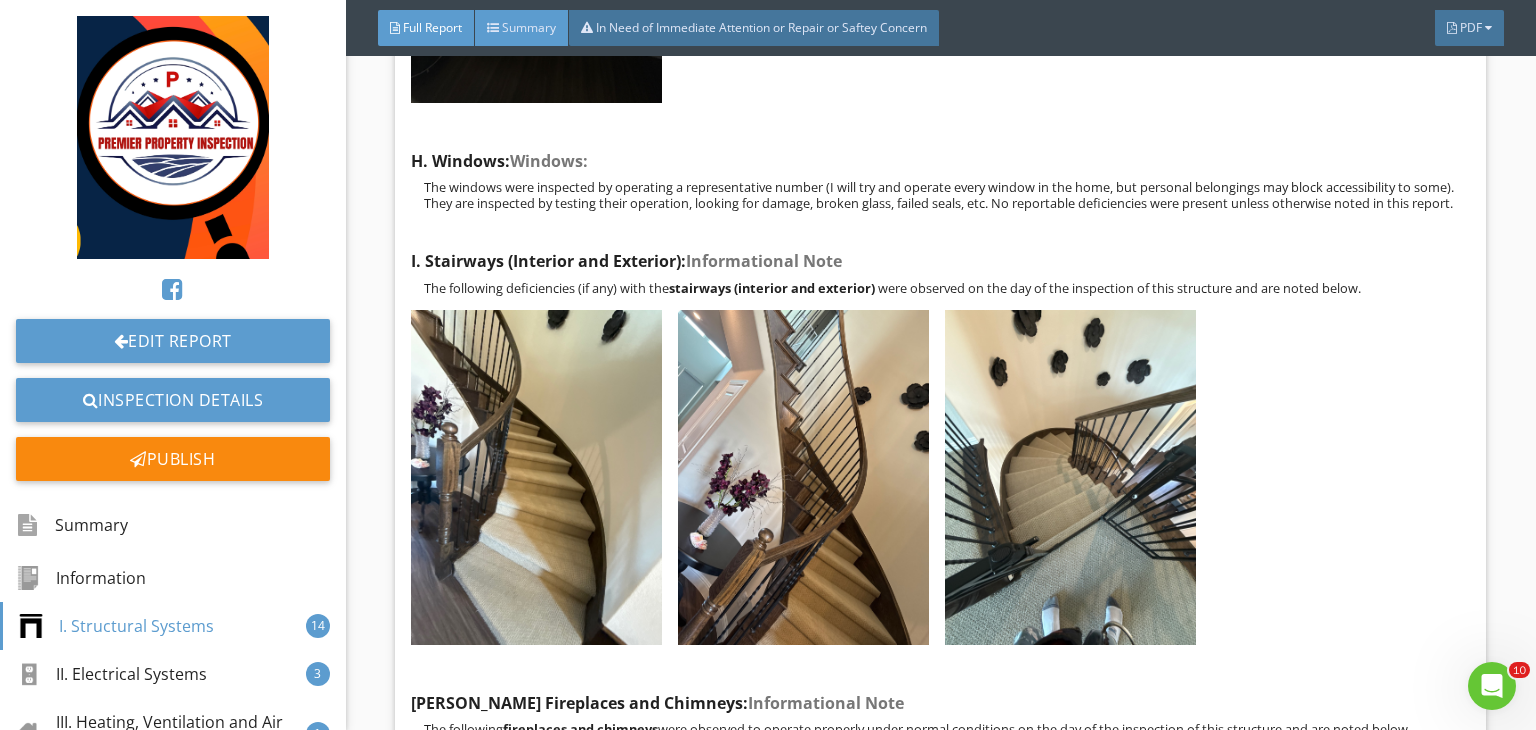 click on "Summary" at bounding box center (529, 27) 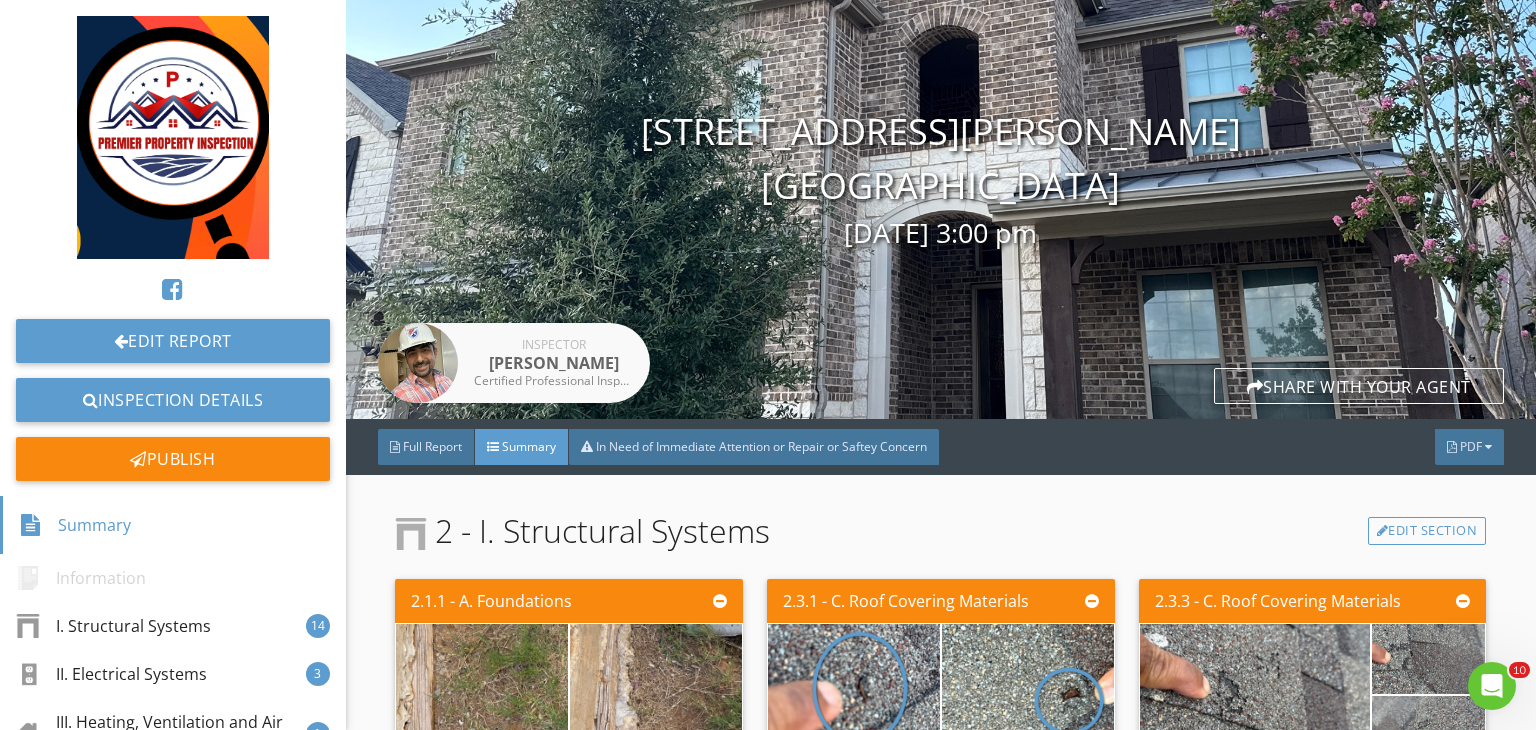 scroll, scrollTop: 0, scrollLeft: 0, axis: both 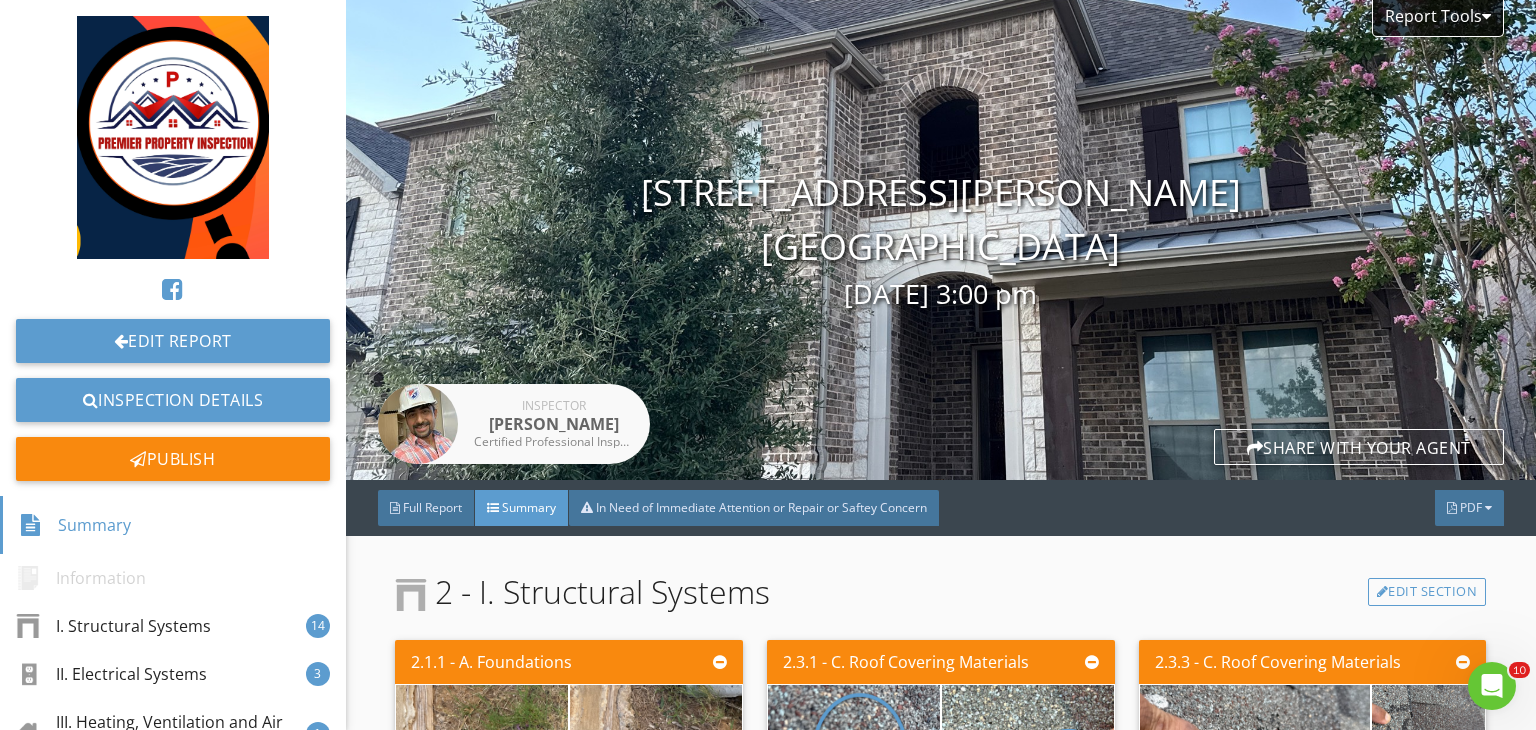 click on "Share with your agent" at bounding box center [1359, 454] 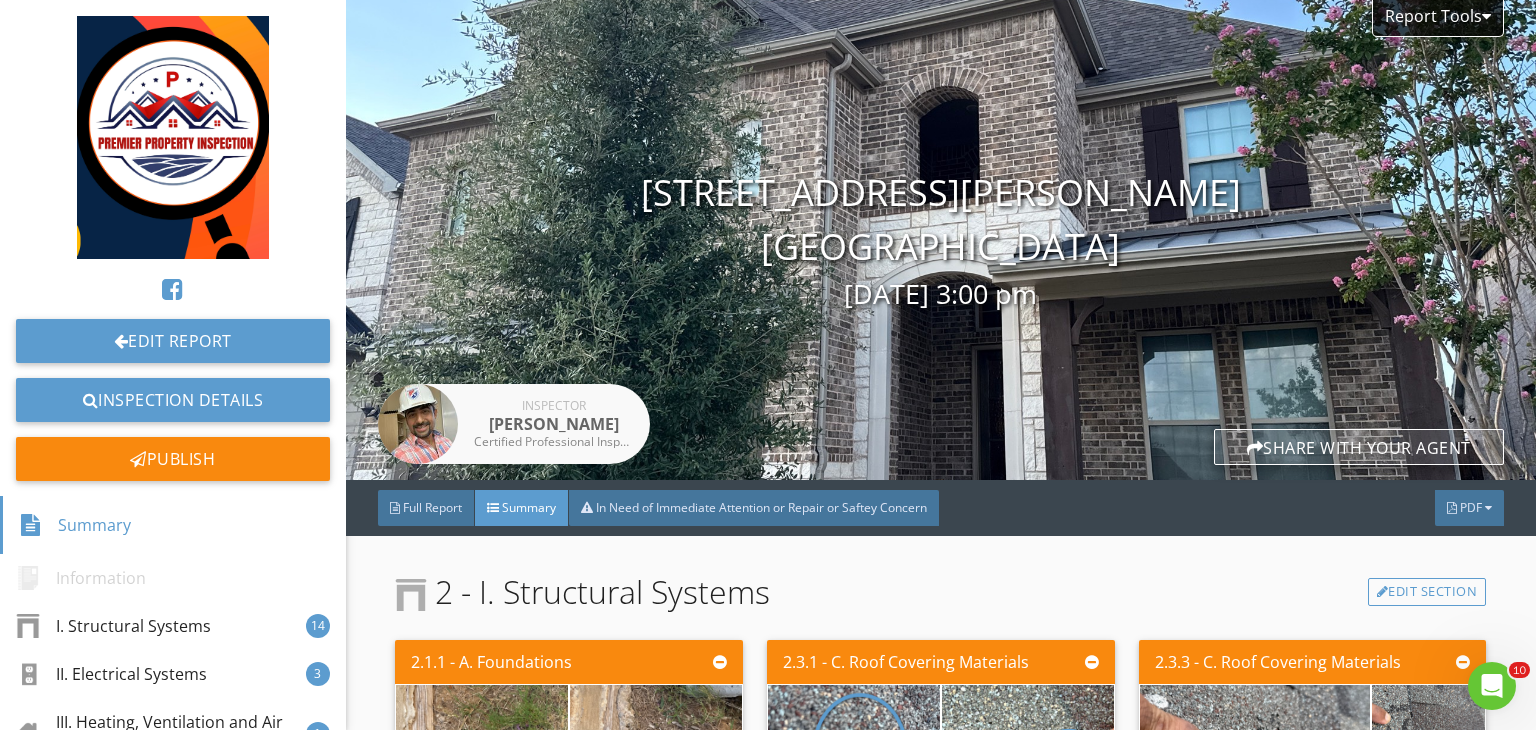 click on "Share with your agent" at bounding box center (1359, 447) 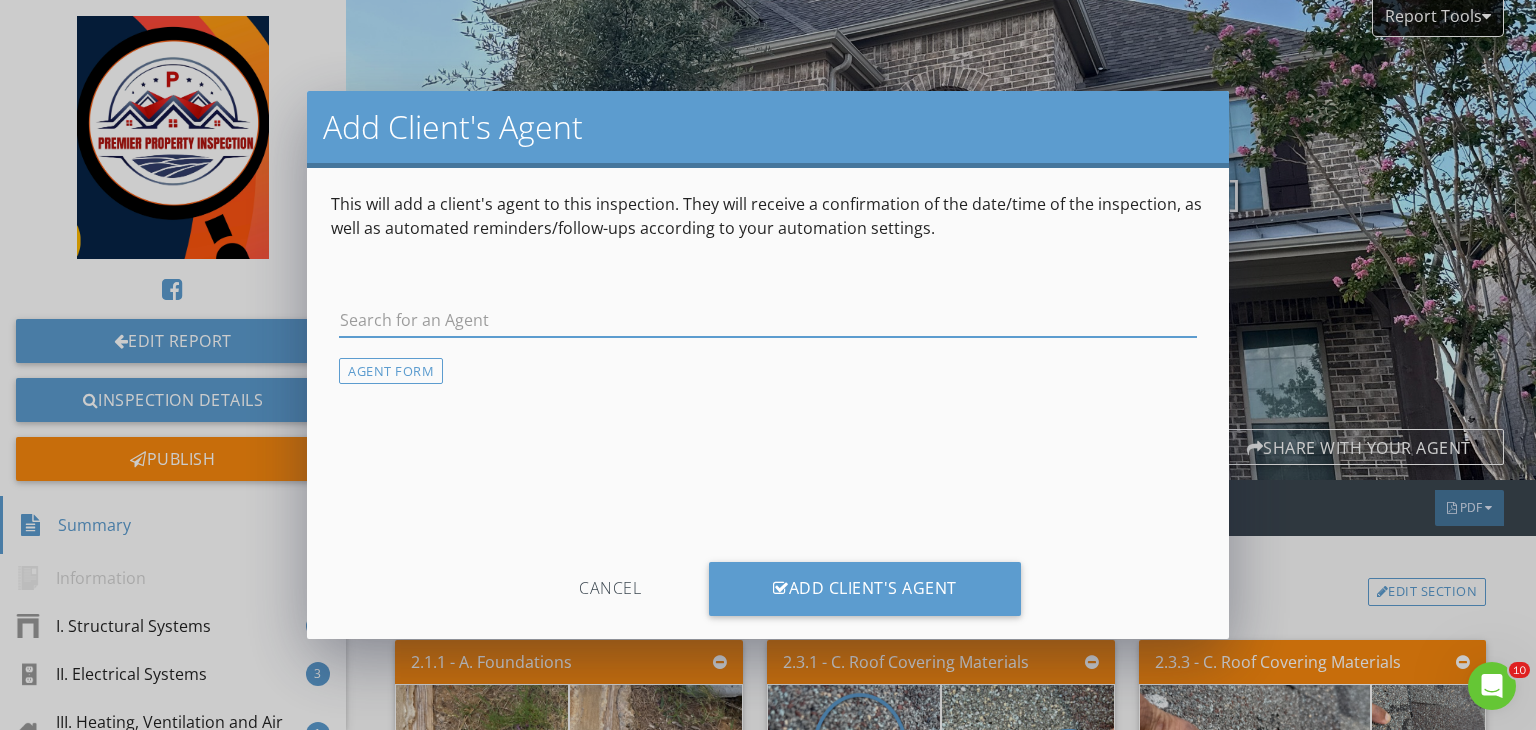 click at bounding box center (768, 320) 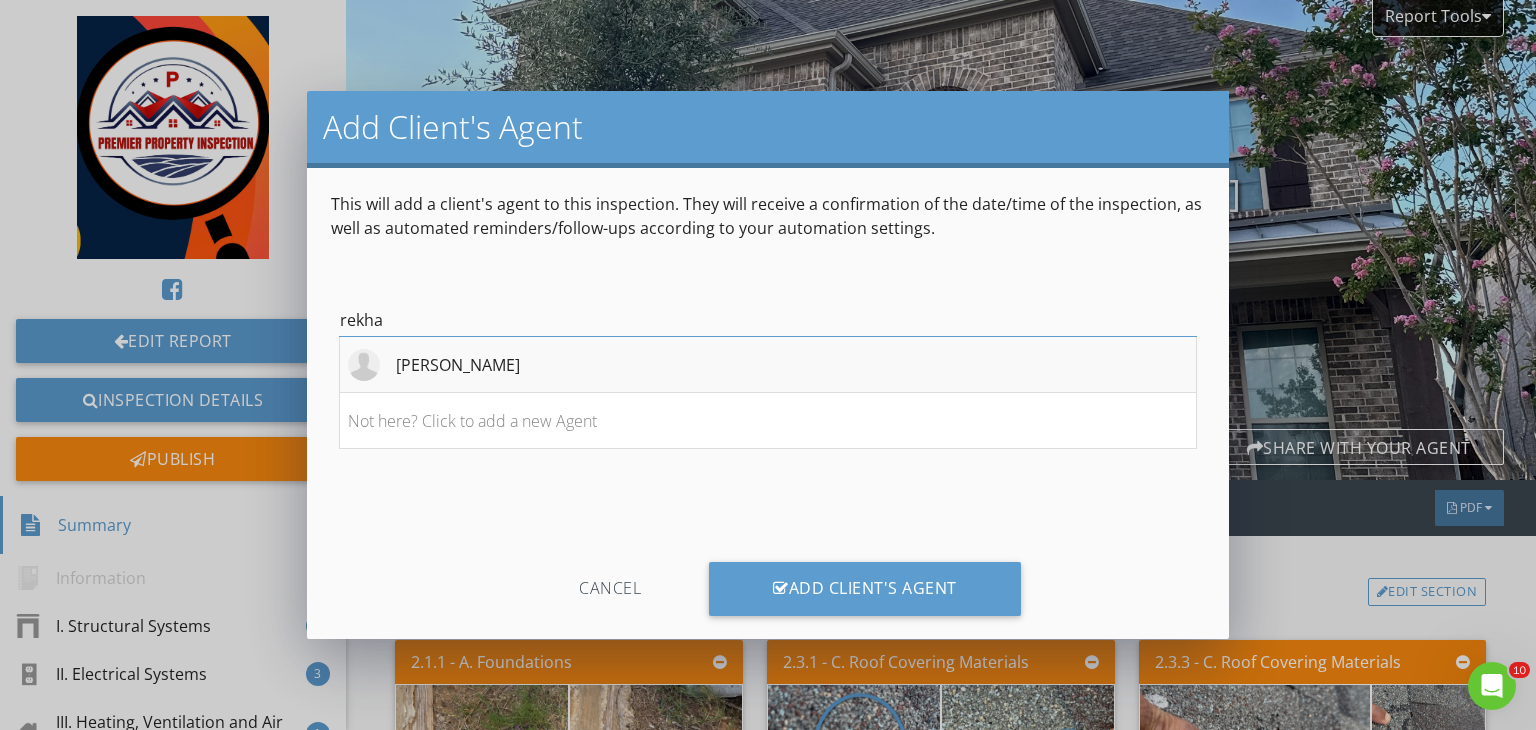 type on "rekha" 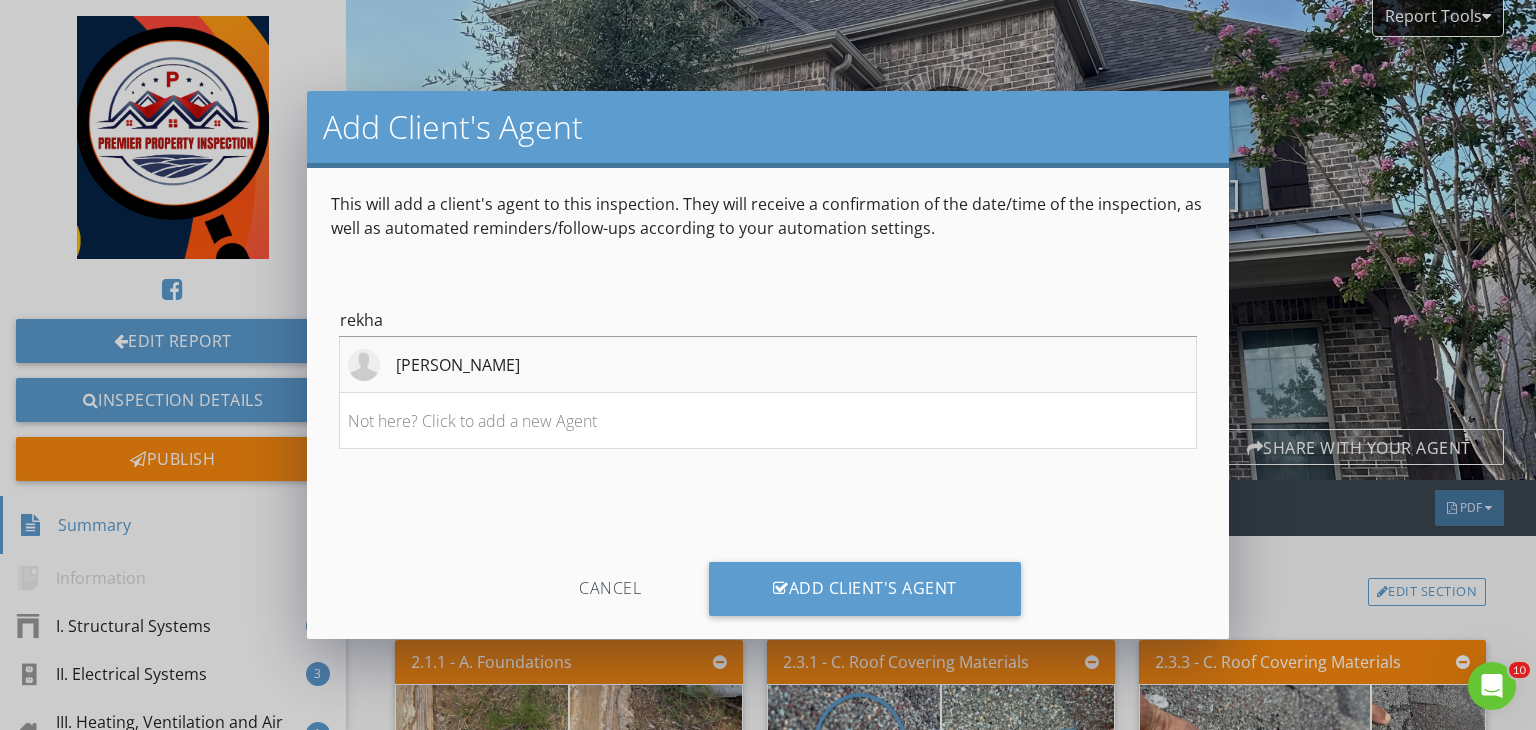 click on "[PERSON_NAME]" at bounding box center [458, 365] 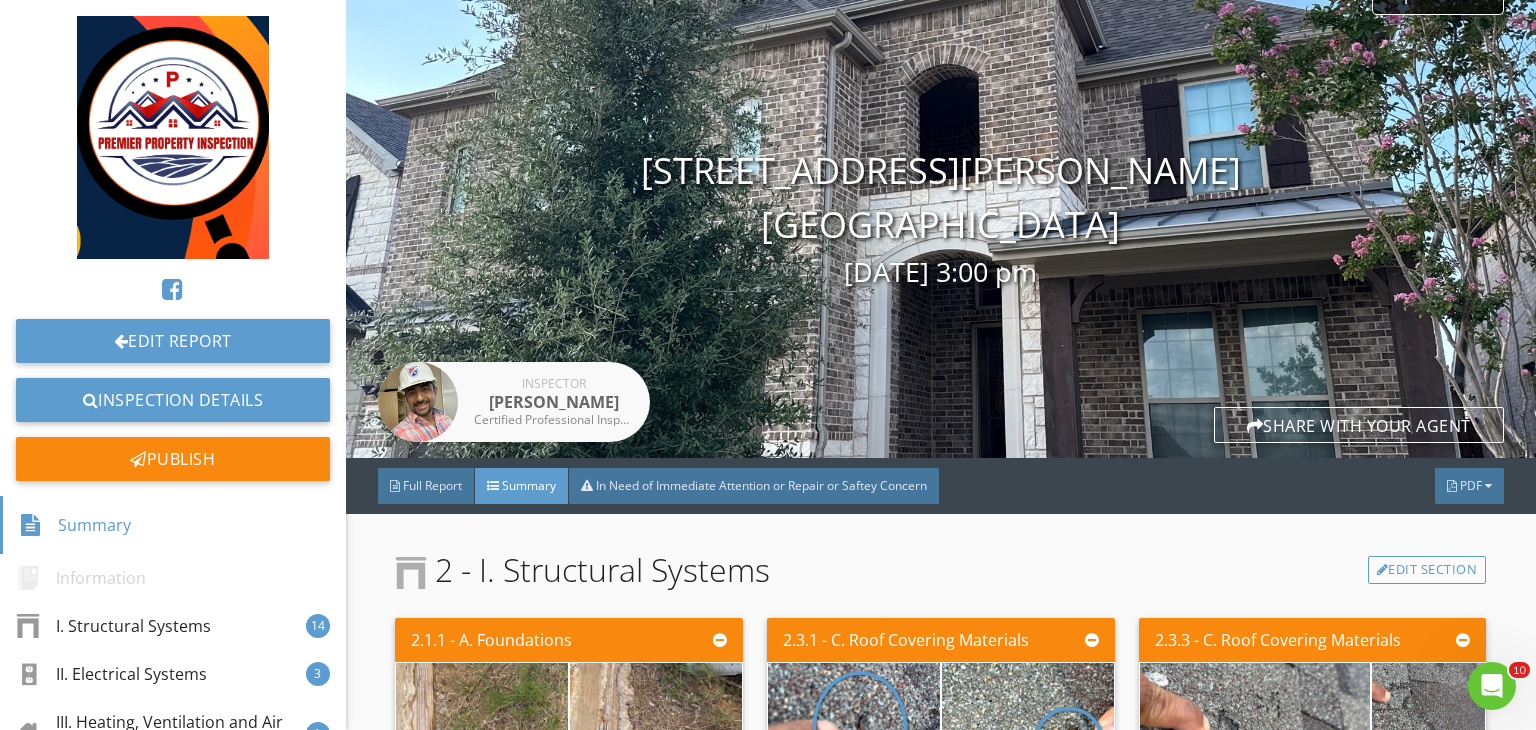 scroll, scrollTop: 0, scrollLeft: 0, axis: both 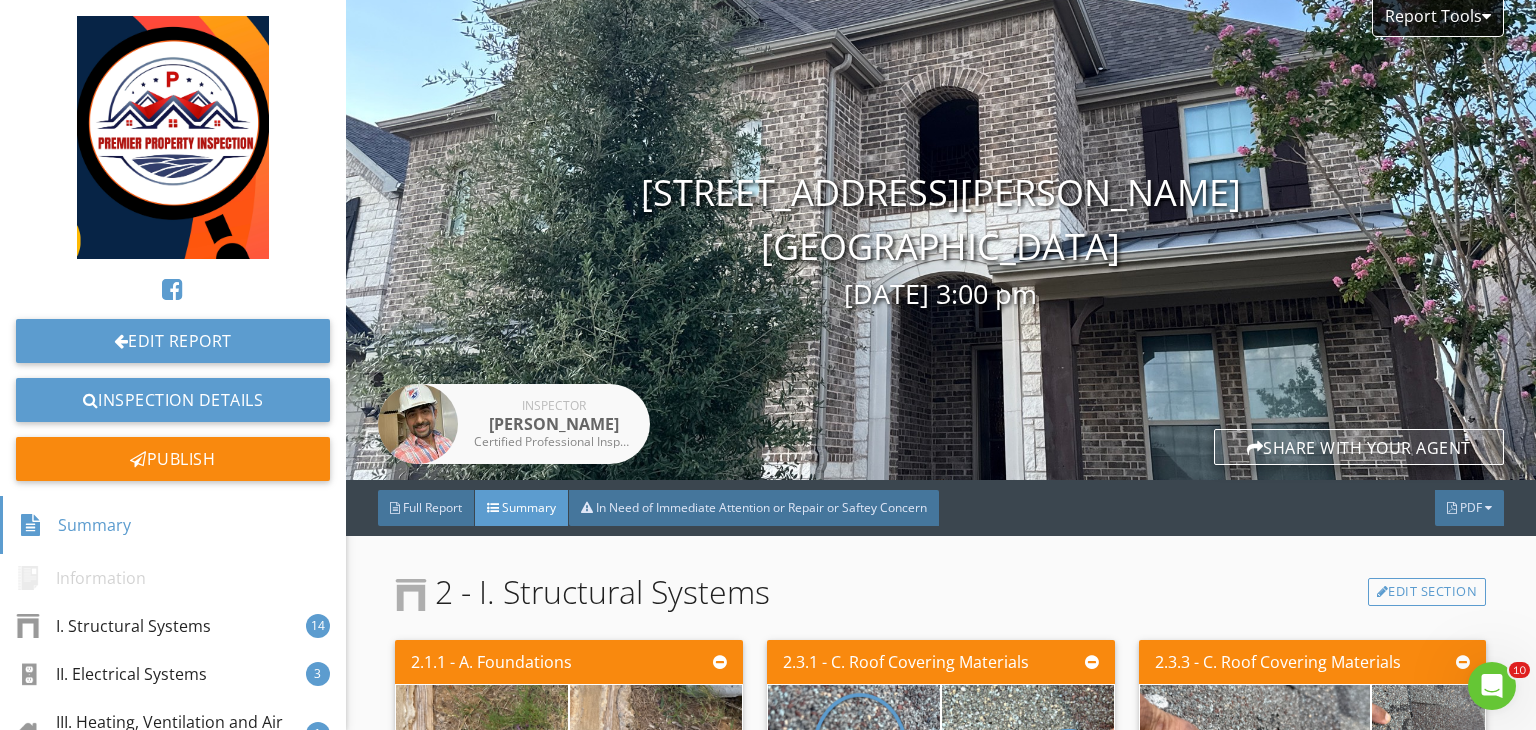 click on "Share with your agent" at bounding box center [1359, 447] 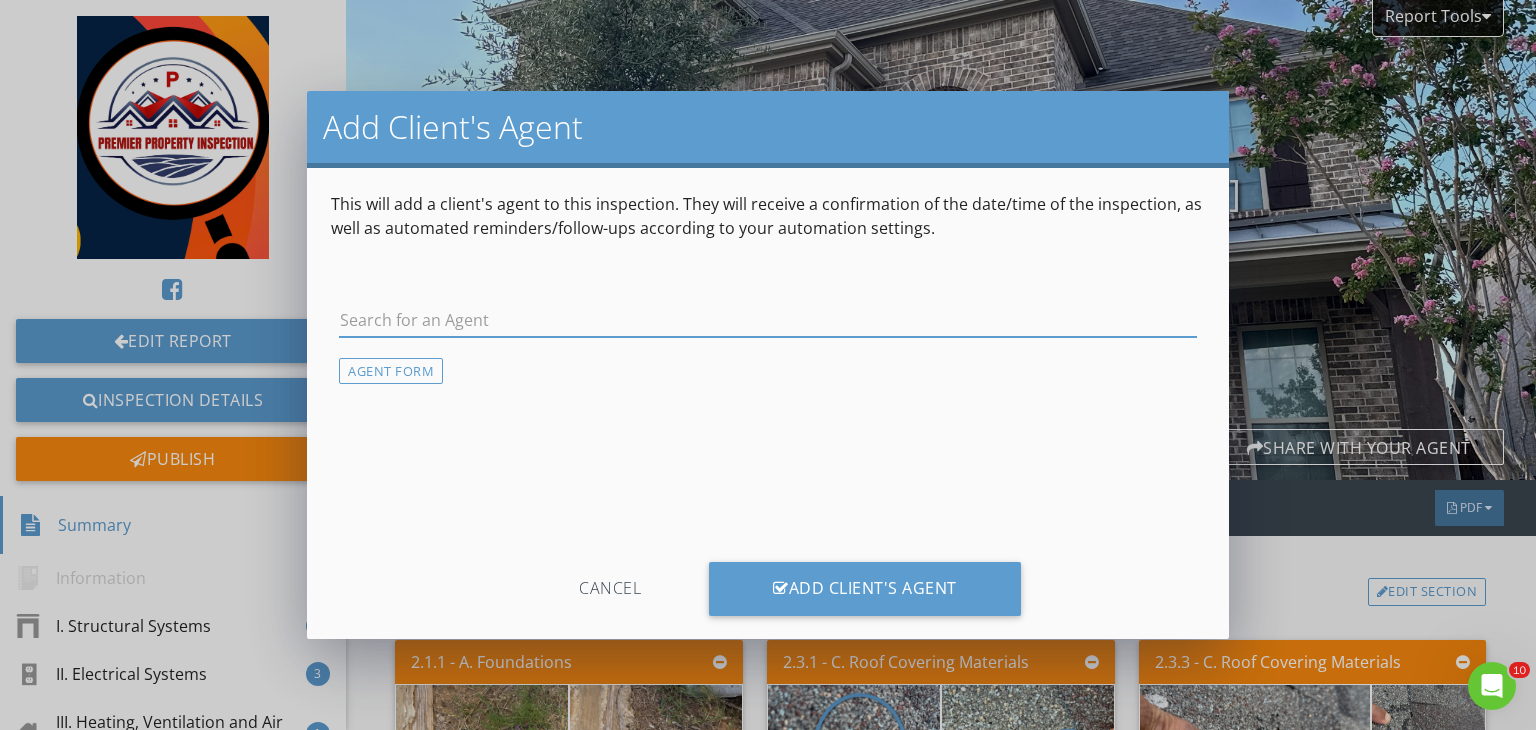 click at bounding box center [768, 320] 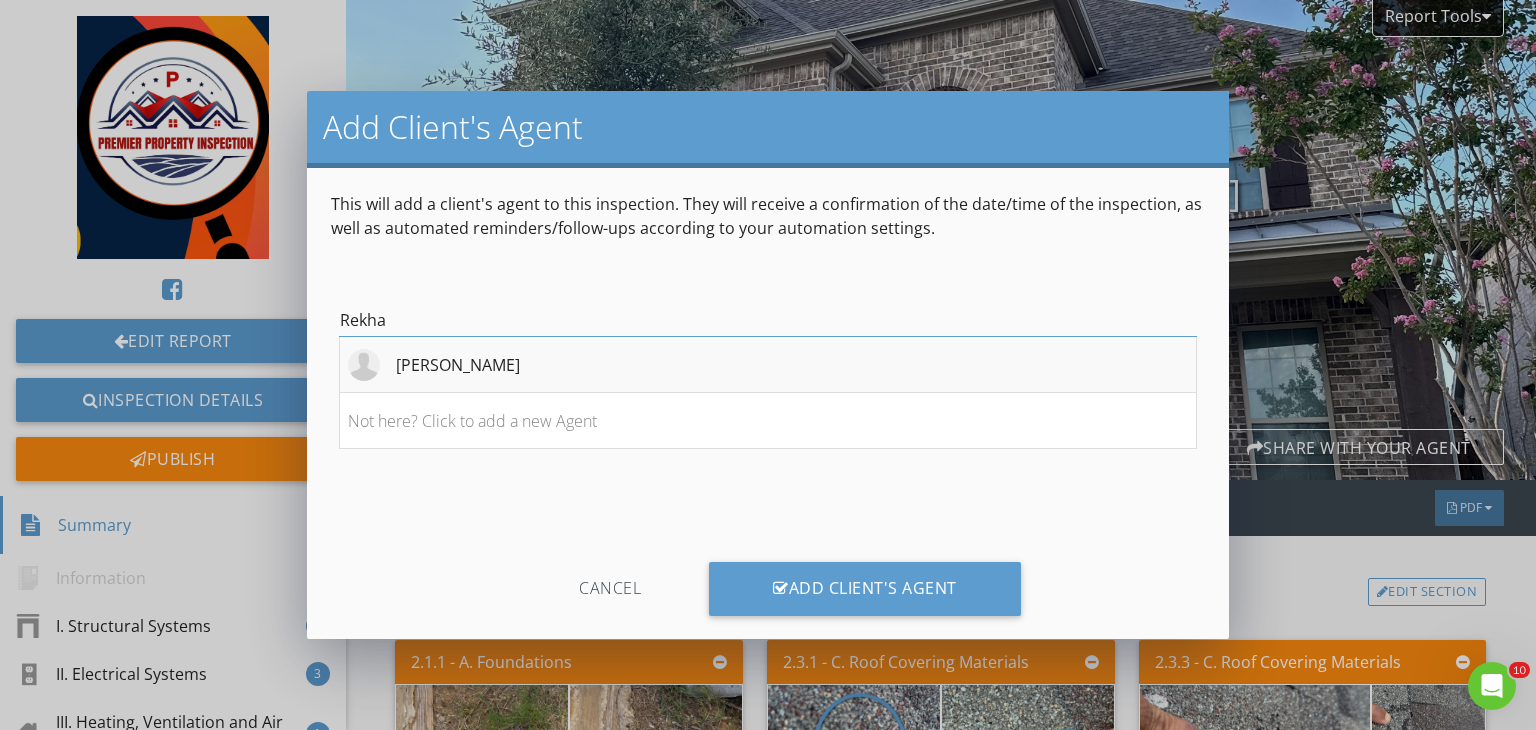 type on "Rekha" 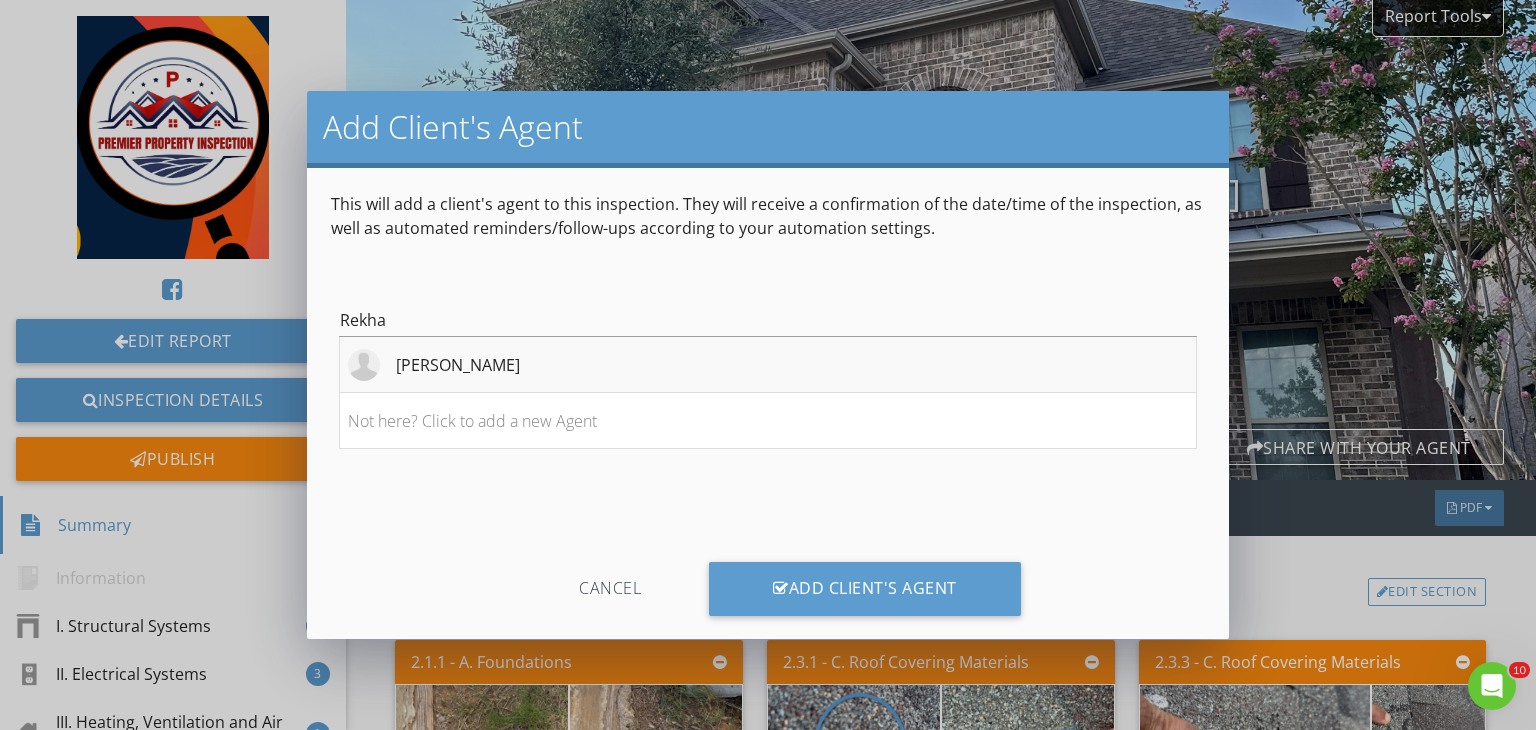 click on "[PERSON_NAME]" at bounding box center [458, 365] 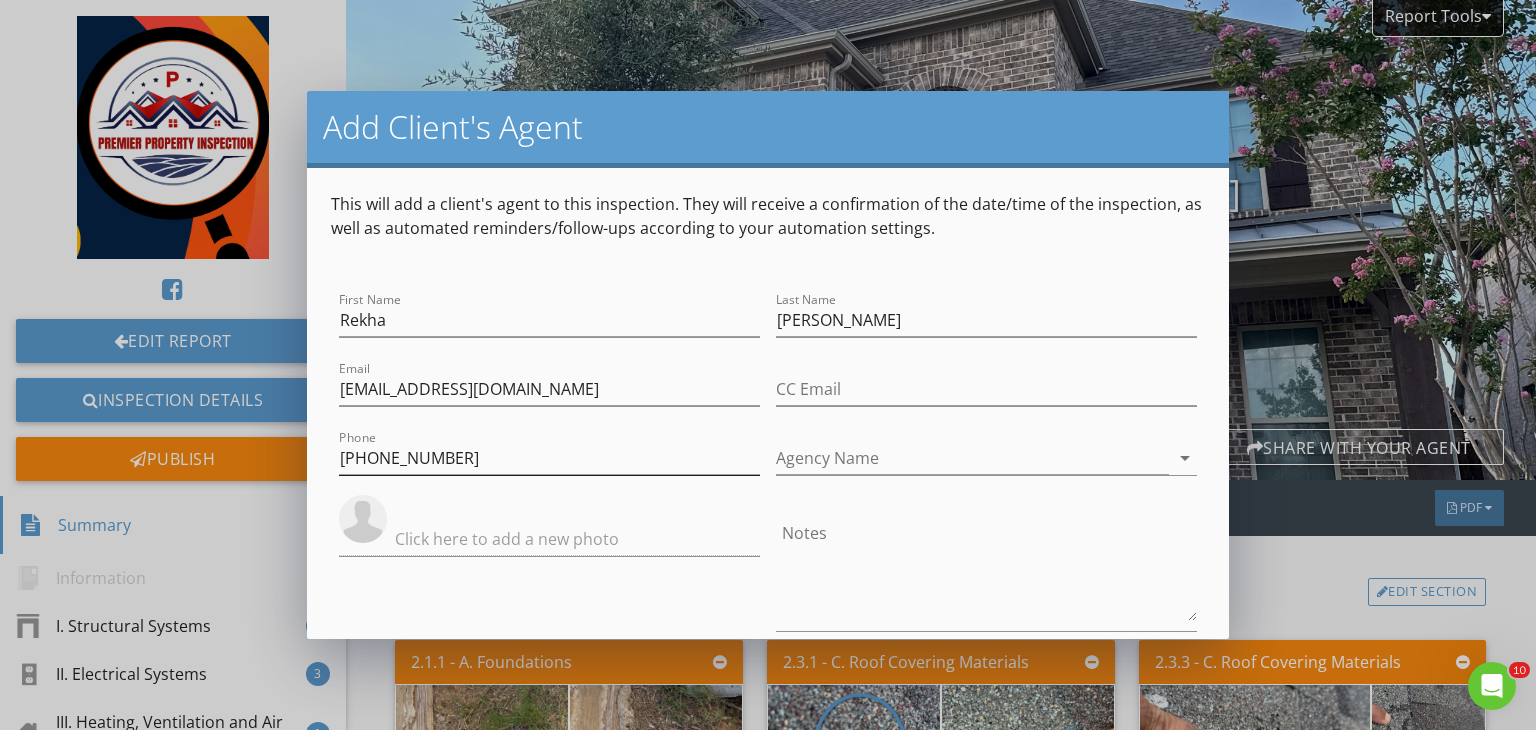 scroll, scrollTop: 147, scrollLeft: 0, axis: vertical 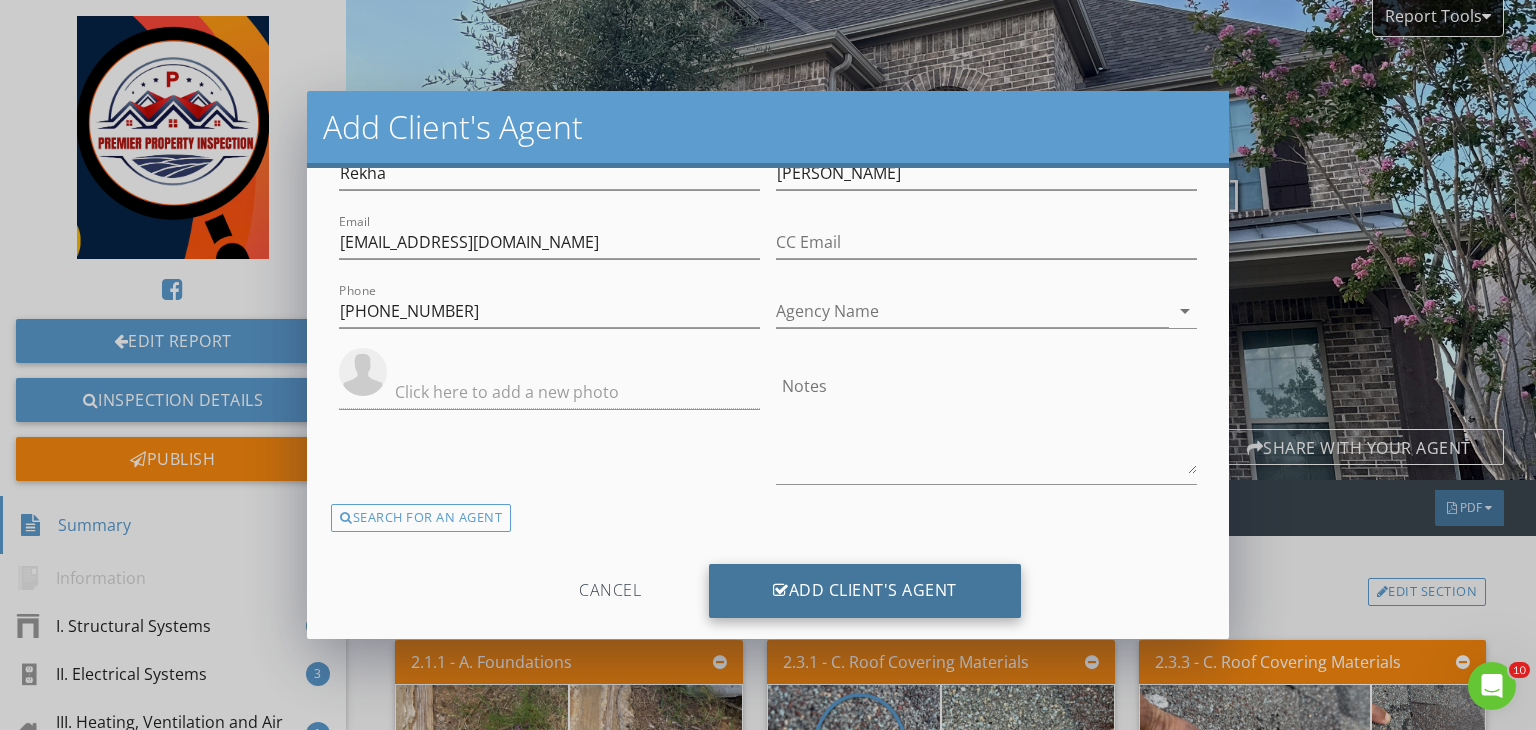click on "Add Client's Agent" at bounding box center [865, 591] 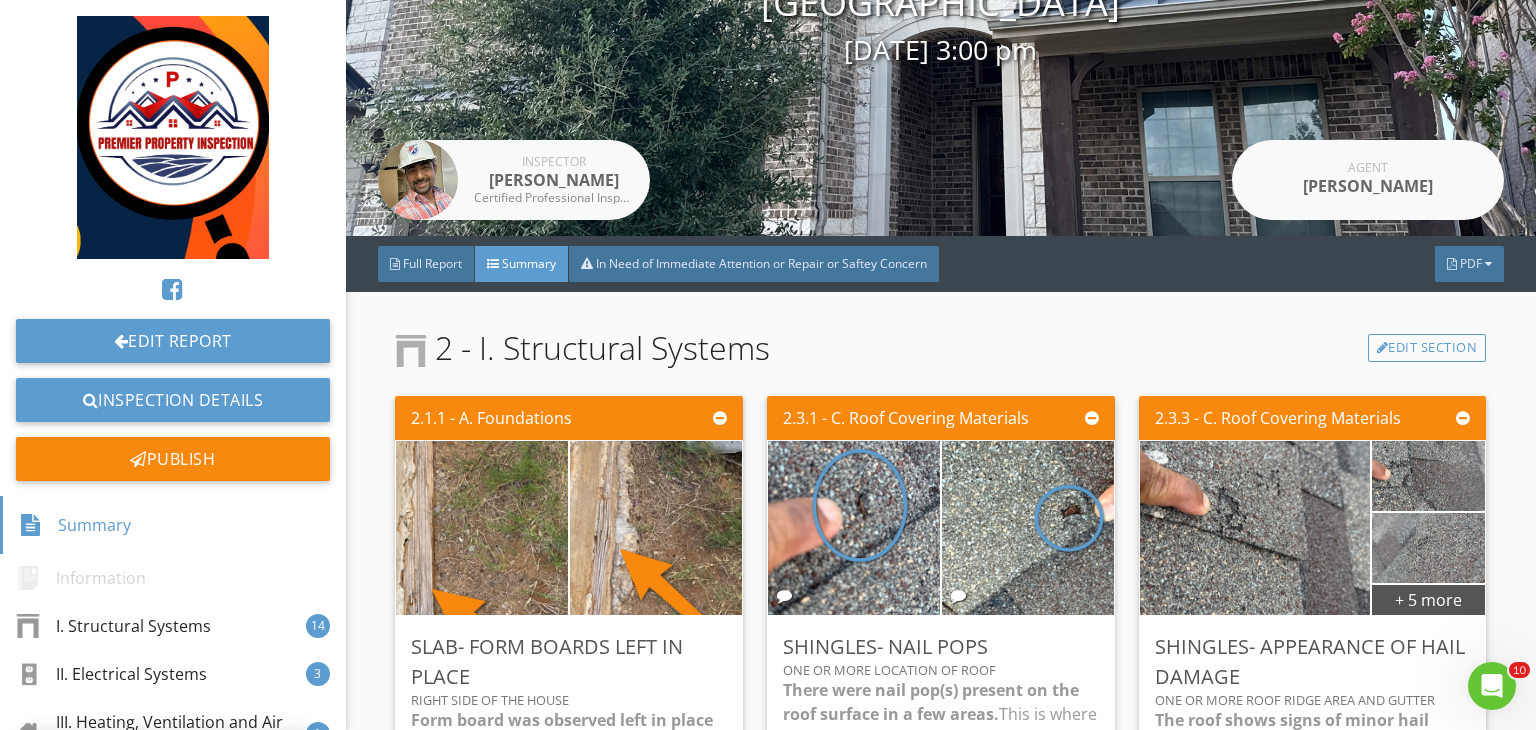 scroll, scrollTop: 246, scrollLeft: 0, axis: vertical 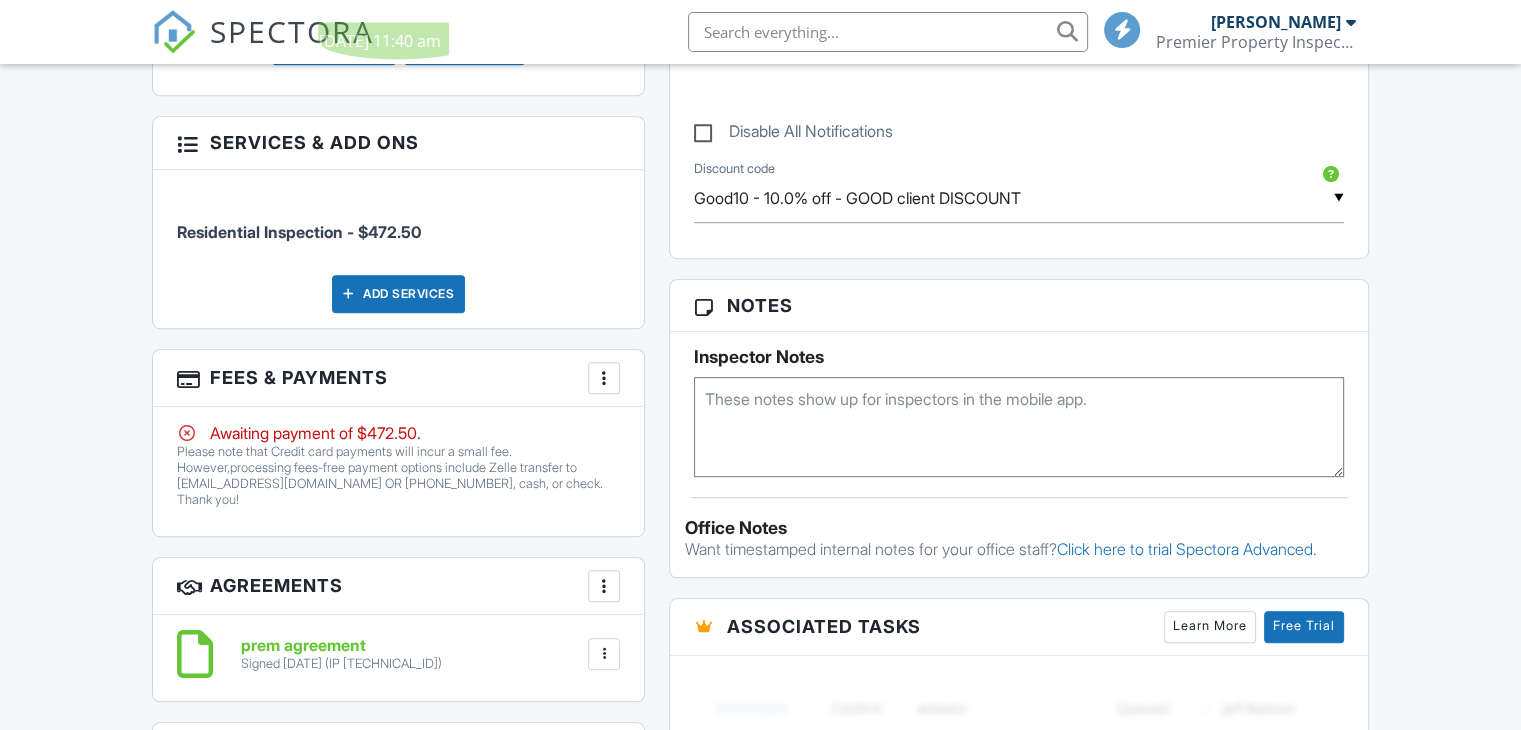 click at bounding box center [604, 378] 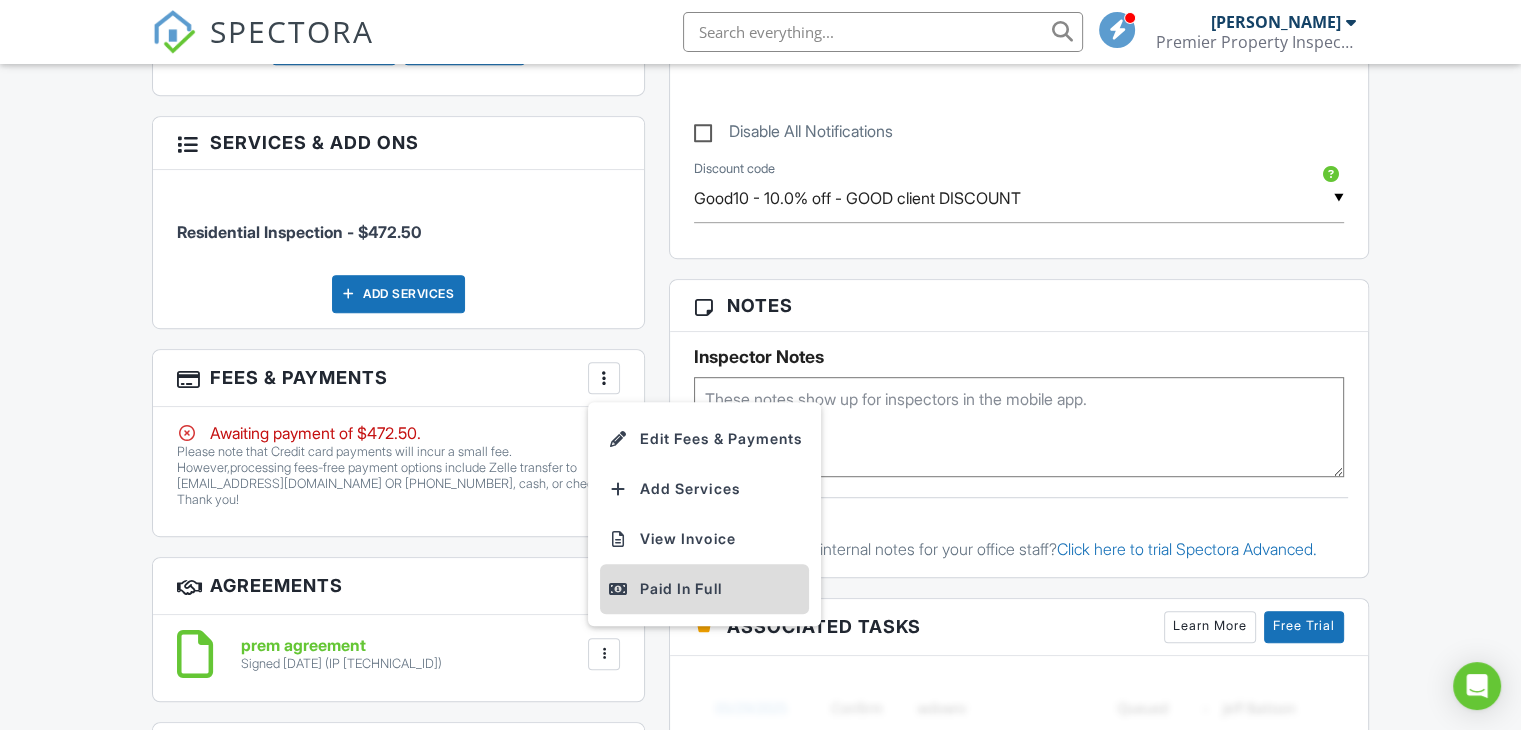 click on "Paid In Full" at bounding box center (704, 589) 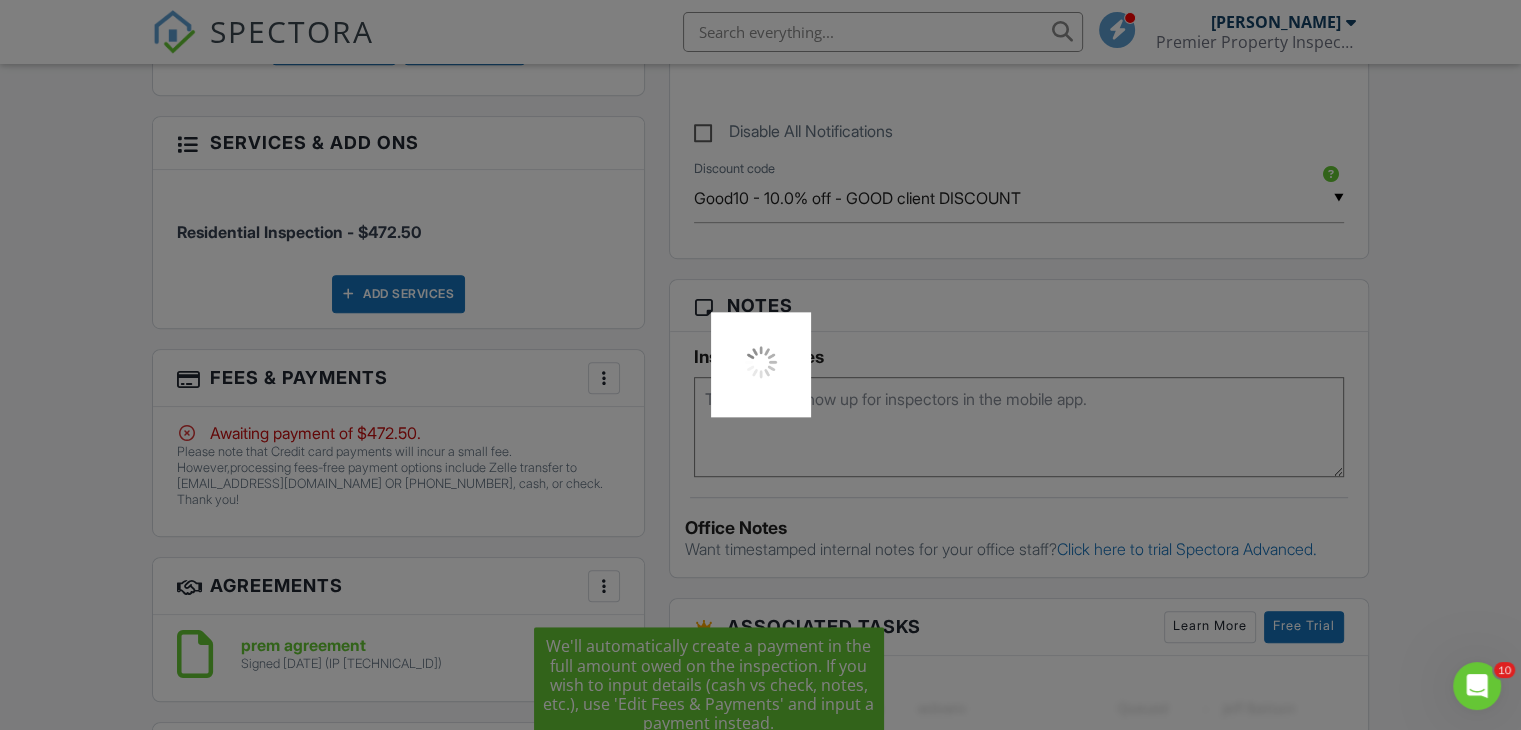 scroll, scrollTop: 0, scrollLeft: 0, axis: both 